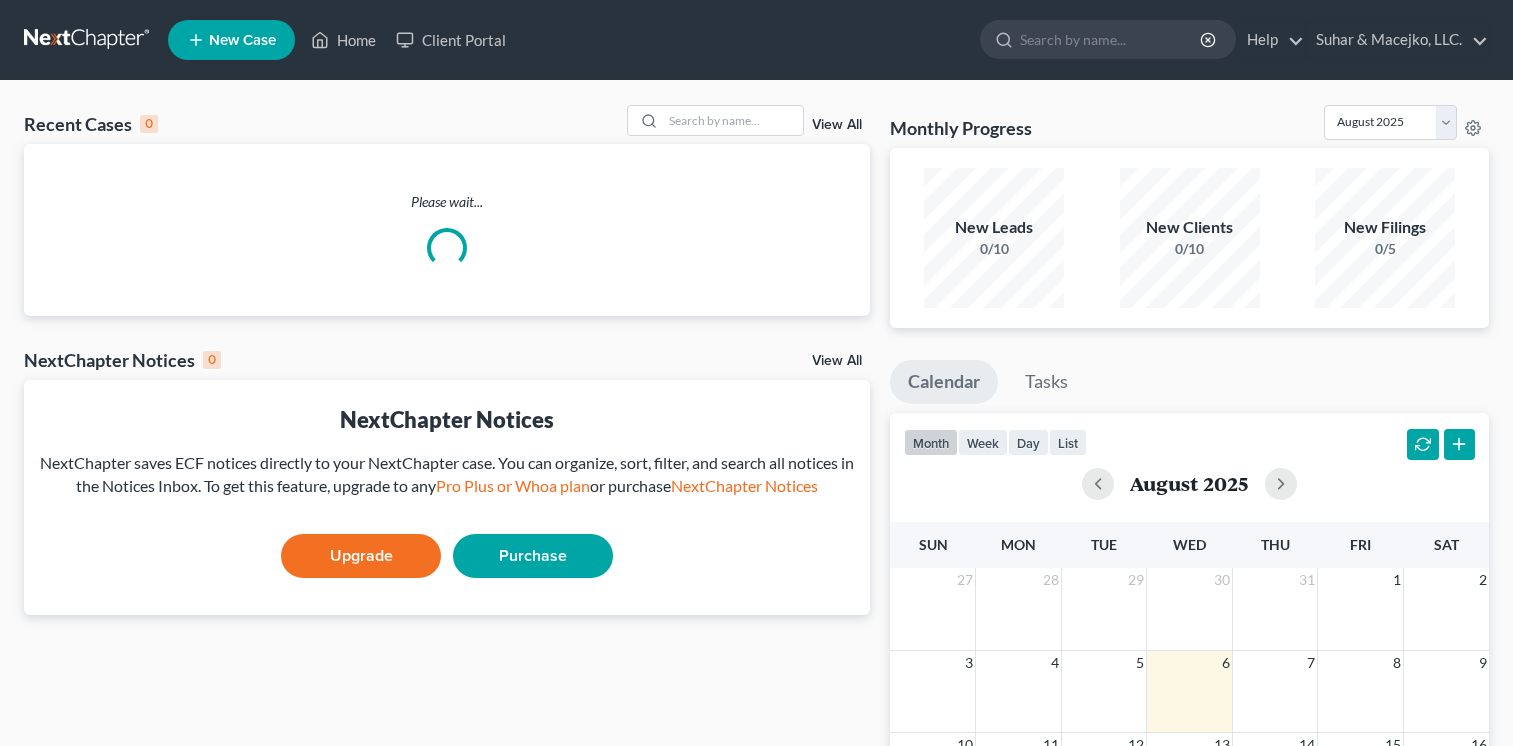 scroll, scrollTop: 0, scrollLeft: 0, axis: both 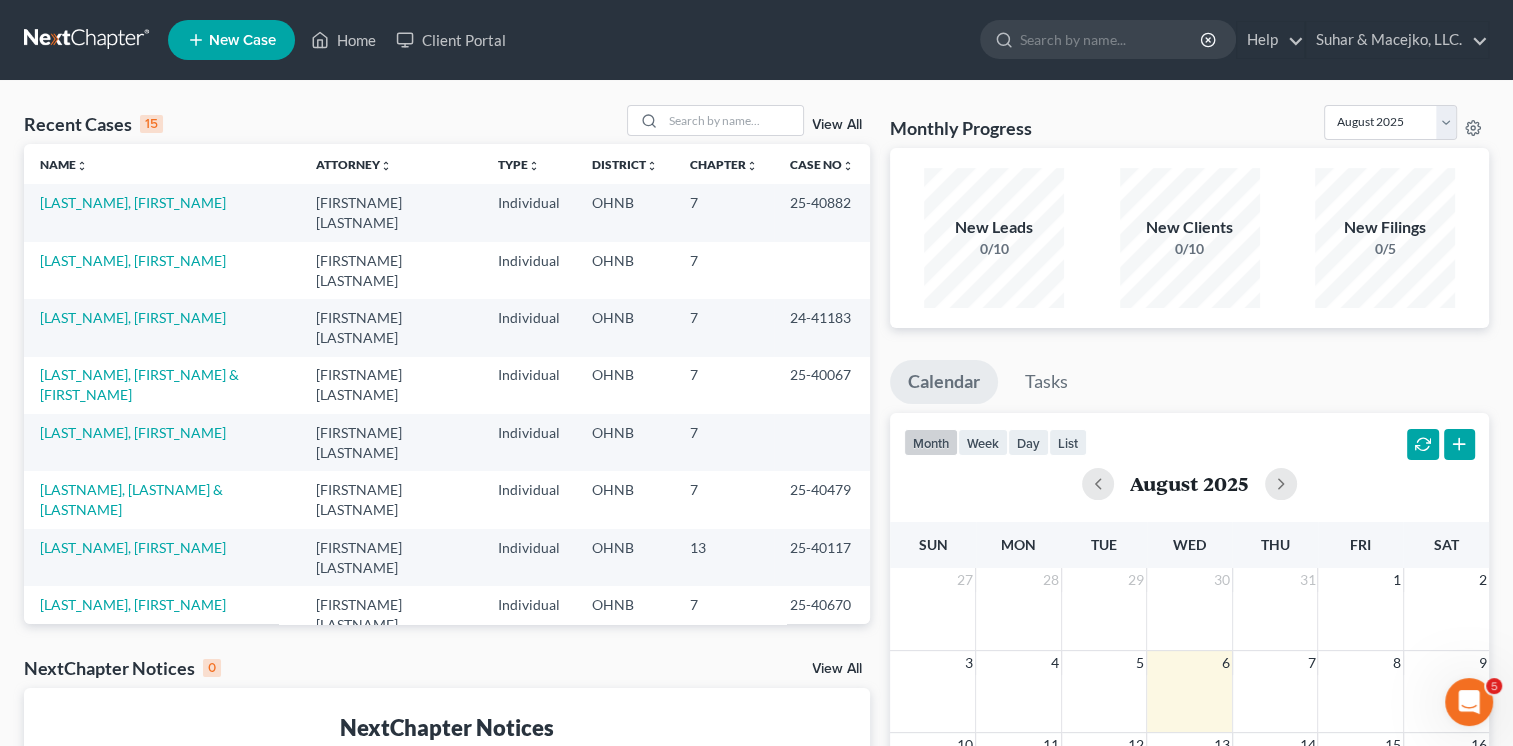 click on "New Case" at bounding box center (242, 40) 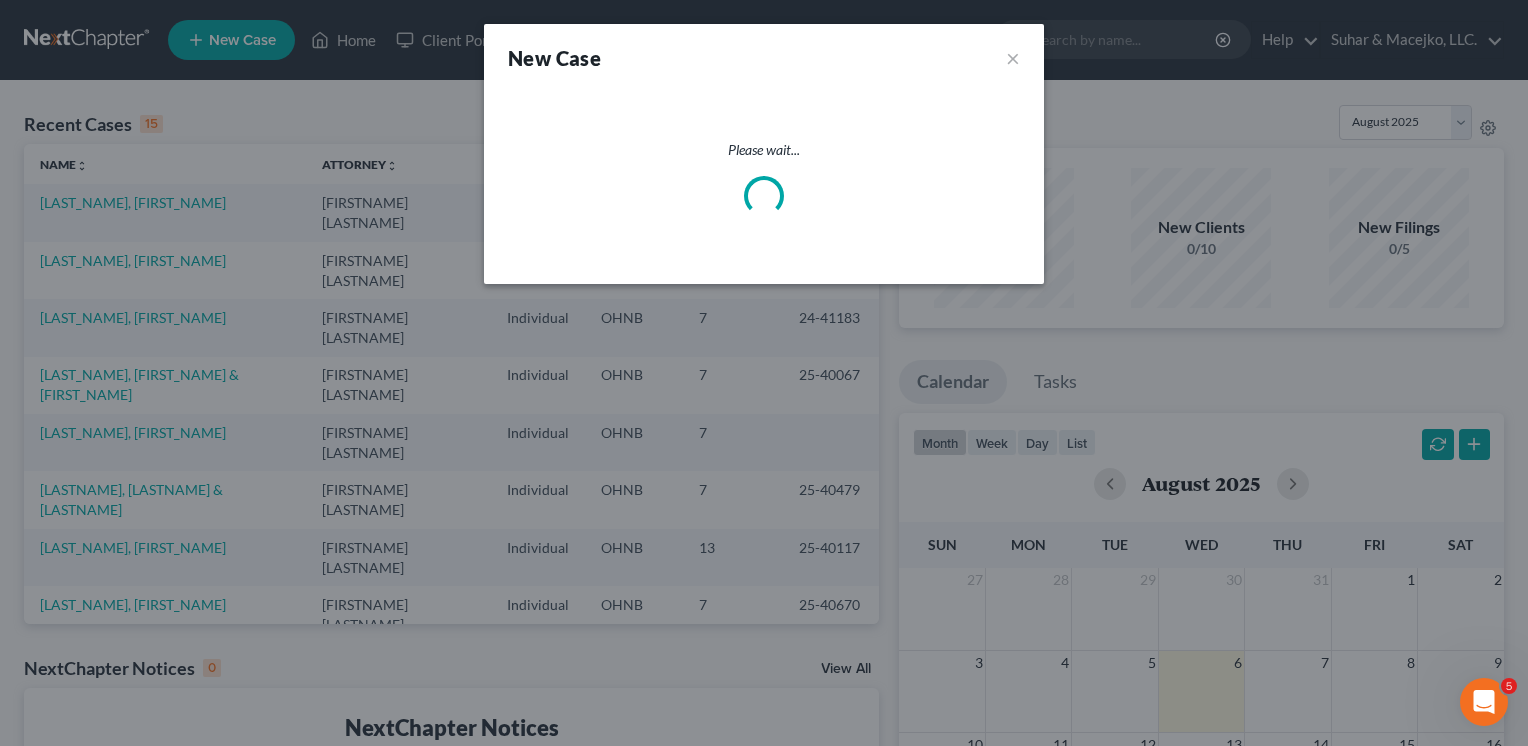 select on "61" 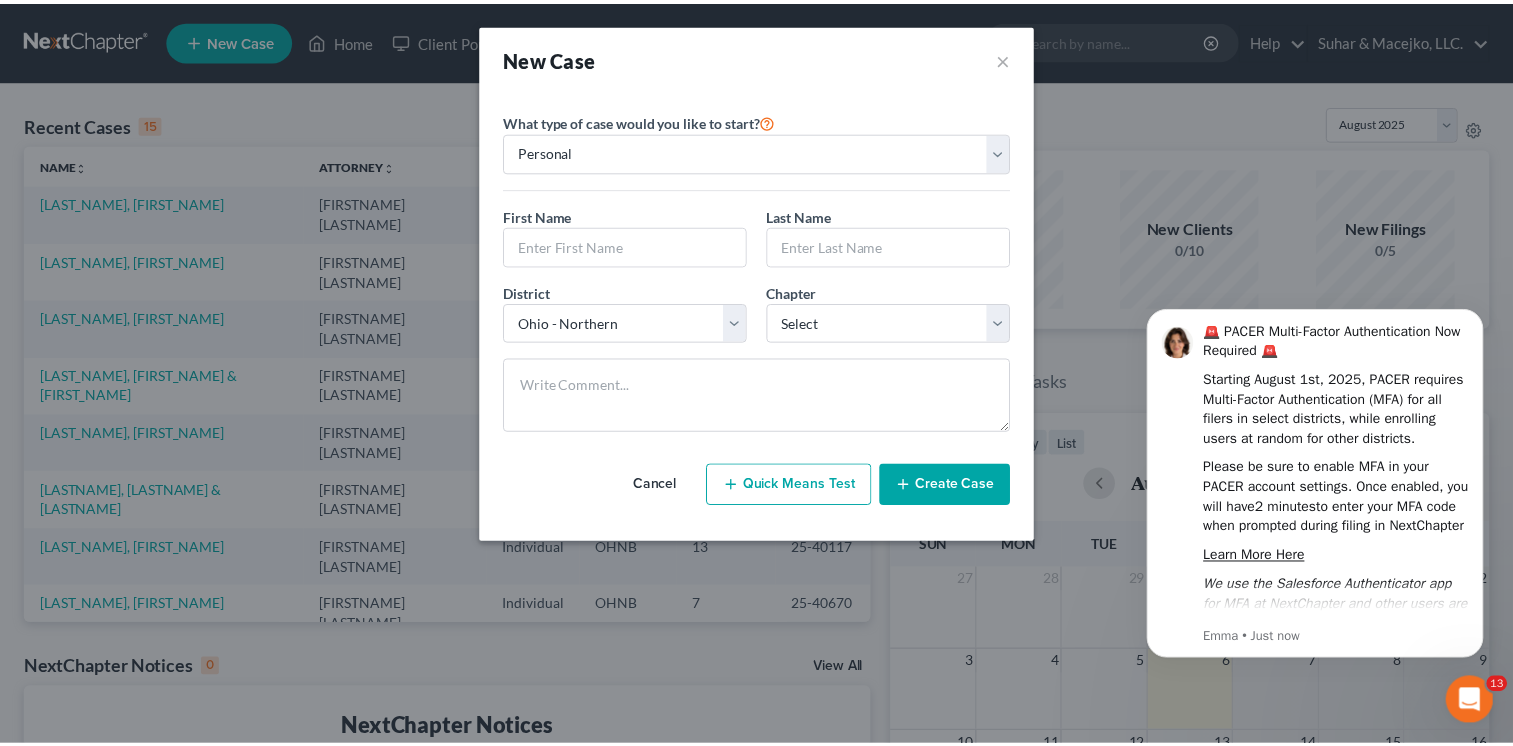 scroll, scrollTop: 0, scrollLeft: 0, axis: both 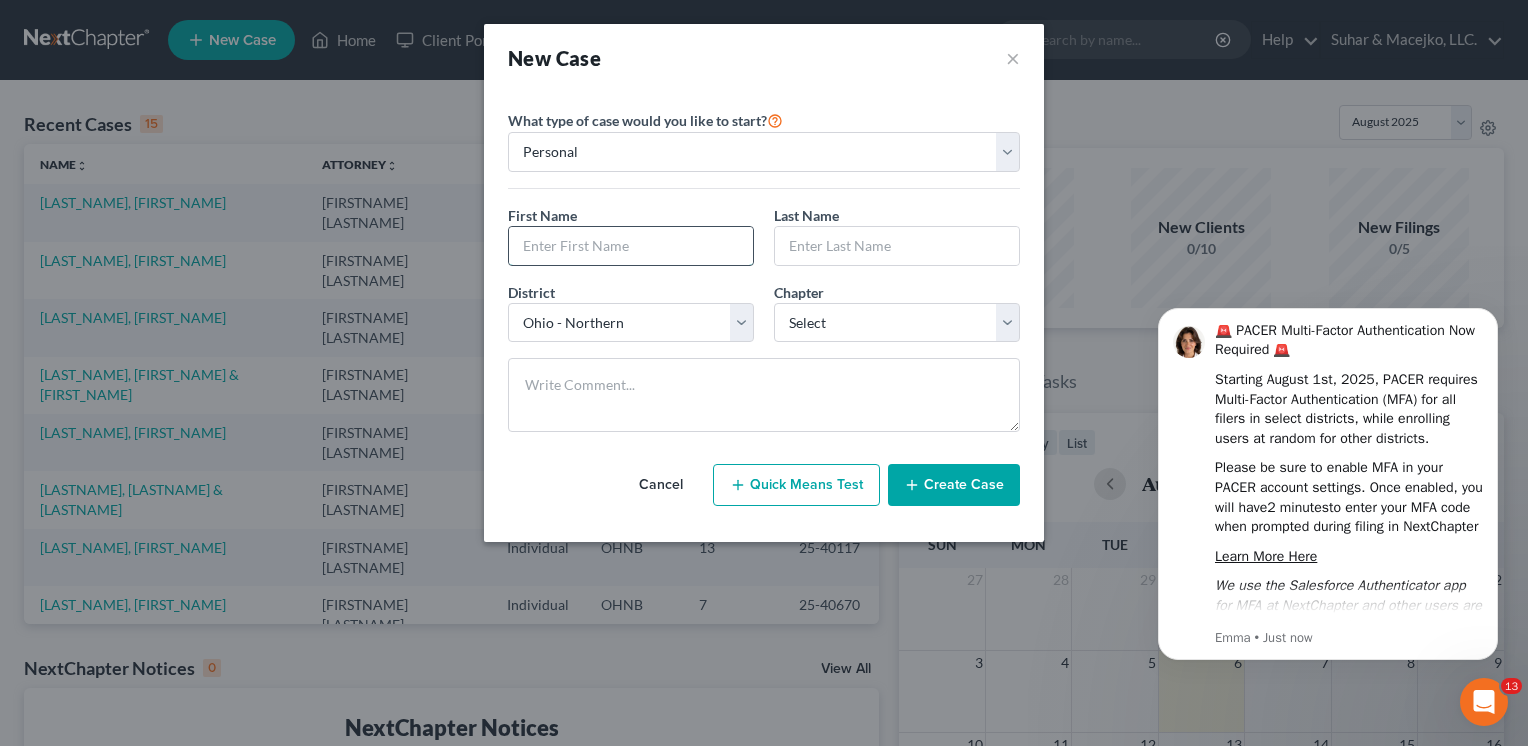 click at bounding box center (631, 246) 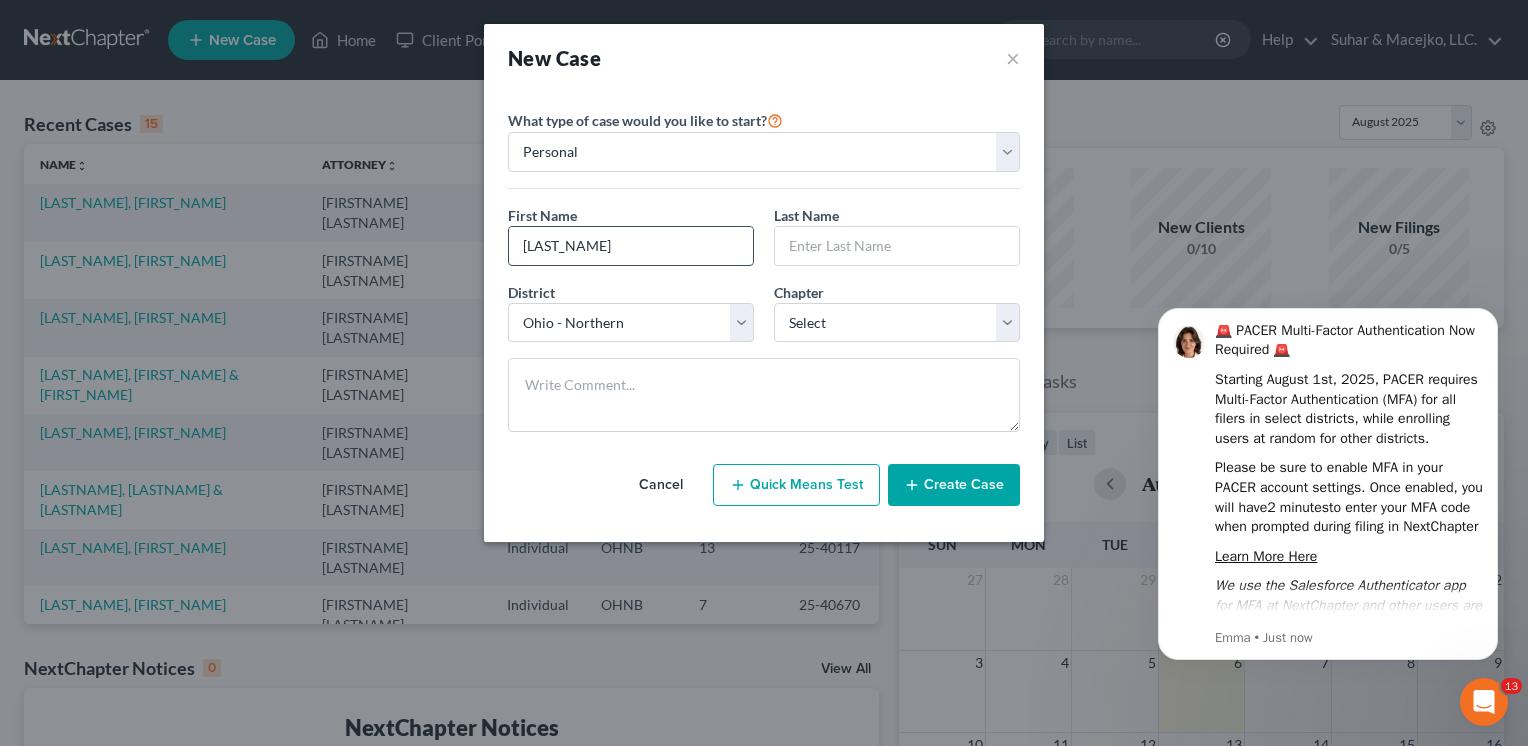 type on "[LAST_NAME]" 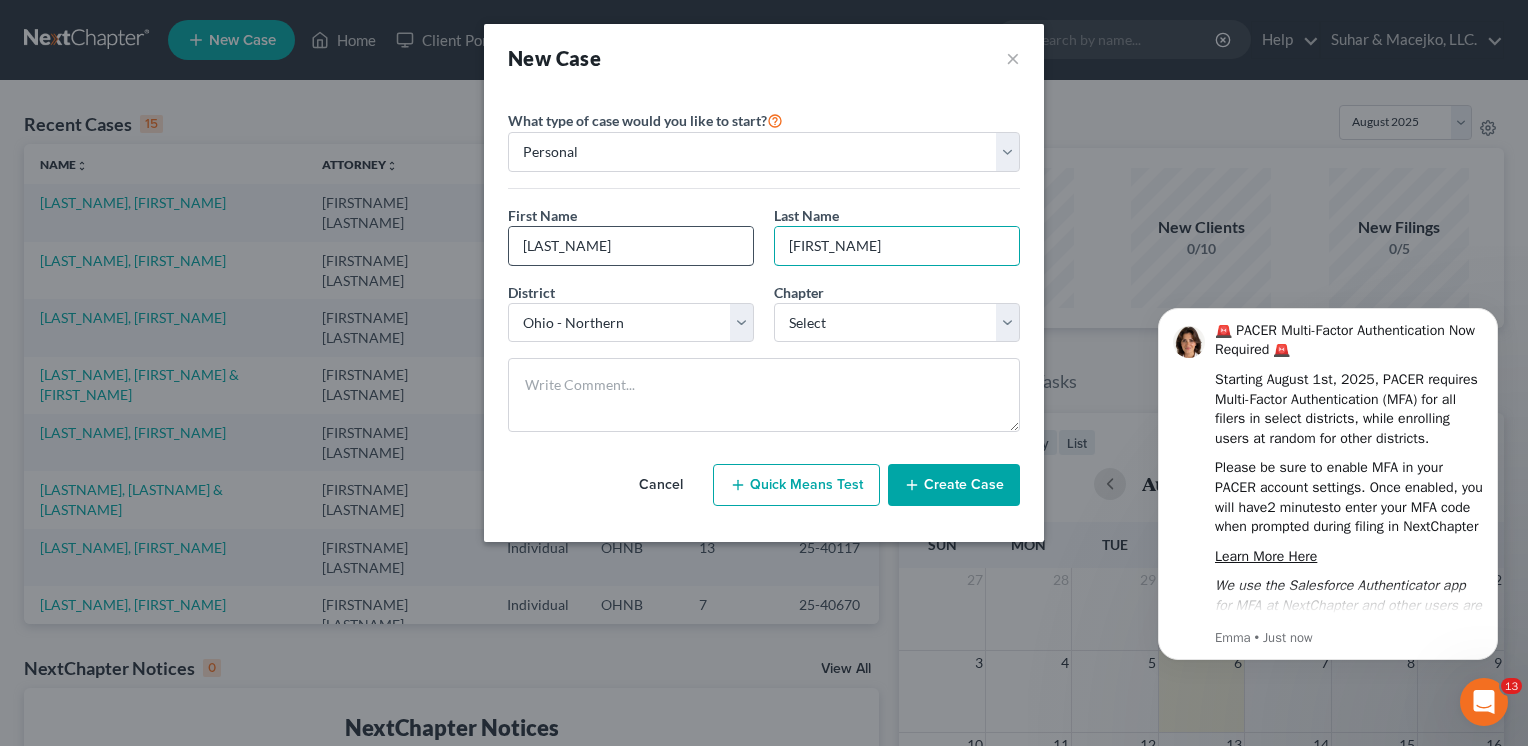 type on "[FIRST_NAME]" 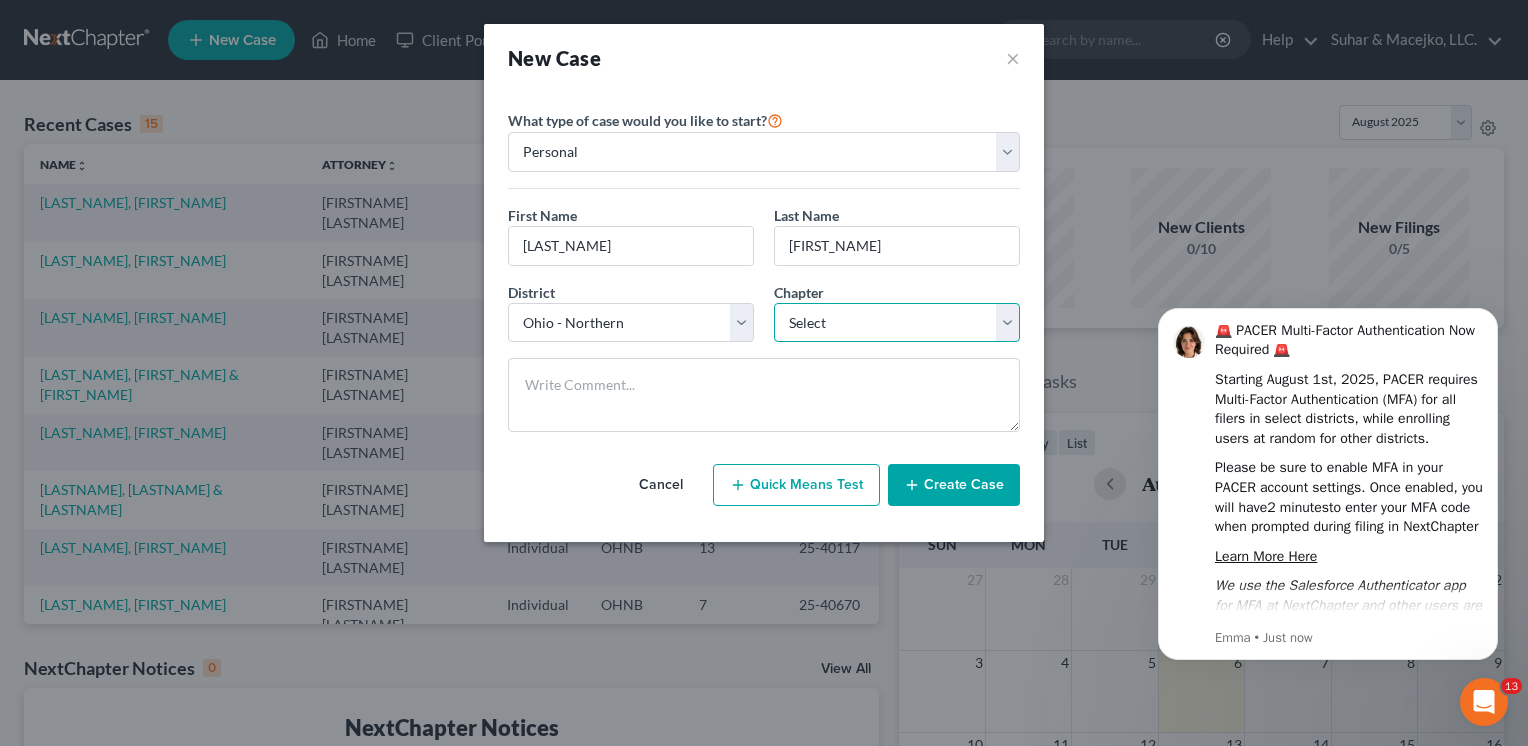 click on "Select 7 11 12 13" at bounding box center (897, 323) 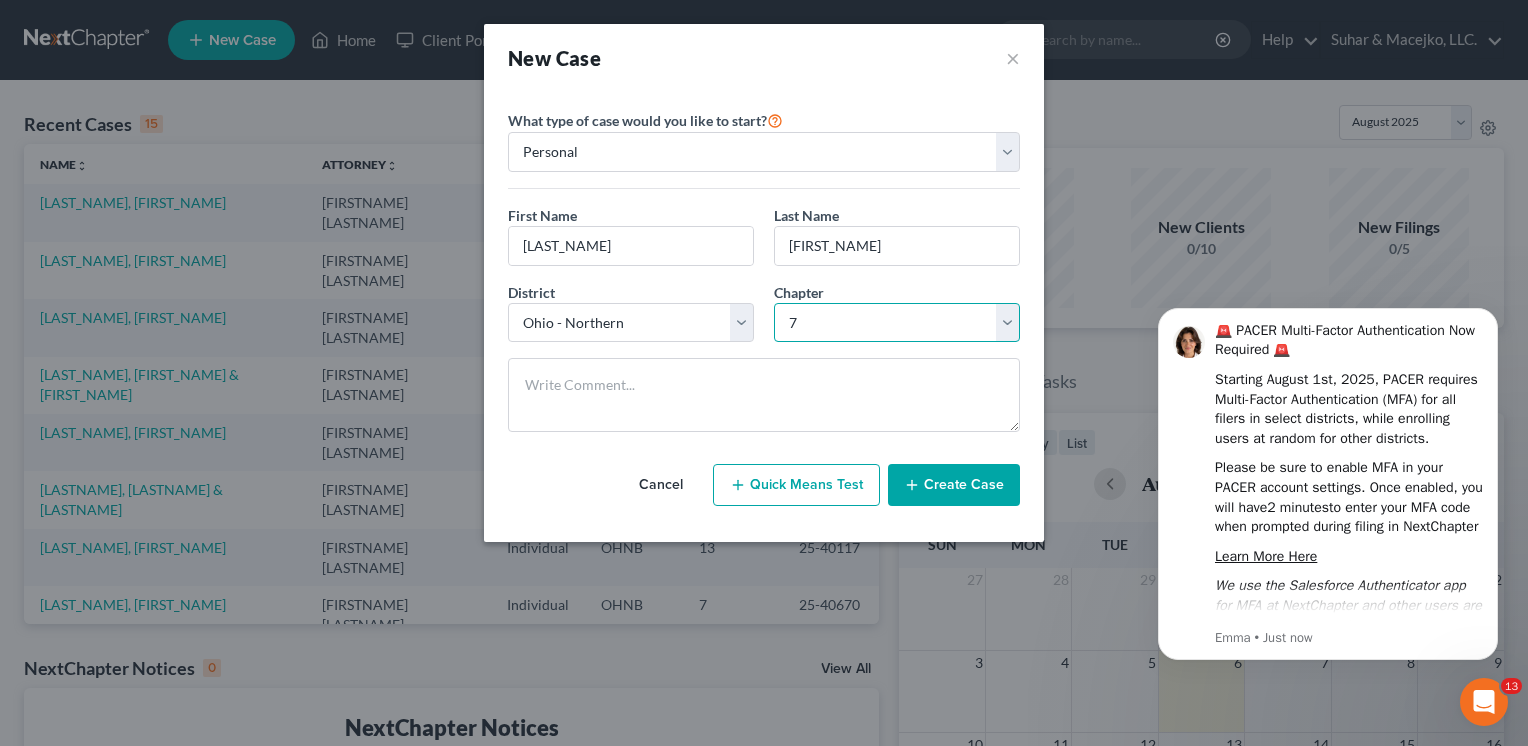 click on "Select 7 11 12 13" at bounding box center (897, 323) 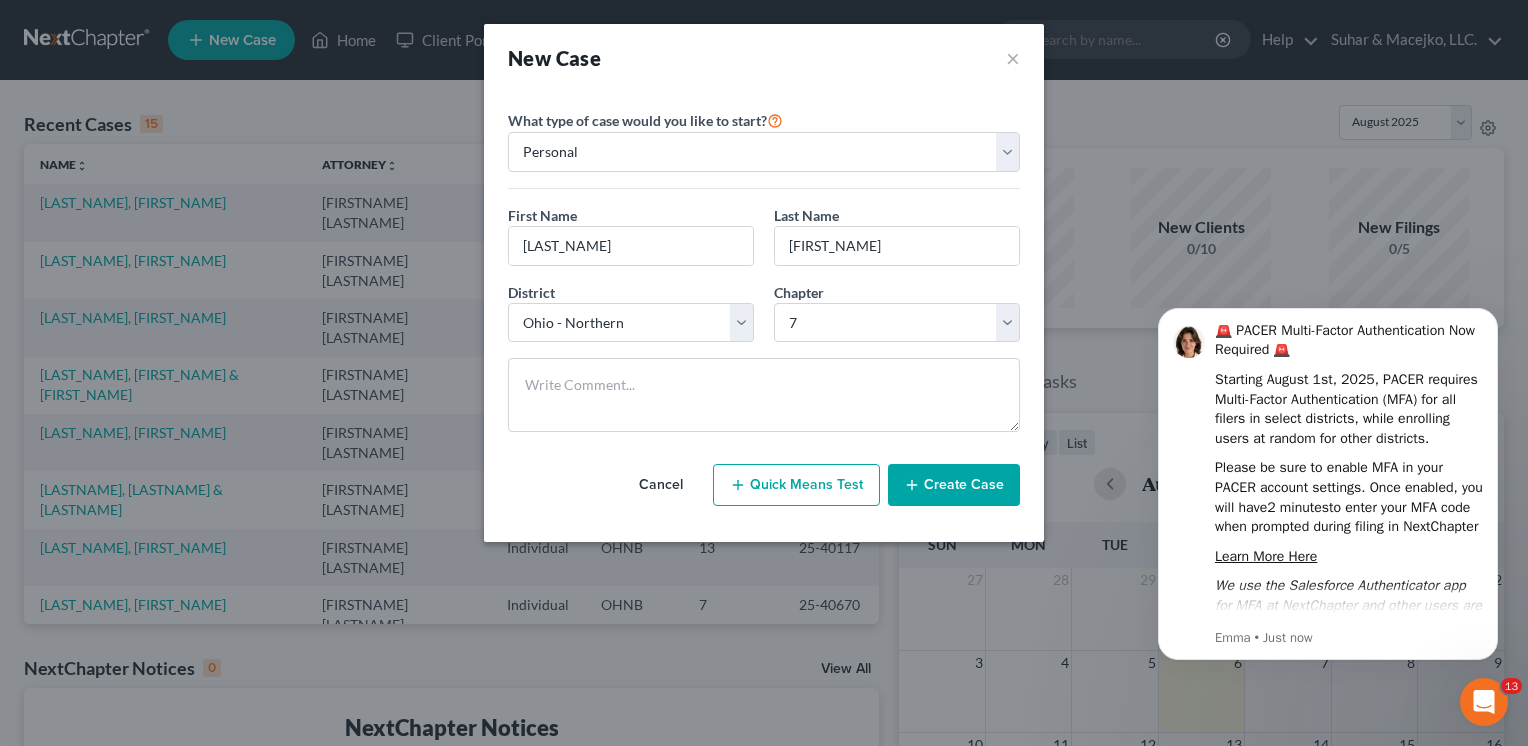 click on "Create Case" at bounding box center (954, 485) 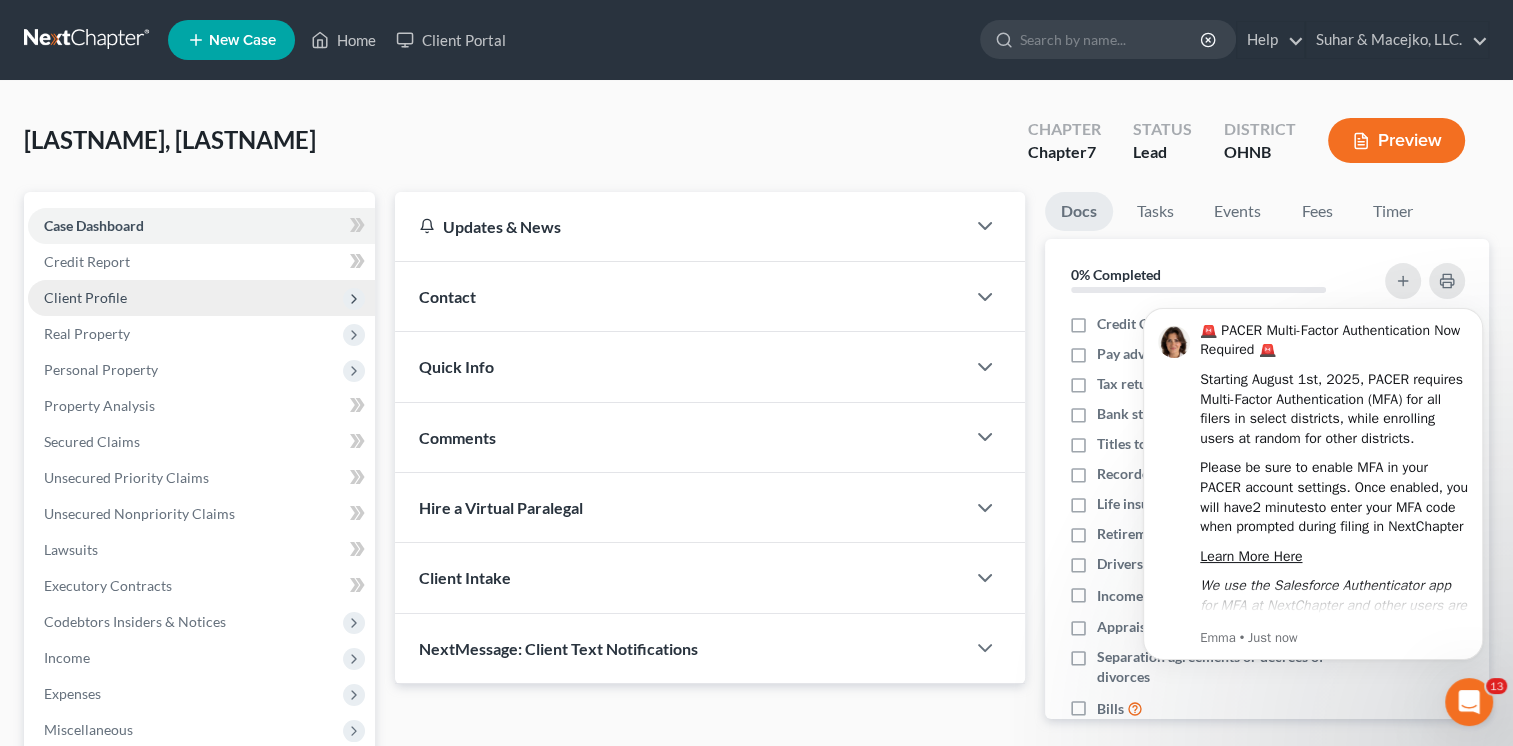 click on "Client Profile" at bounding box center [85, 297] 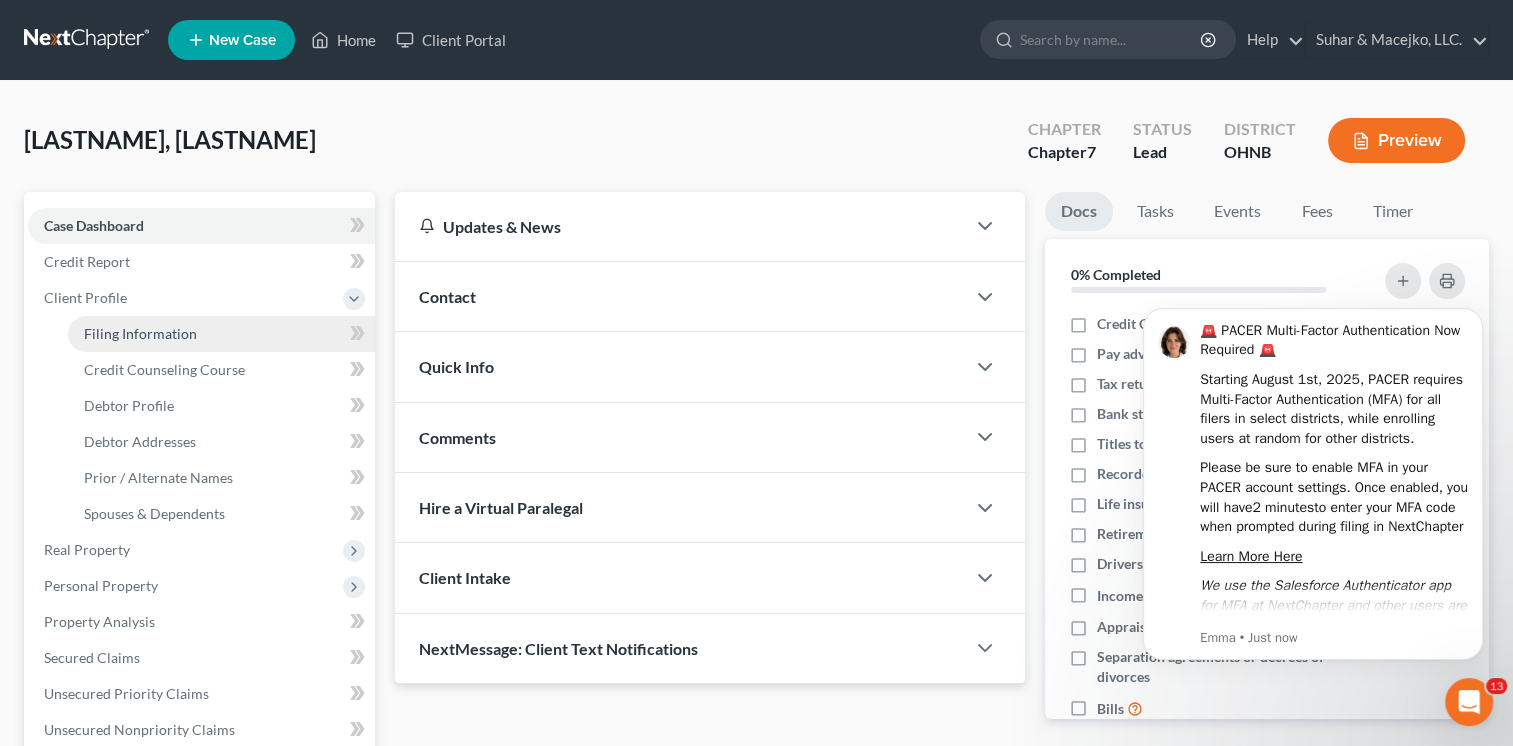 click on "Filing Information" at bounding box center [140, 333] 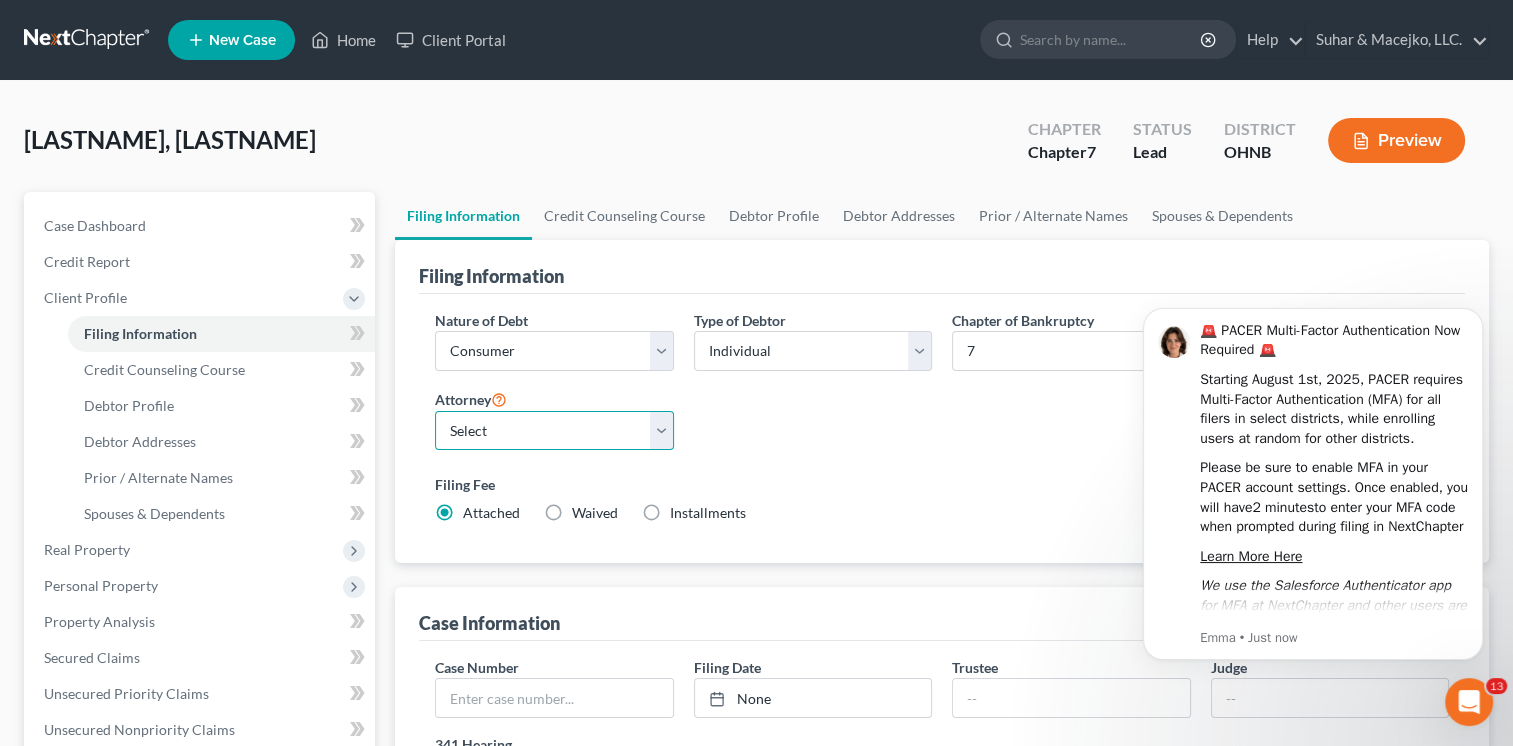 click on "Select [FIRST_NAME] [LAST_NAME] - OHNB [FIRST_NAME] [LAST_NAME] - OHNB" at bounding box center [554, 431] 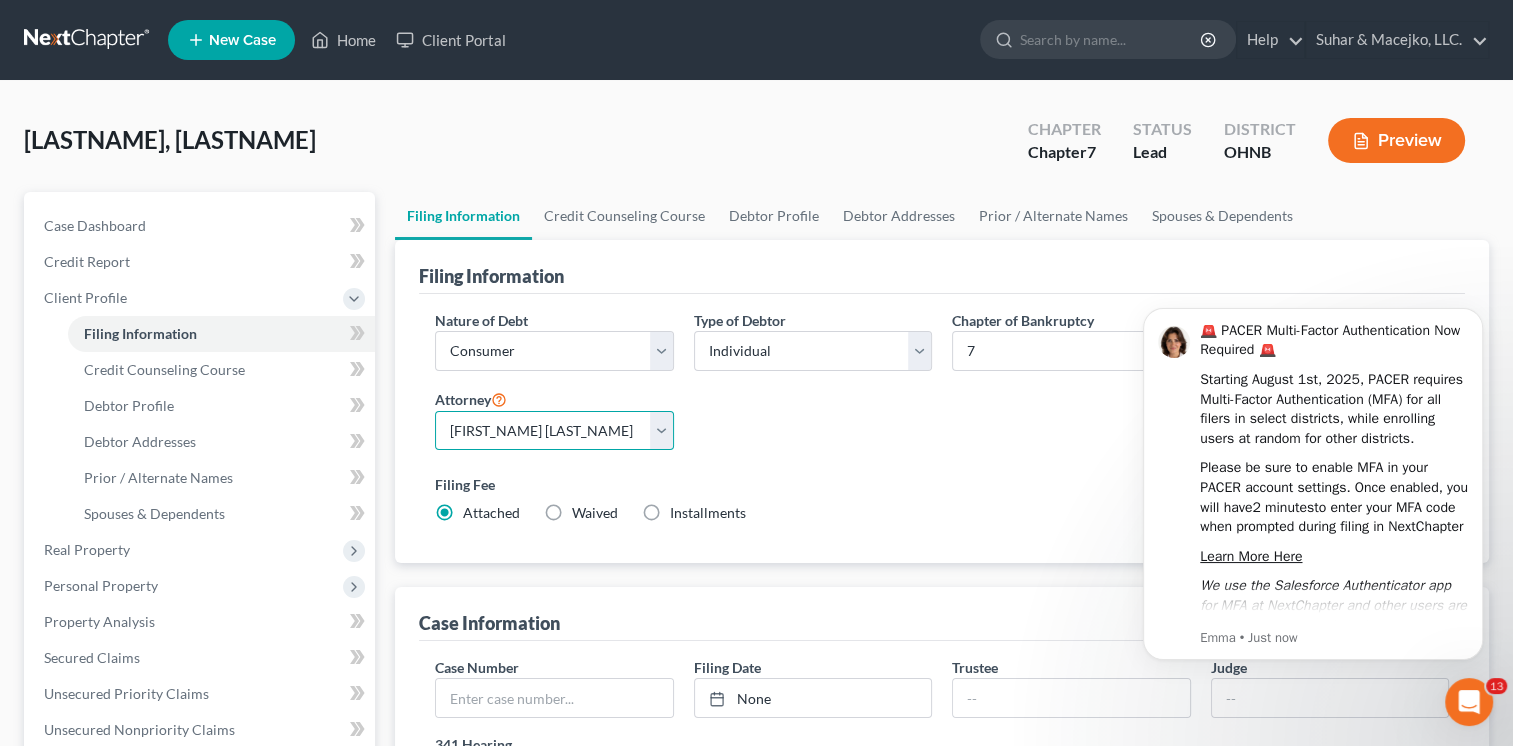 click on "Select [FIRST_NAME] [LAST_NAME] - OHNB [FIRST_NAME] [LAST_NAME] - OHNB" at bounding box center (554, 431) 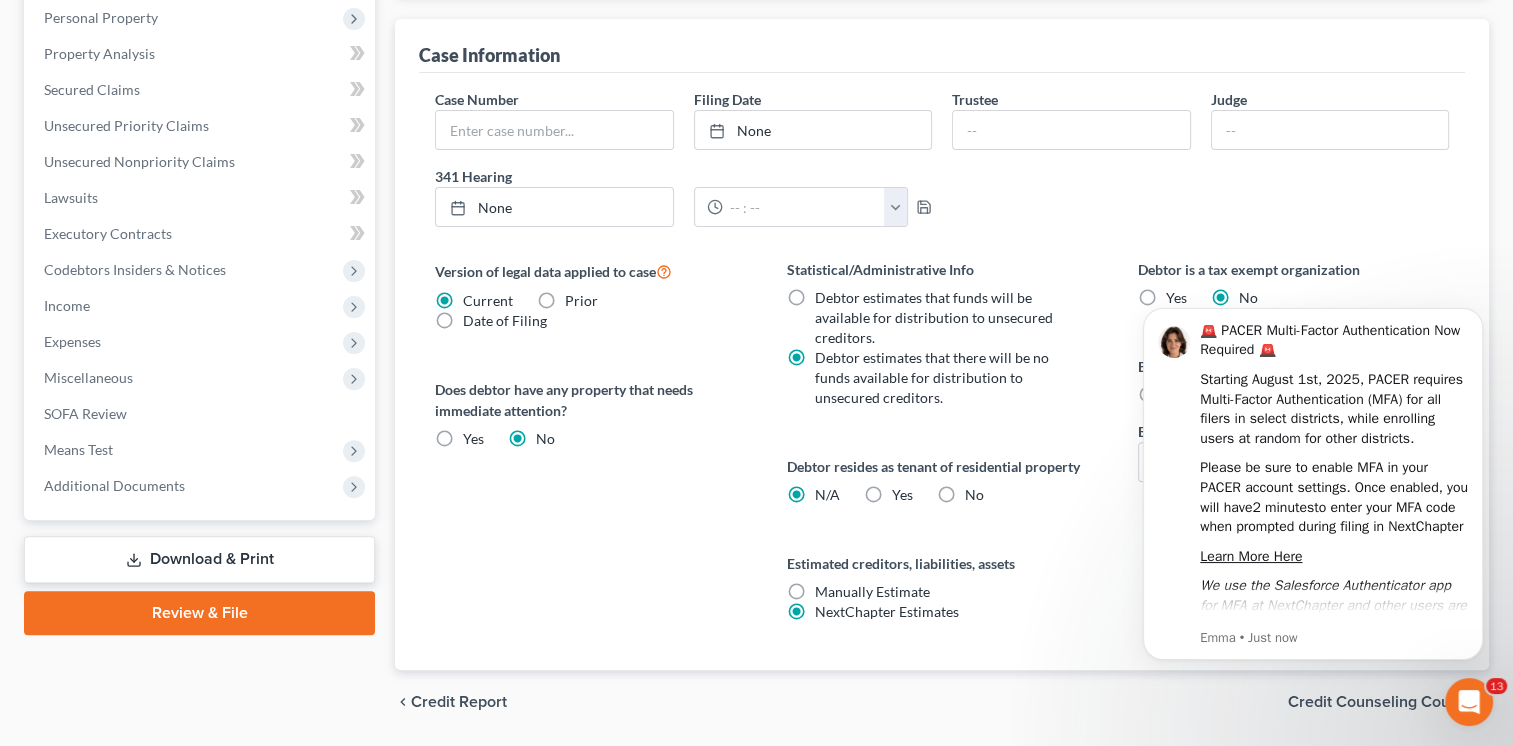 scroll, scrollTop: 600, scrollLeft: 0, axis: vertical 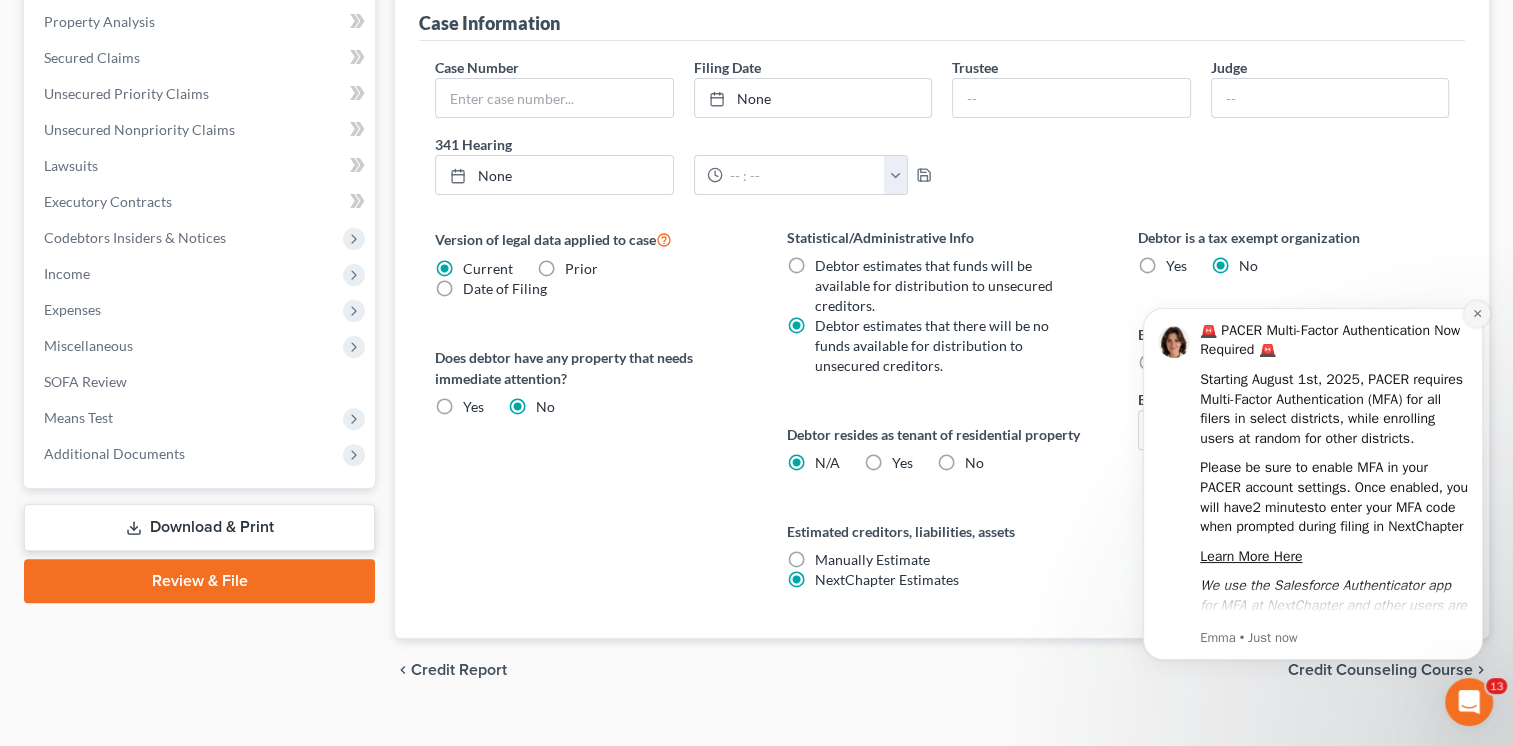 click 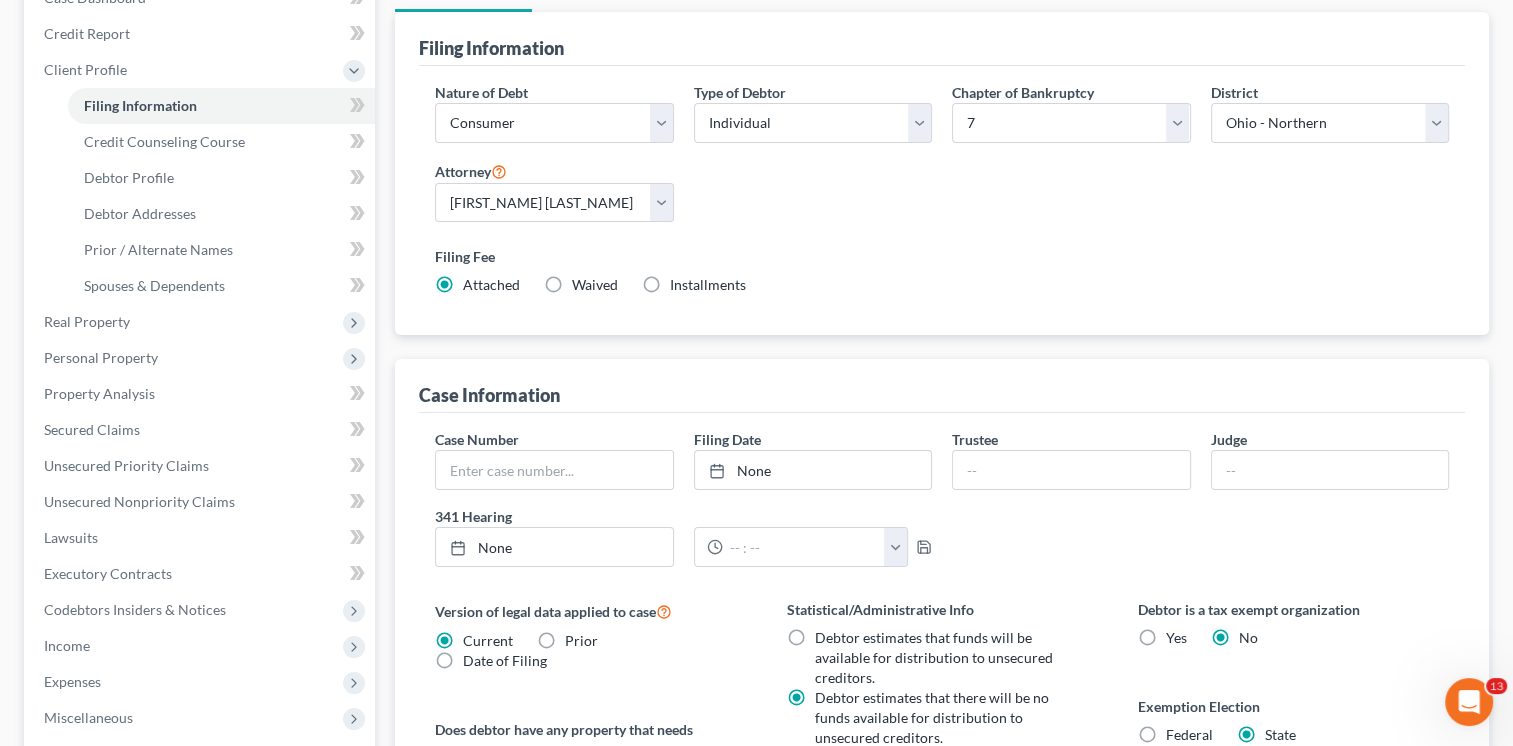scroll, scrollTop: 628, scrollLeft: 0, axis: vertical 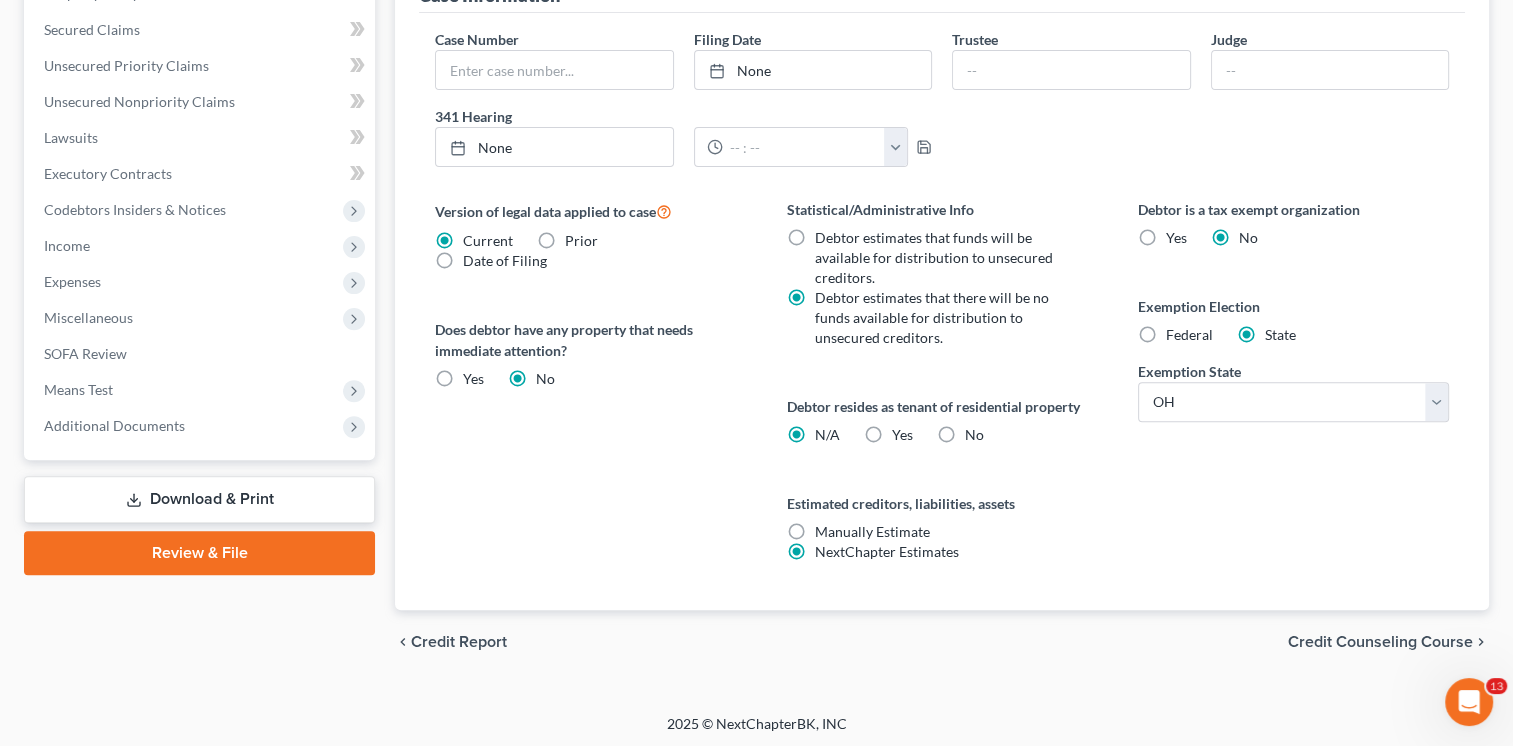 click on "Credit Counseling Course" at bounding box center [1380, 642] 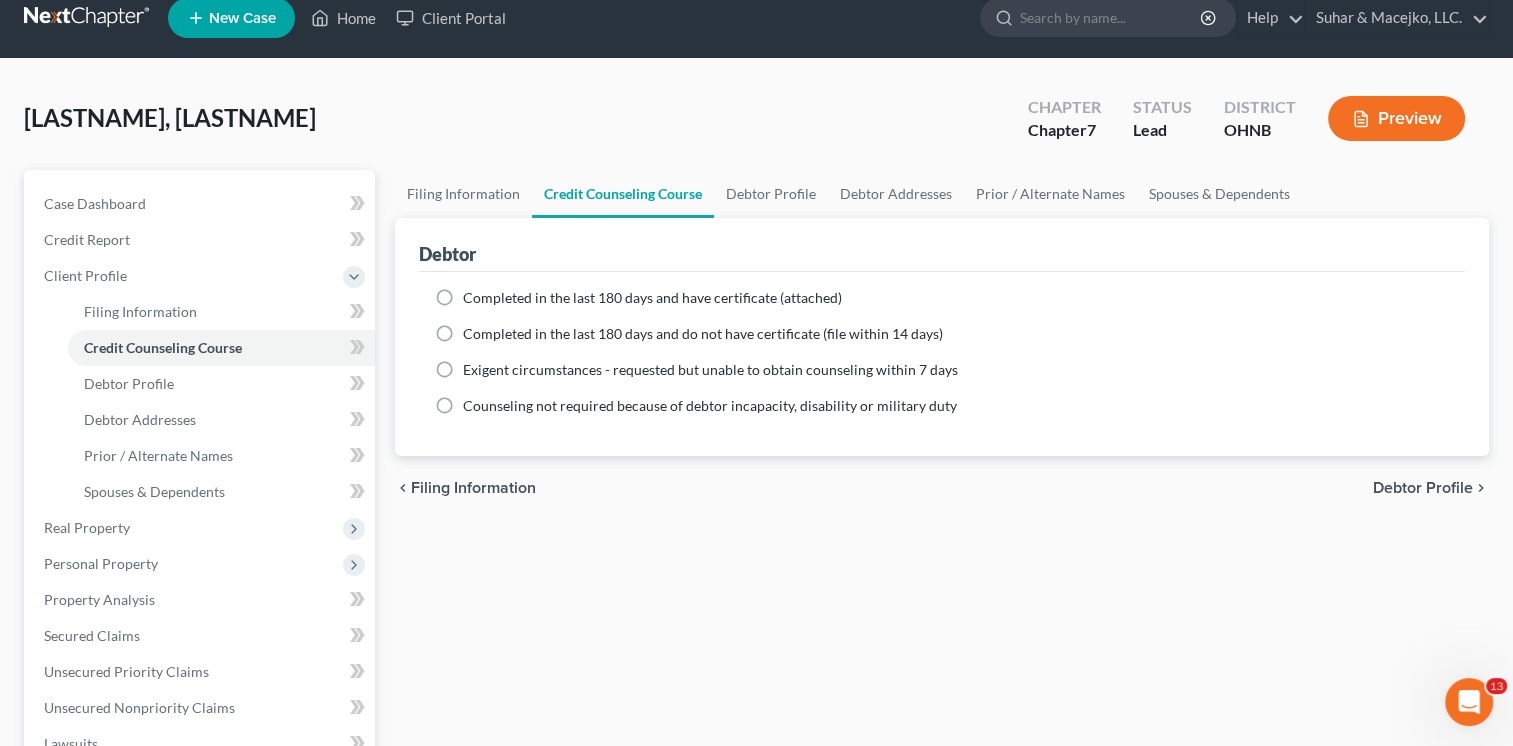 scroll, scrollTop: 0, scrollLeft: 0, axis: both 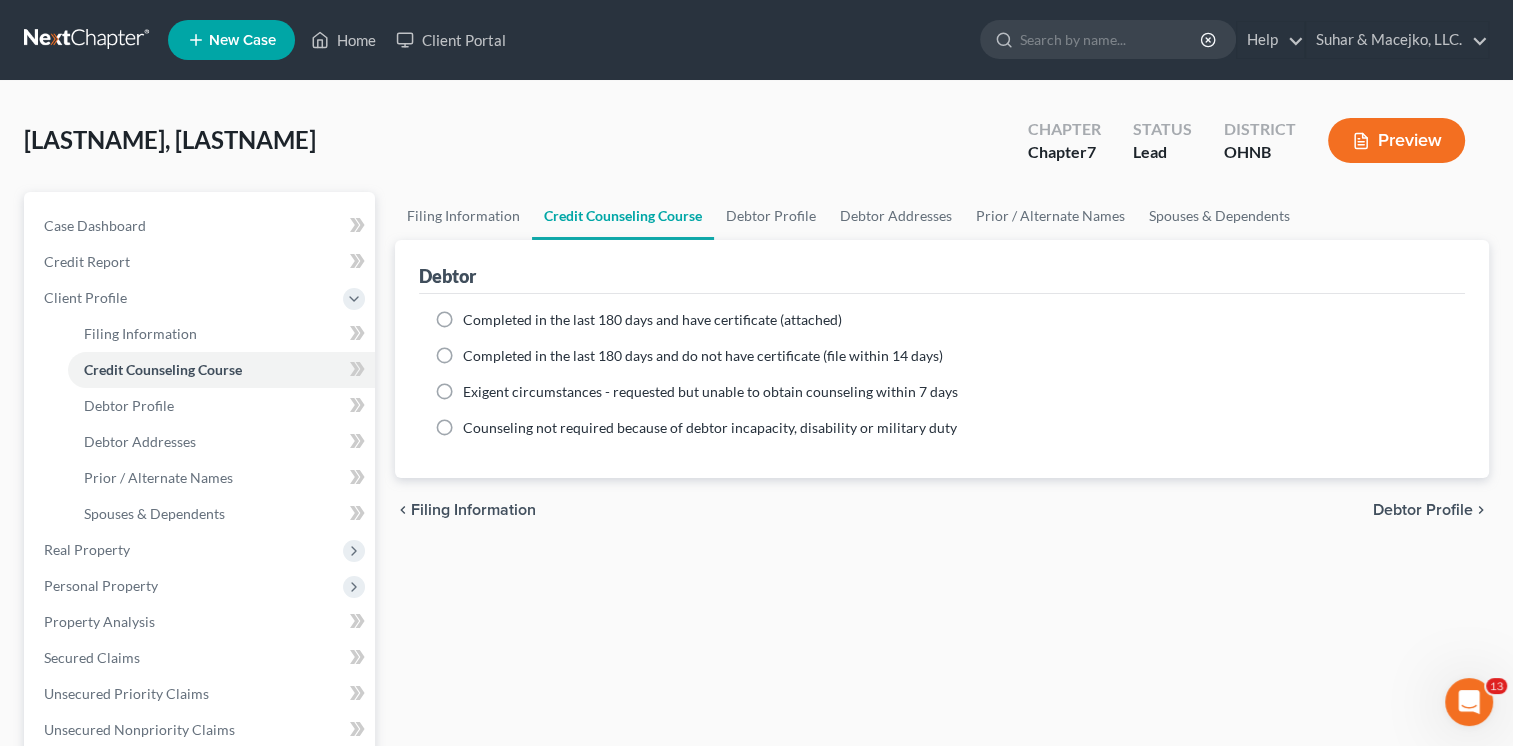 click on "Completed in the last 180 days and have certificate (attached)" at bounding box center [652, 320] 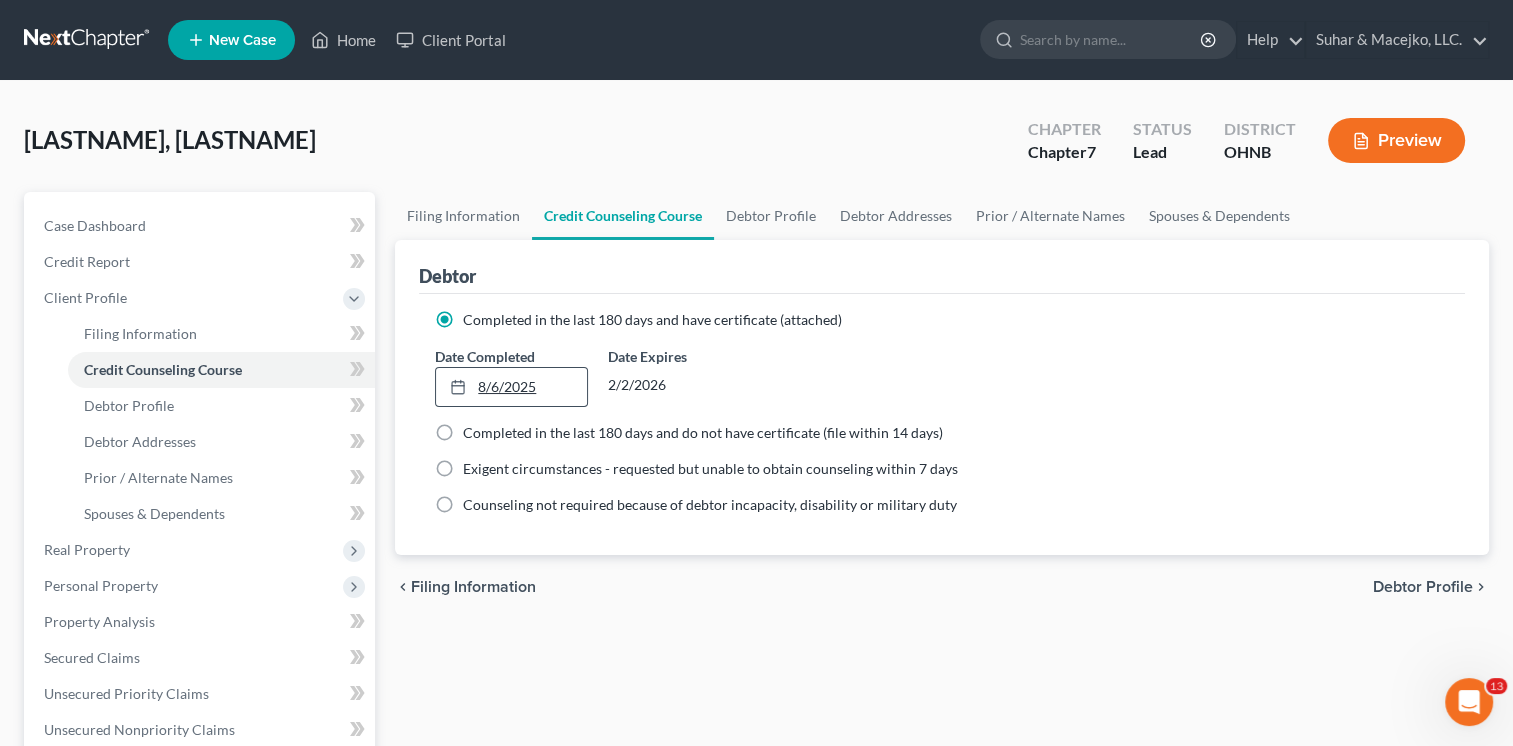 type on "8/6/2025" 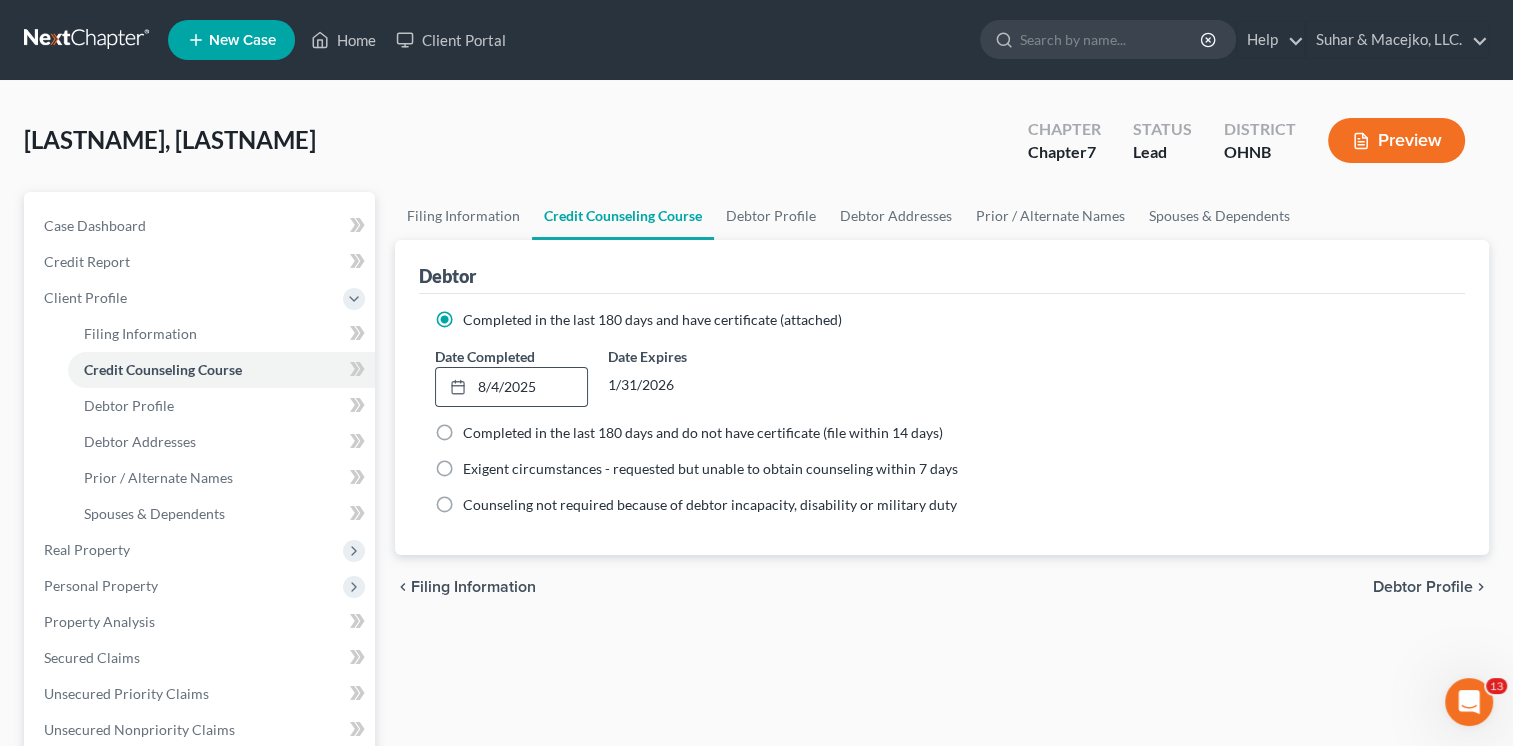click on "Debtor Profile" at bounding box center [1423, 587] 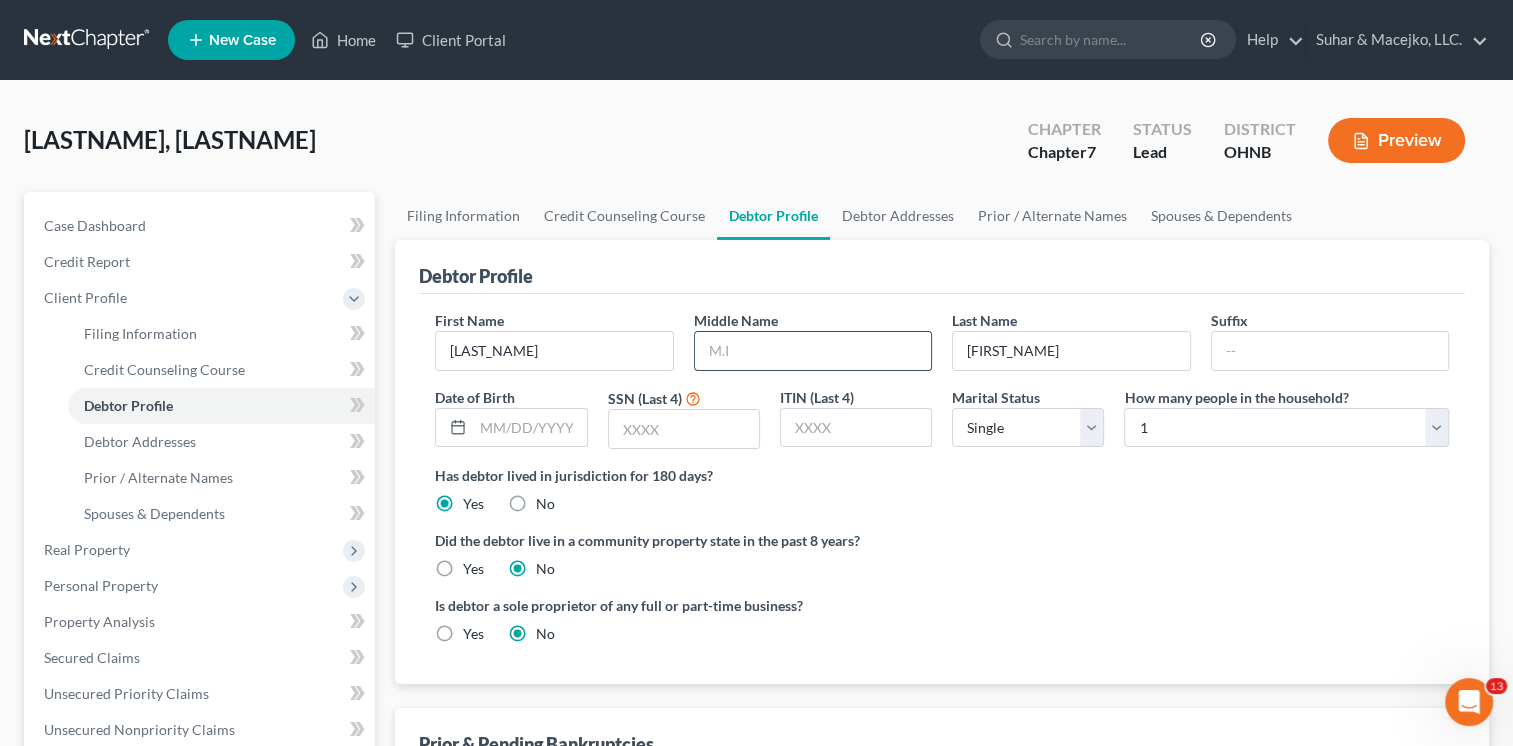 drag, startPoint x: 732, startPoint y: 351, endPoint x: 742, endPoint y: 344, distance: 12.206555 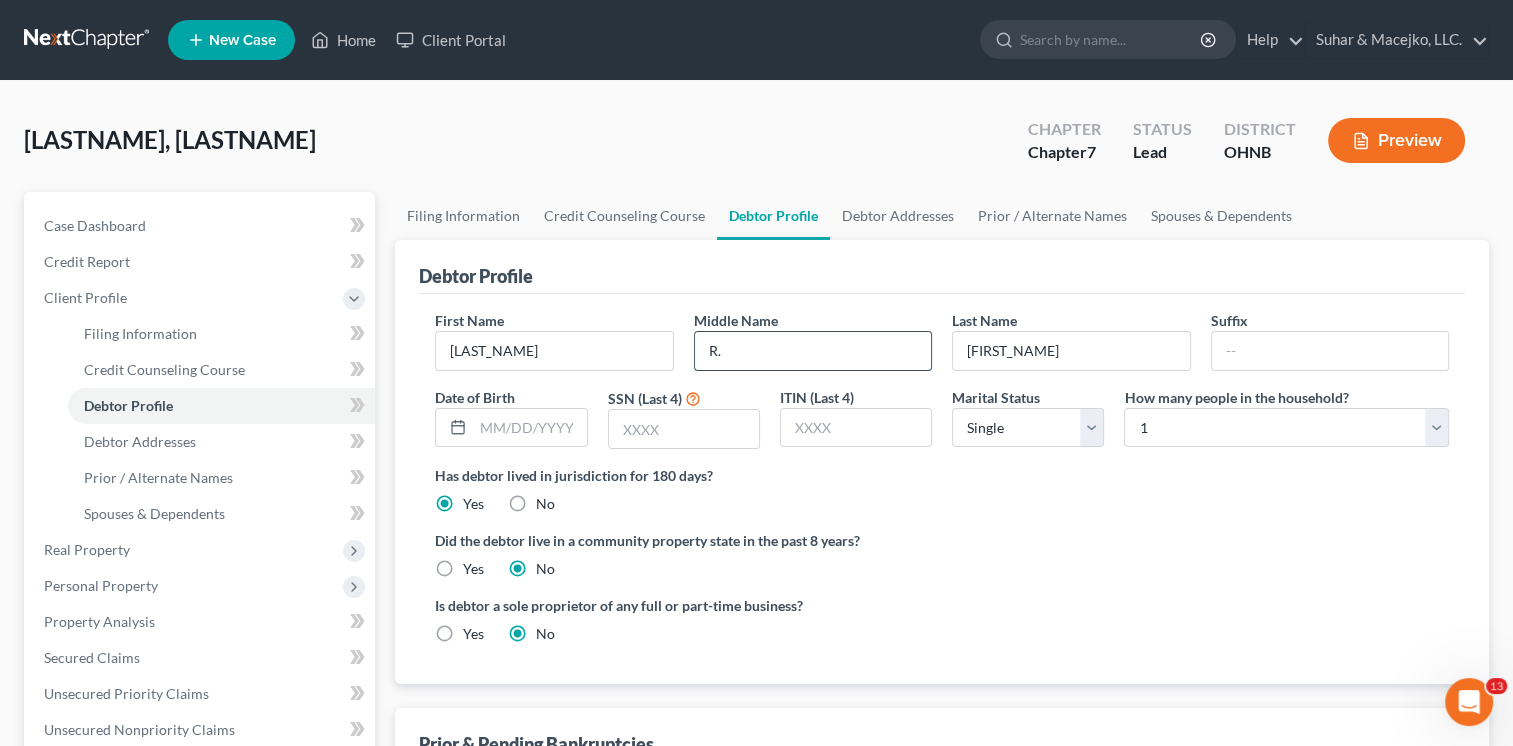 type on "R." 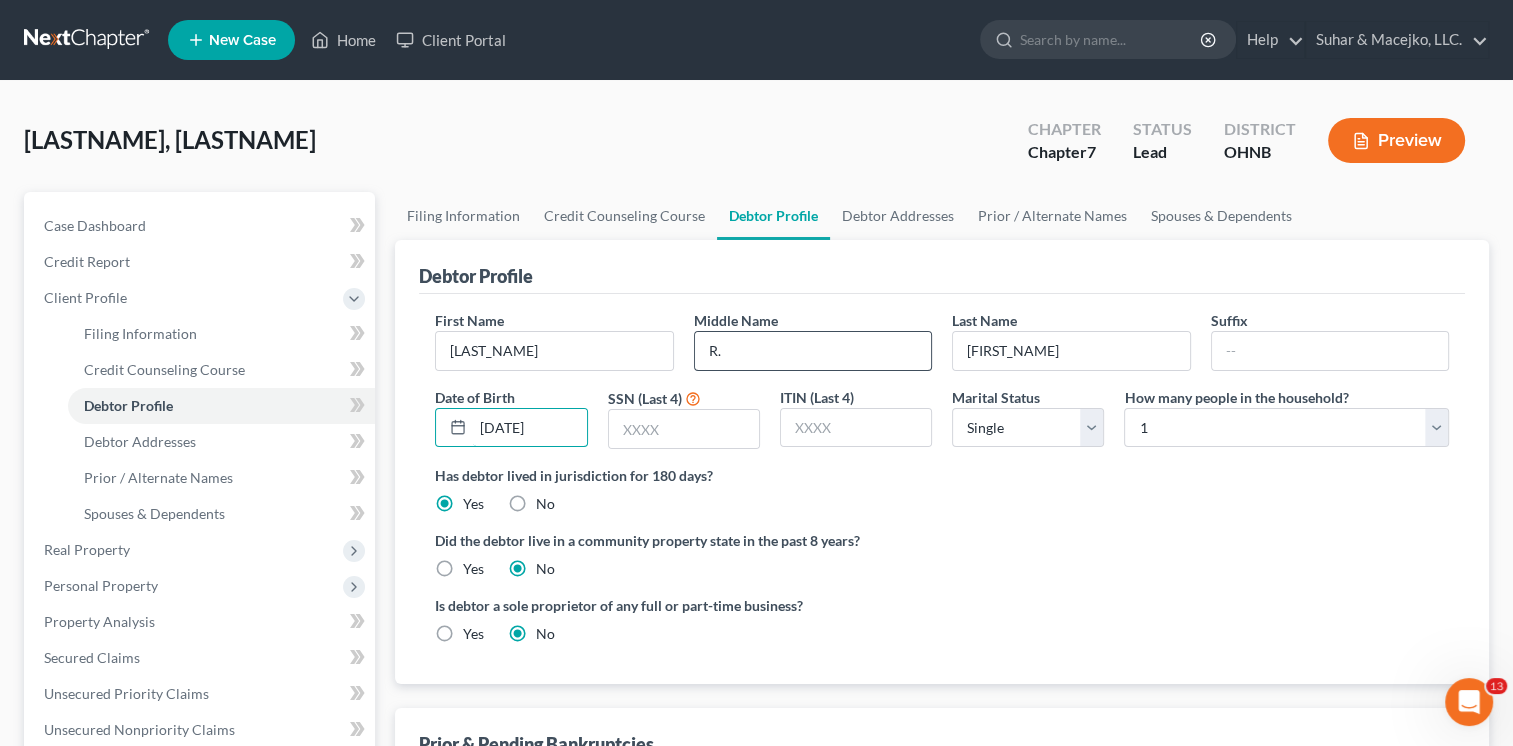 type on "[DATE]" 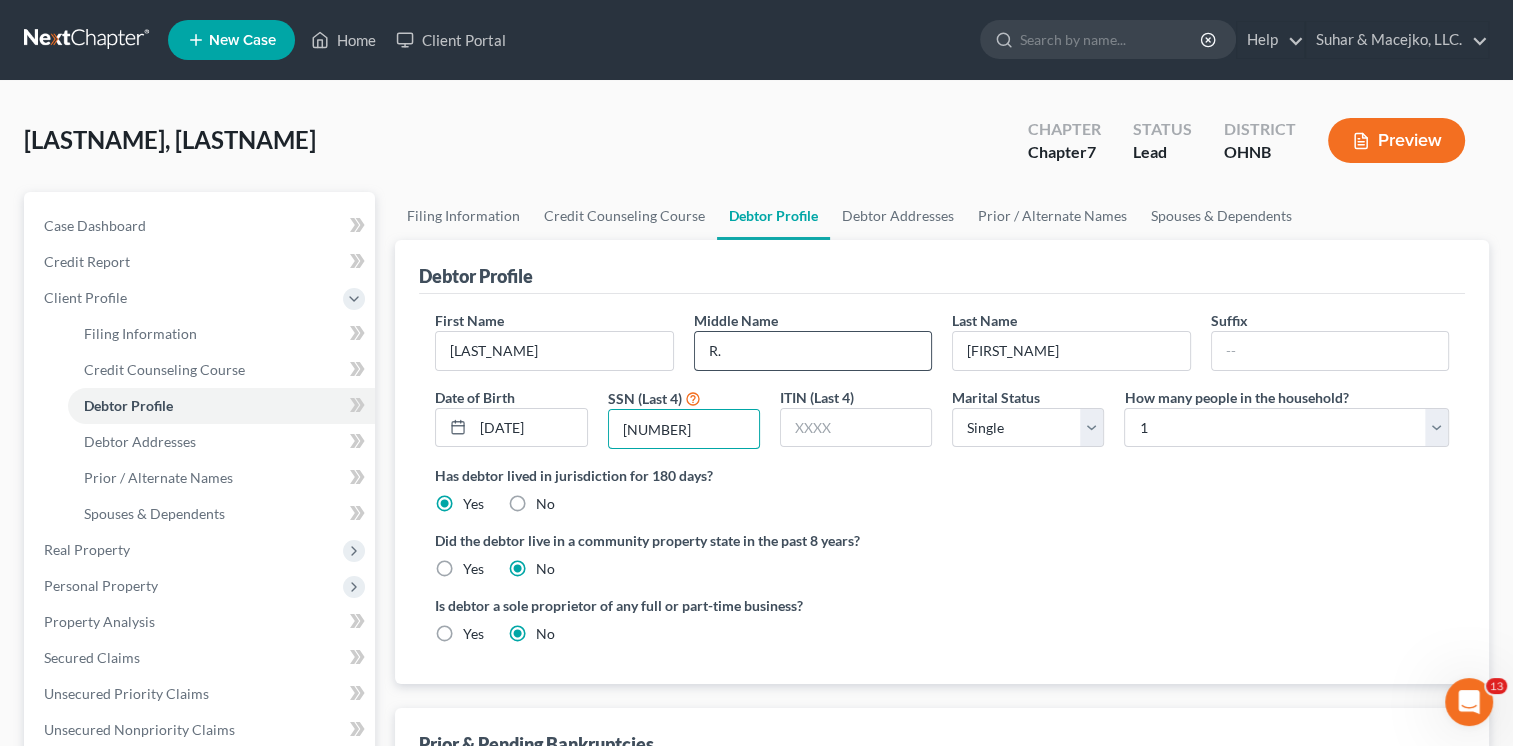 type on "[NUMBER]" 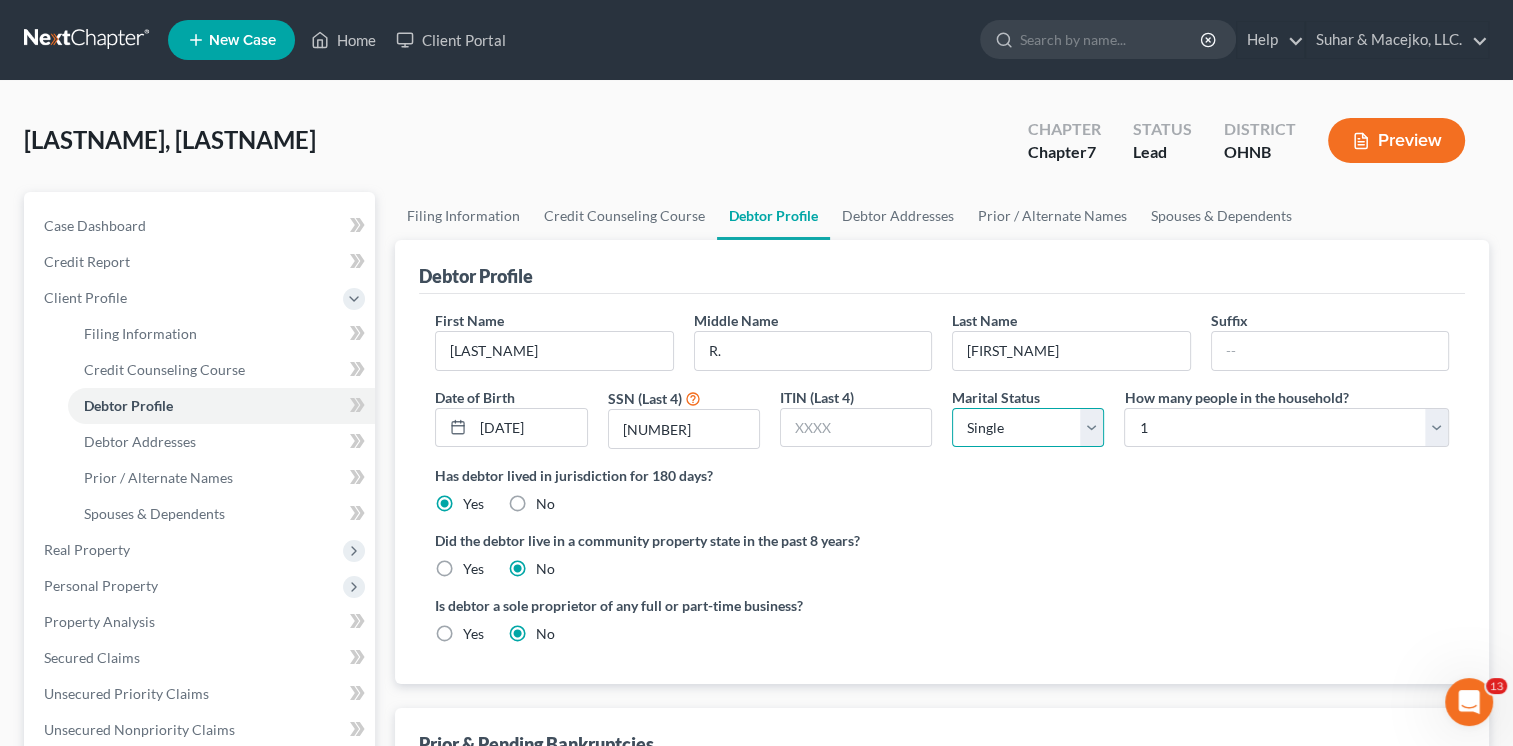 click on "Select Single Married Separated Divorced Widowed" at bounding box center (1028, 428) 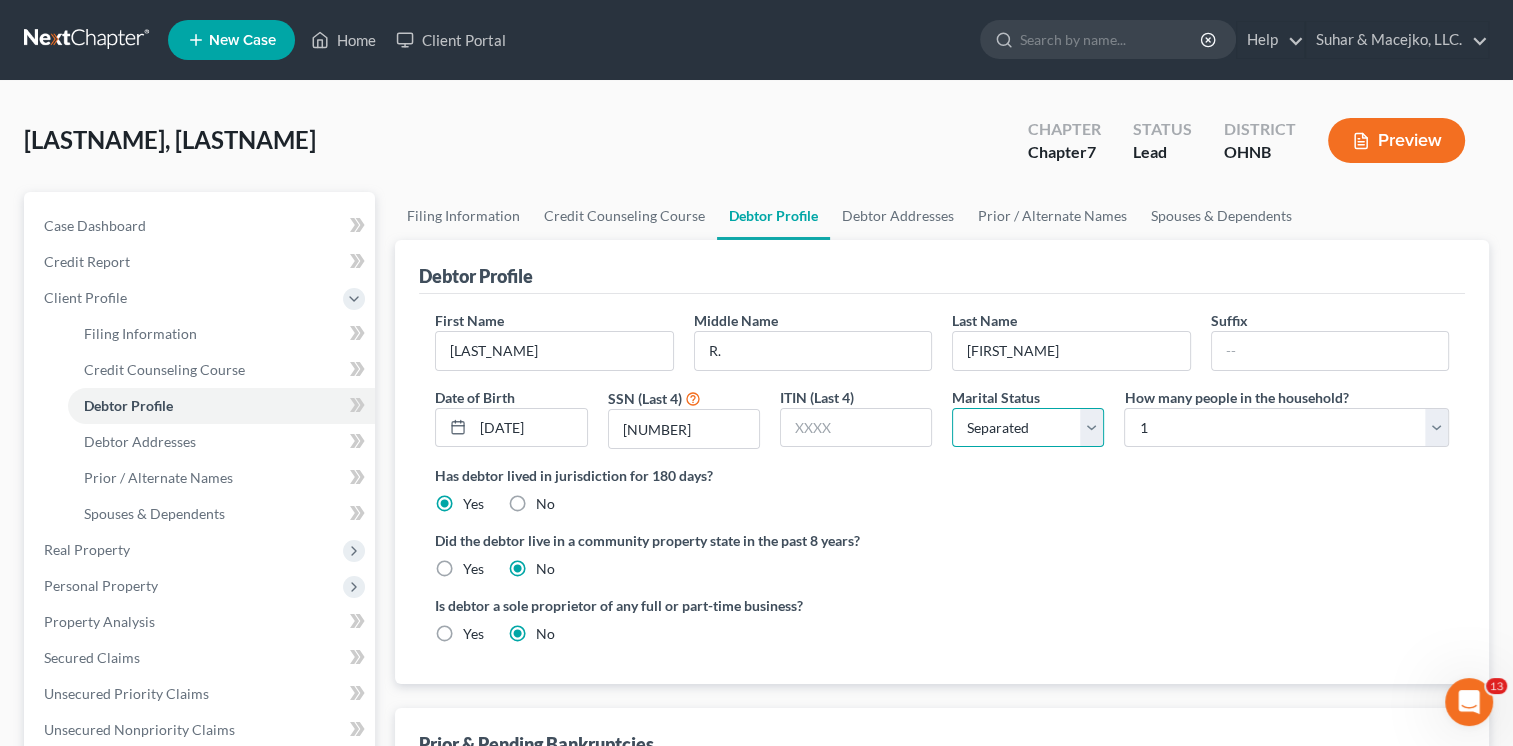 click on "Select Single Married Separated Divorced Widowed" at bounding box center [1028, 428] 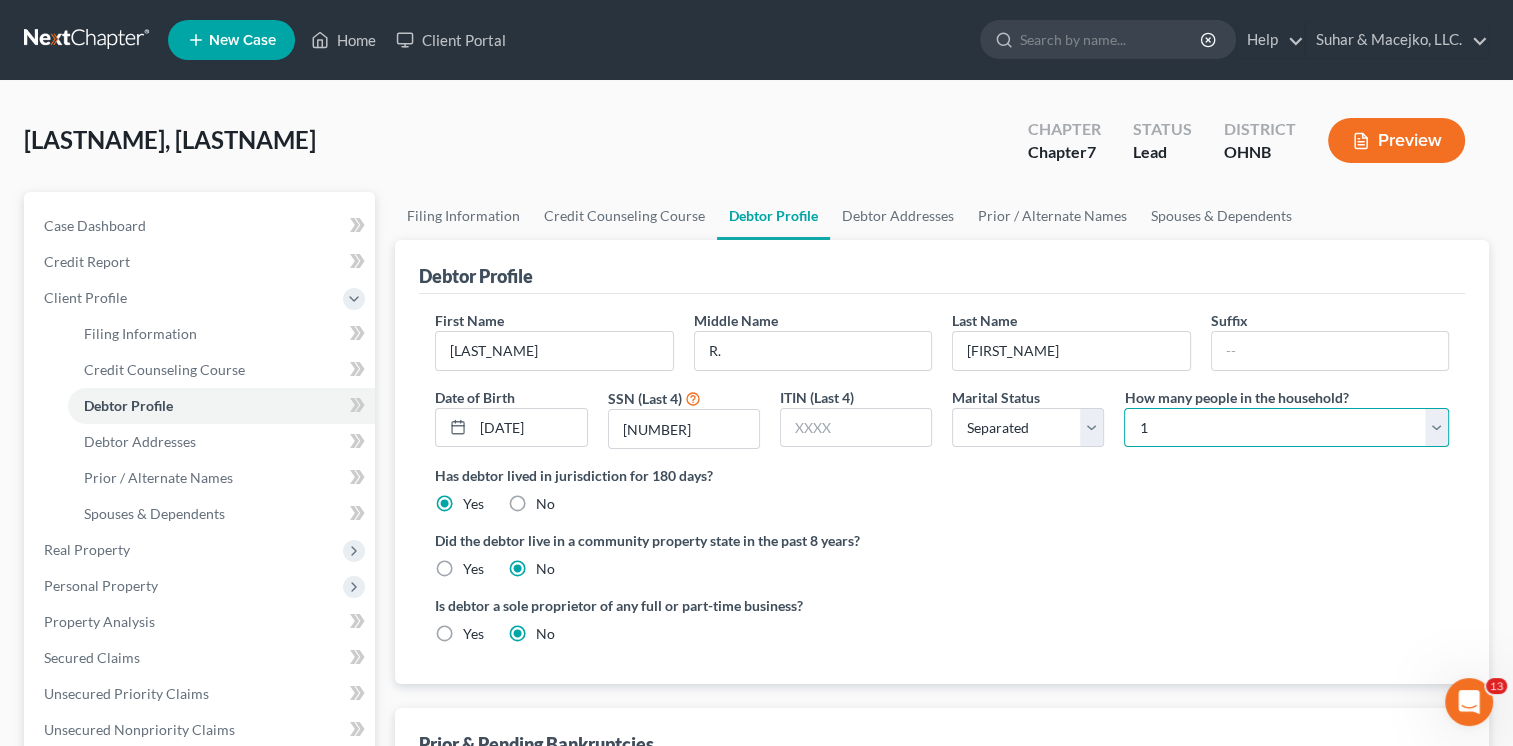 click on "Select 1 2 3 4 5 6 7 8 9 10 11 12 13 14 15 16 17 18 19 20" at bounding box center [1286, 428] 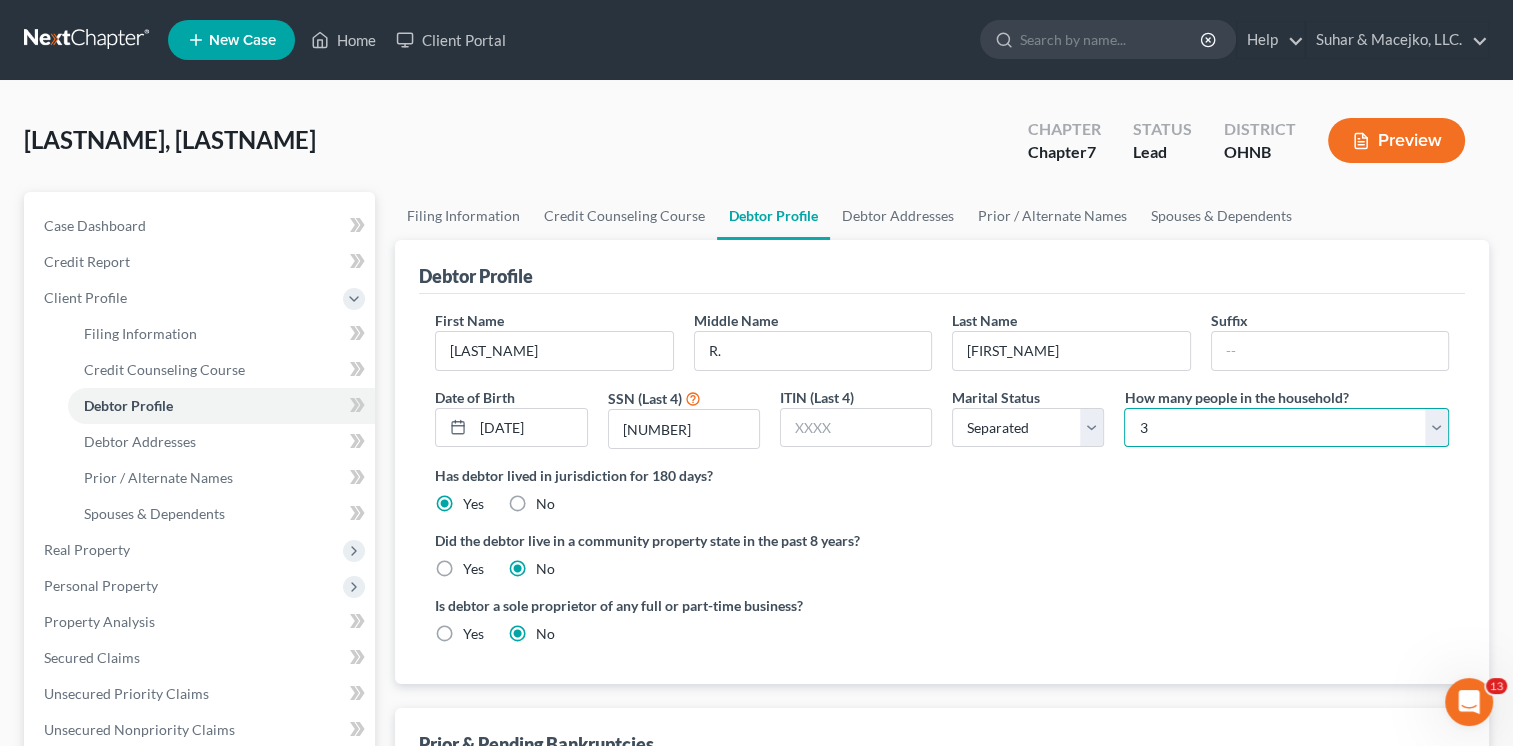 click on "Select 1 2 3 4 5 6 7 8 9 10 11 12 13 14 15 16 17 18 19 20" at bounding box center [1286, 428] 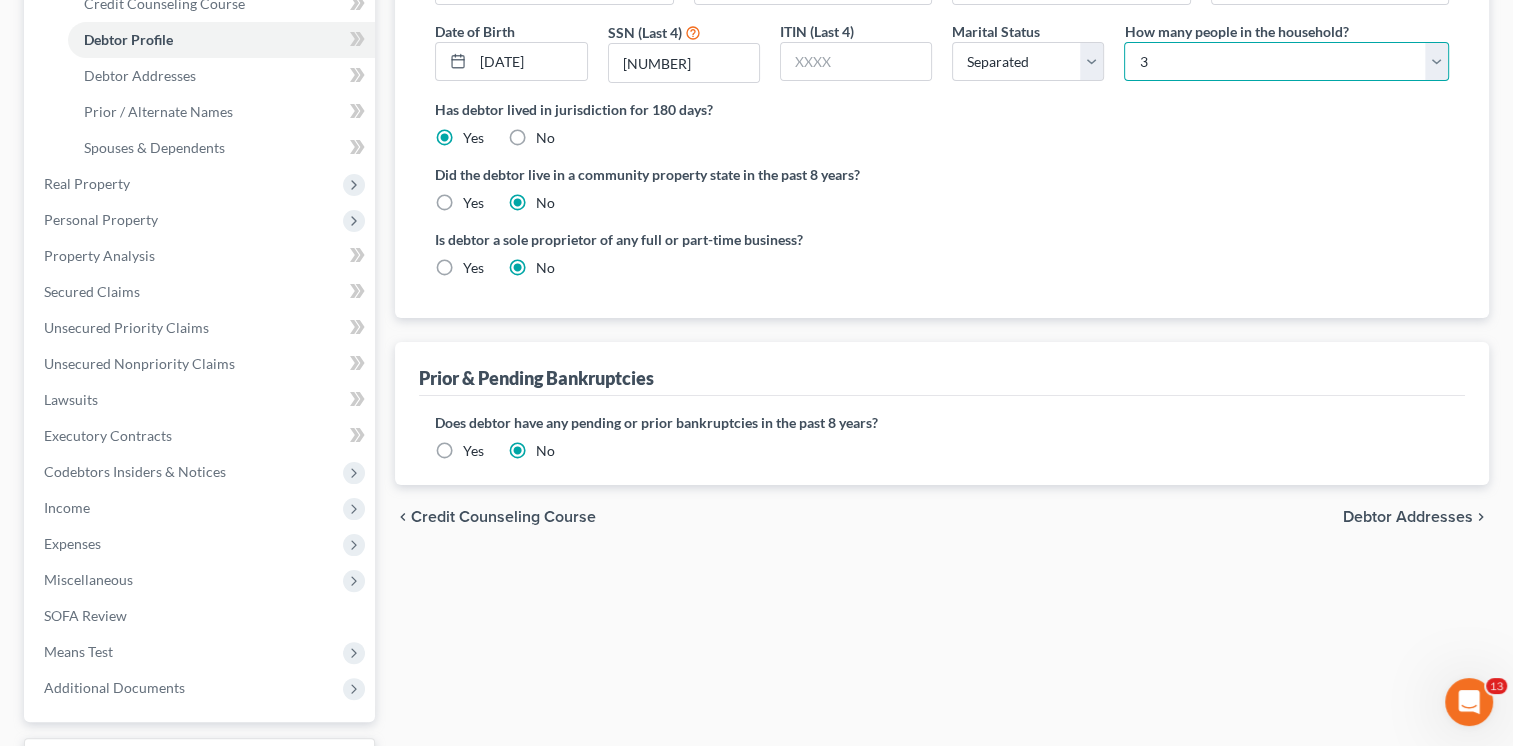 scroll, scrollTop: 400, scrollLeft: 0, axis: vertical 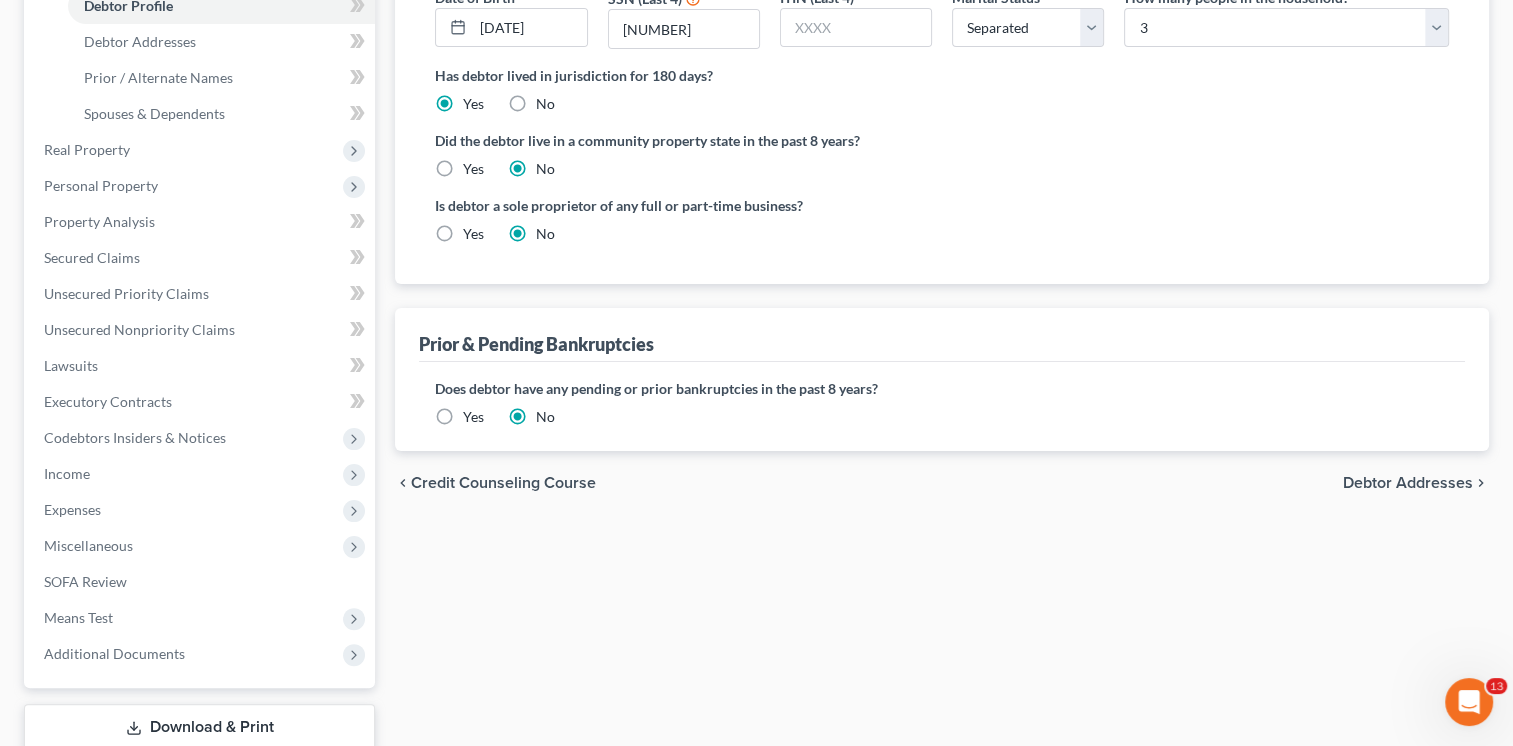 click on "Debtor Addresses" at bounding box center [1408, 483] 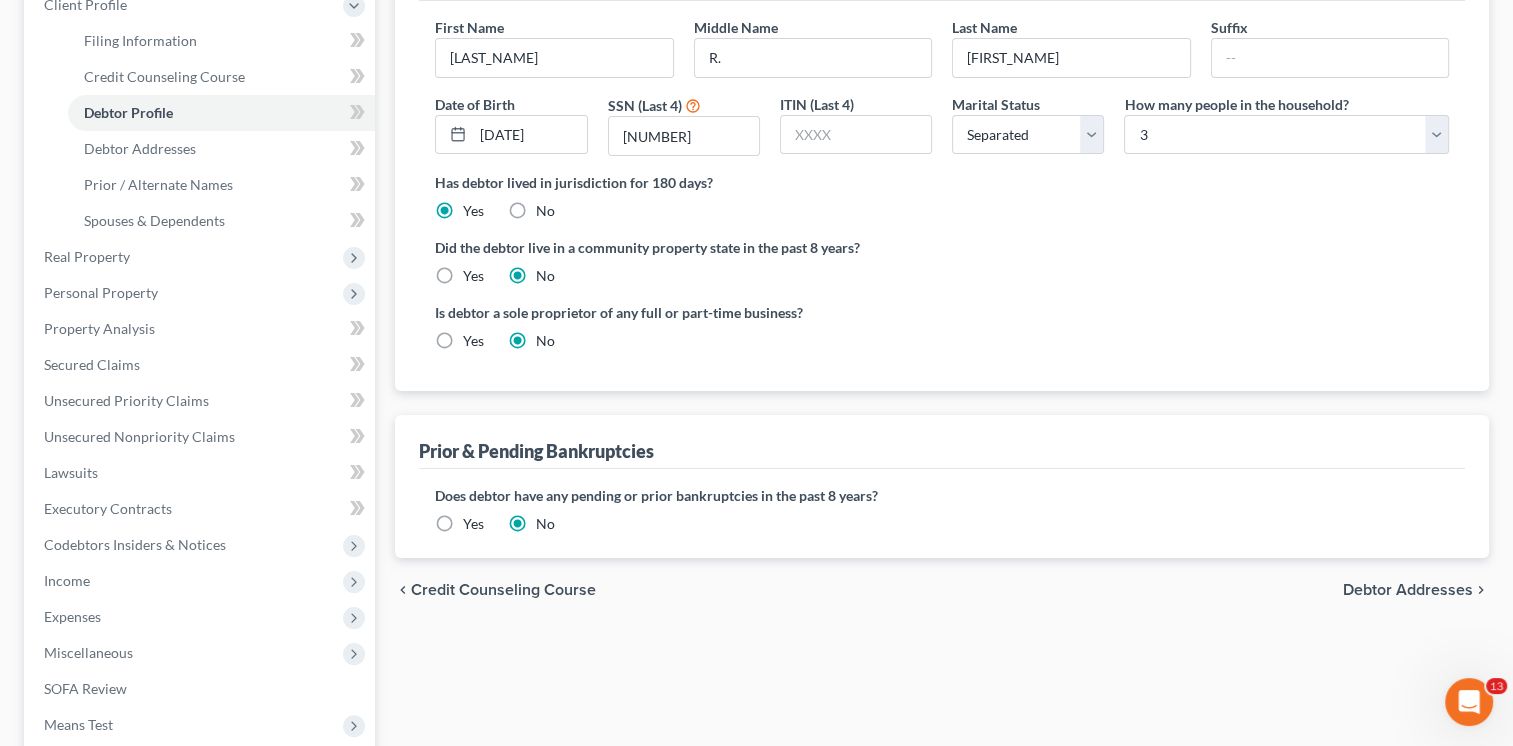 select on "0" 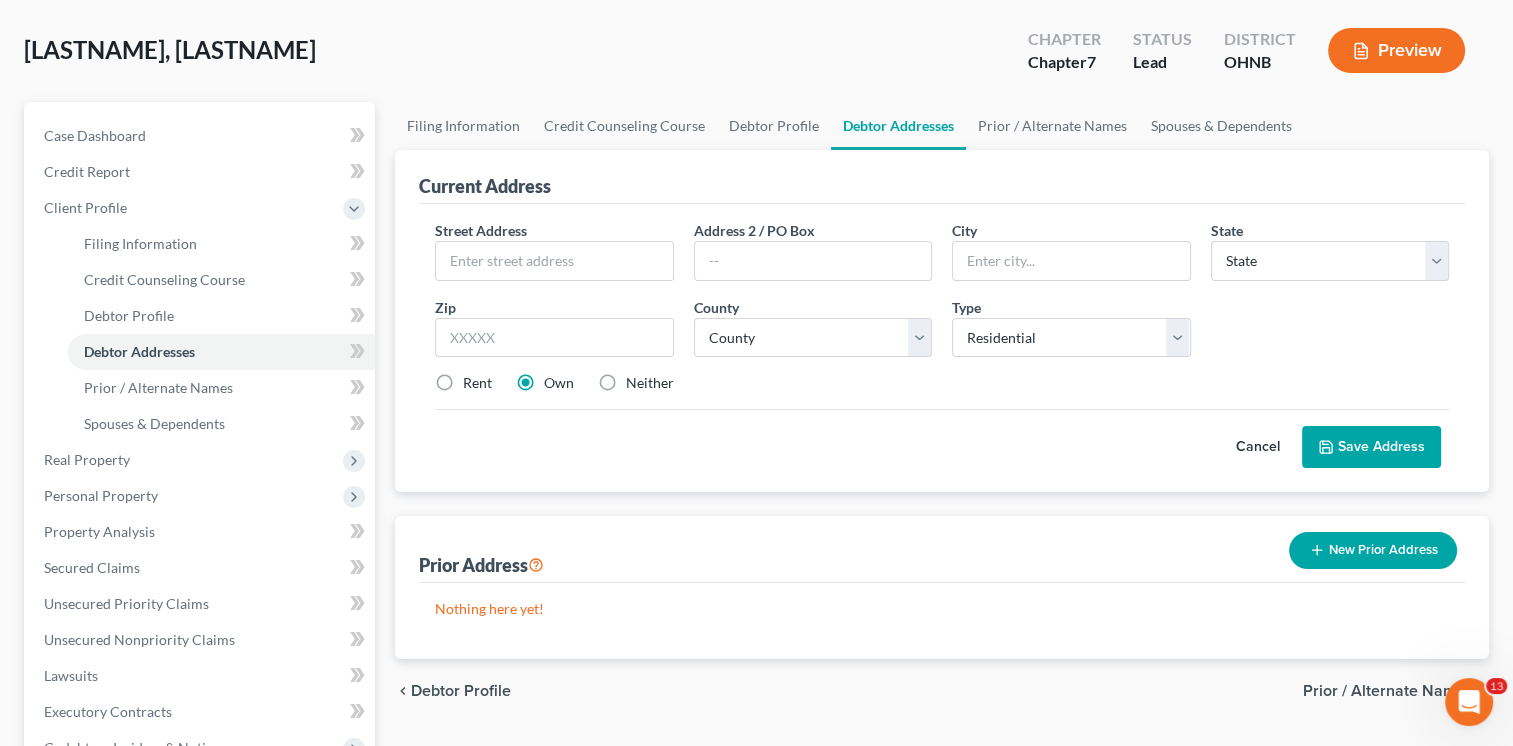 scroll, scrollTop: 0, scrollLeft: 0, axis: both 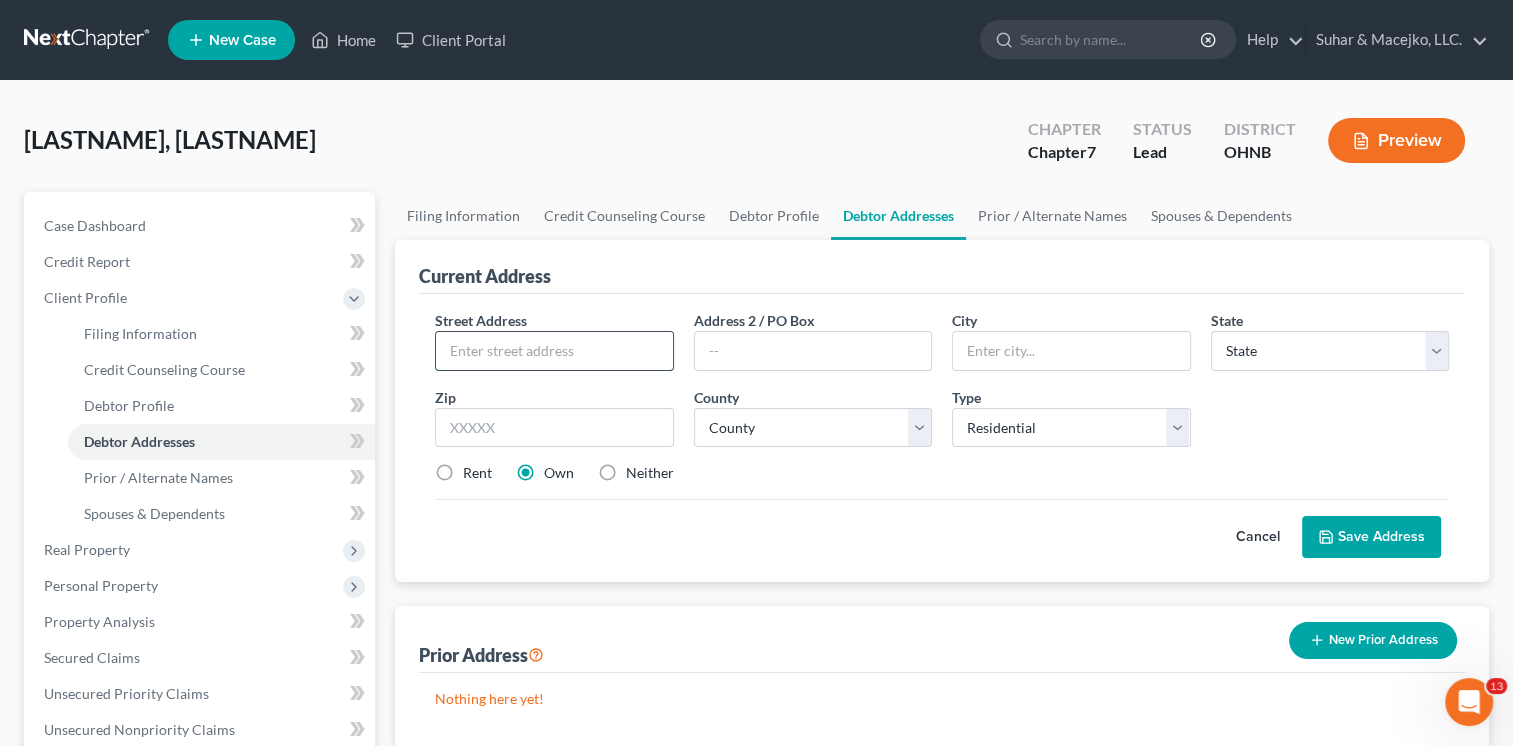 click at bounding box center [554, 351] 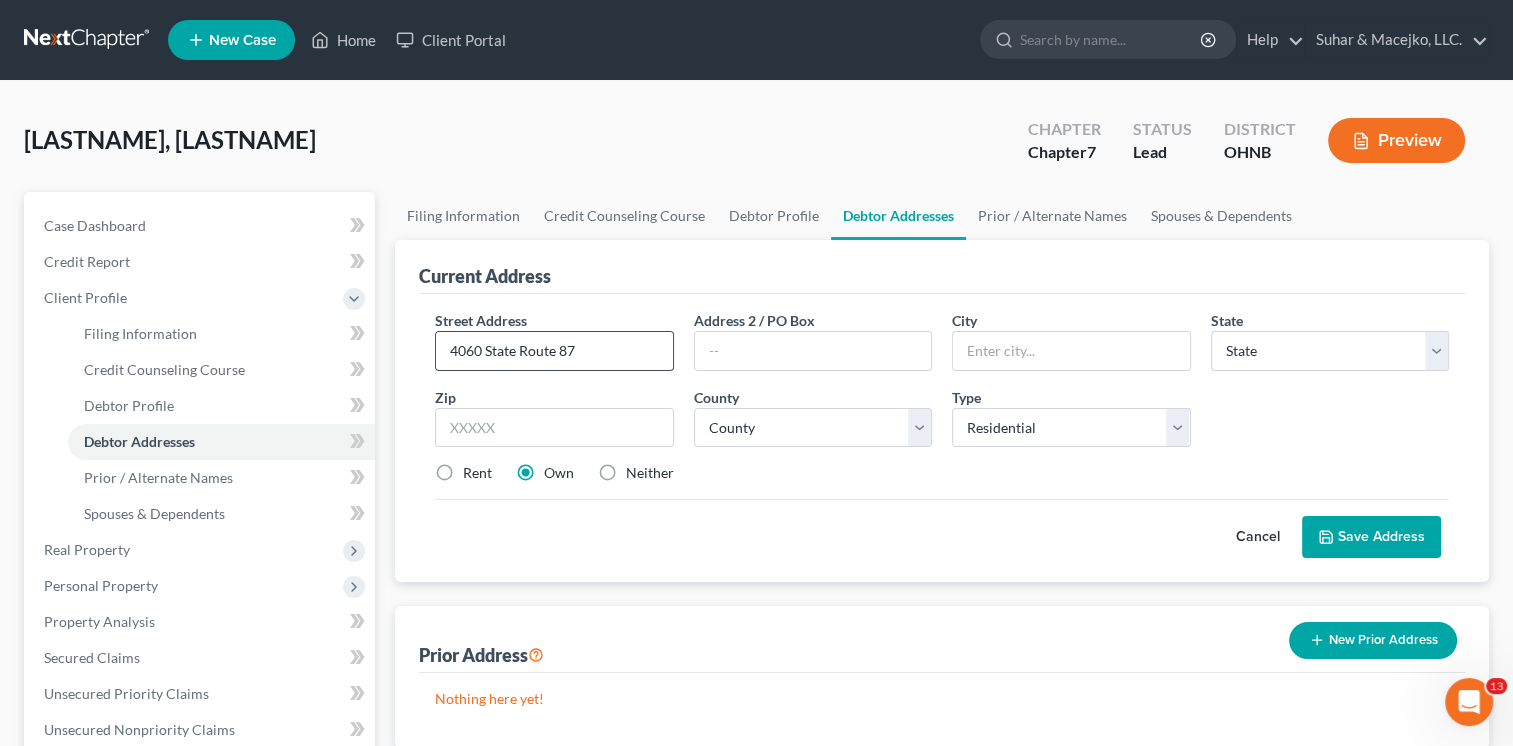 type on "4060 State Route 87" 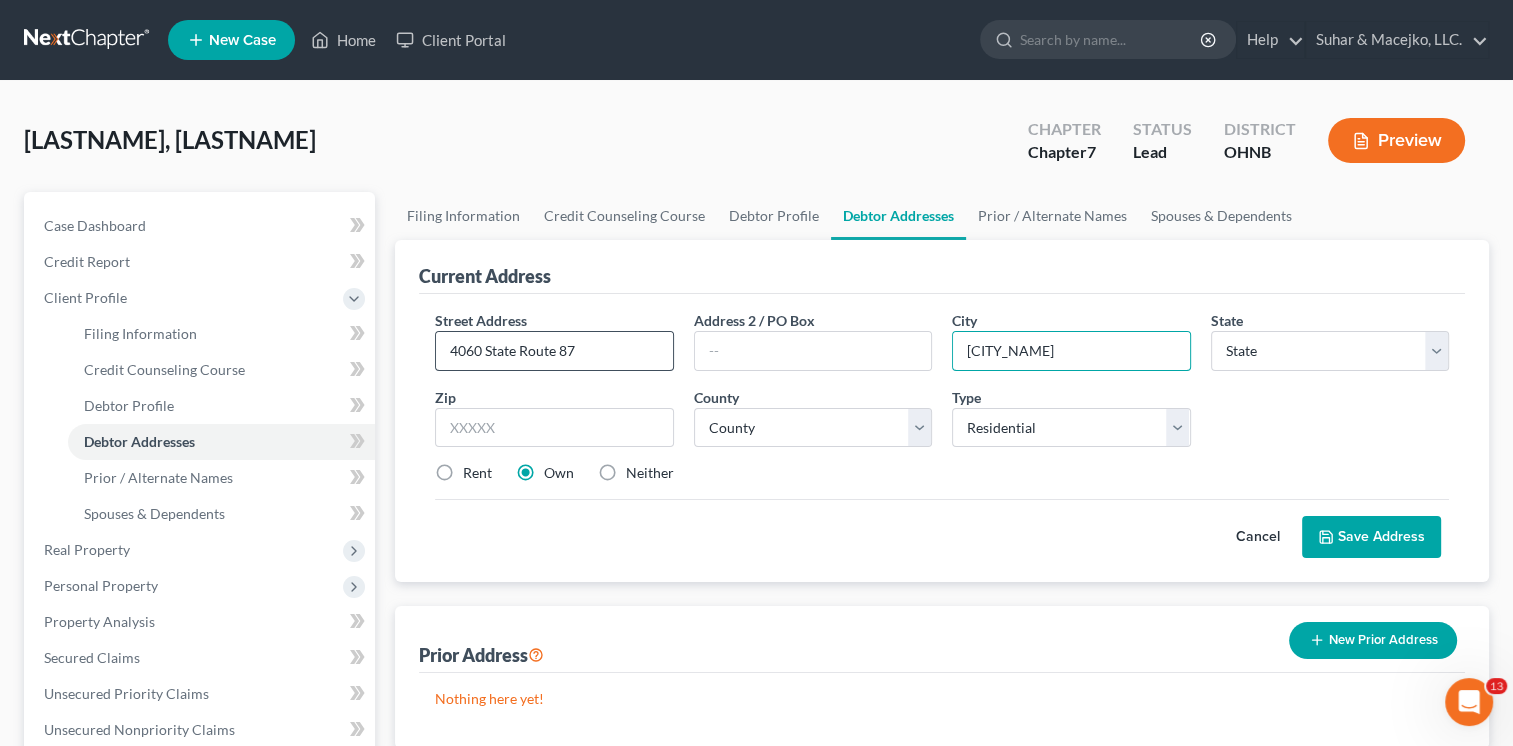 type on "[CITY_NAME]" 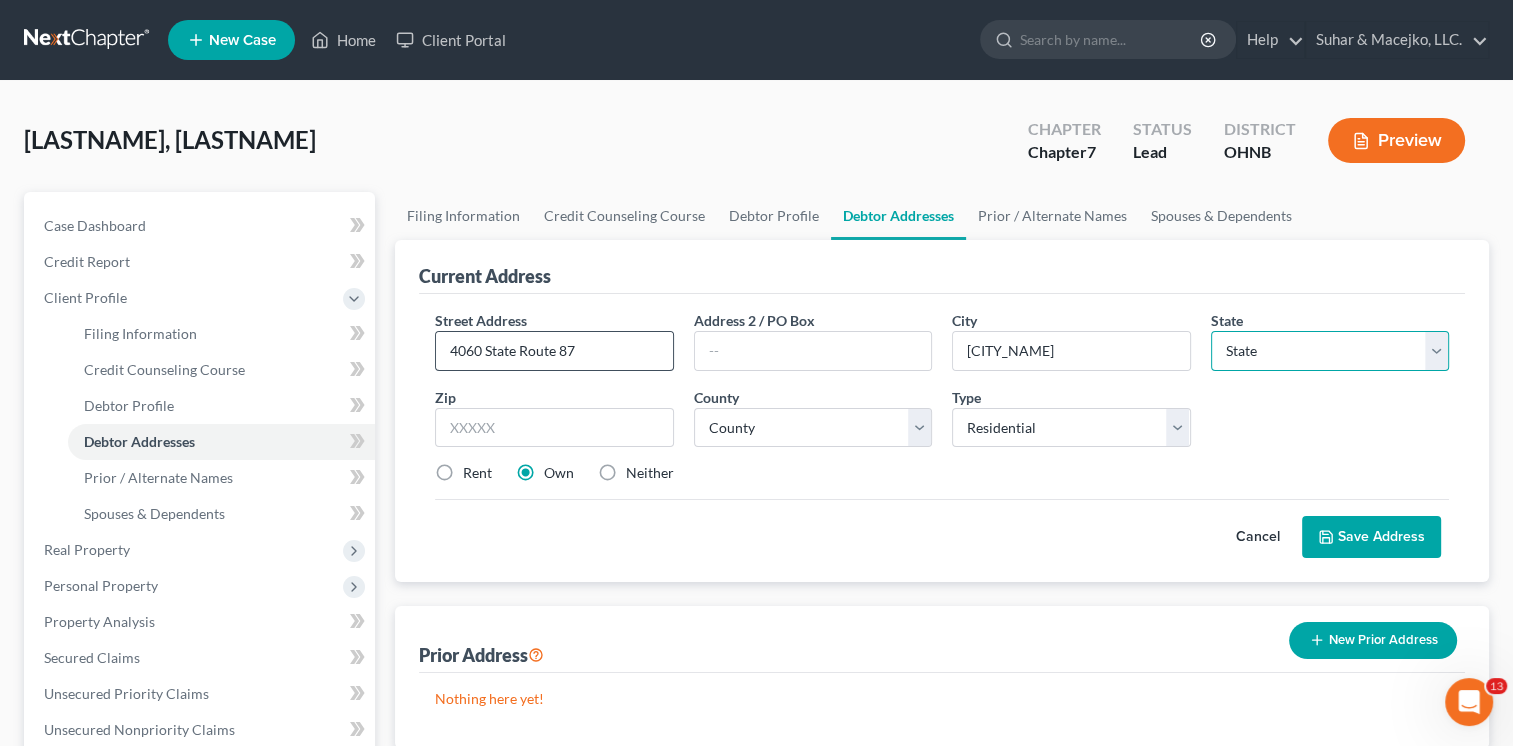 select on "36" 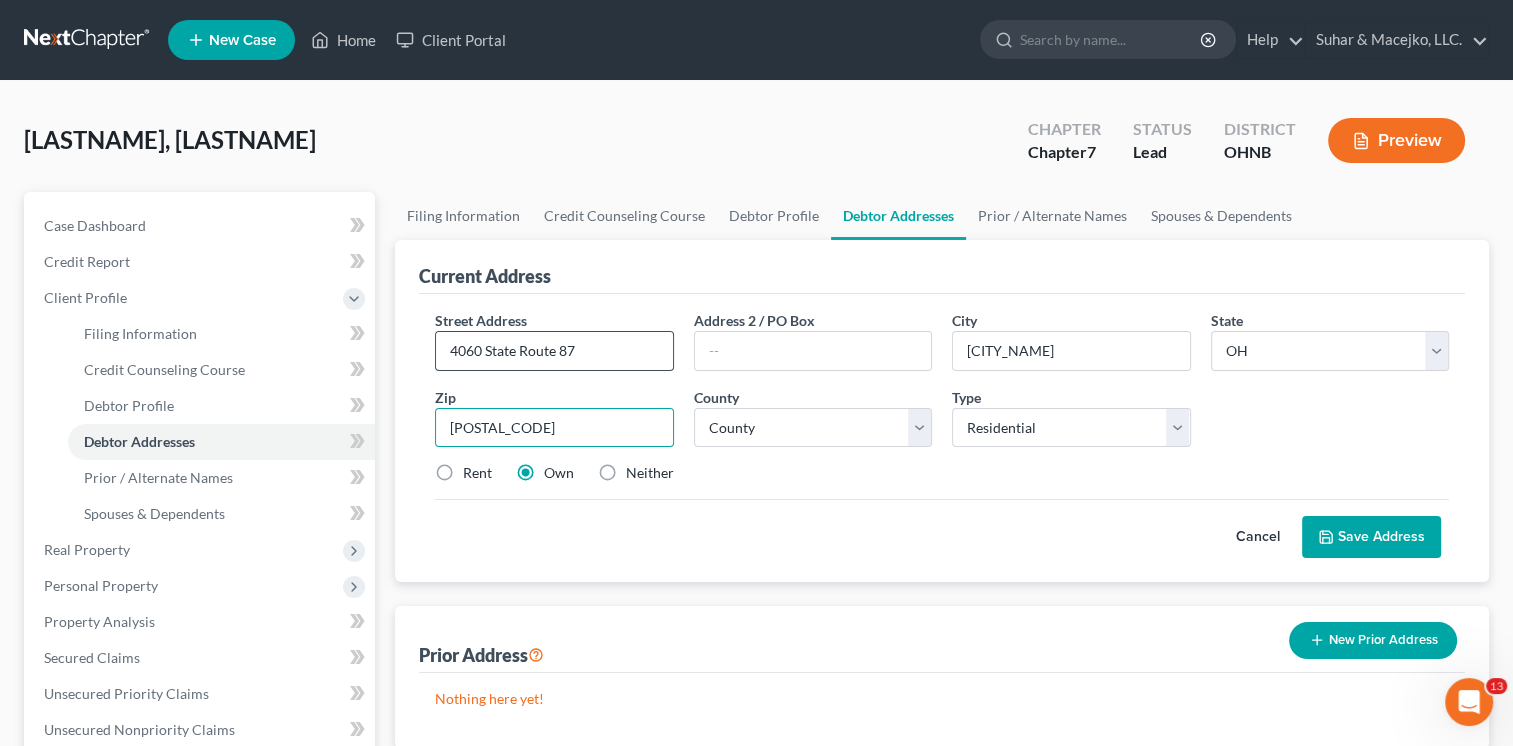 type on "[POSTAL_CODE]" 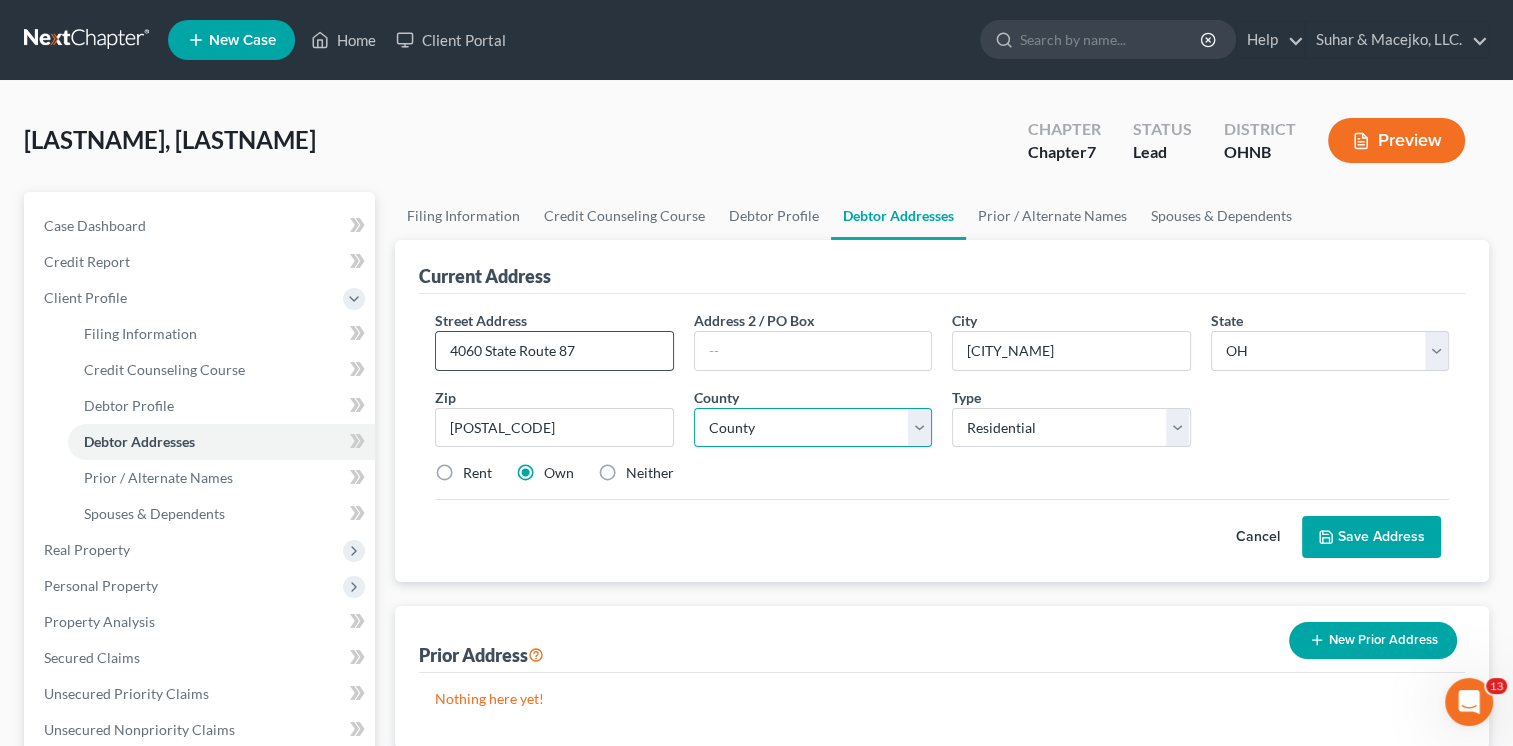 select on "77" 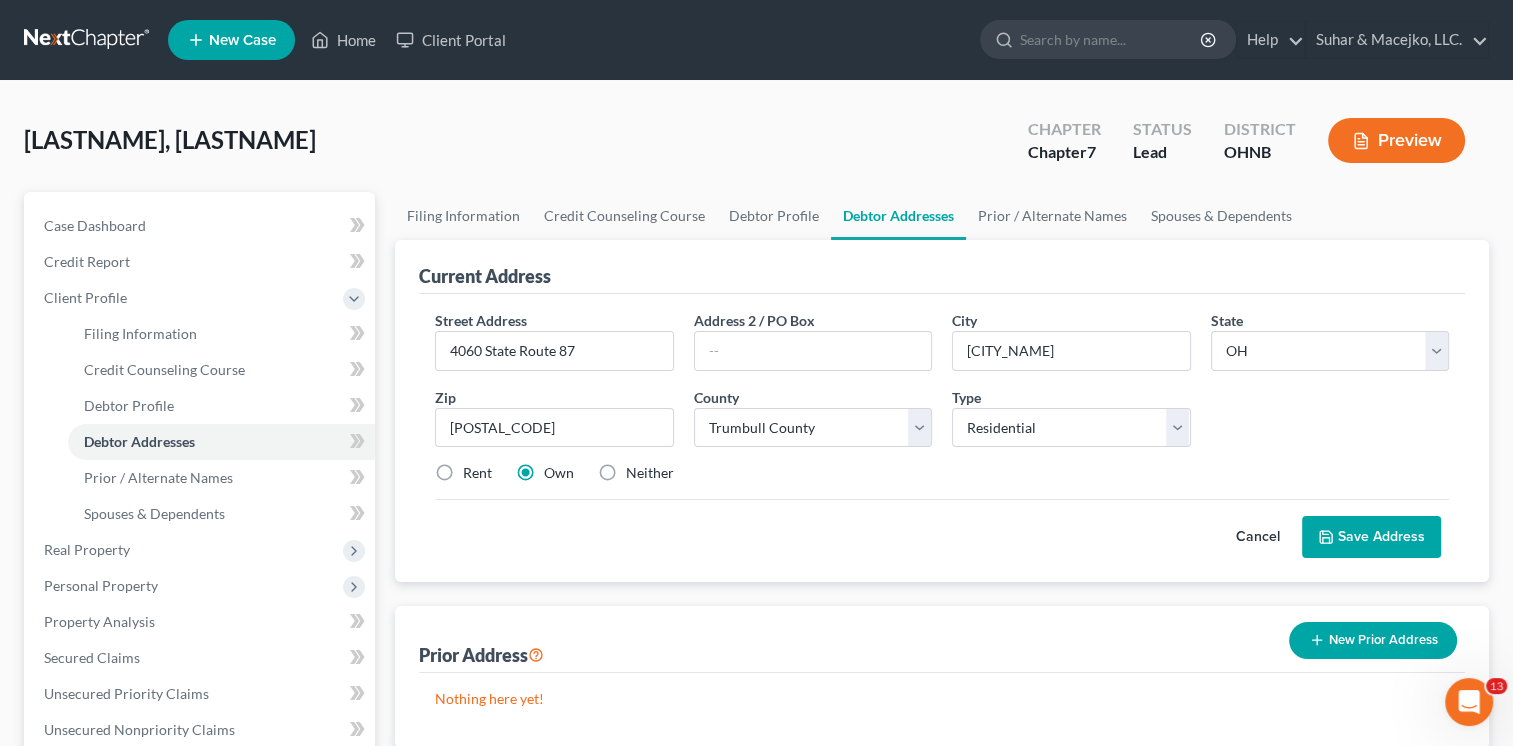 click on "Save Address" at bounding box center [1371, 537] 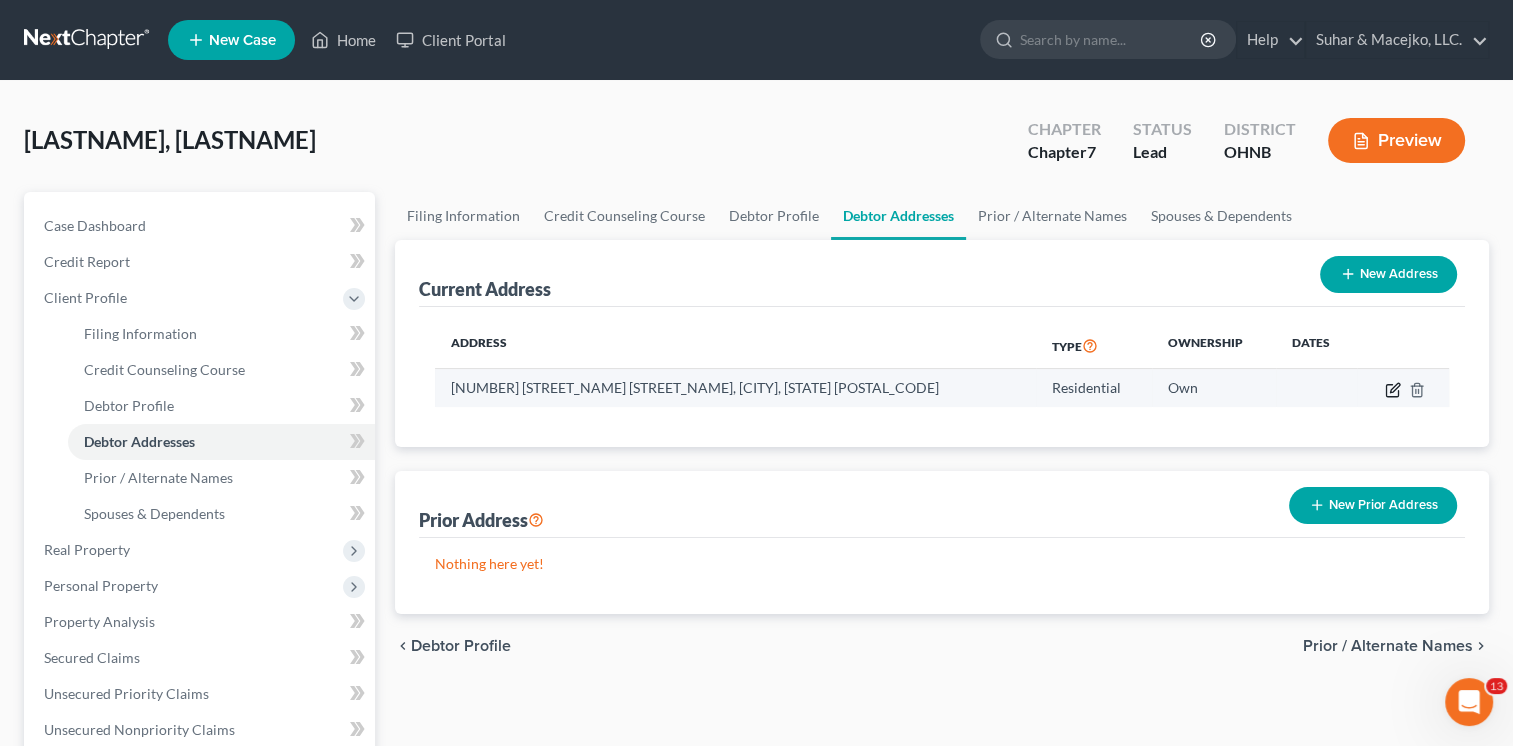 click 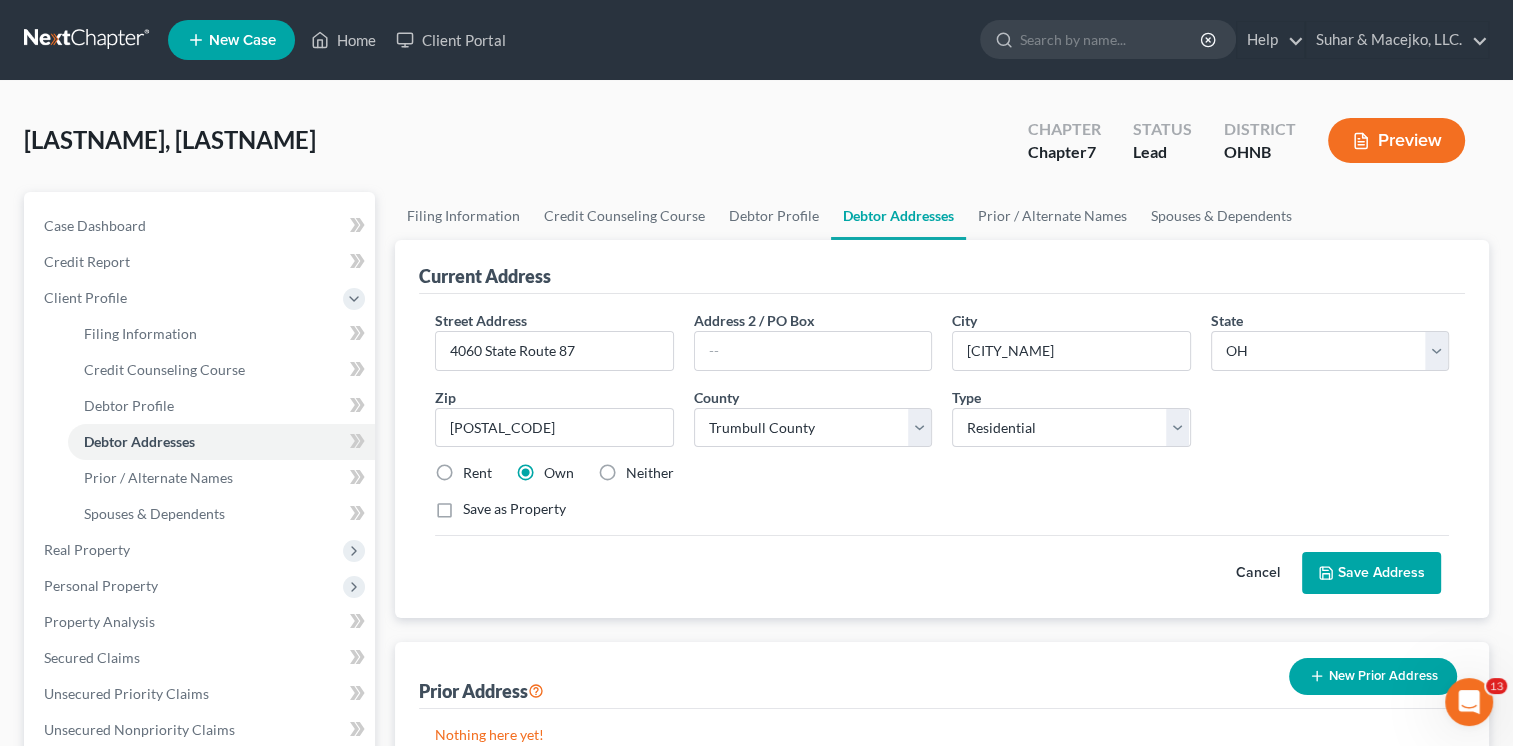 drag, startPoint x: 448, startPoint y: 509, endPoint x: 571, endPoint y: 534, distance: 125.51494 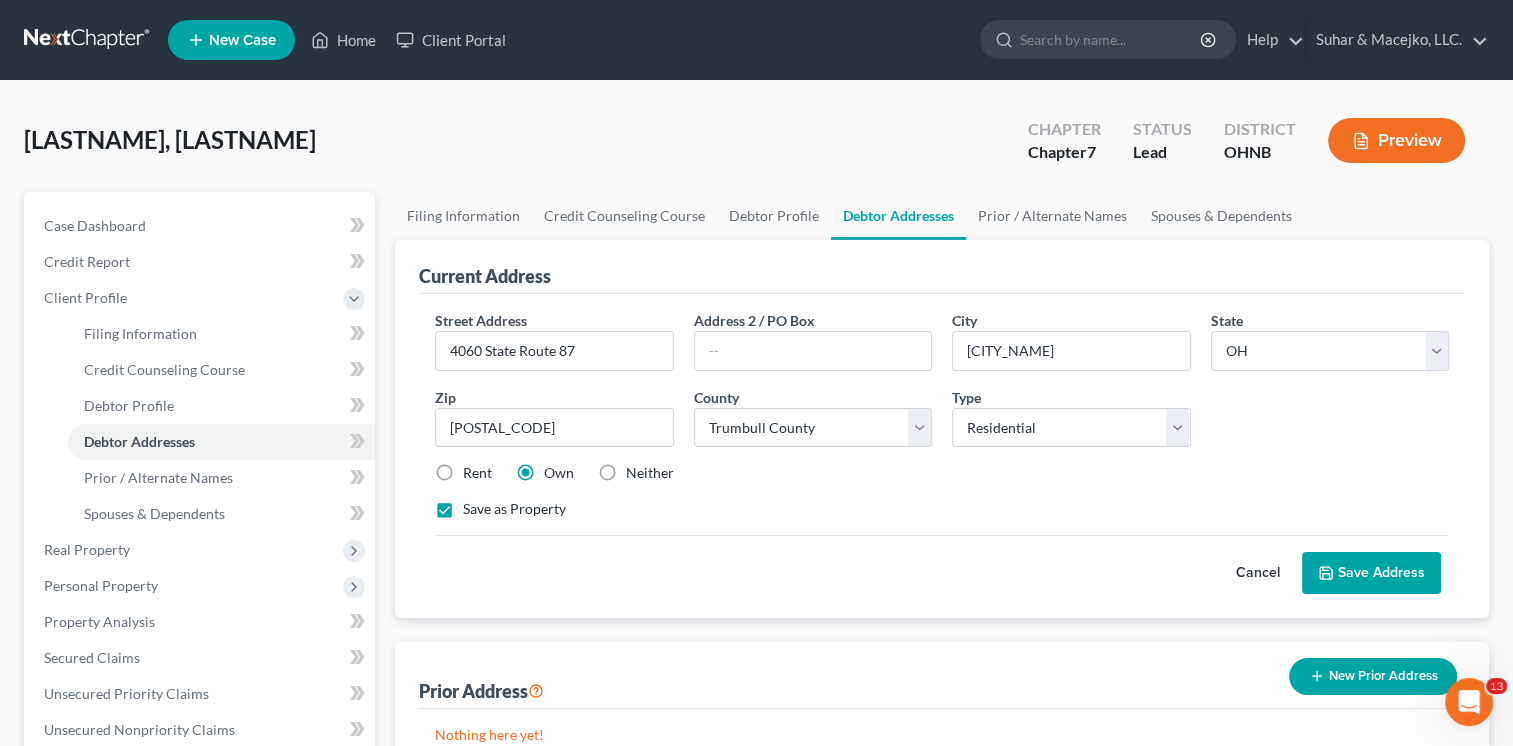 click on "Save Address" at bounding box center (1371, 573) 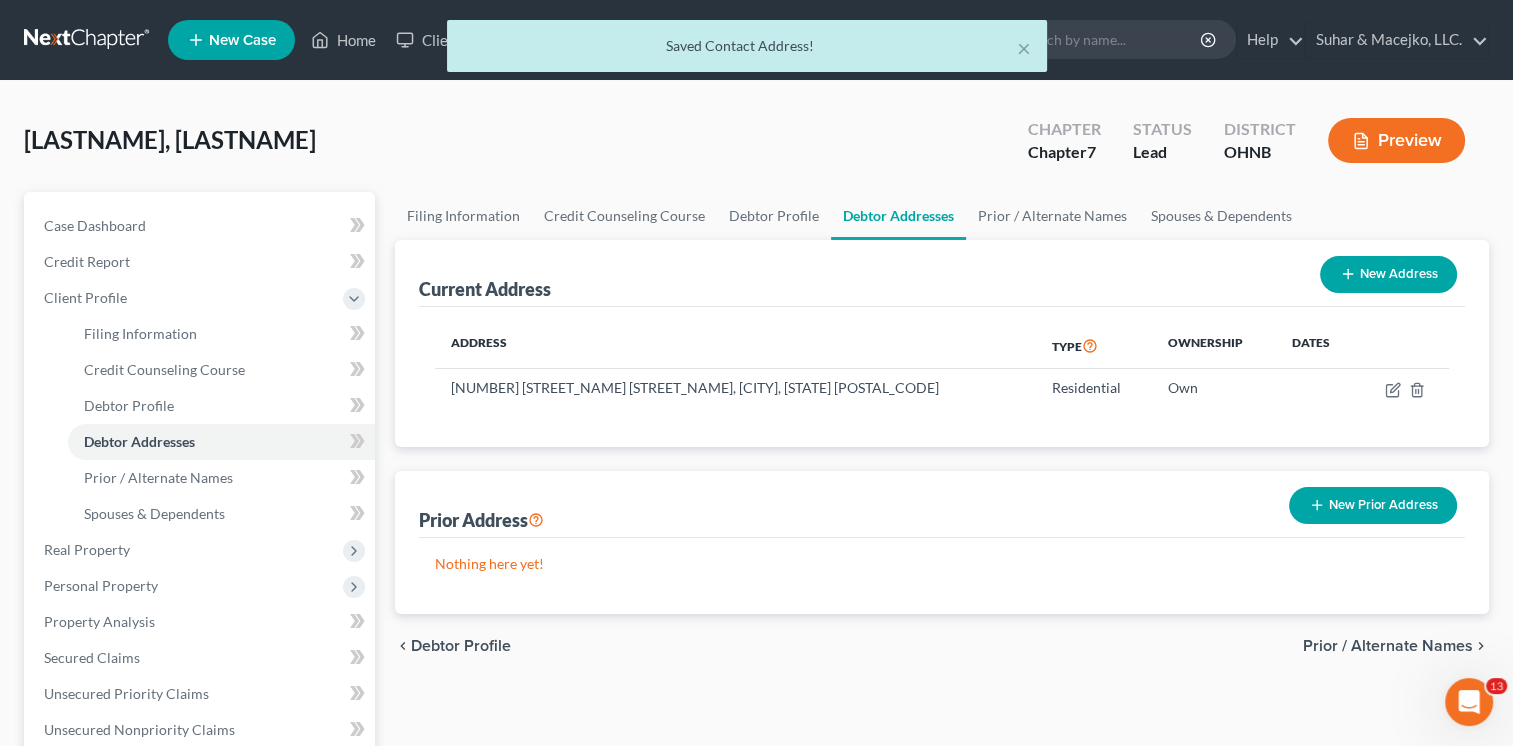 click on "Prior / Alternate Names" at bounding box center [1388, 646] 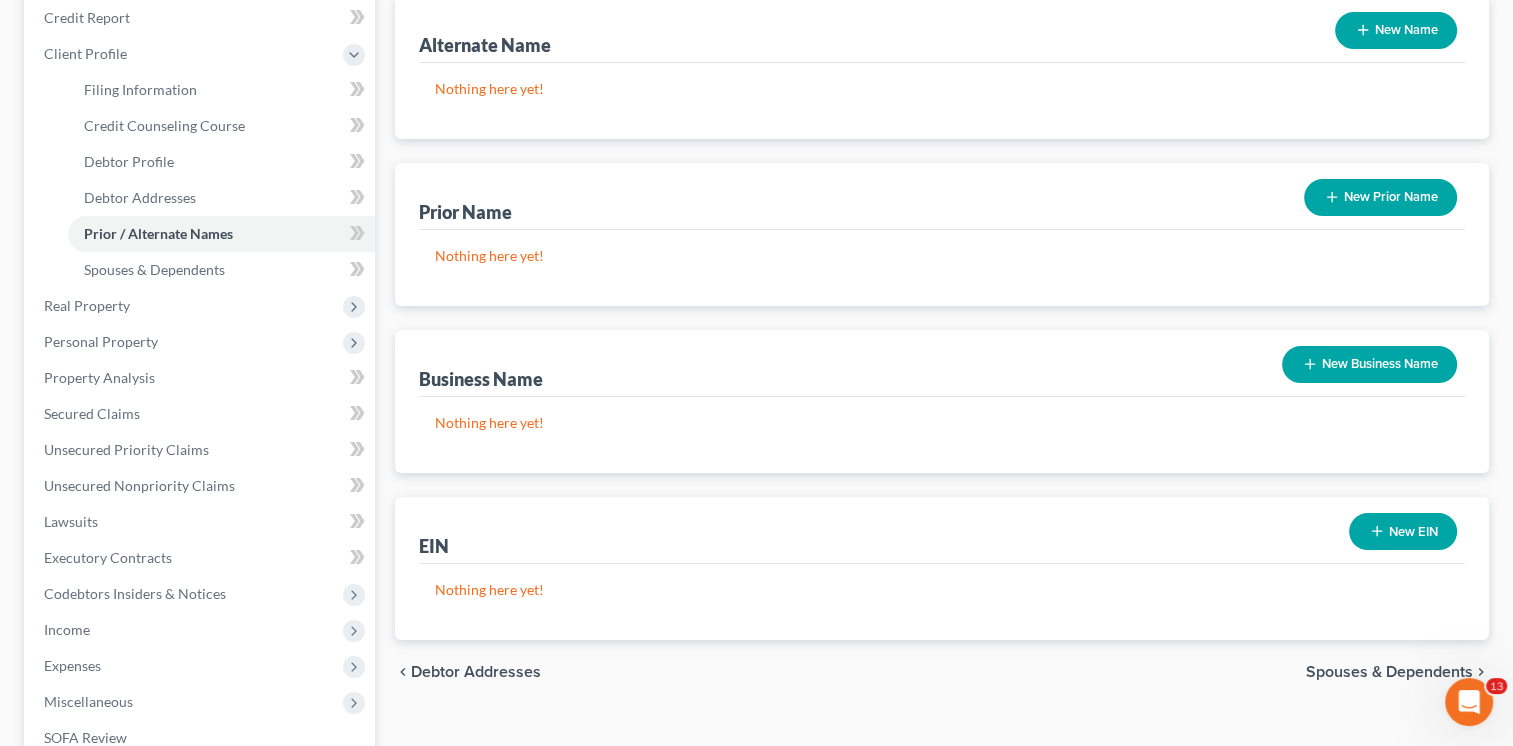 scroll, scrollTop: 266, scrollLeft: 0, axis: vertical 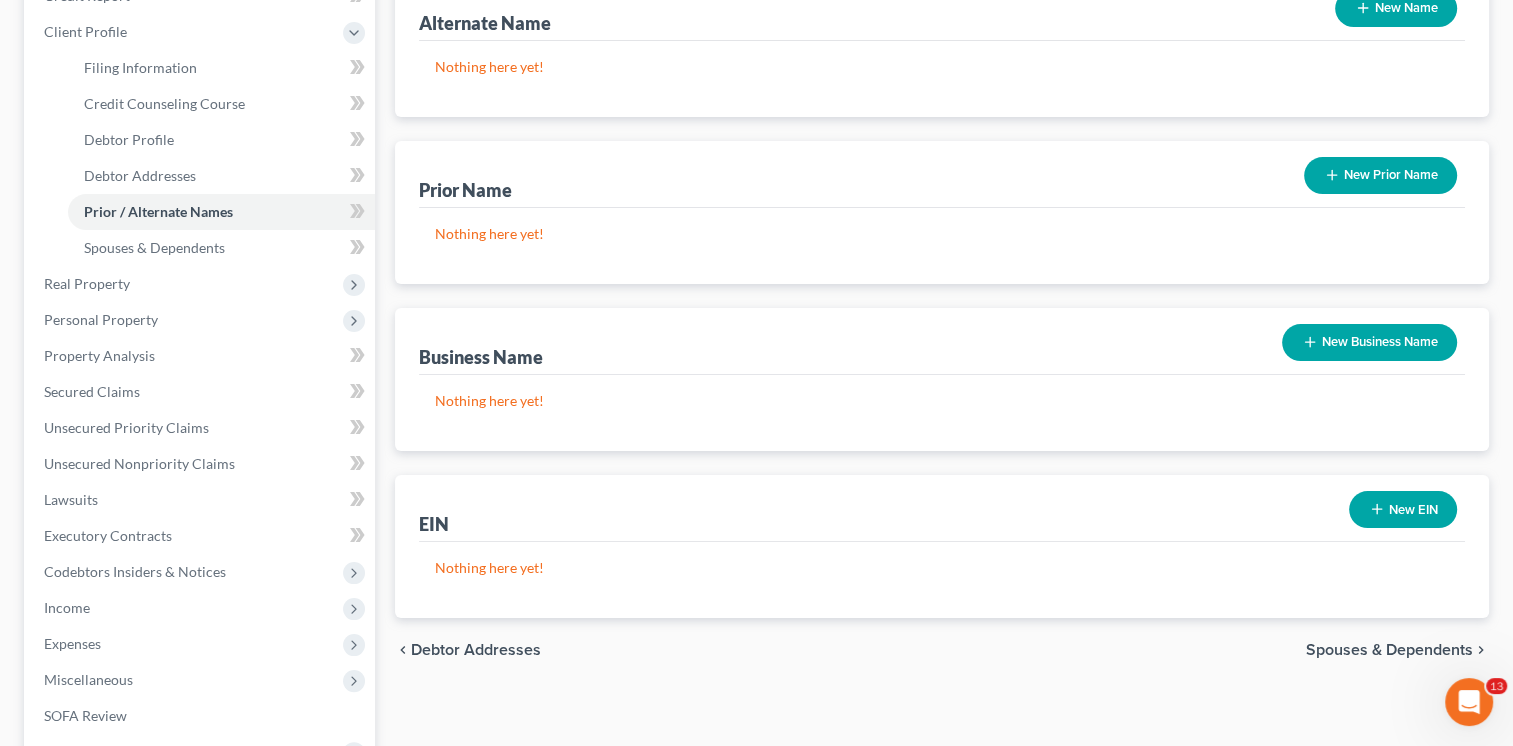click on "Spouses & Dependents" at bounding box center [1389, 650] 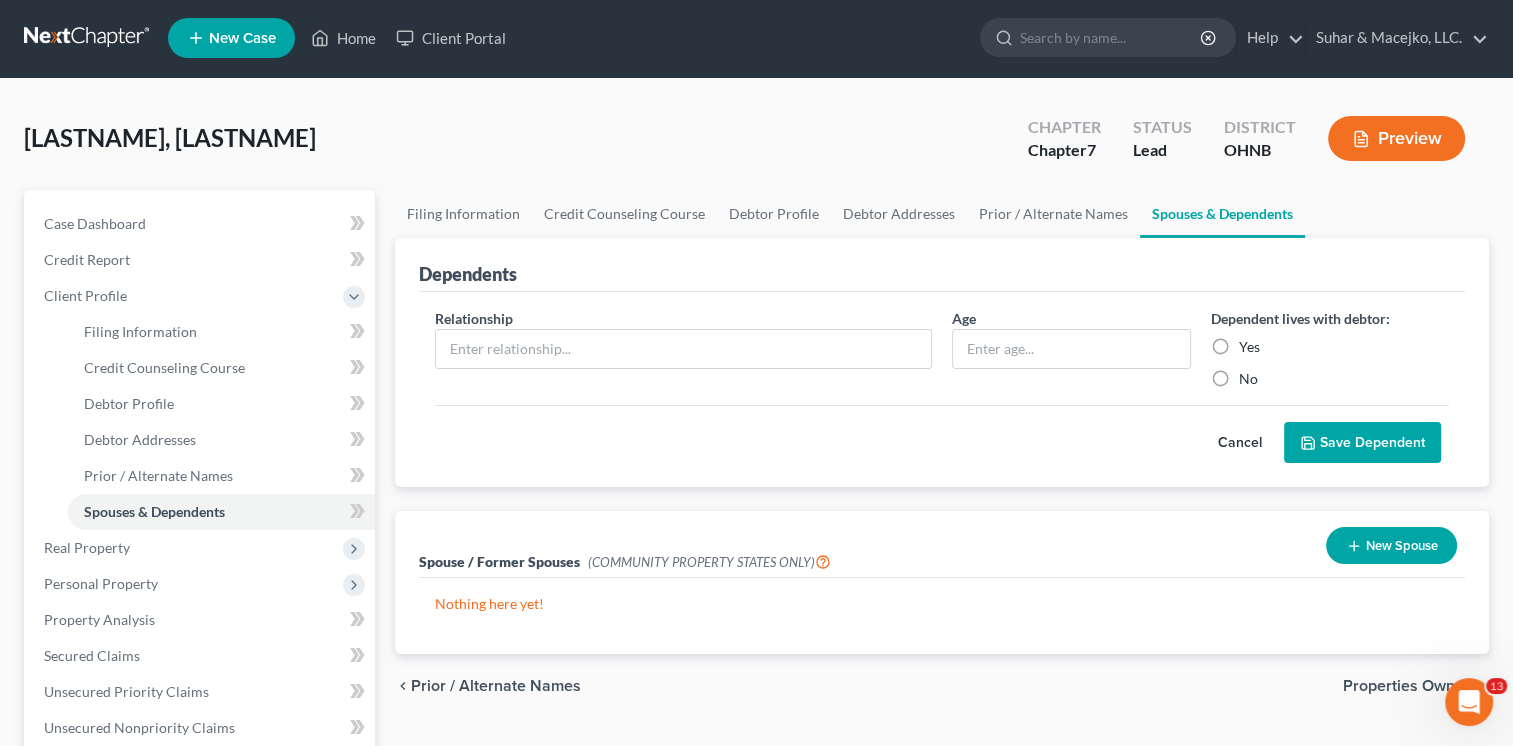 scroll, scrollTop: 0, scrollLeft: 0, axis: both 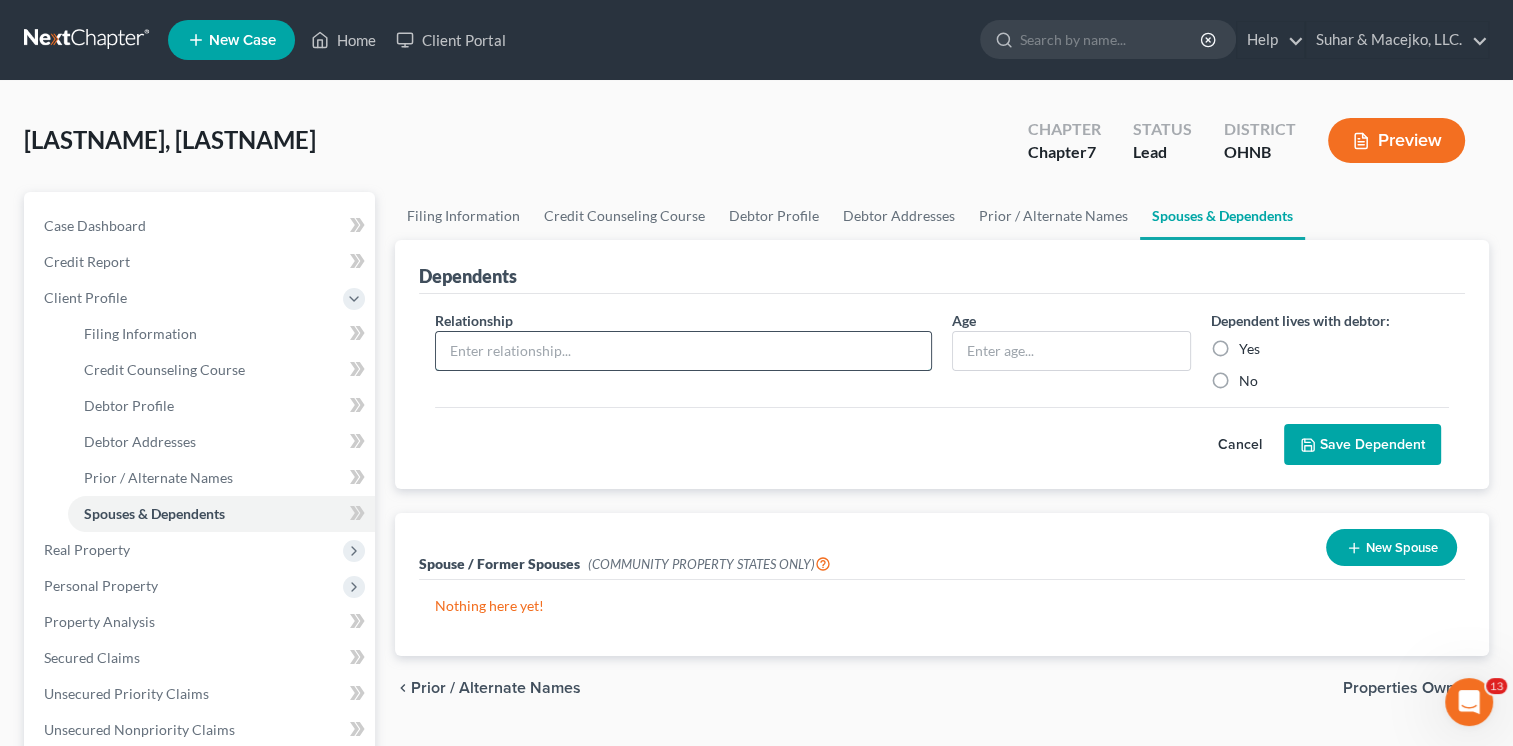 click at bounding box center [683, 351] 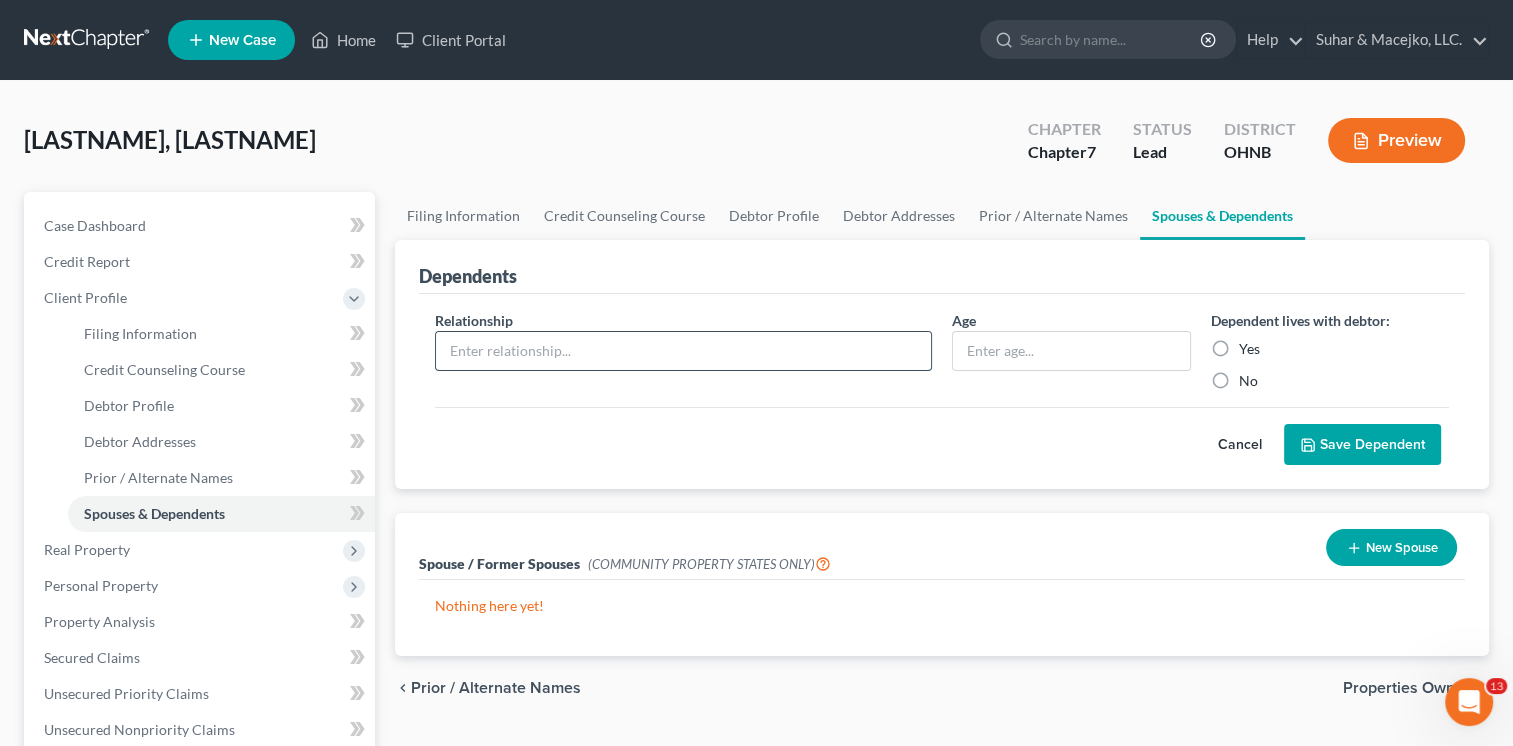 type on "Son" 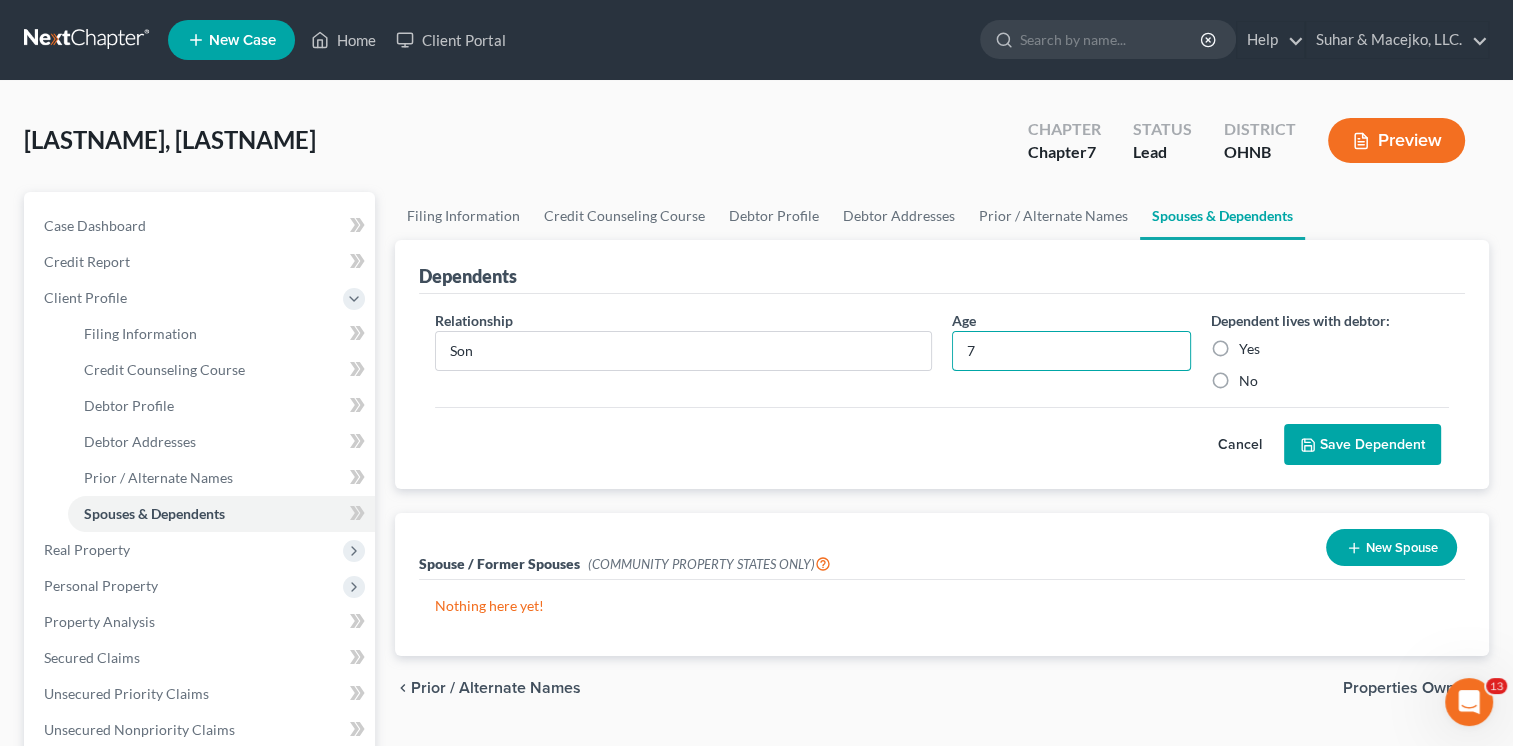 type on "7" 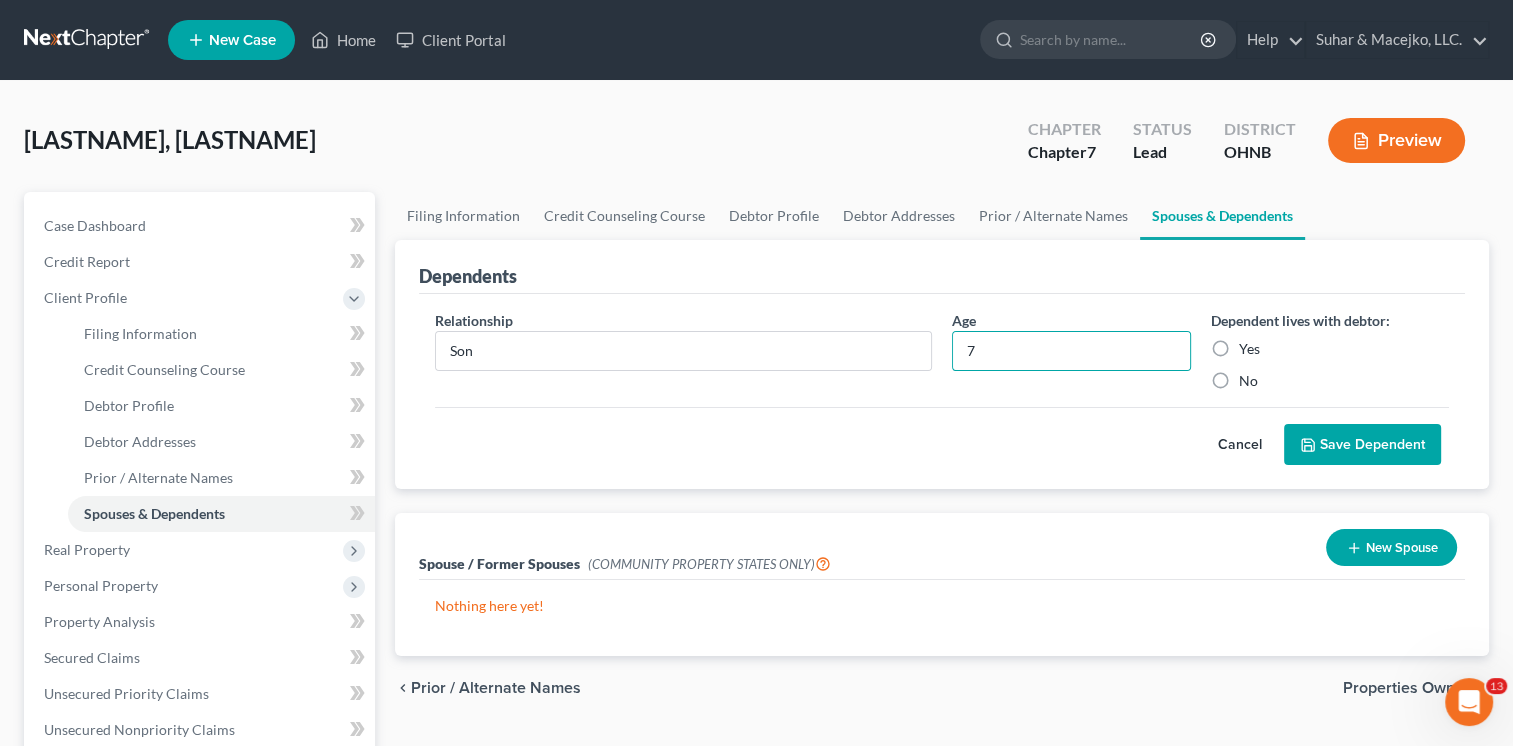 click on "Yes" at bounding box center (1249, 349) 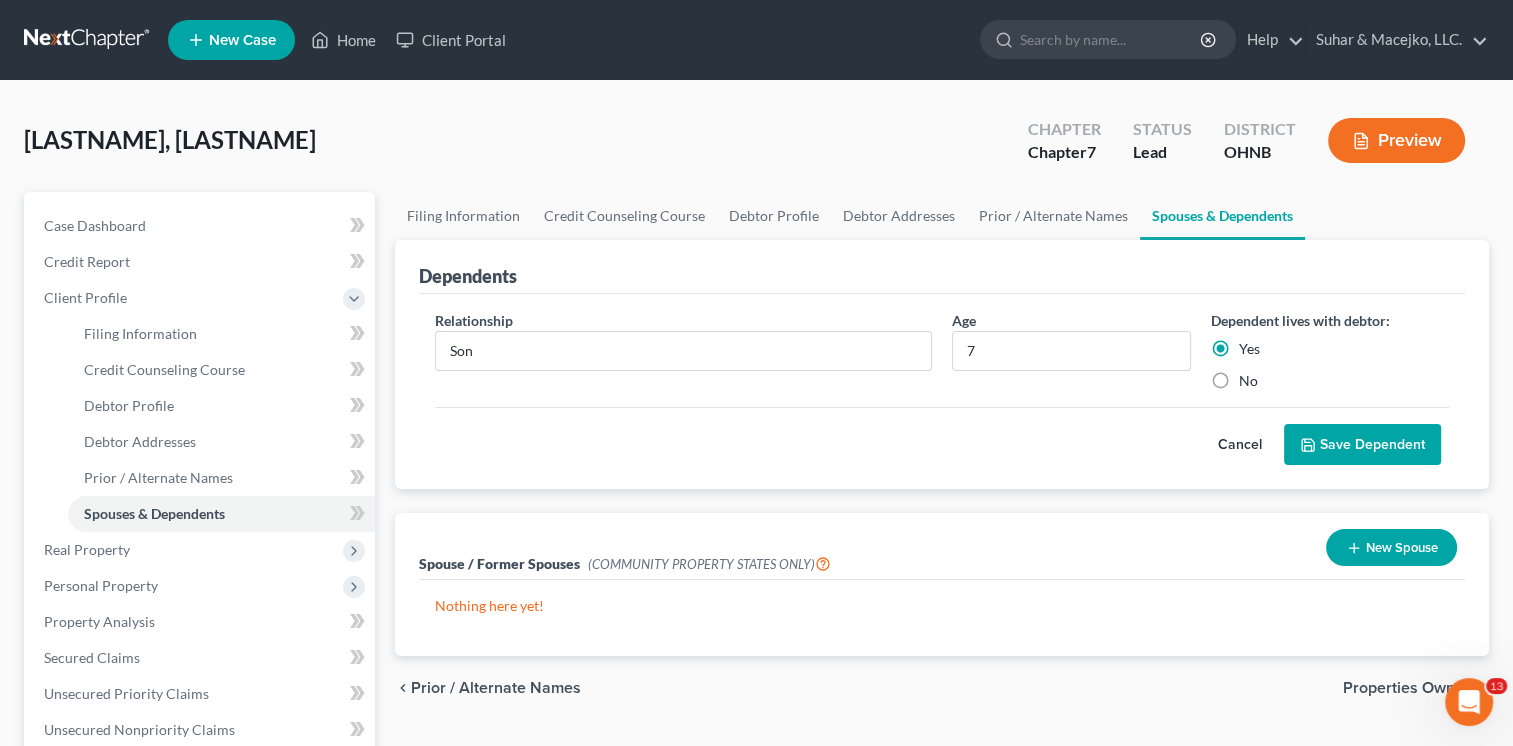 click on "Save Dependent" at bounding box center (1362, 445) 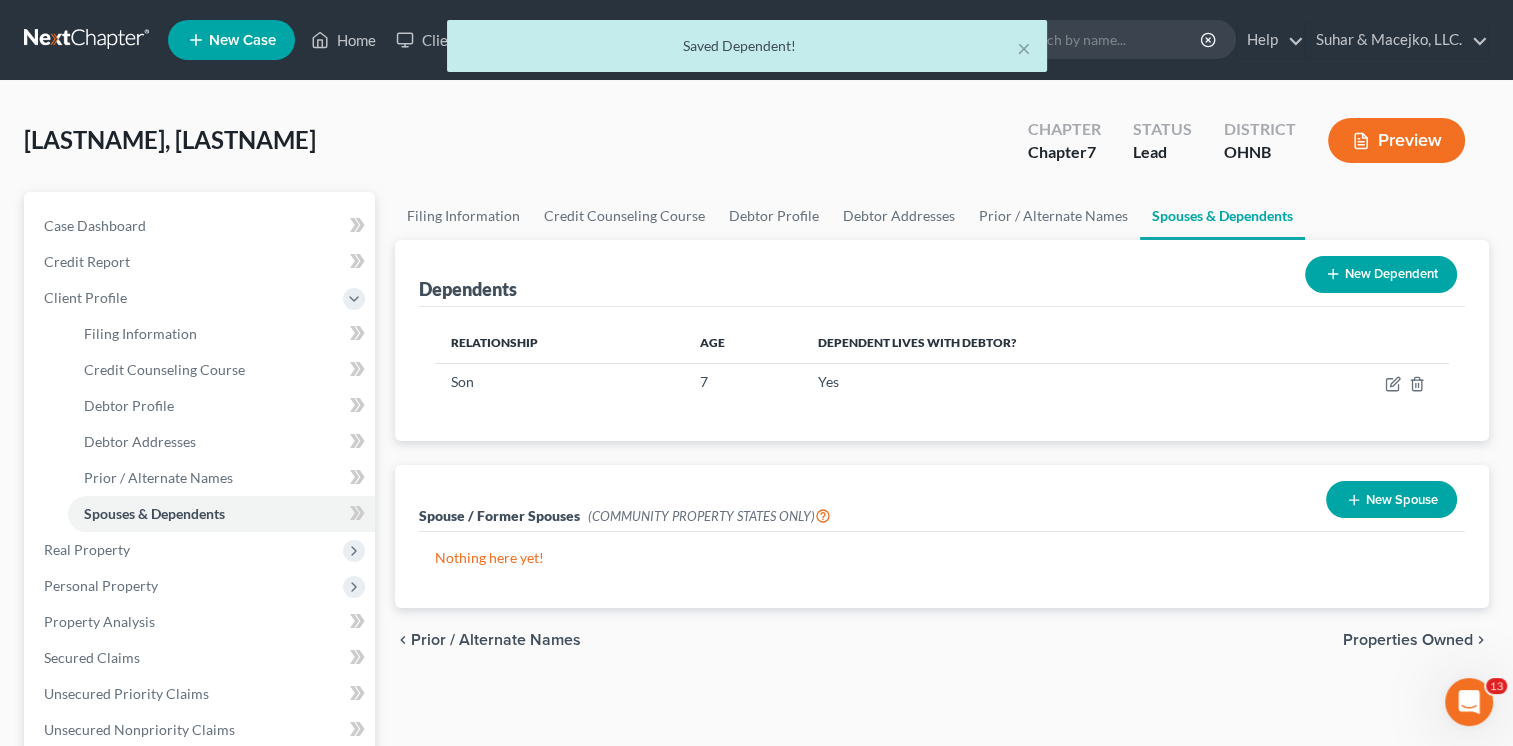 click 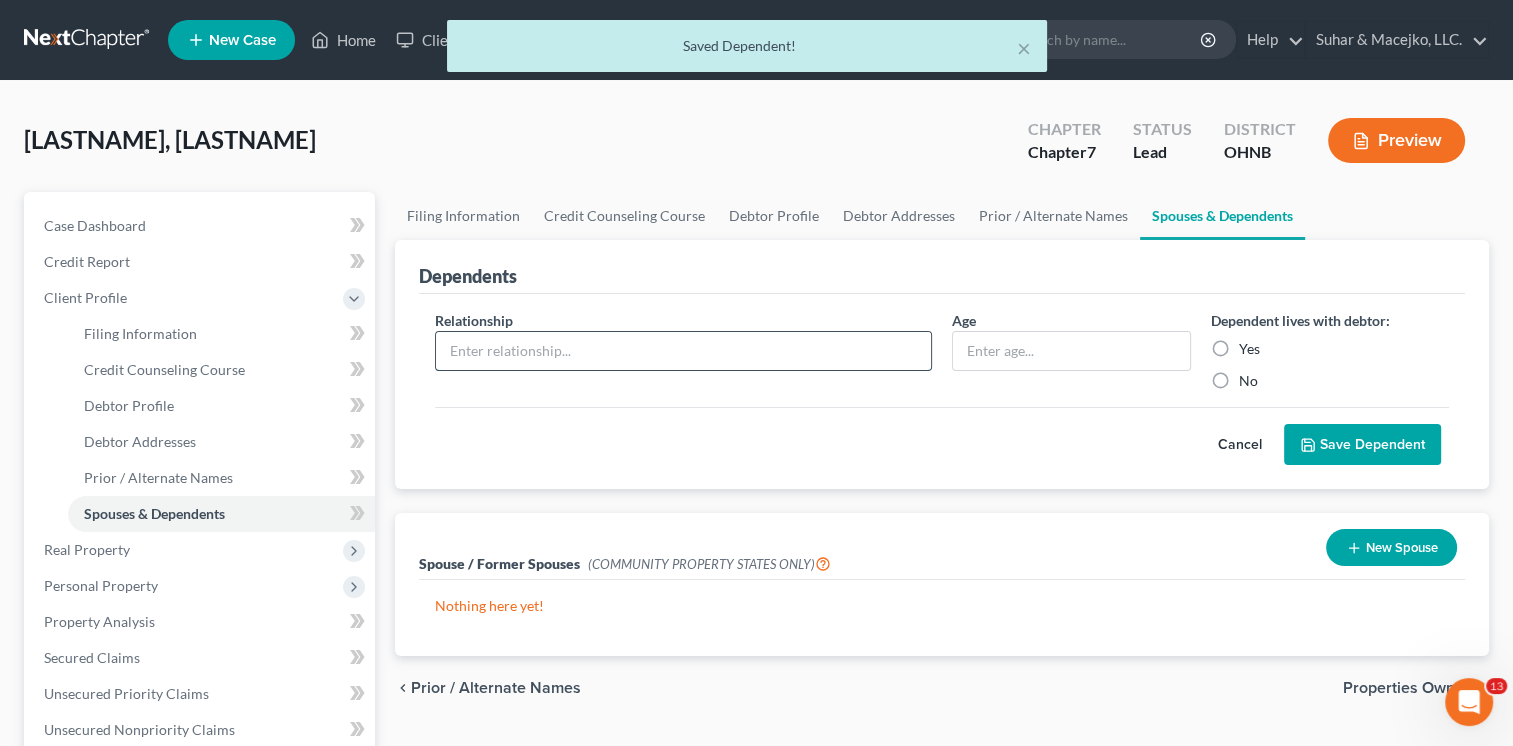 click at bounding box center (683, 351) 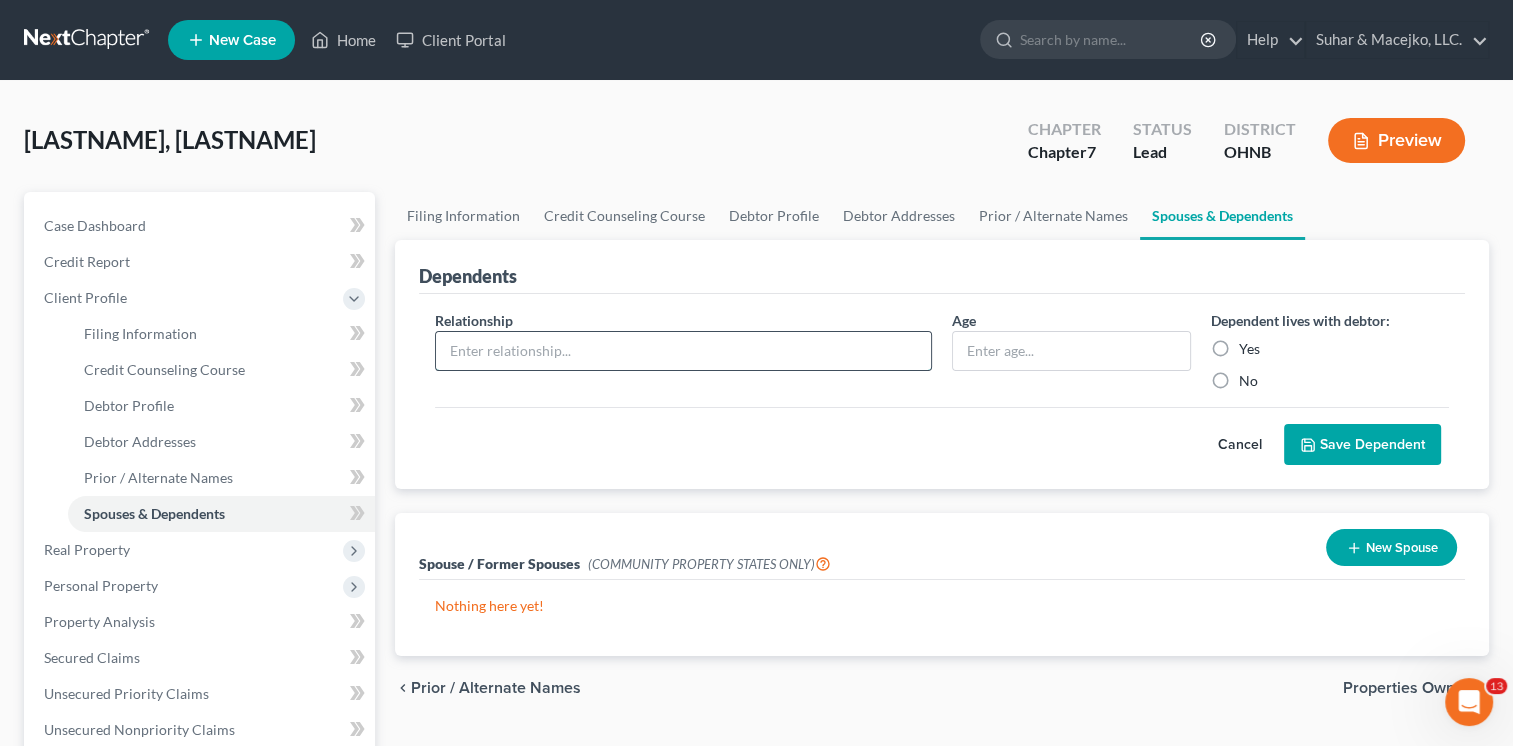 type on "Son" 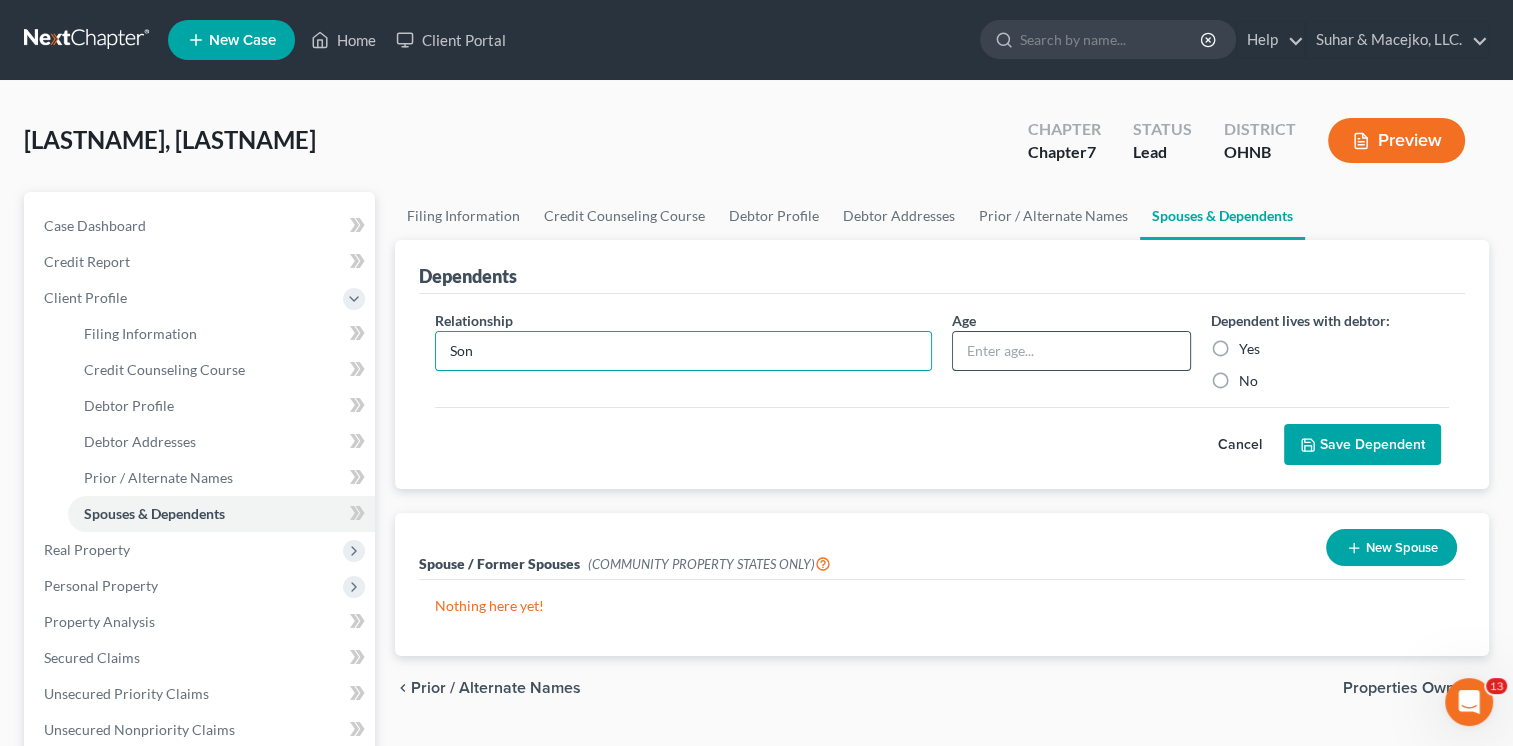 drag, startPoint x: 985, startPoint y: 357, endPoint x: 1005, endPoint y: 354, distance: 20.22375 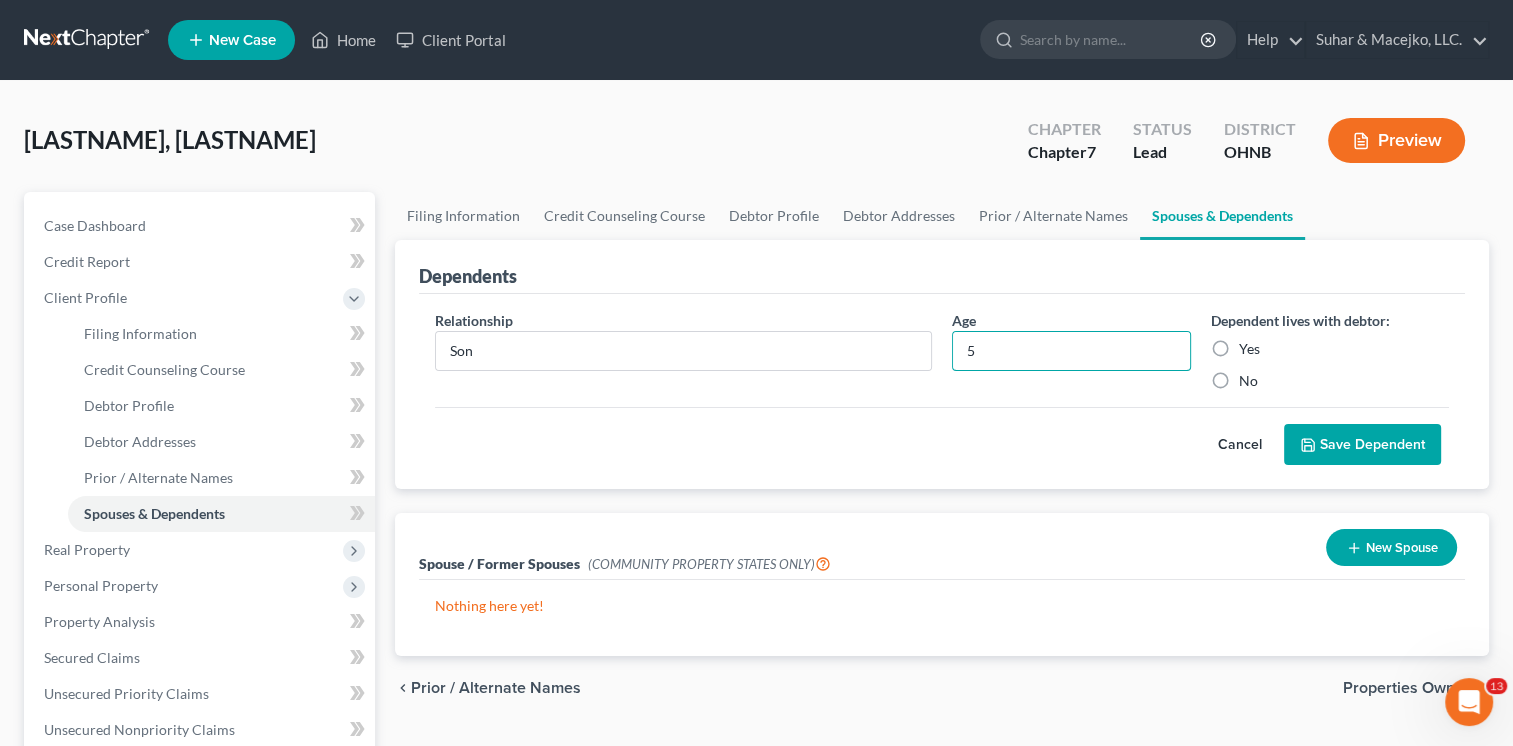 type on "5" 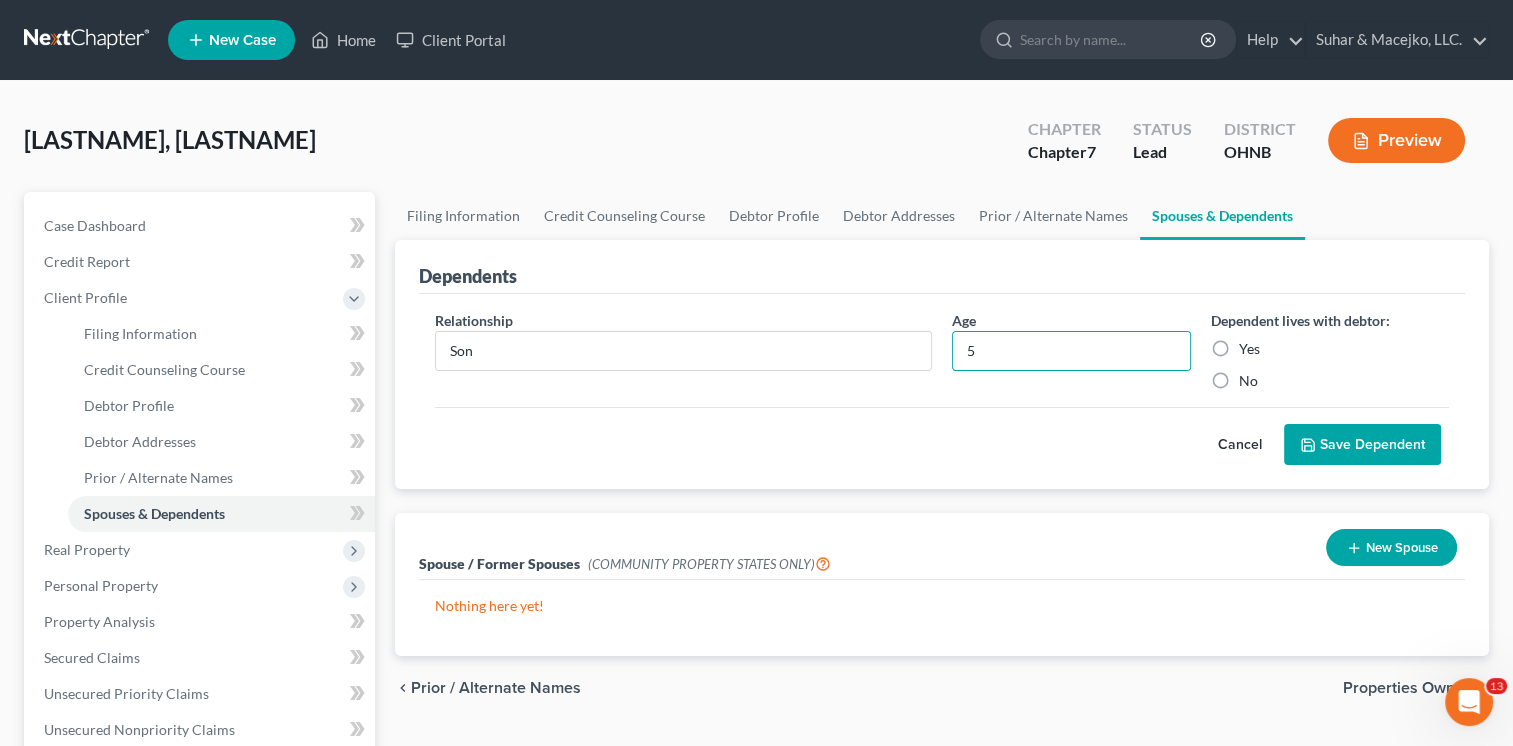 click on "Yes" at bounding box center (1249, 349) 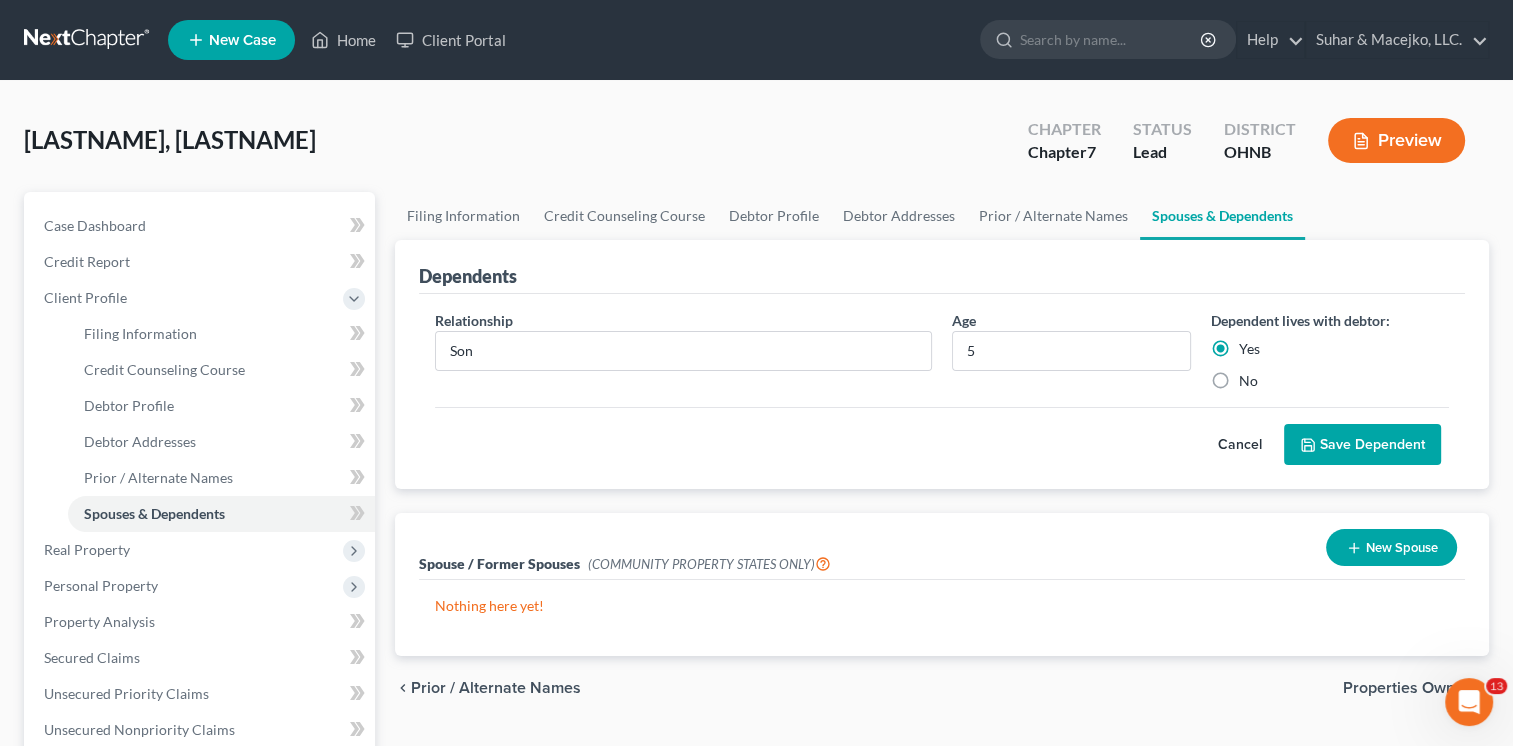 click on "Save Dependent" at bounding box center [1362, 445] 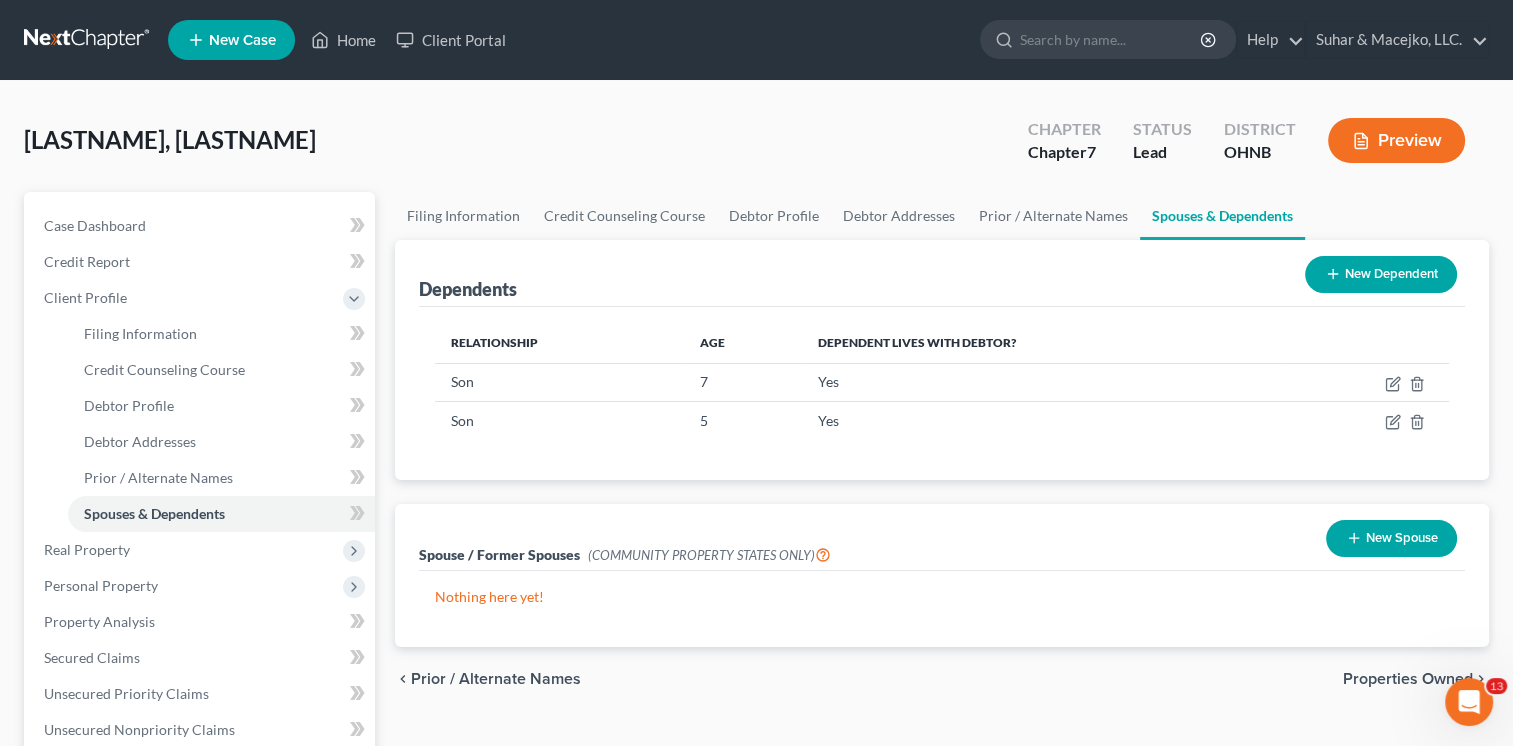 click on "Properties Owned" at bounding box center (1408, 679) 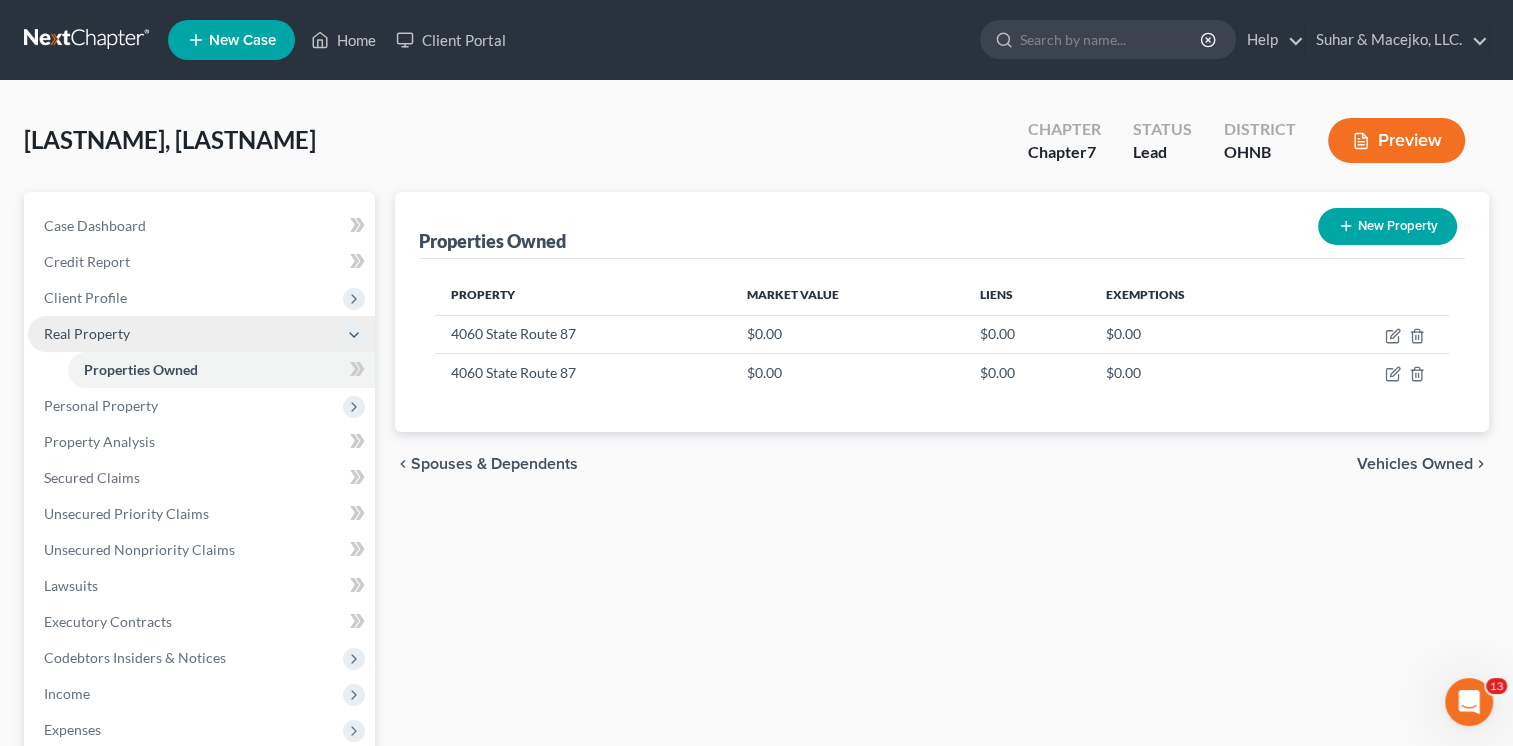 click on "Real Property" at bounding box center [201, 334] 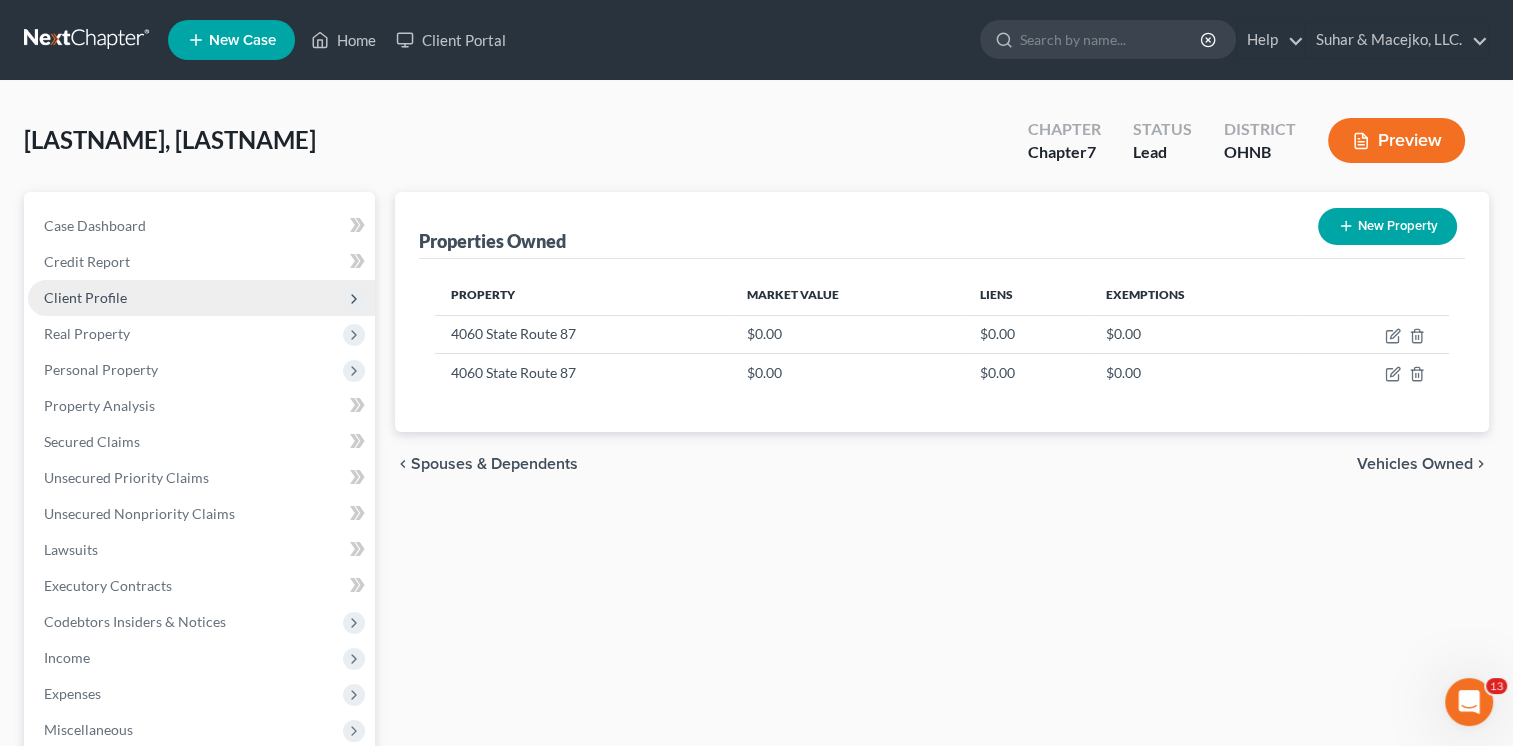 click on "Client Profile" at bounding box center [201, 298] 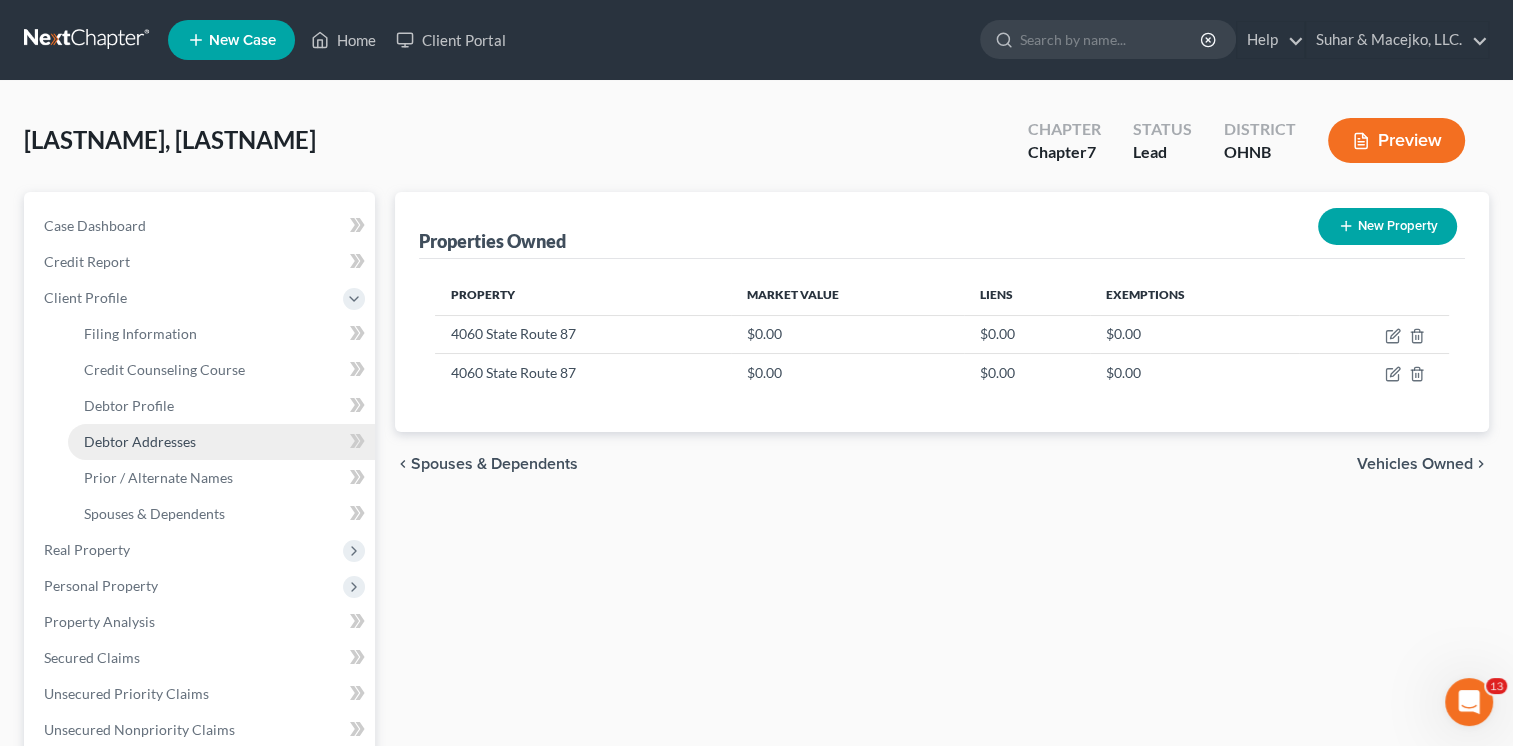 click on "Debtor Addresses" at bounding box center [140, 441] 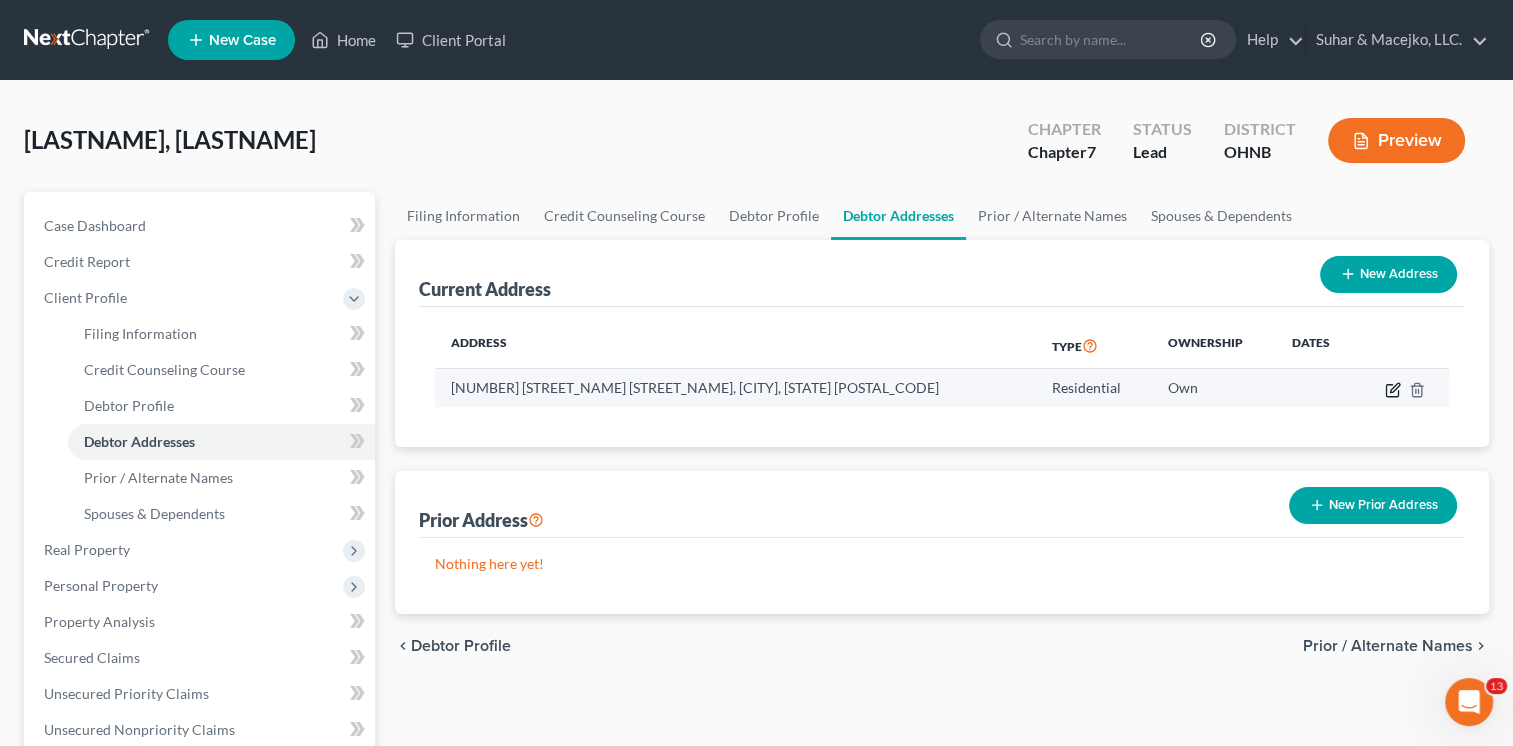 click 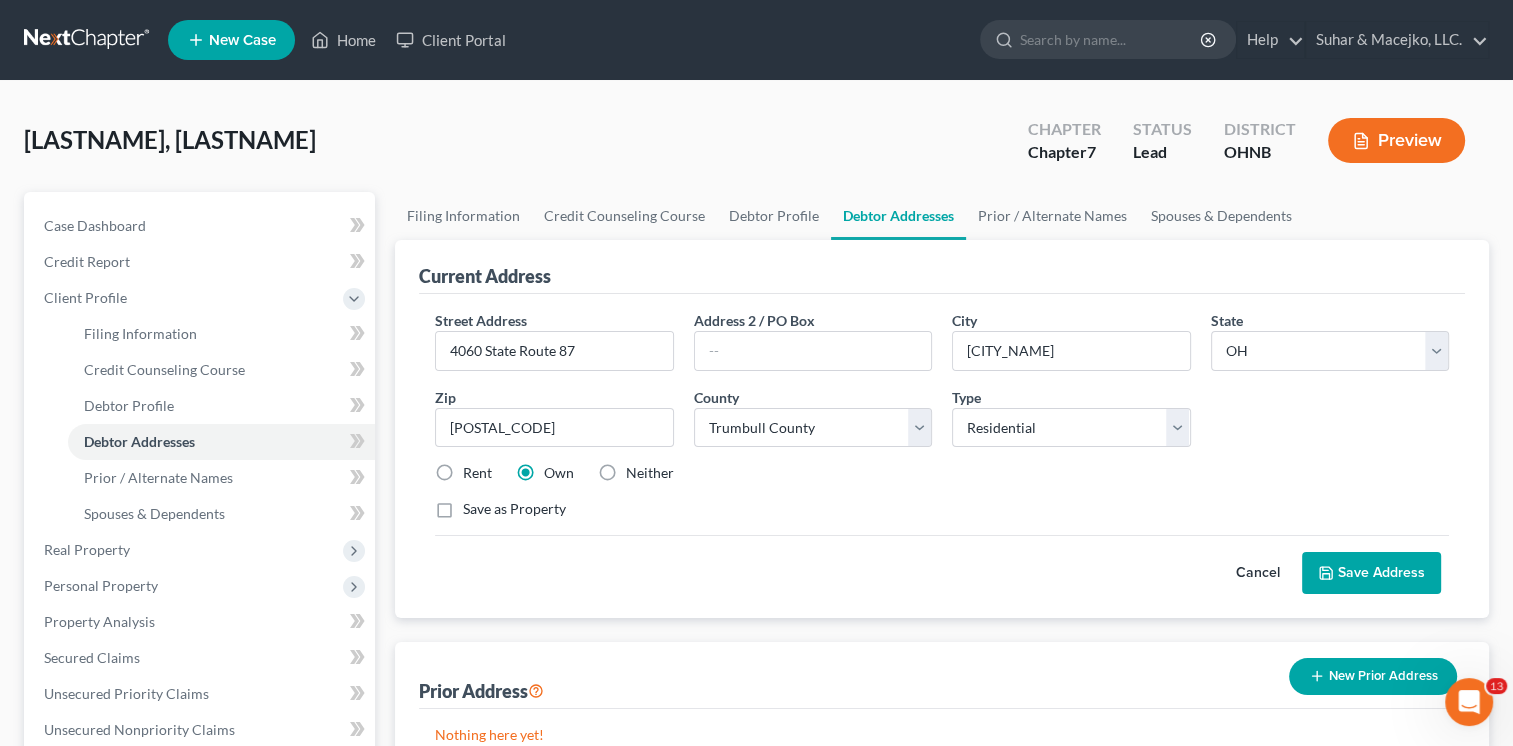 scroll, scrollTop: 66, scrollLeft: 0, axis: vertical 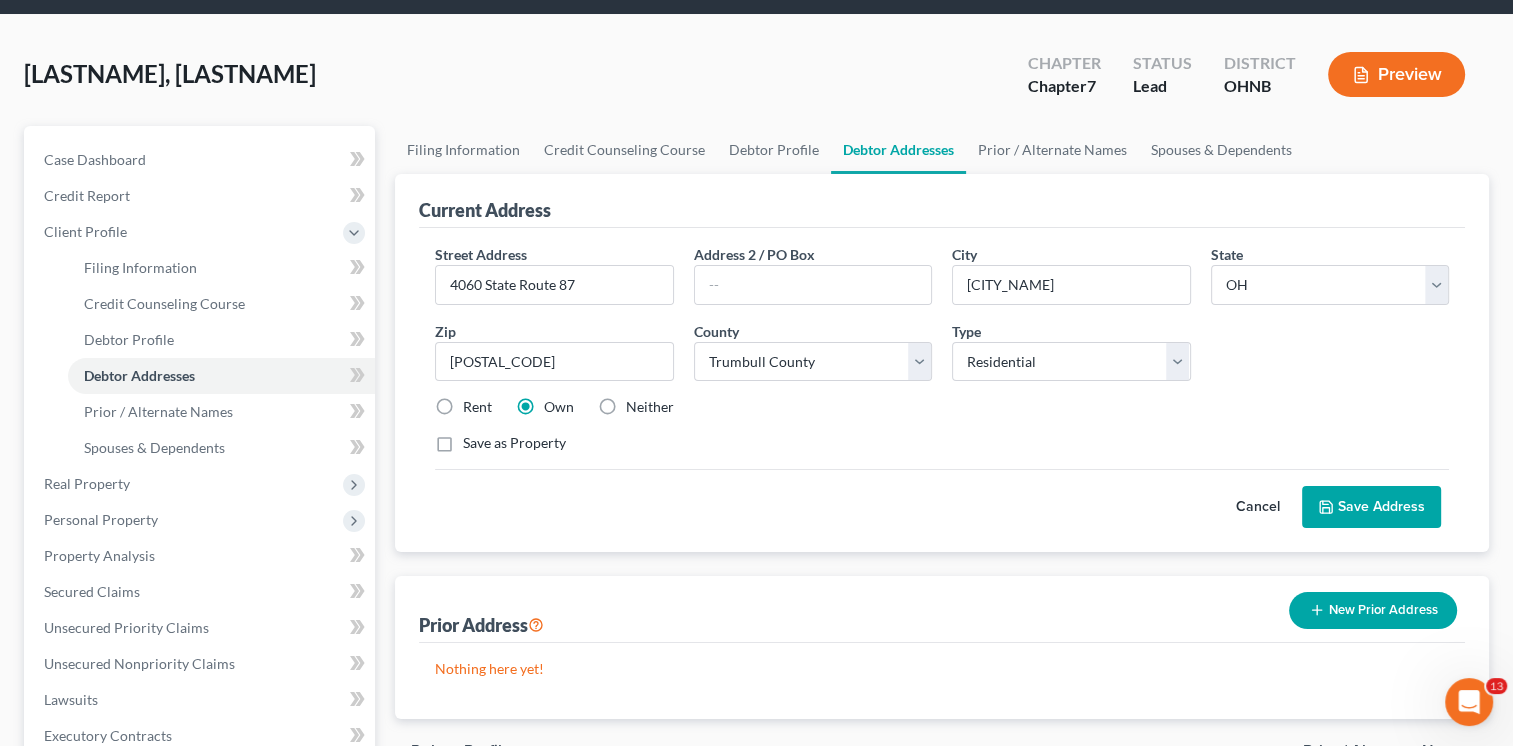 click on "Save Address" at bounding box center [1371, 507] 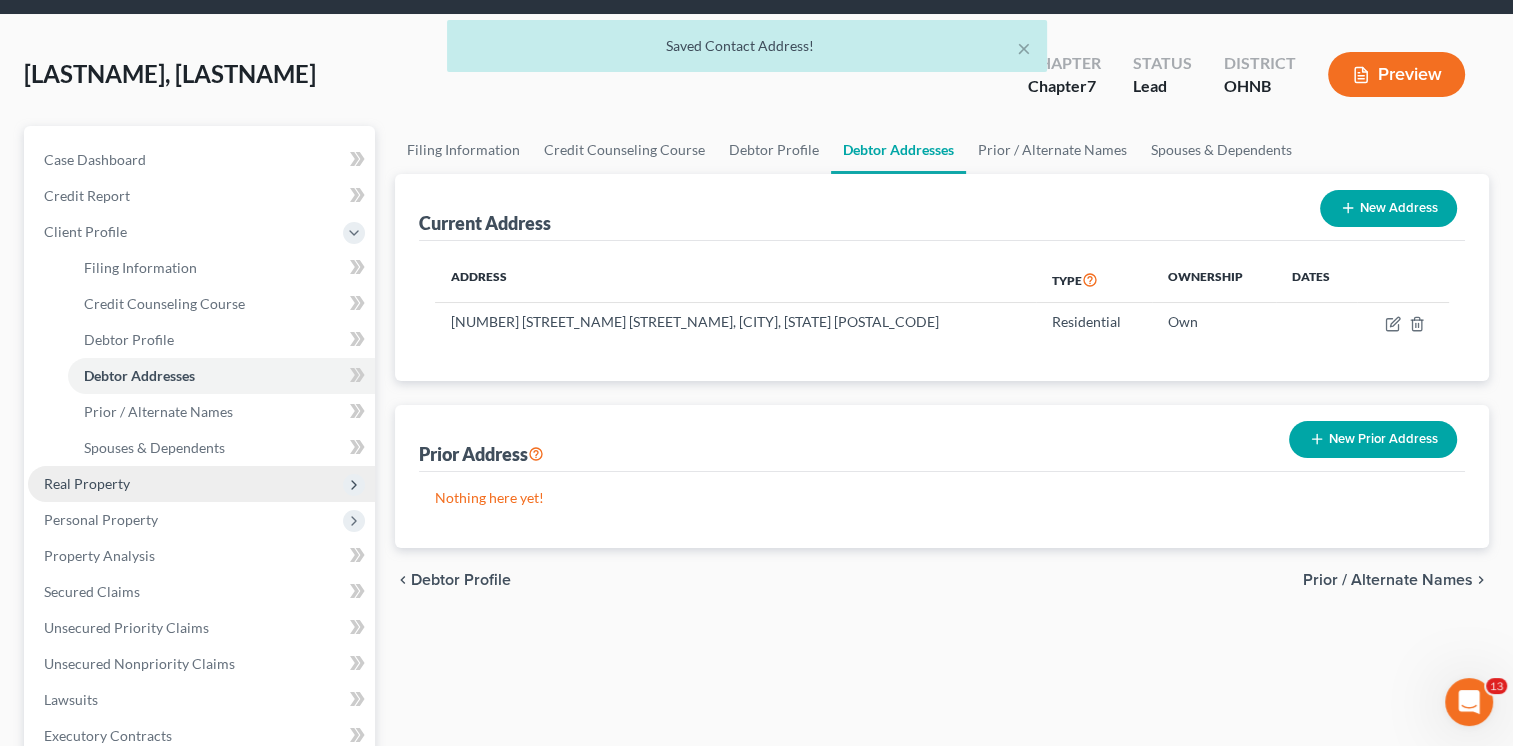 click on "Real Property" at bounding box center (201, 484) 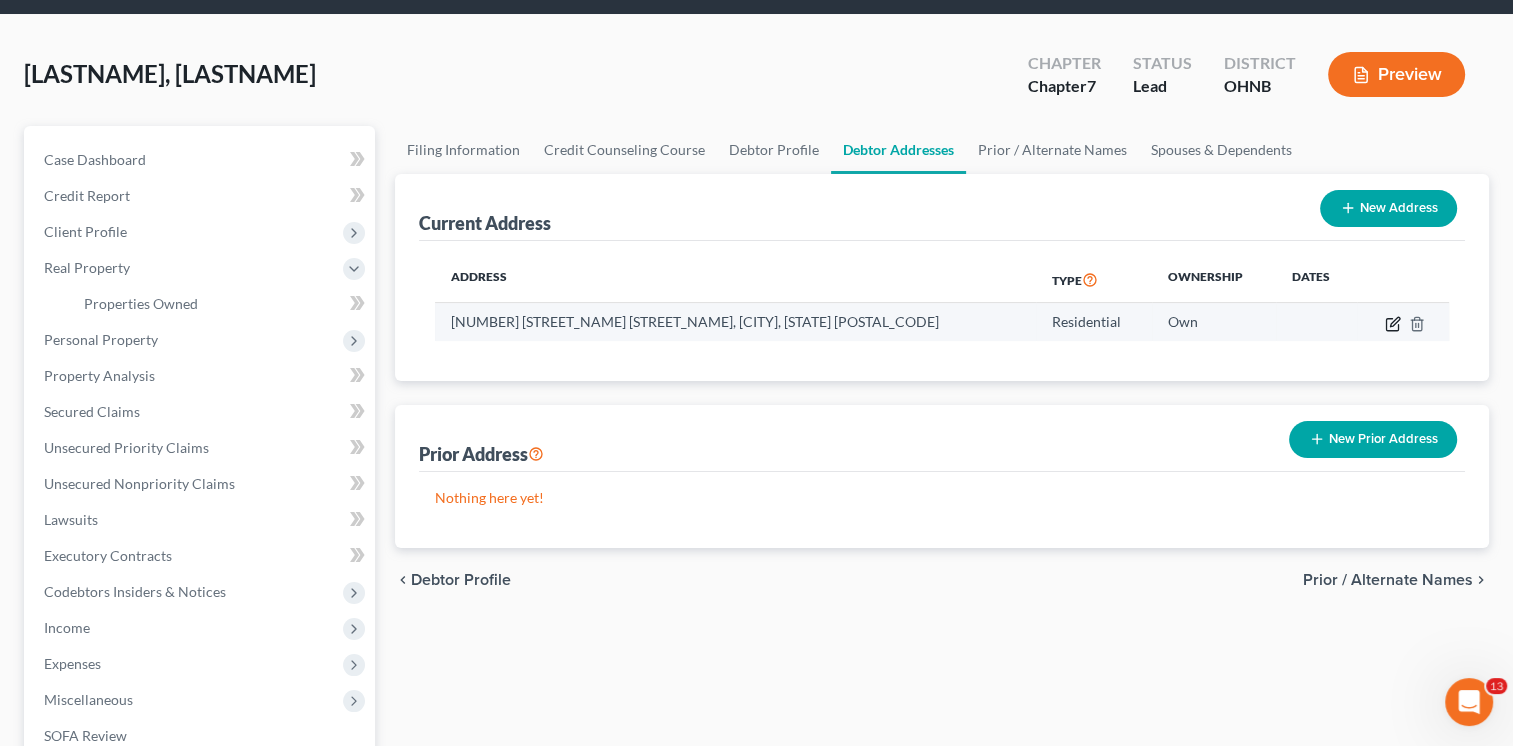 click 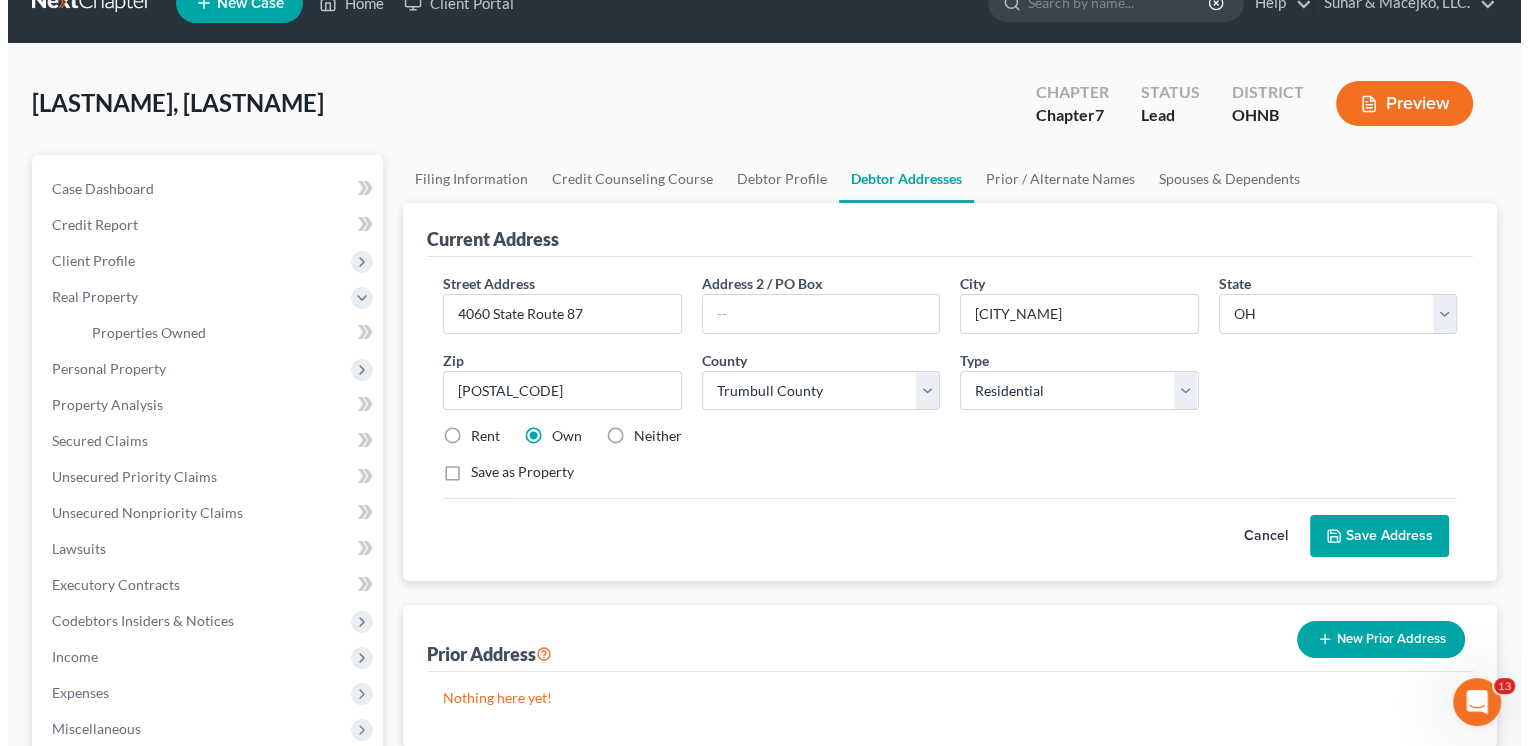 scroll, scrollTop: 0, scrollLeft: 0, axis: both 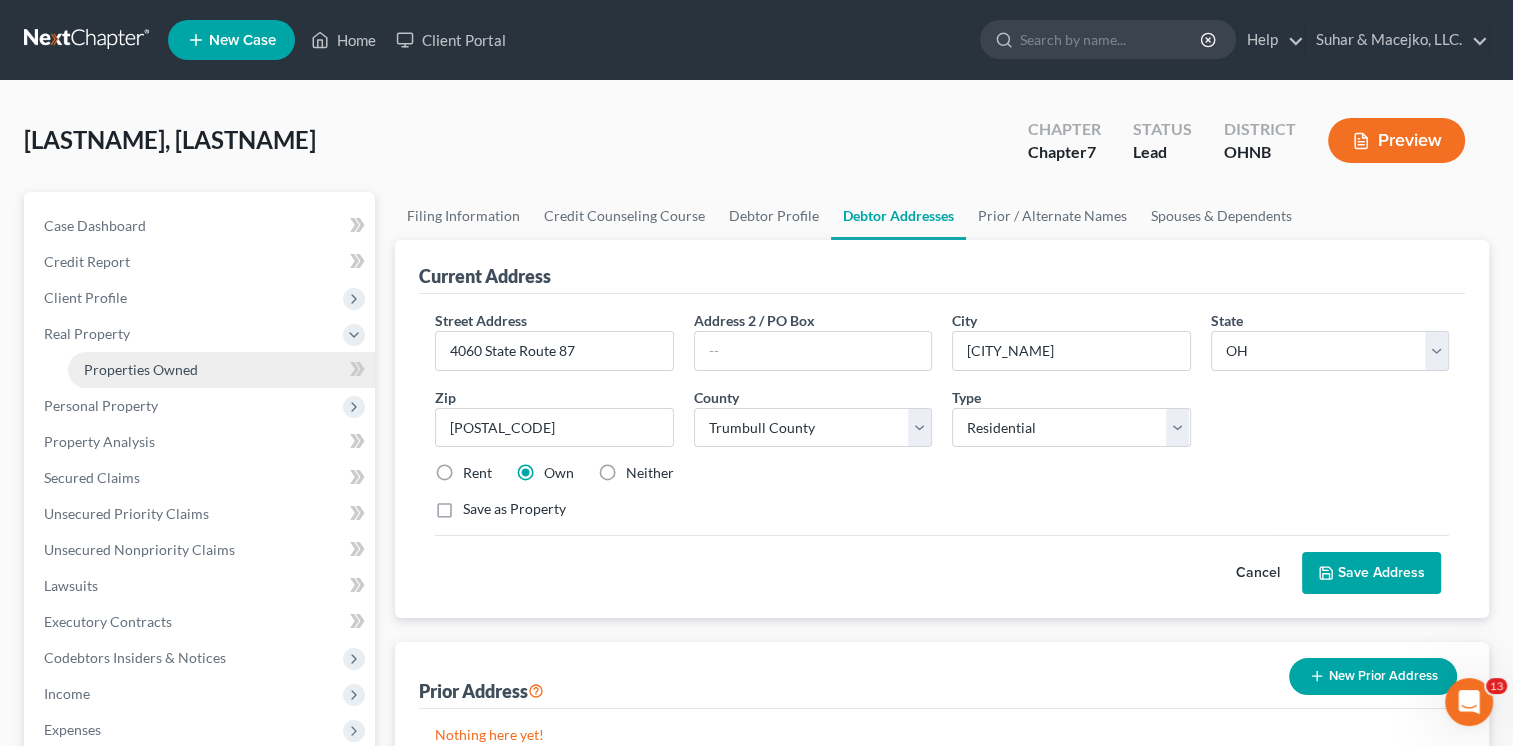 click on "Properties Owned" at bounding box center [141, 369] 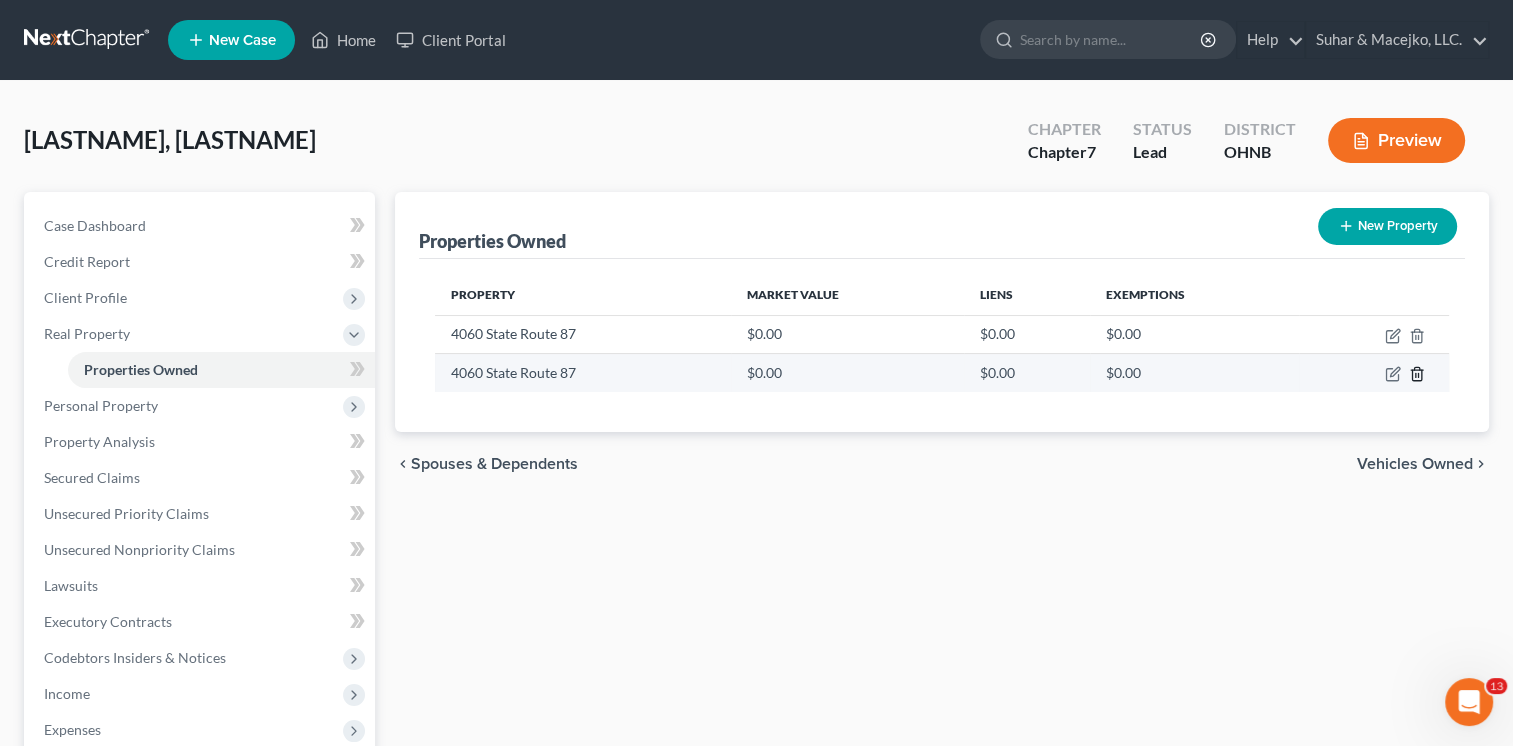 click 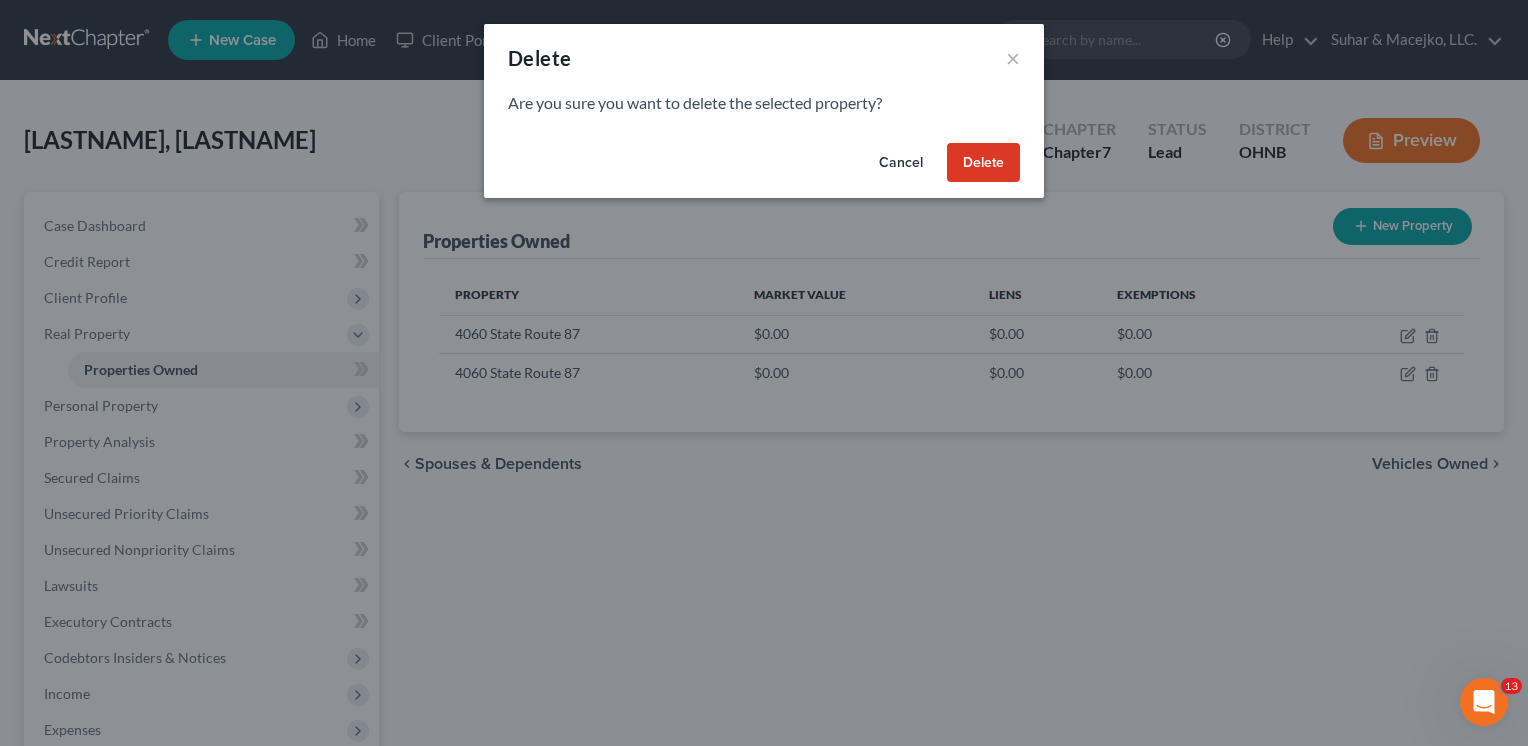 click on "Delete" at bounding box center (983, 163) 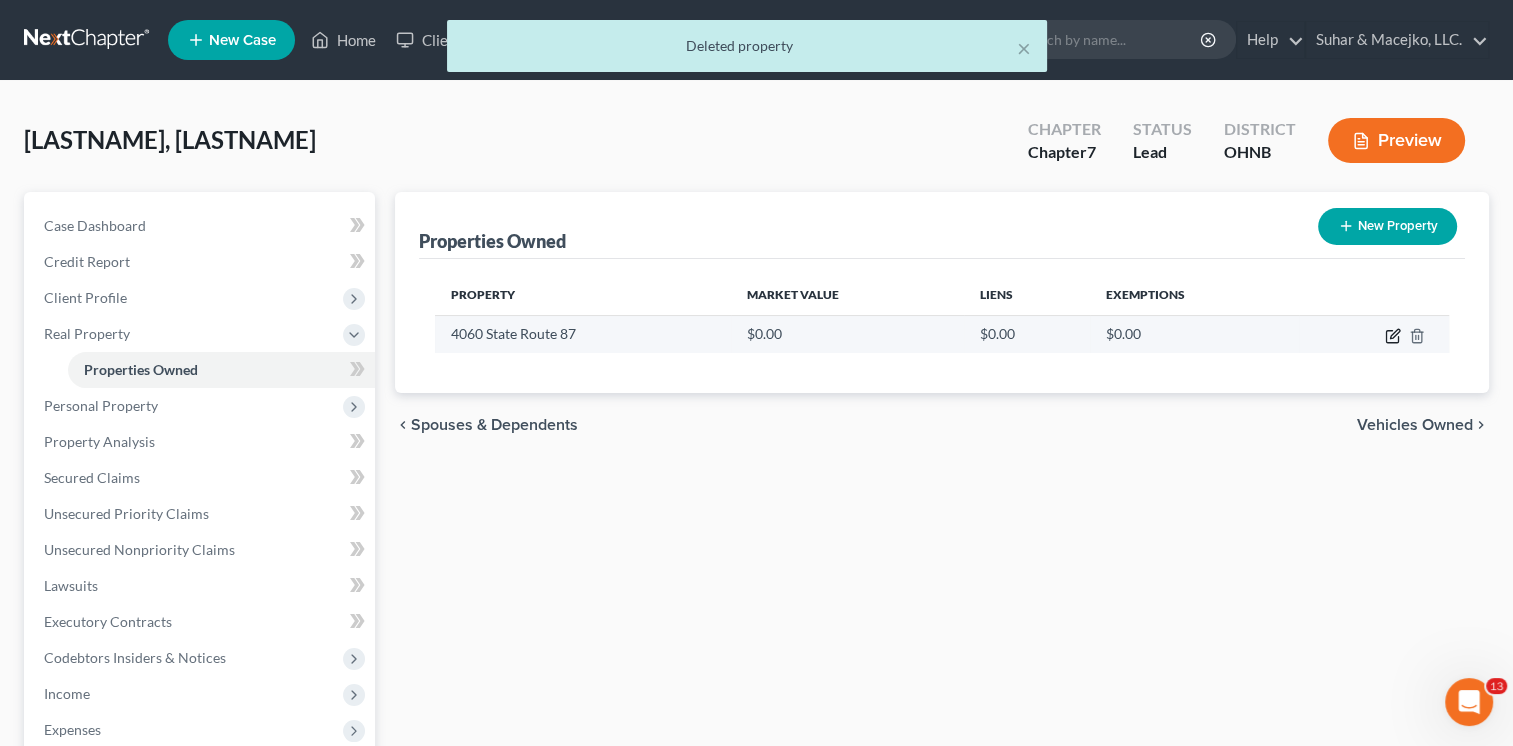 click 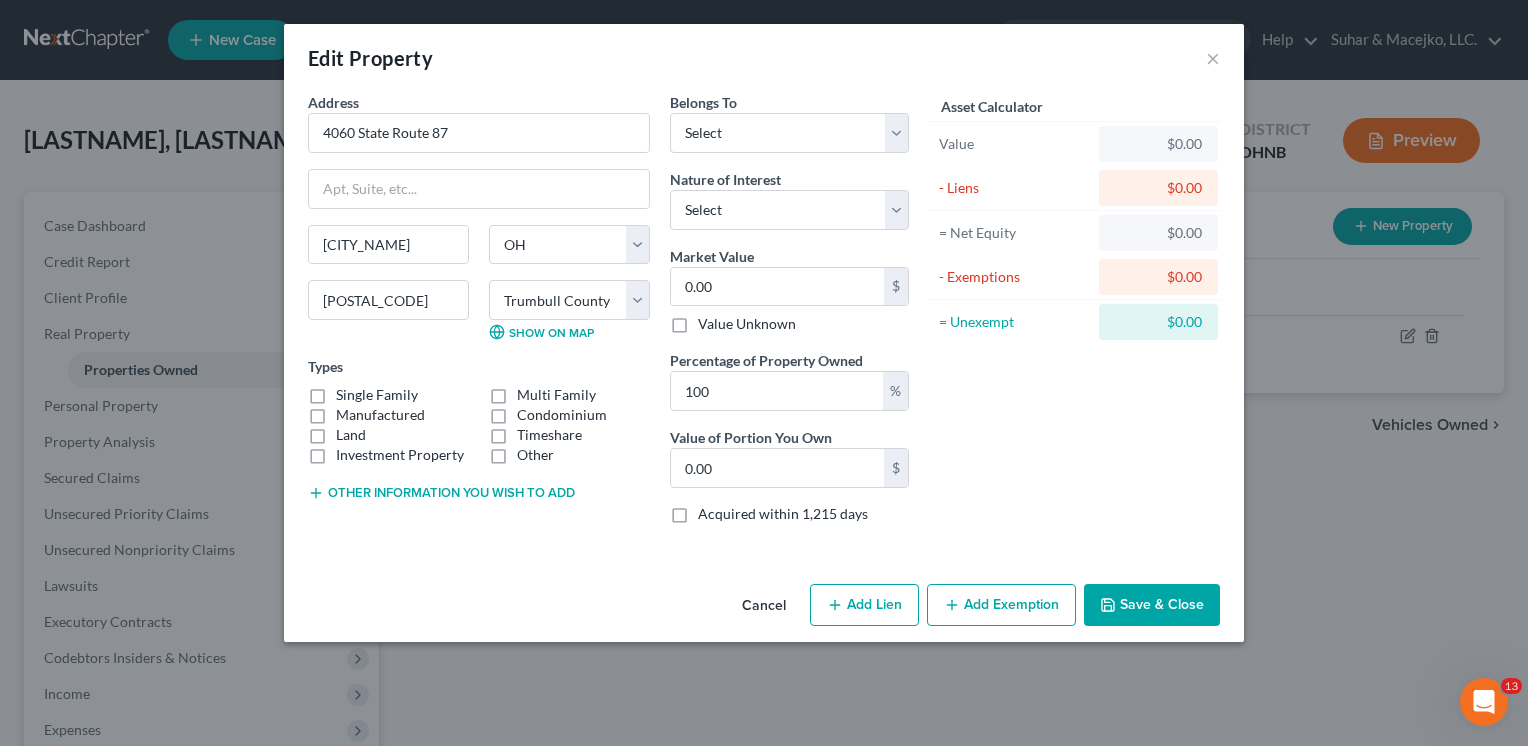 drag, startPoint x: 322, startPoint y: 396, endPoint x: 345, endPoint y: 396, distance: 23 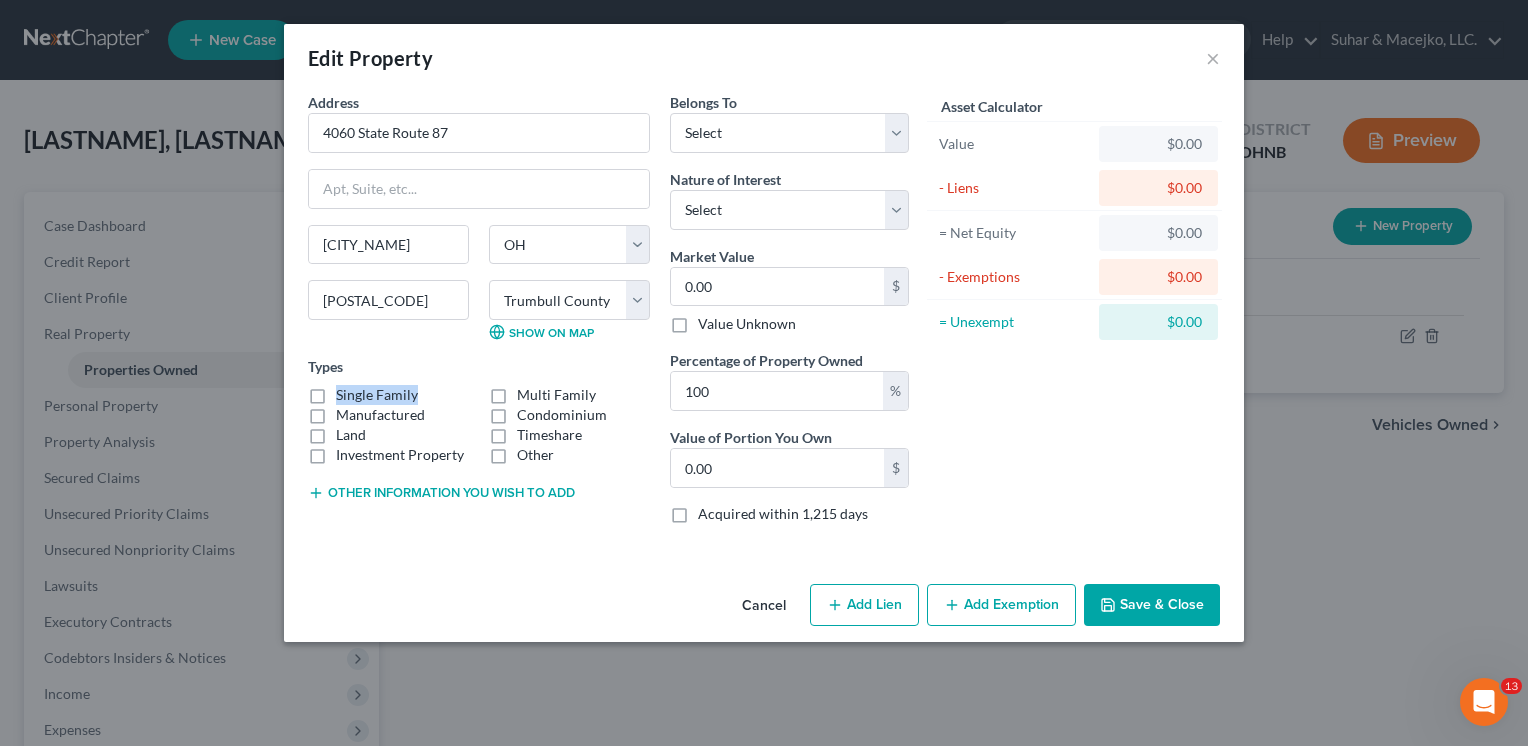 drag, startPoint x: 345, startPoint y: 396, endPoint x: 316, endPoint y: 398, distance: 29.068884 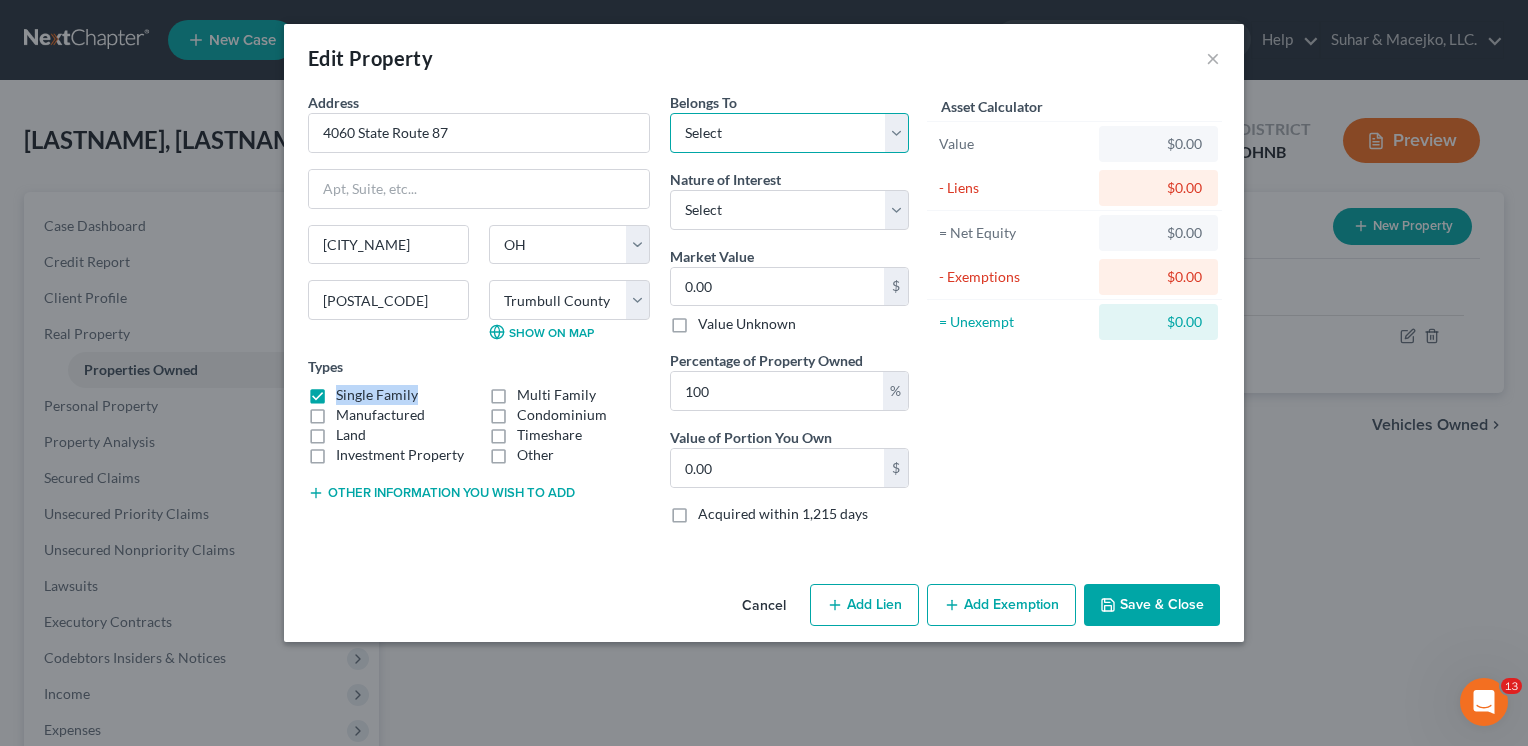 click on "Select Debtor 1 Only Debtor 2 Only Debtor 1 And Debtor 2 Only At Least One Of The Debtors And Another Community Property" at bounding box center (789, 133) 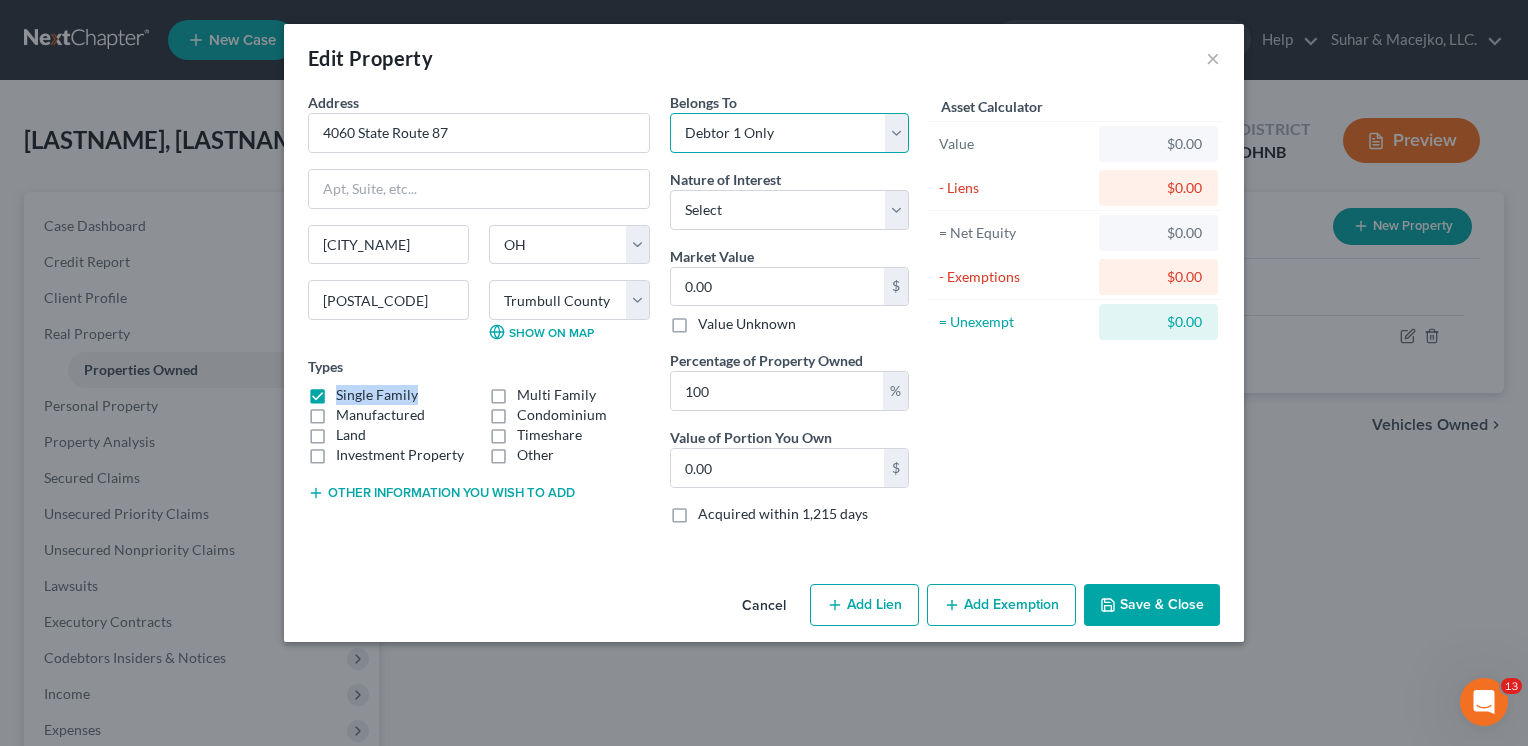 click on "Select Debtor 1 Only Debtor 2 Only Debtor 1 And Debtor 2 Only At Least One Of The Debtors And Another Community Property" at bounding box center [789, 133] 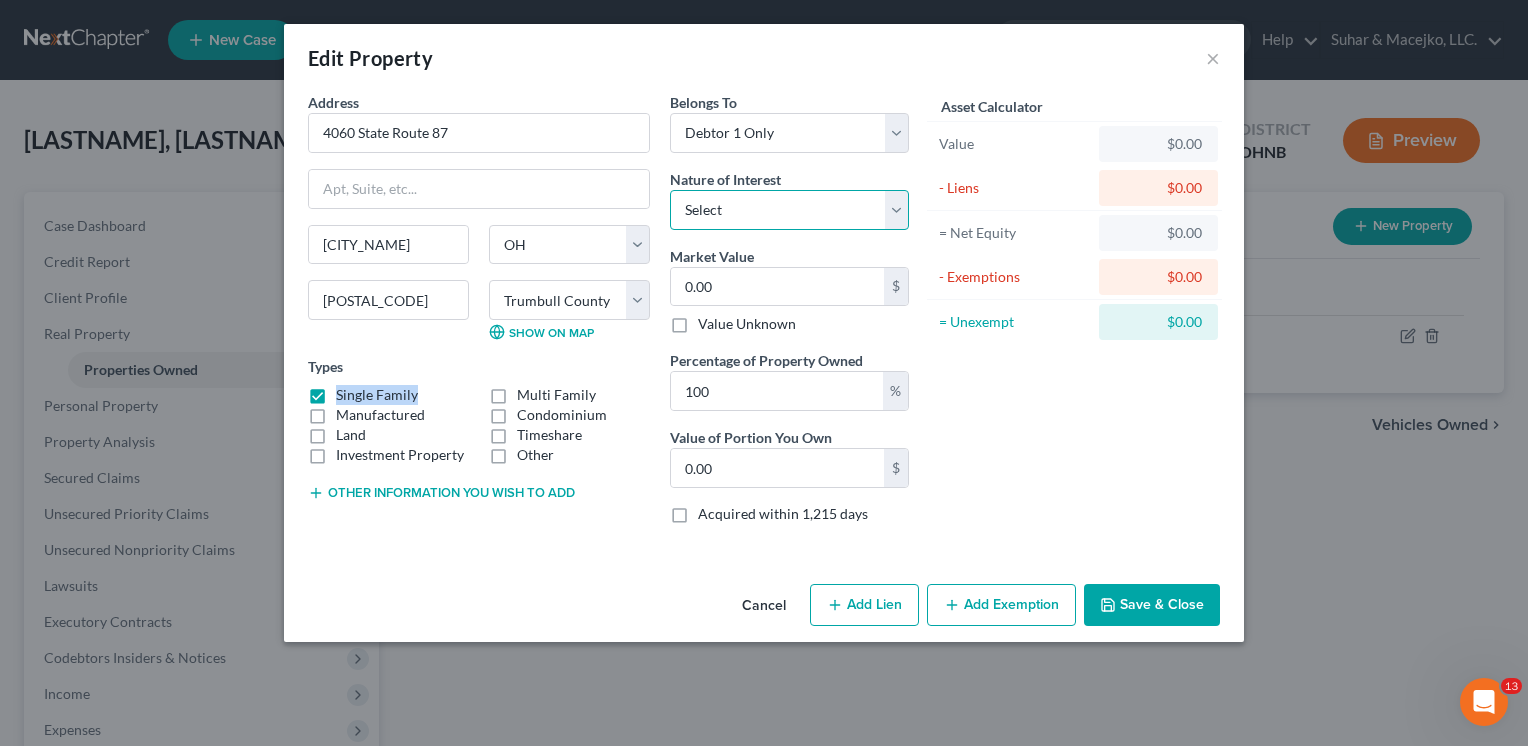 click on "Select Fee Simple Joint Tenant Life Estate Equitable Interest Future Interest Tenancy By The Entireties Tenants In Common Other" at bounding box center [789, 210] 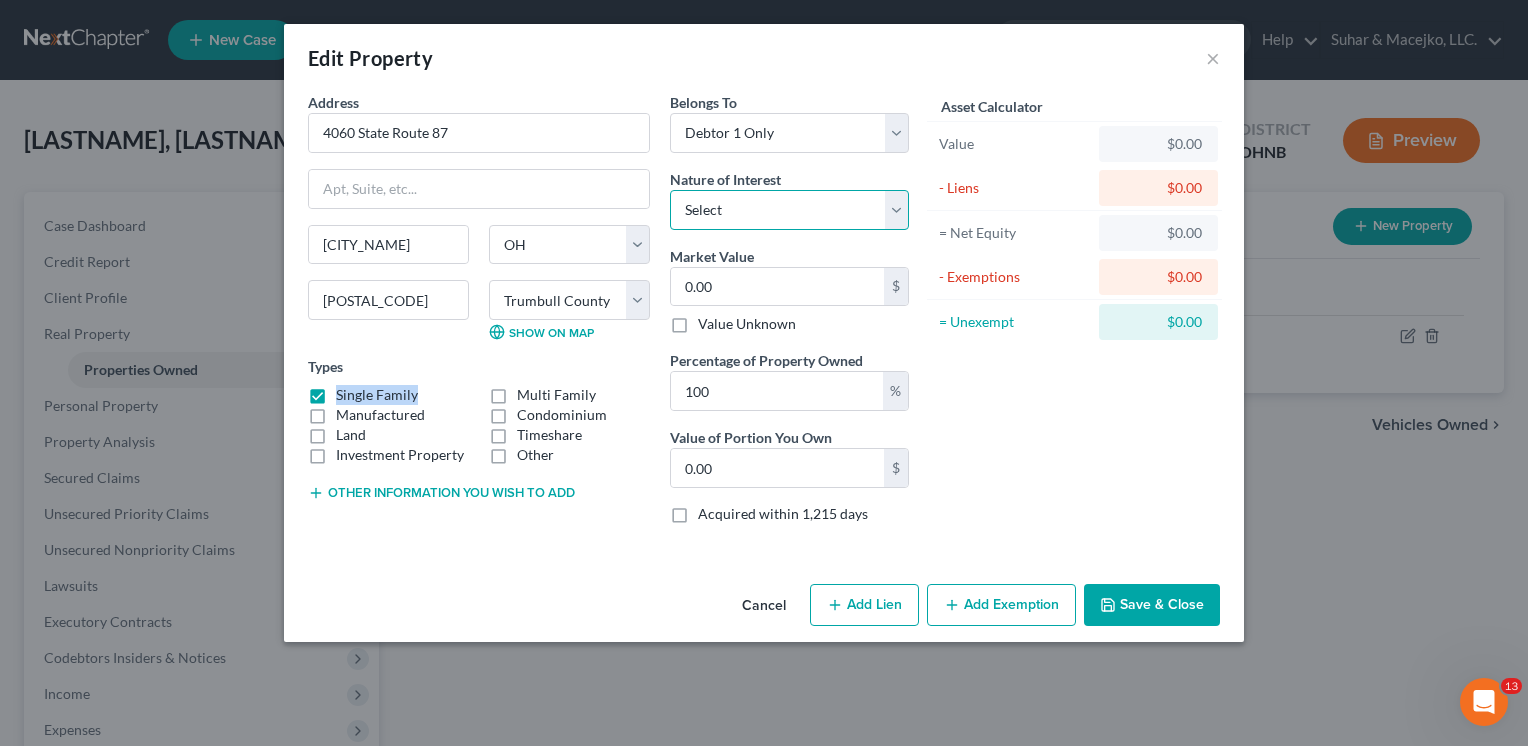 select on "0" 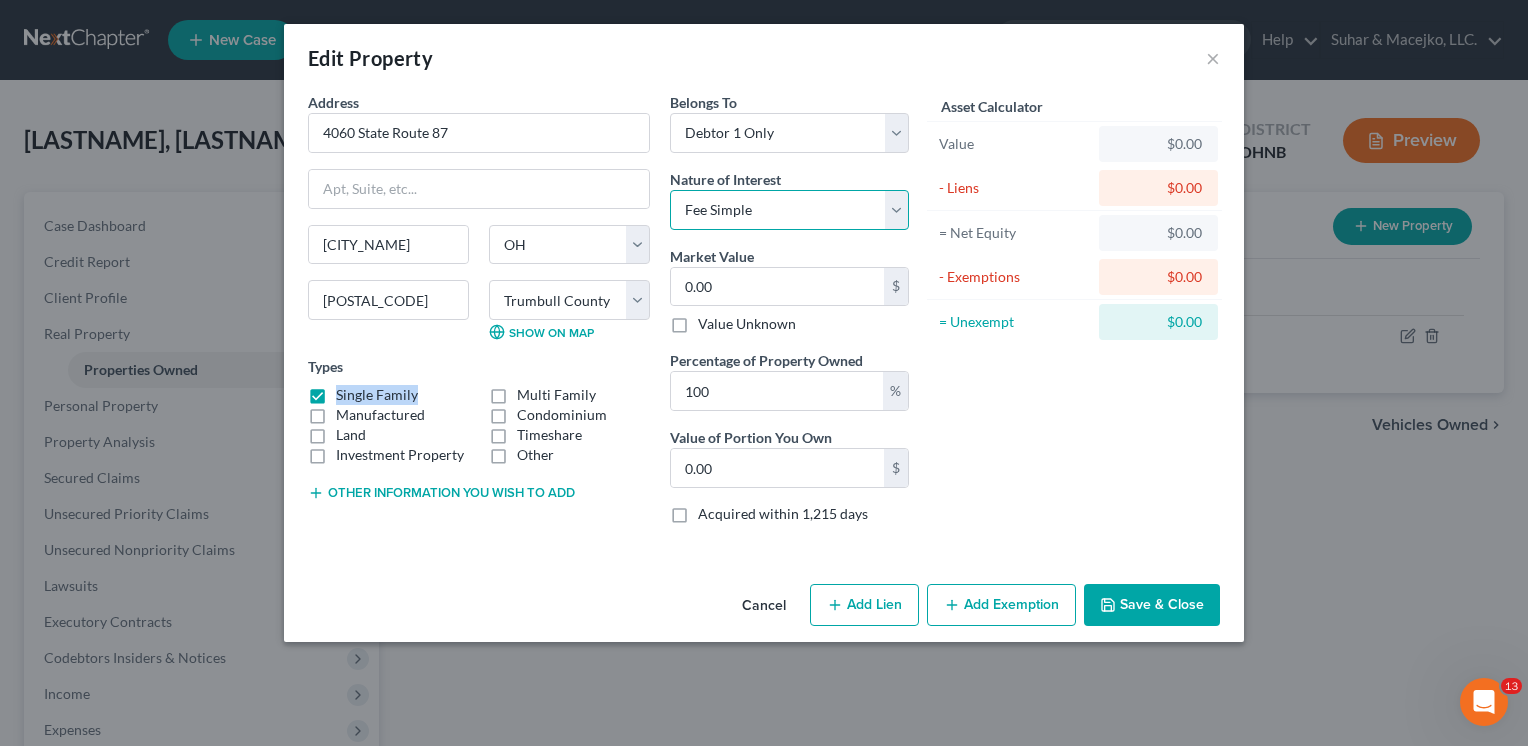 click on "Select Fee Simple Joint Tenant Life Estate Equitable Interest Future Interest Tenancy By The Entireties Tenants In Common Other" at bounding box center (789, 210) 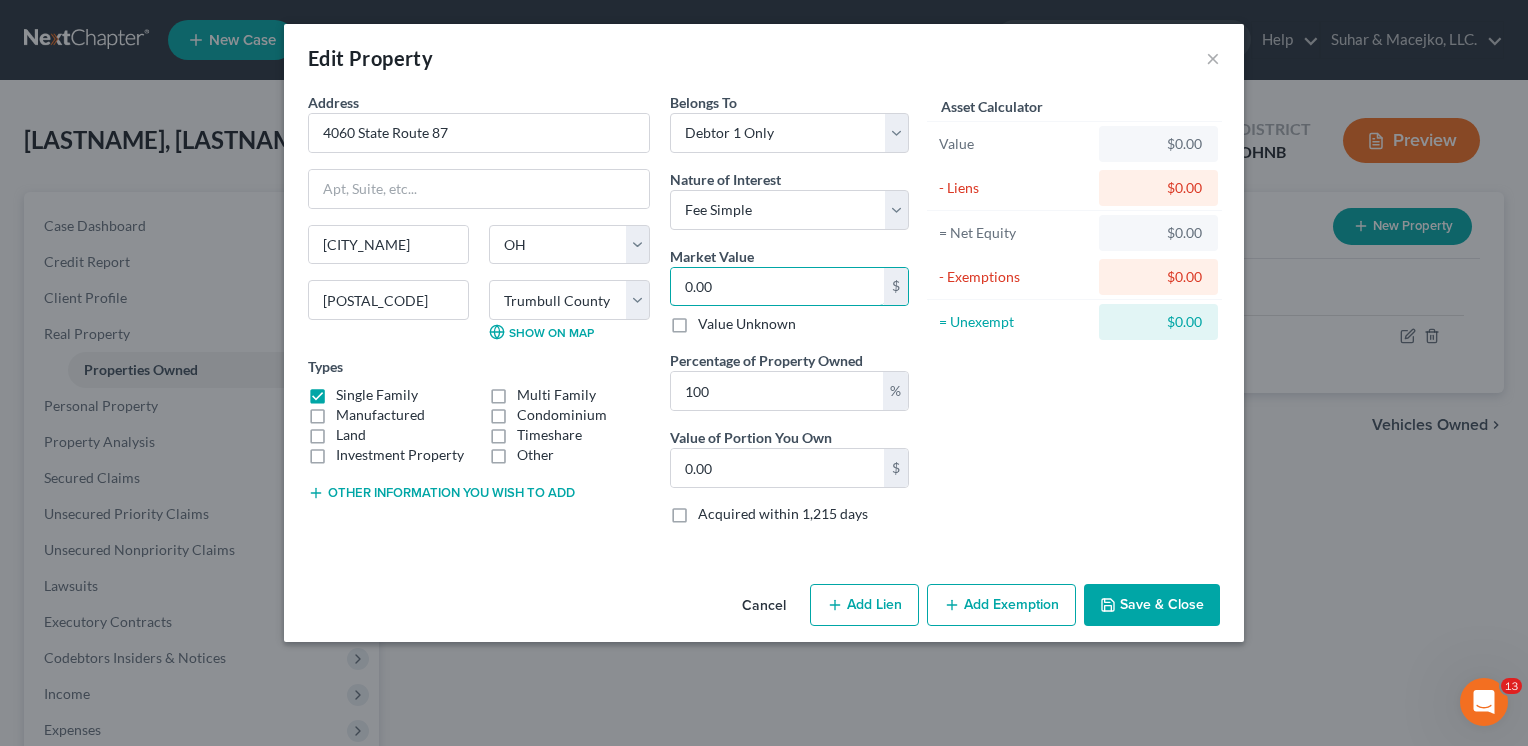 type on "1" 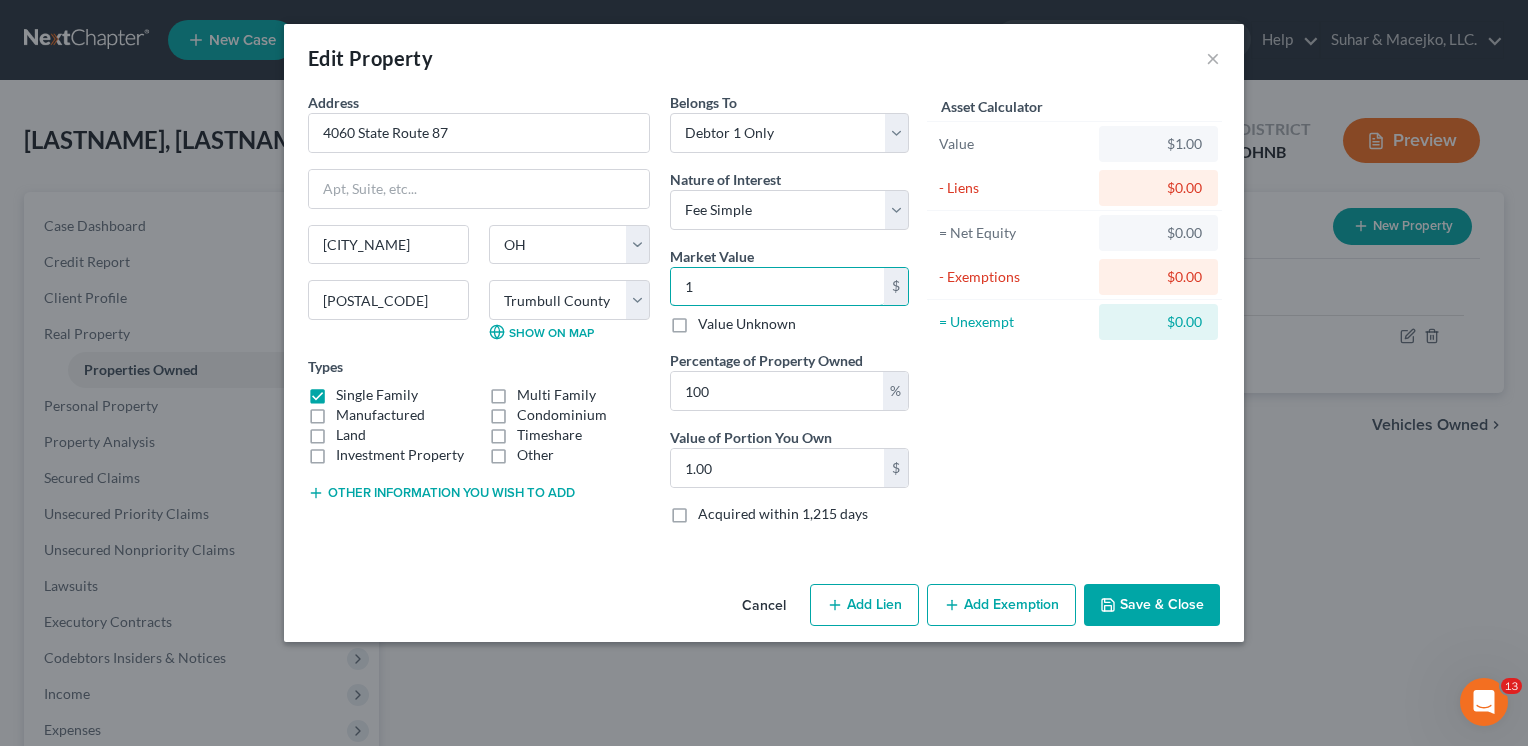 type on "18" 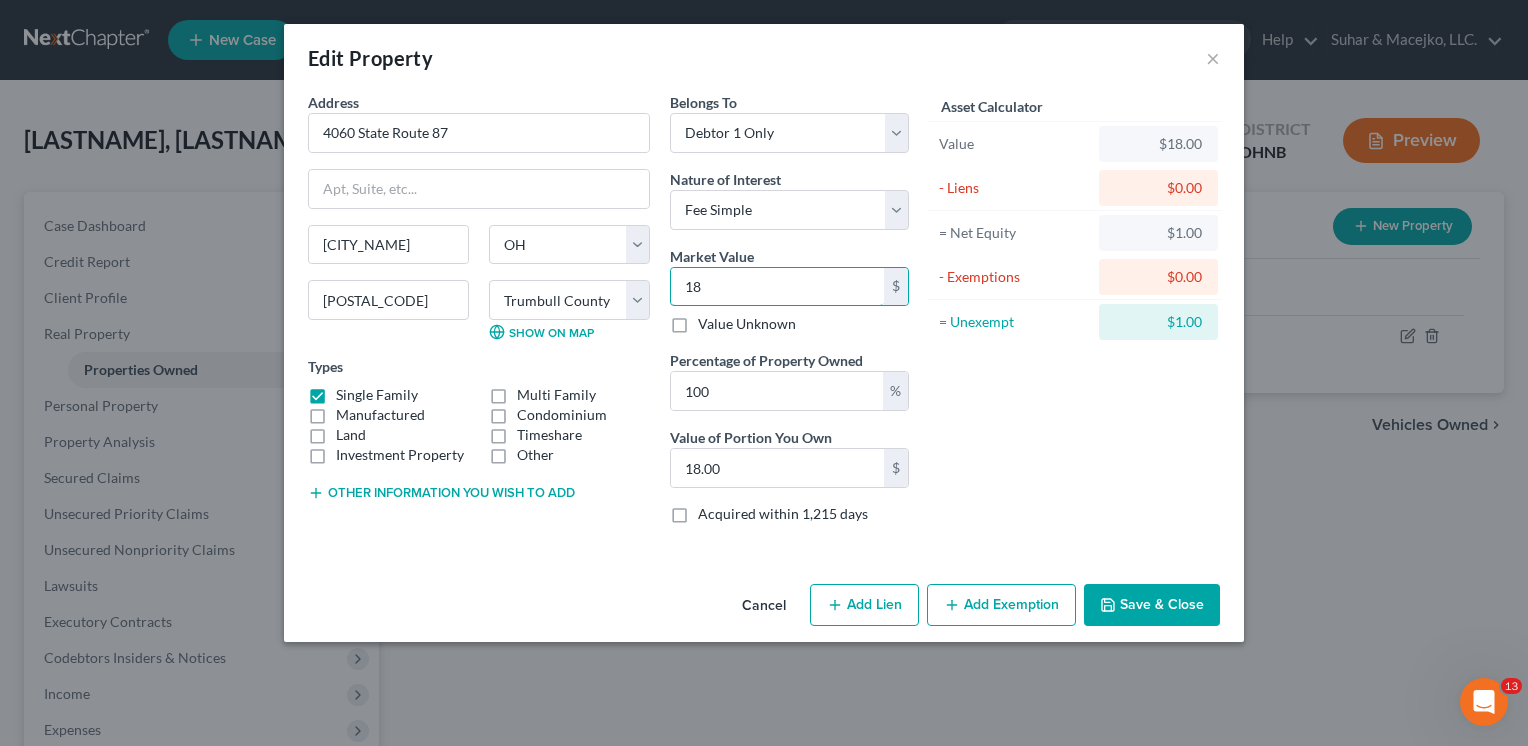 type on "180" 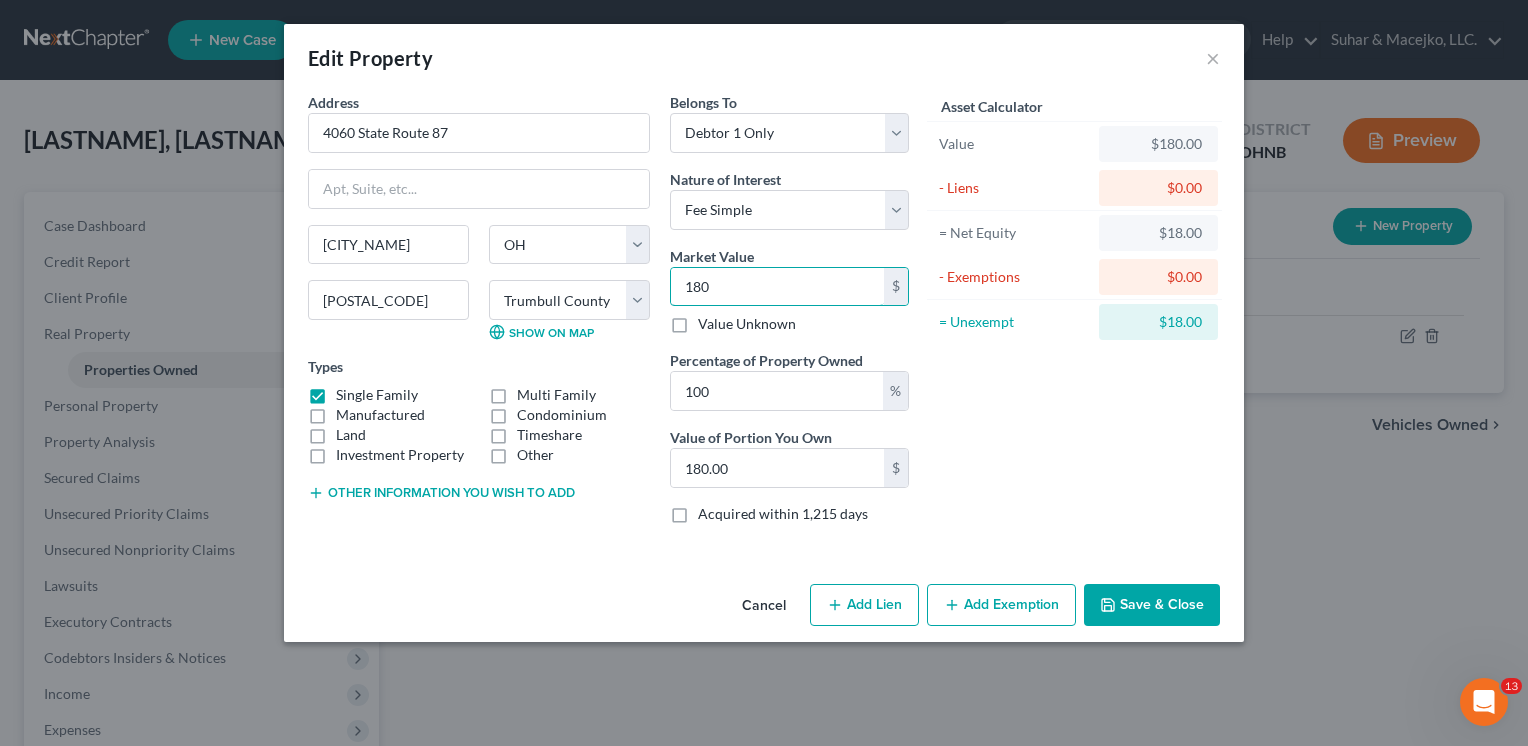 type on "1800" 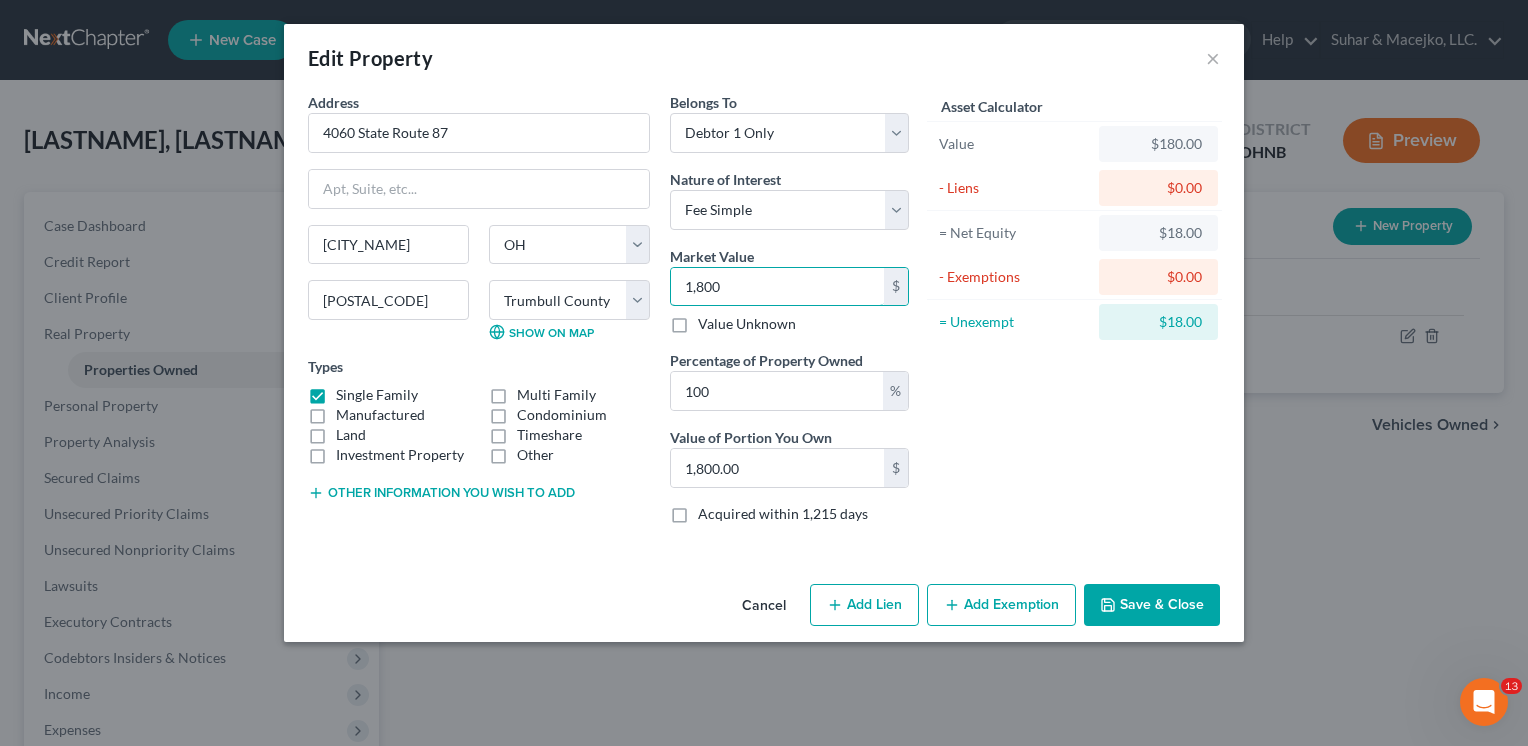 type on "1,8000" 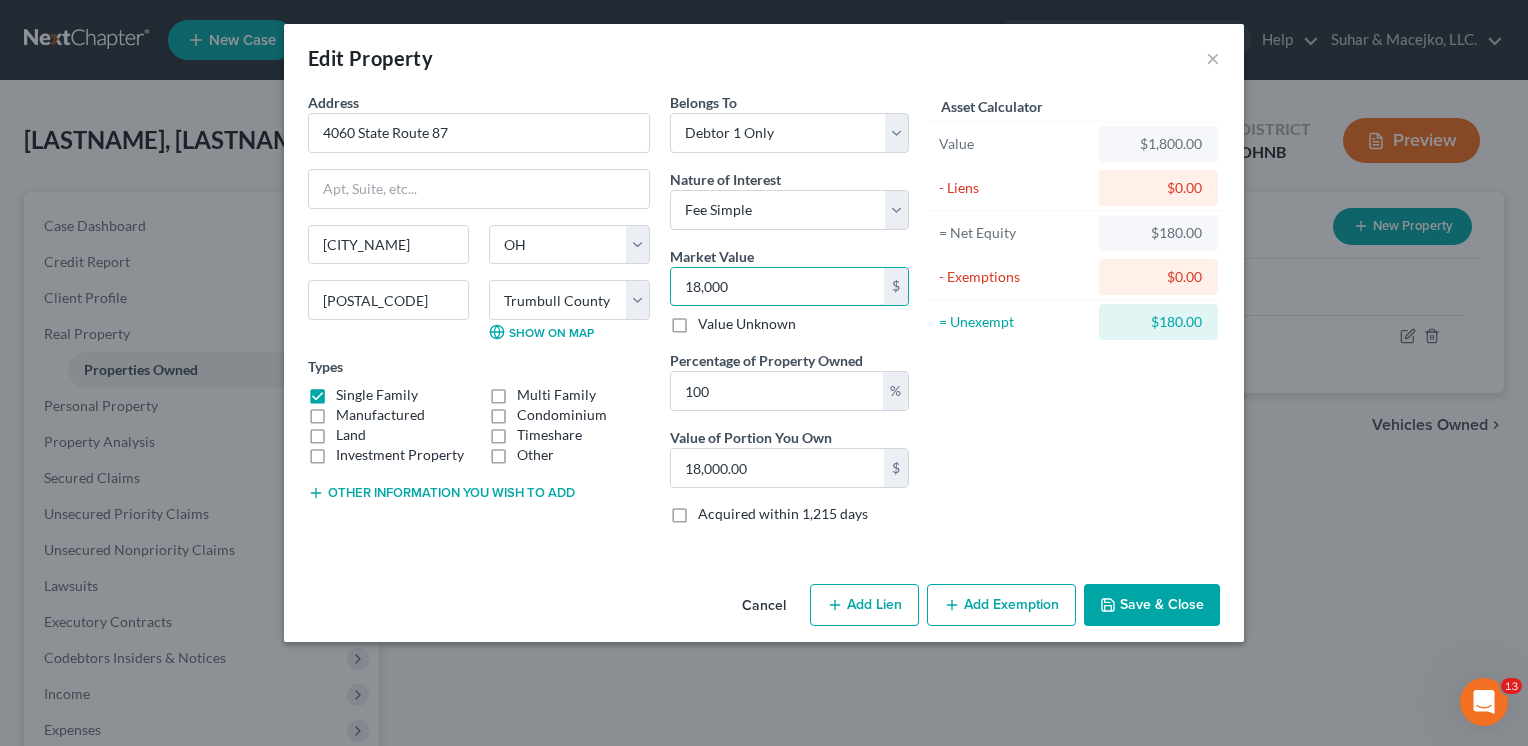 type on "18,0000" 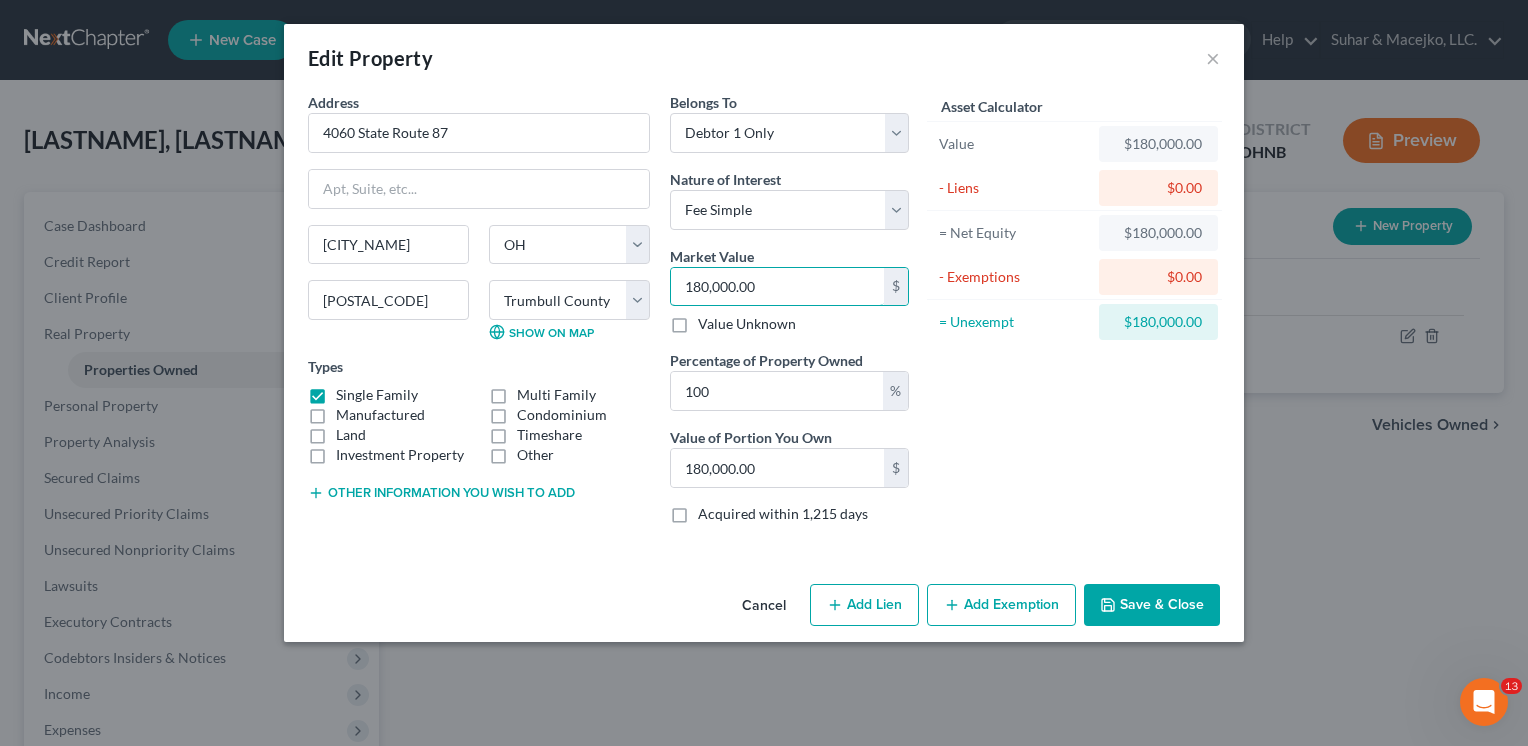 type on "180,000.00" 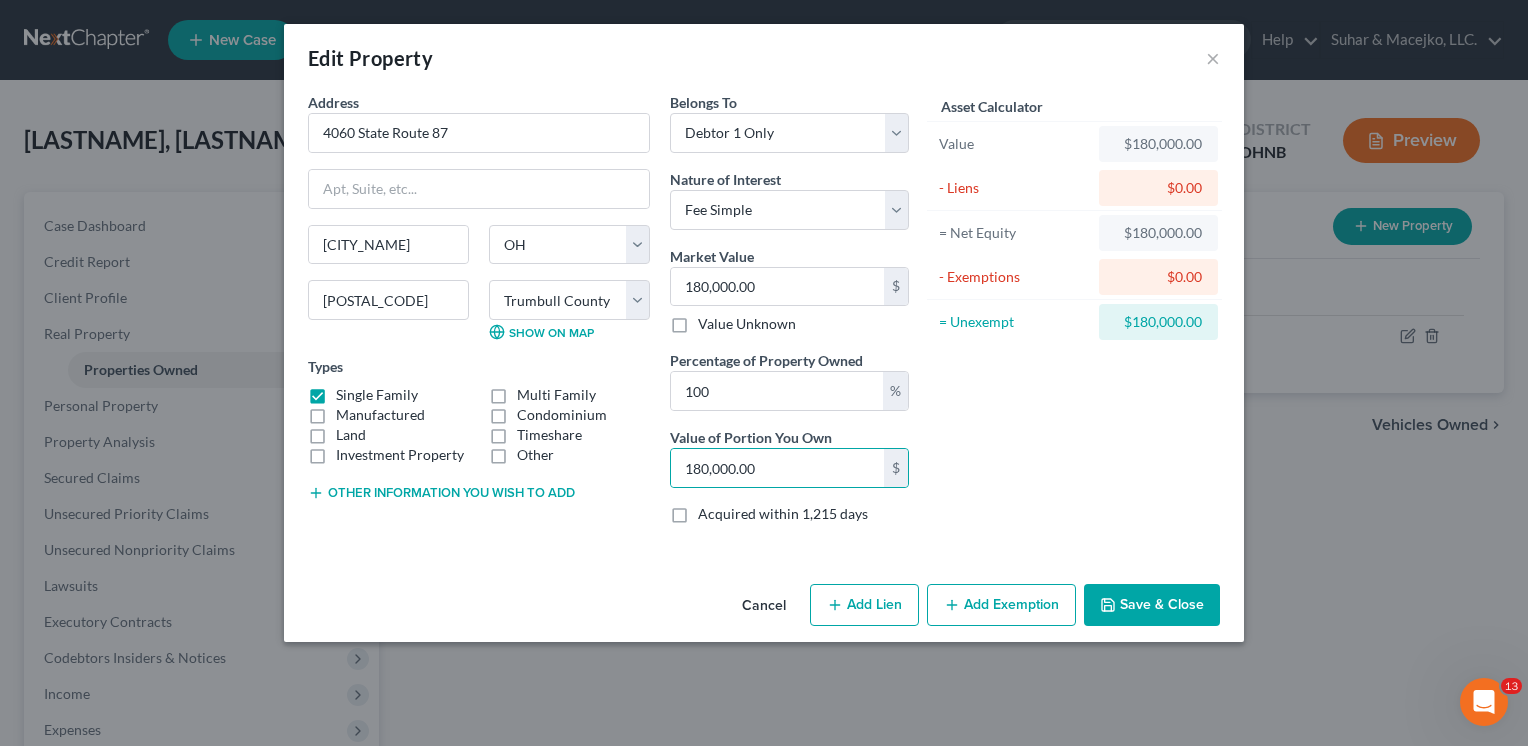 click 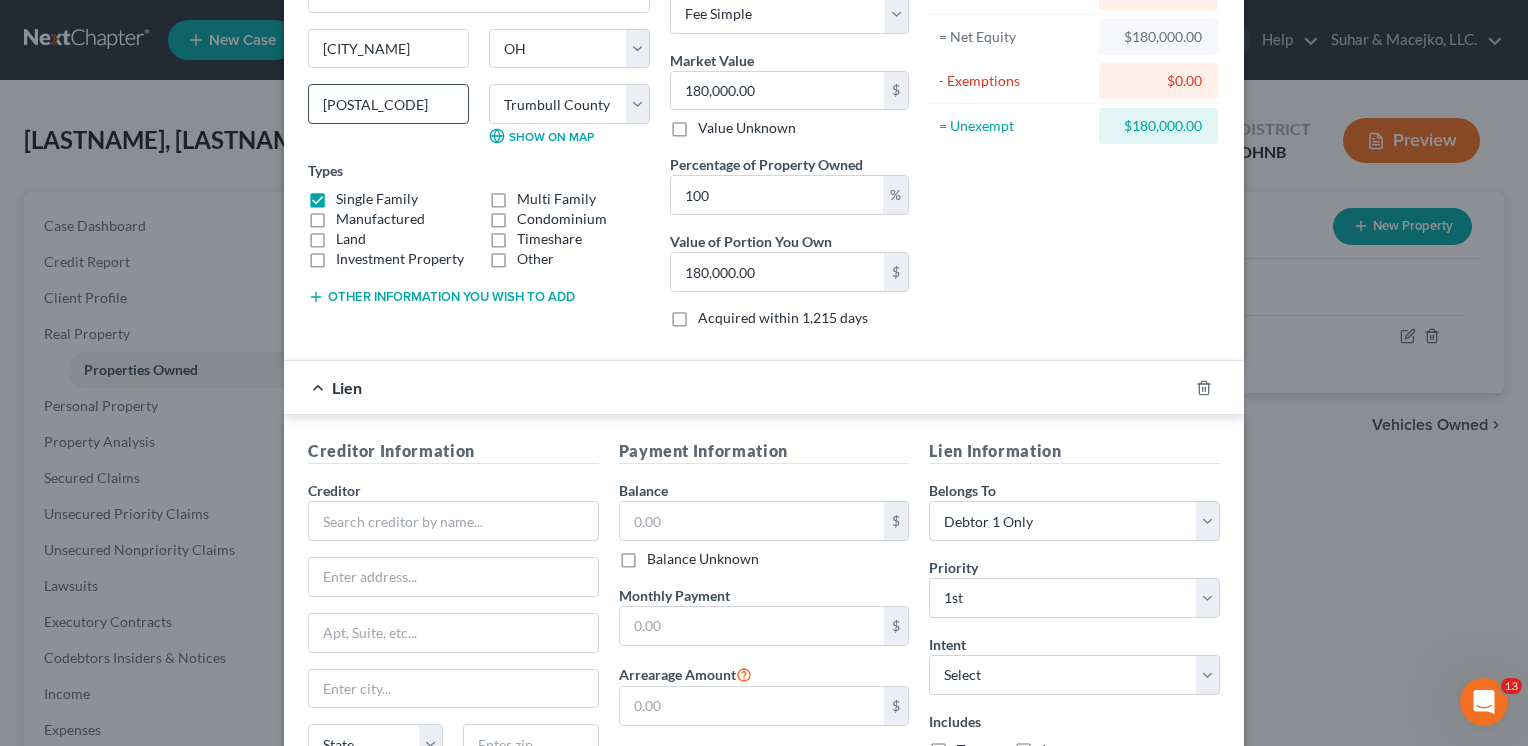 scroll, scrollTop: 387, scrollLeft: 0, axis: vertical 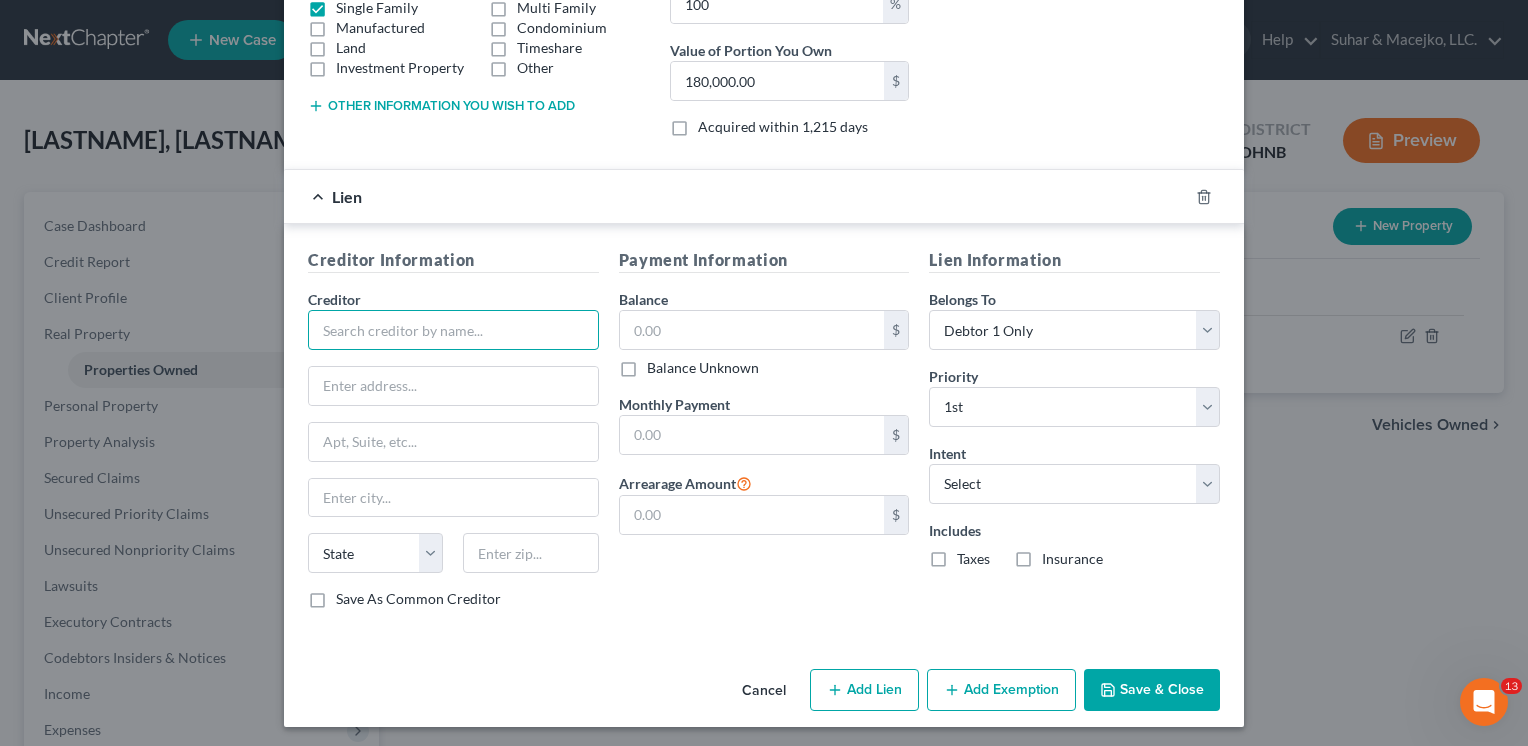 drag, startPoint x: 333, startPoint y: 332, endPoint x: 450, endPoint y: 301, distance: 121.037186 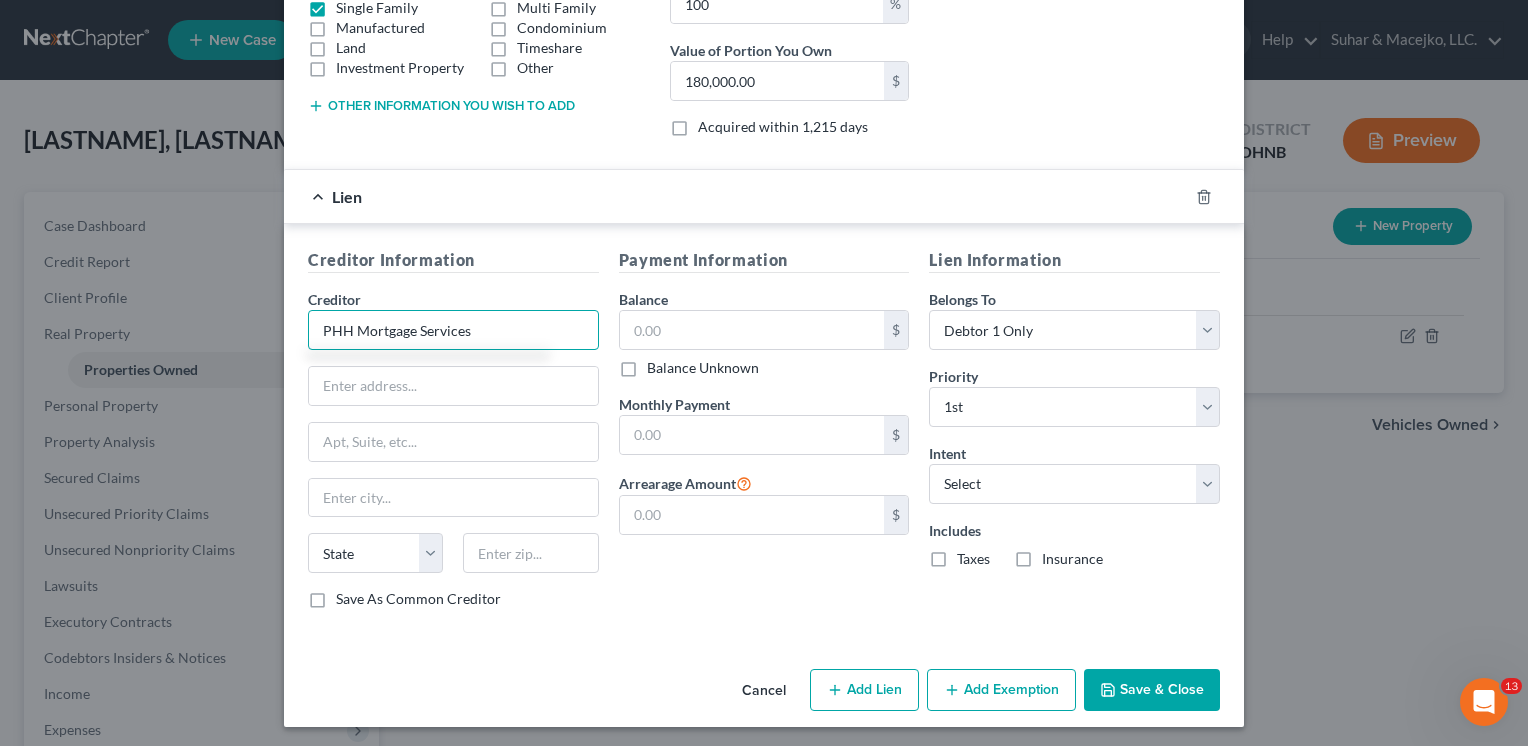 type on "PHH Mortgage Services" 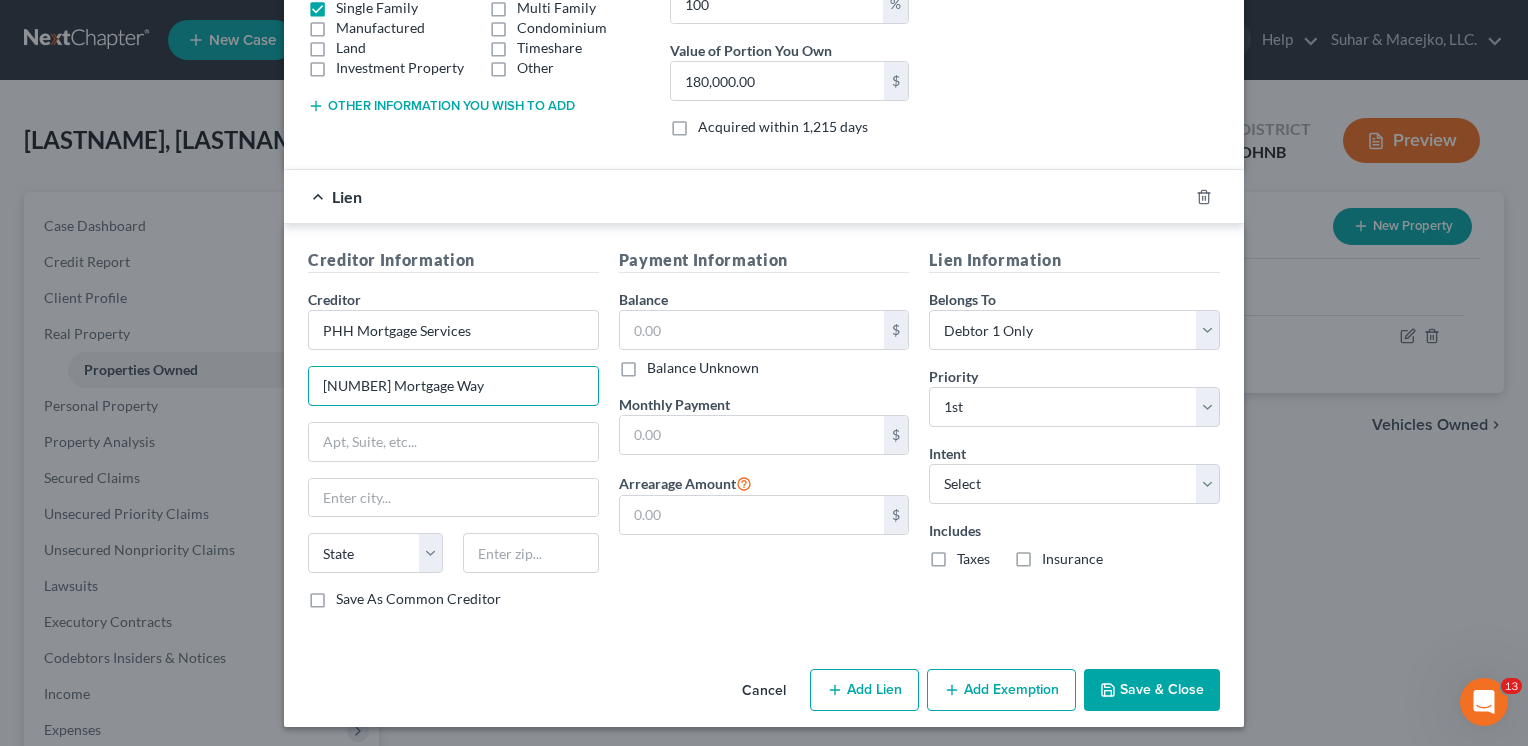 type on "[NUMBER] Mortgage Way" 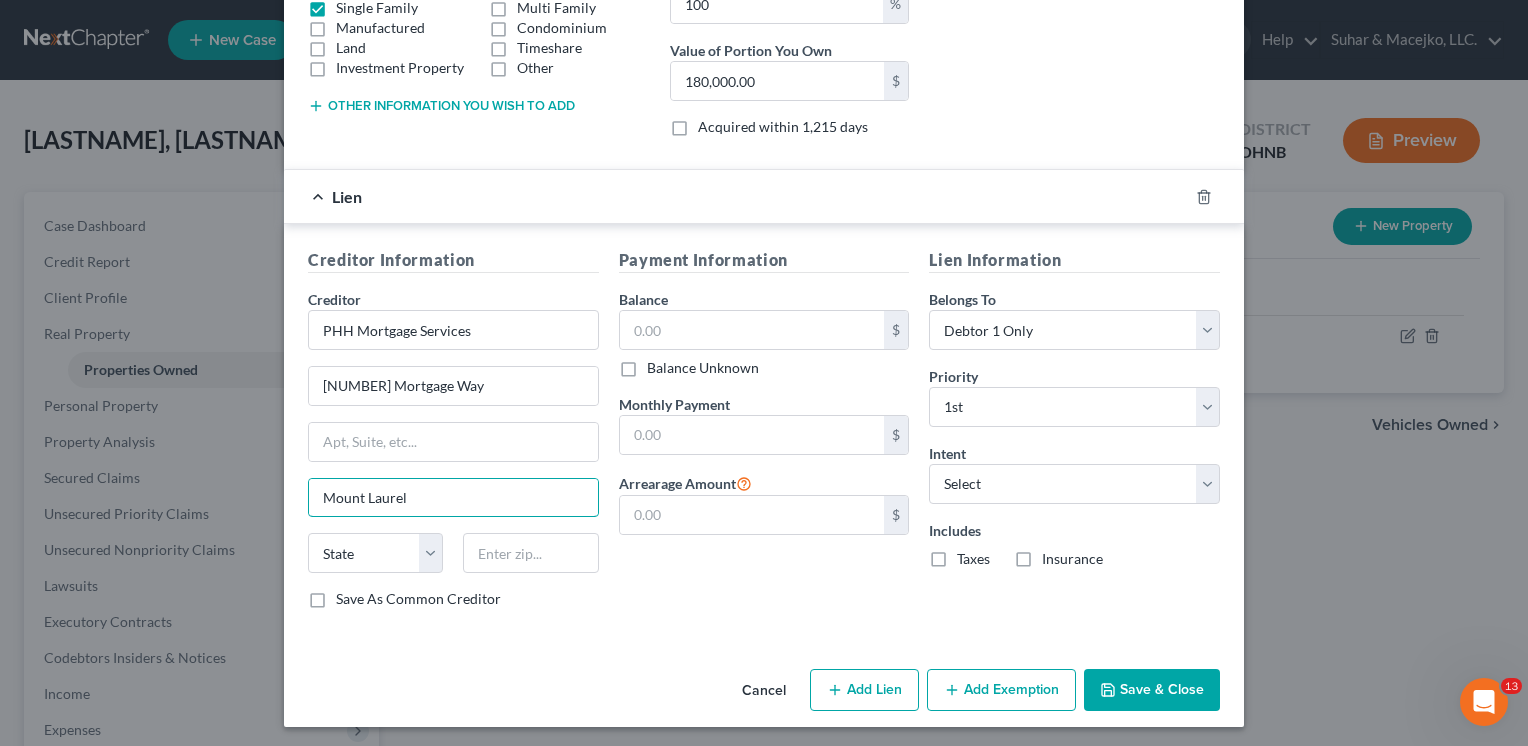 type on "Mount Laurel" 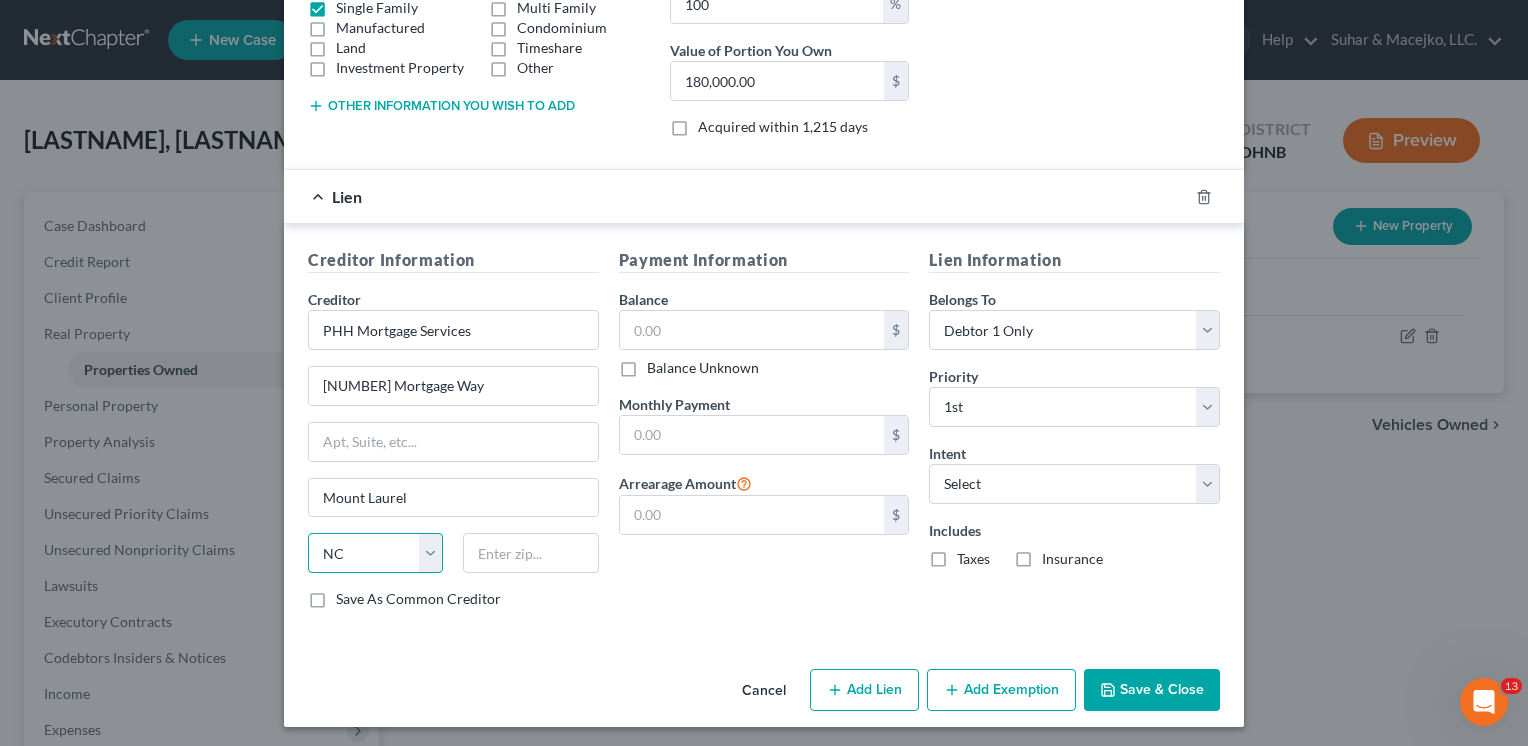 select on "33" 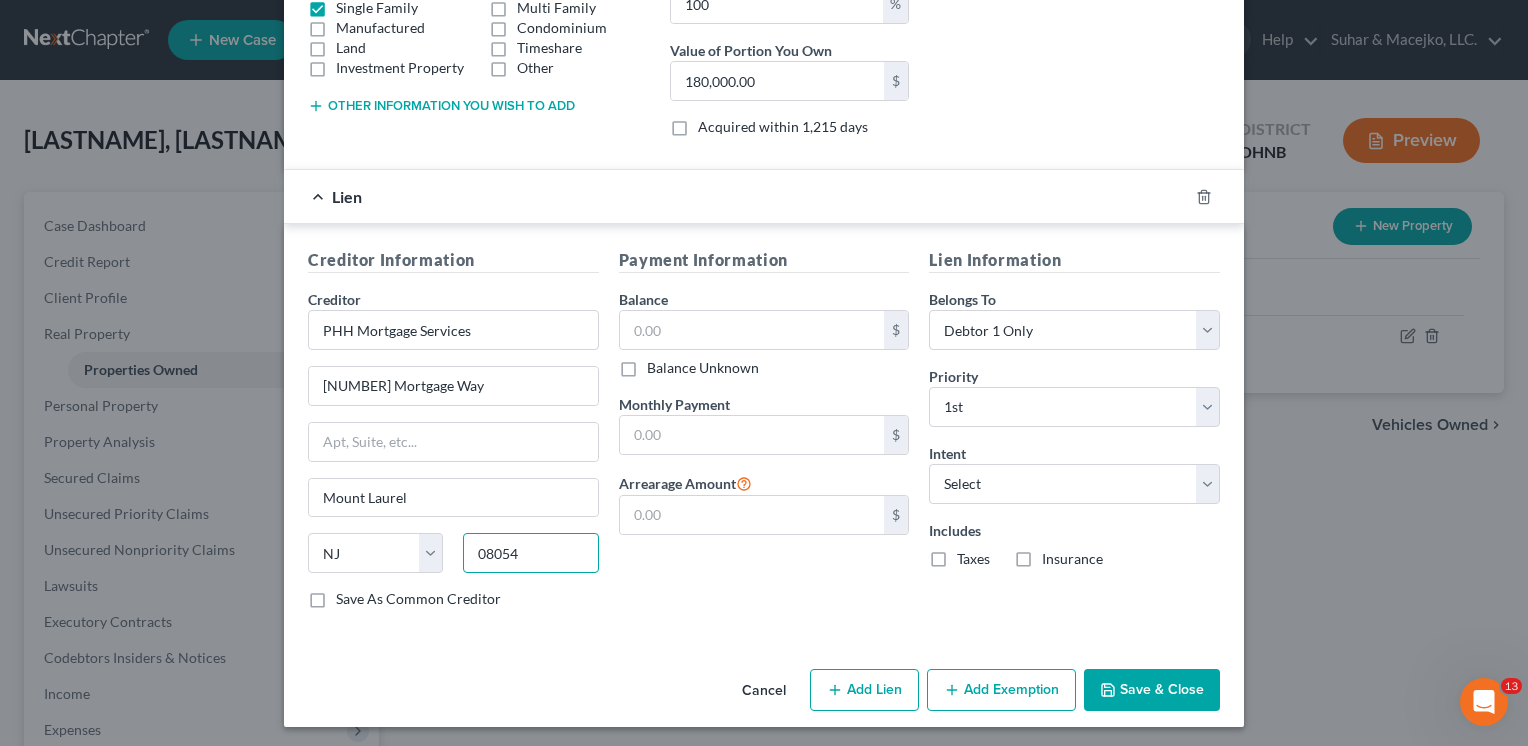 type on "08054" 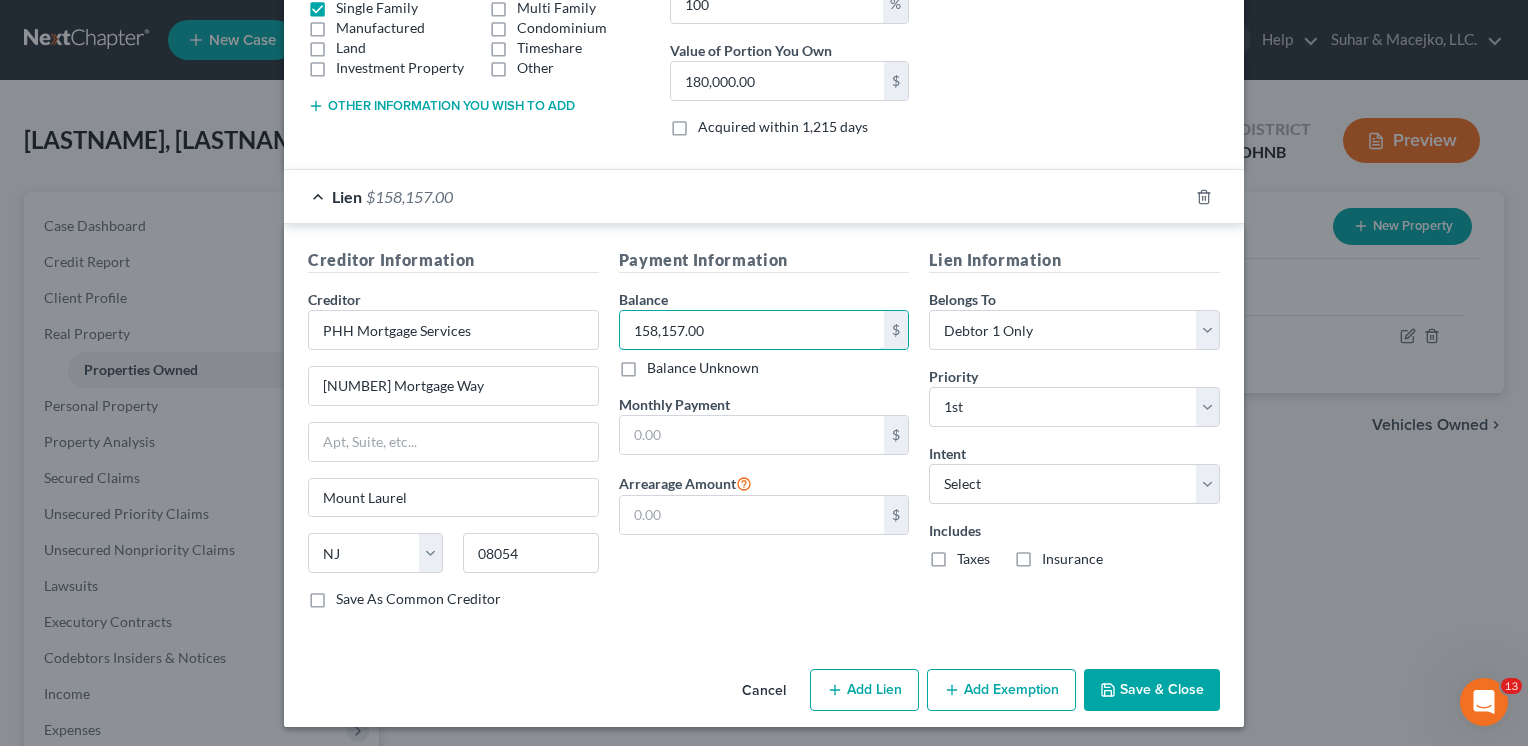type on "158,157.00" 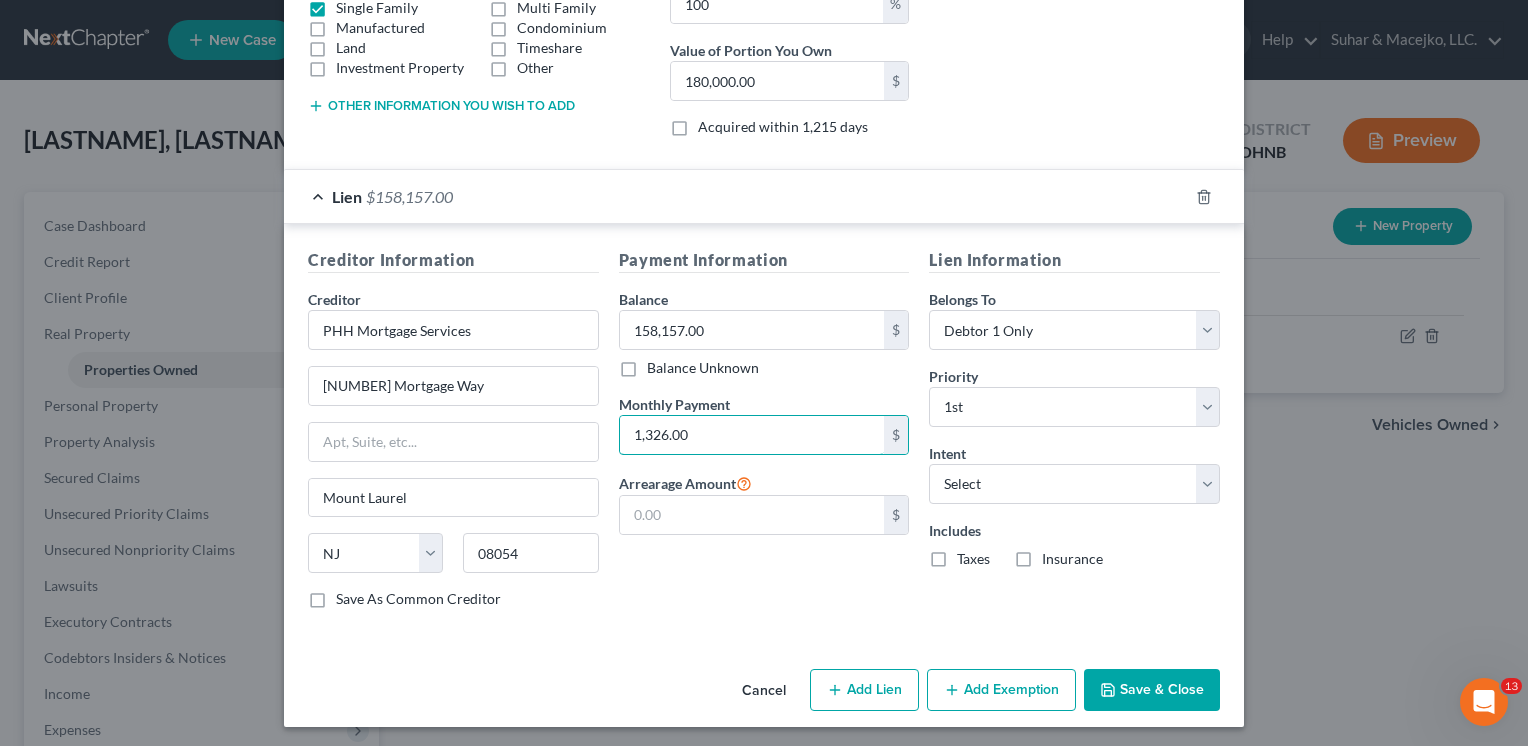 type on "1,326.00" 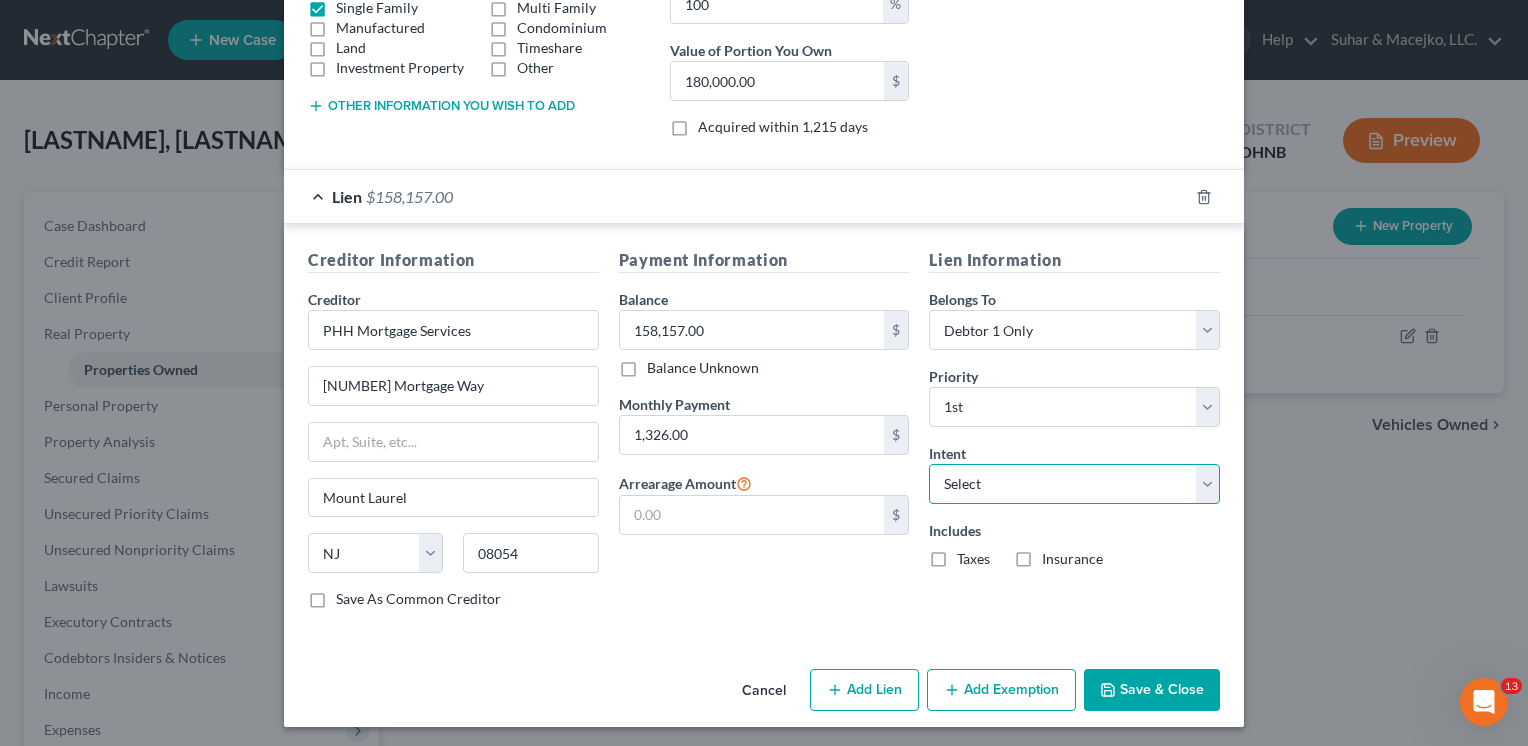 click on "Select Surrender Redeem Reaffirm Avoid Other" at bounding box center [1074, 484] 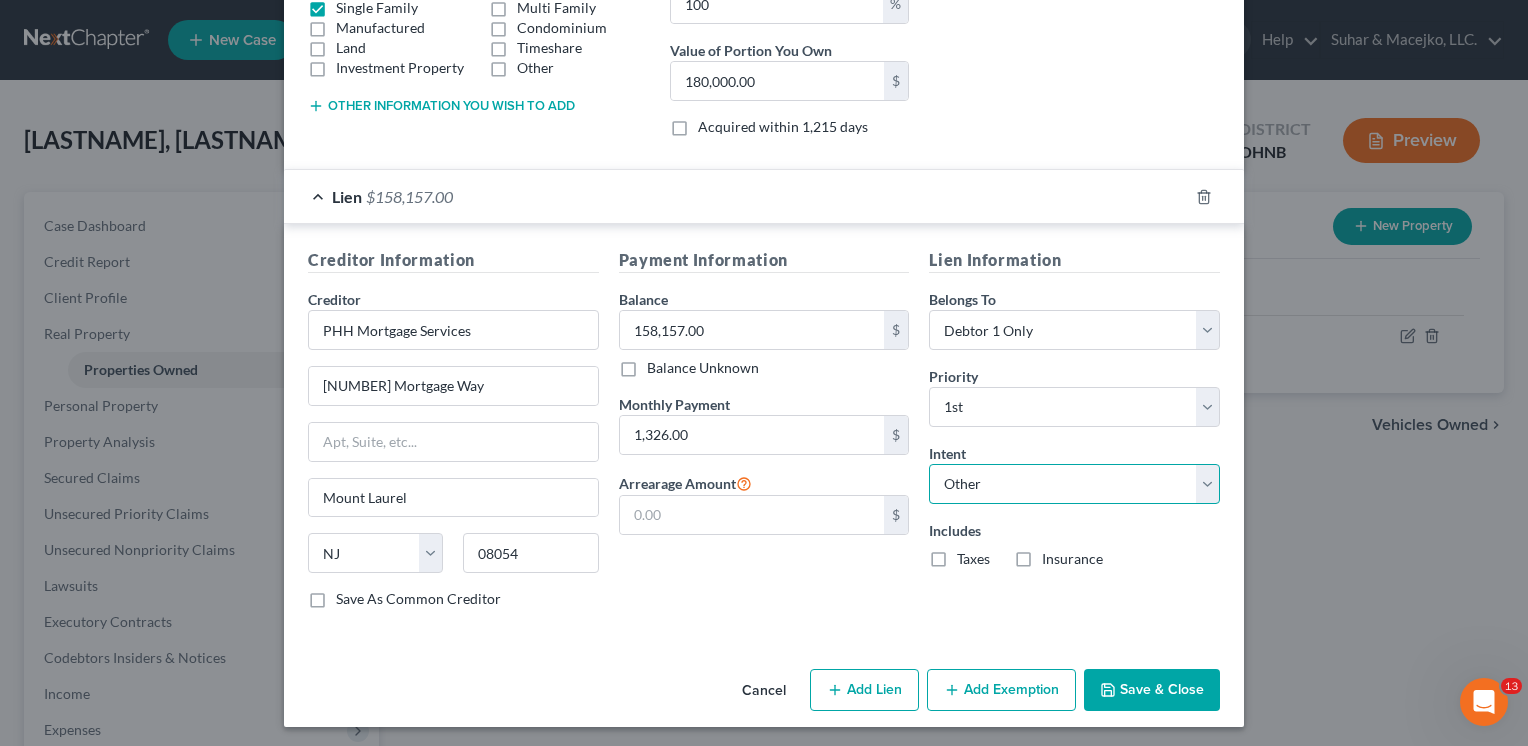 click on "Select Surrender Redeem Reaffirm Avoid Other" at bounding box center [1074, 484] 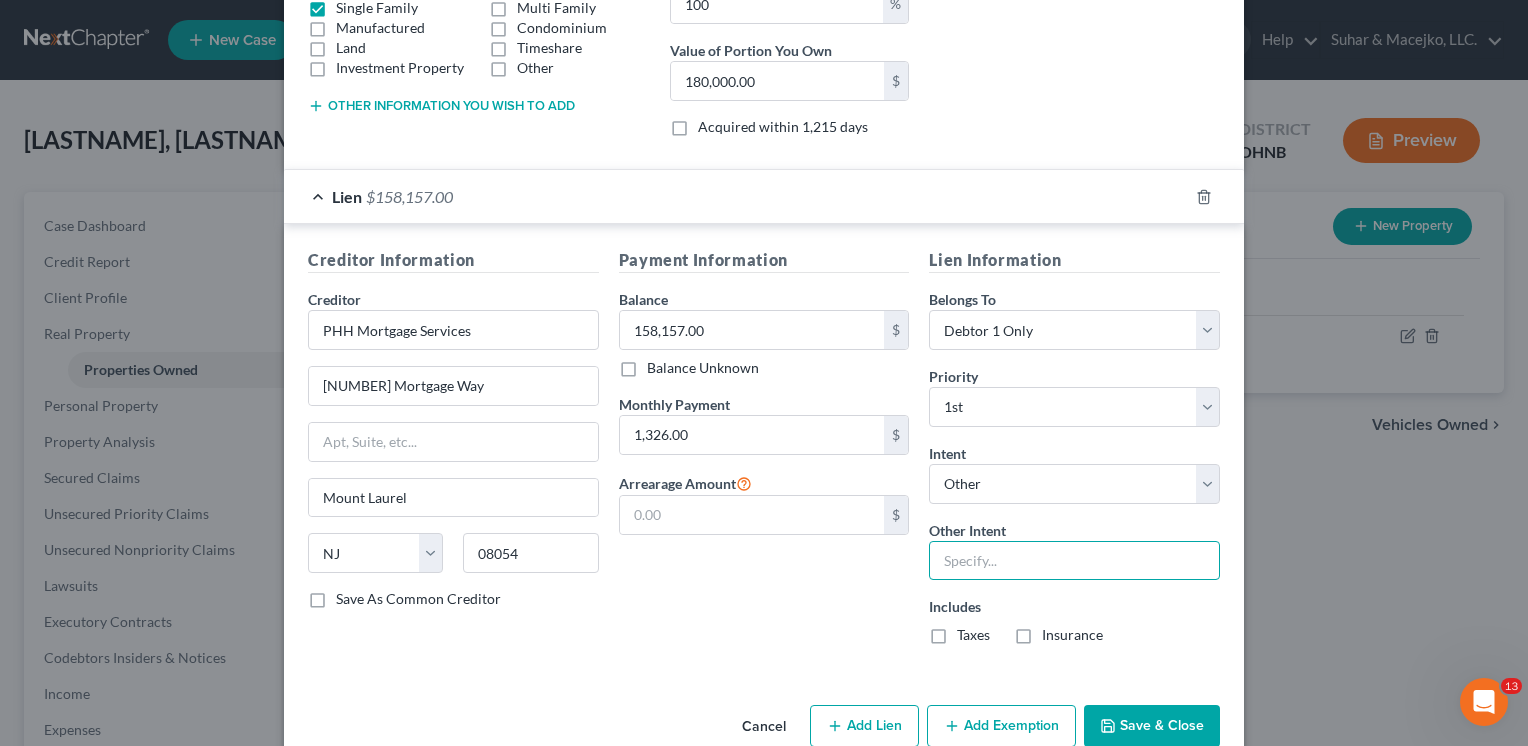 click at bounding box center [1074, 561] 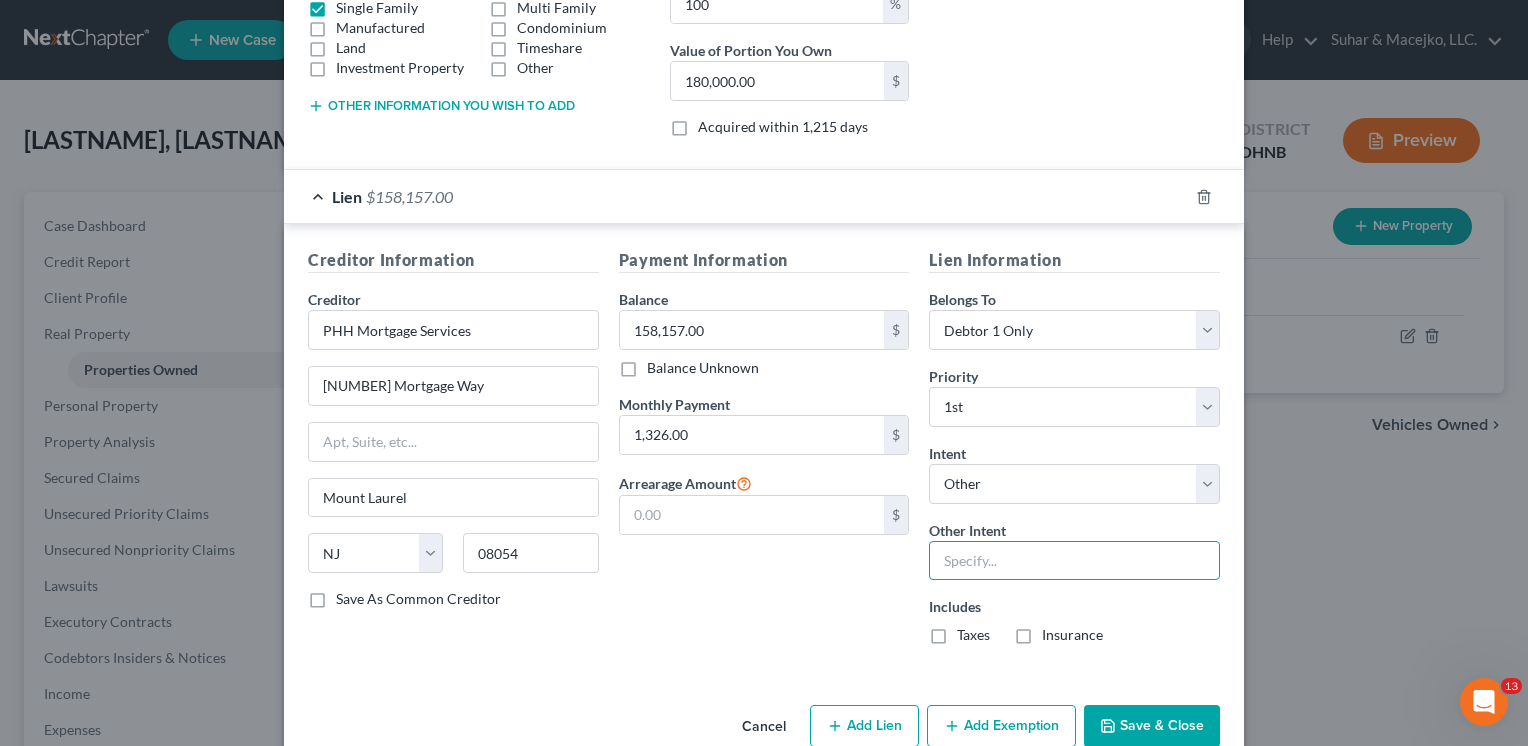 type on "Retain and Continue Payment" 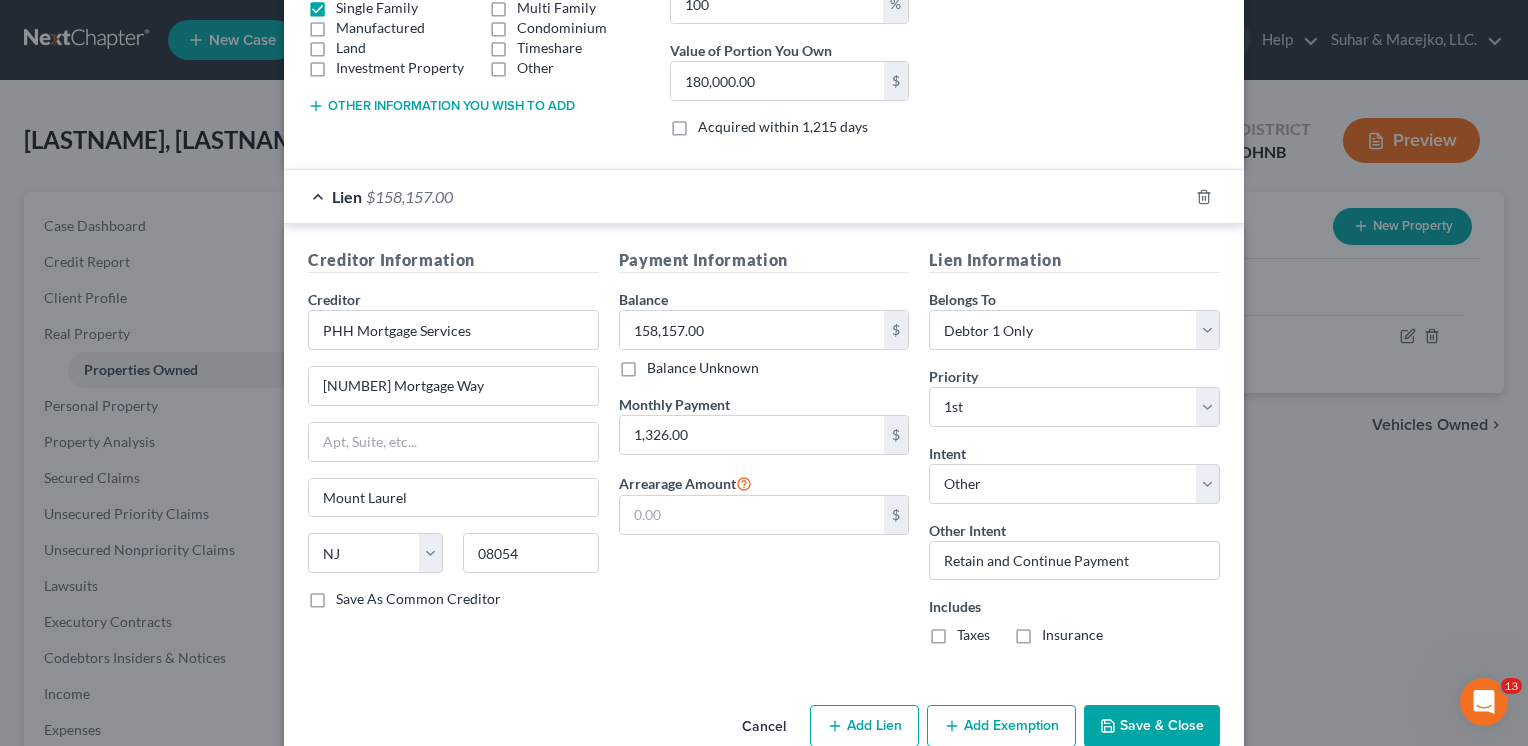 click on "Taxes" at bounding box center (973, 635) 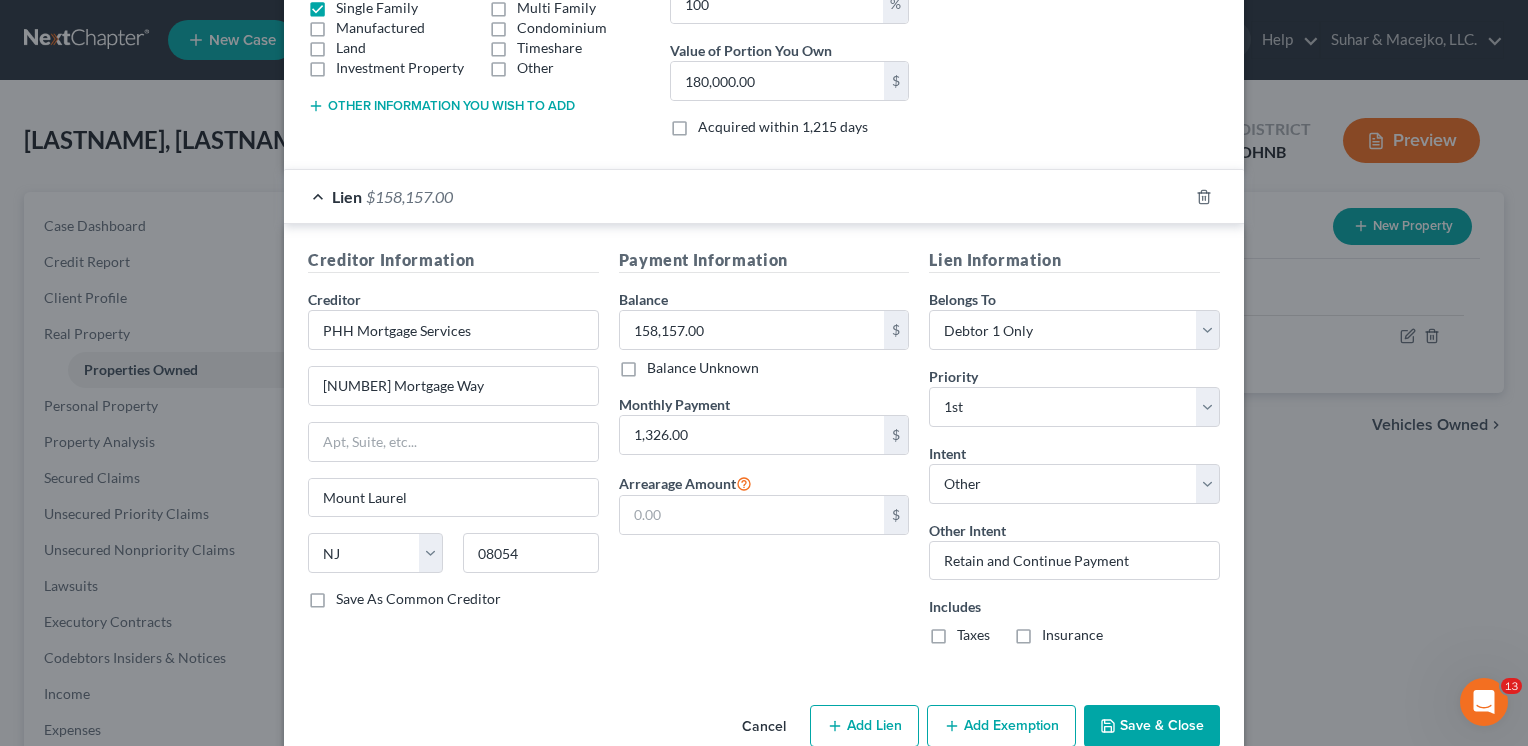 click on "Taxes" at bounding box center [971, 631] 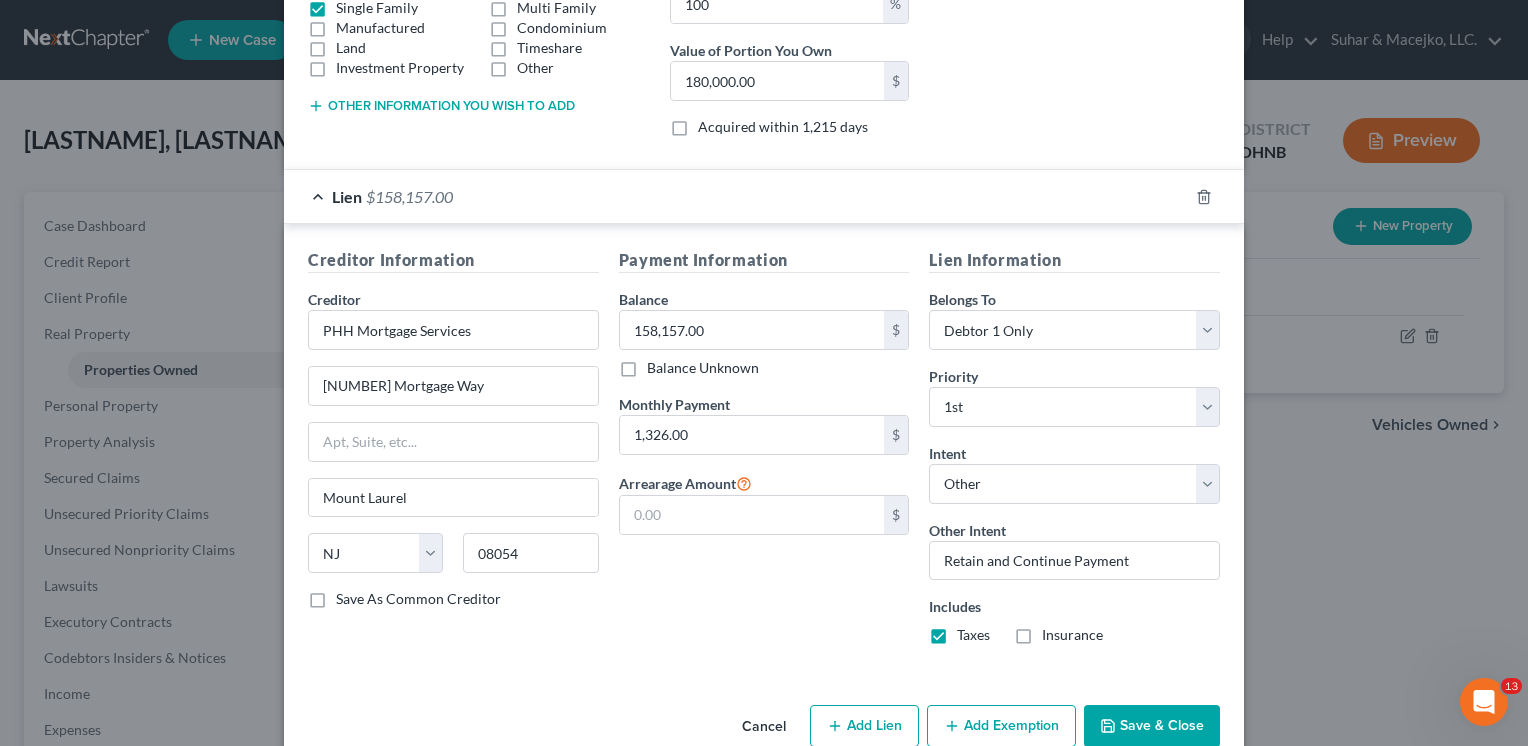 drag, startPoint x: 1019, startPoint y: 633, endPoint x: 1051, endPoint y: 658, distance: 40.60788 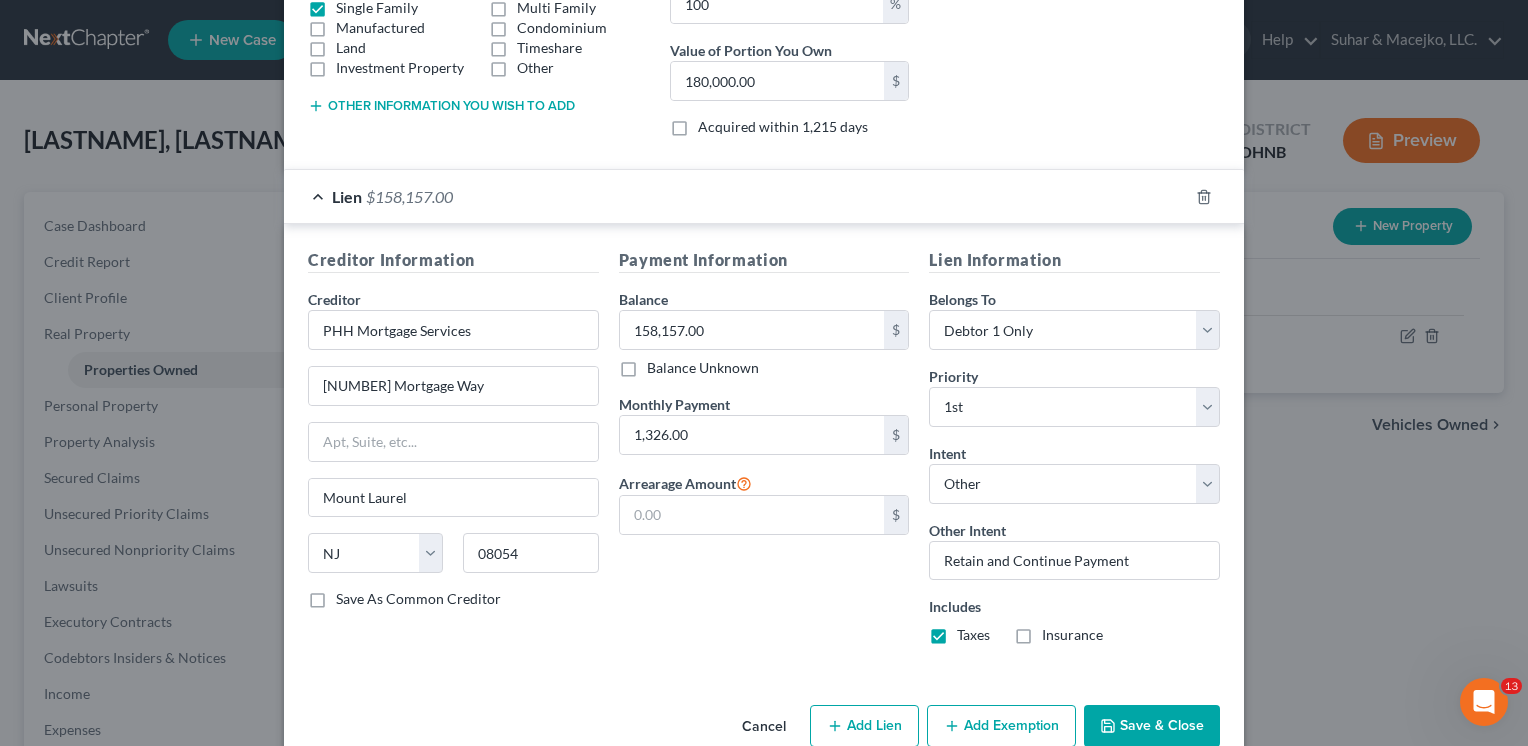 click on "Insurance" at bounding box center [1056, 631] 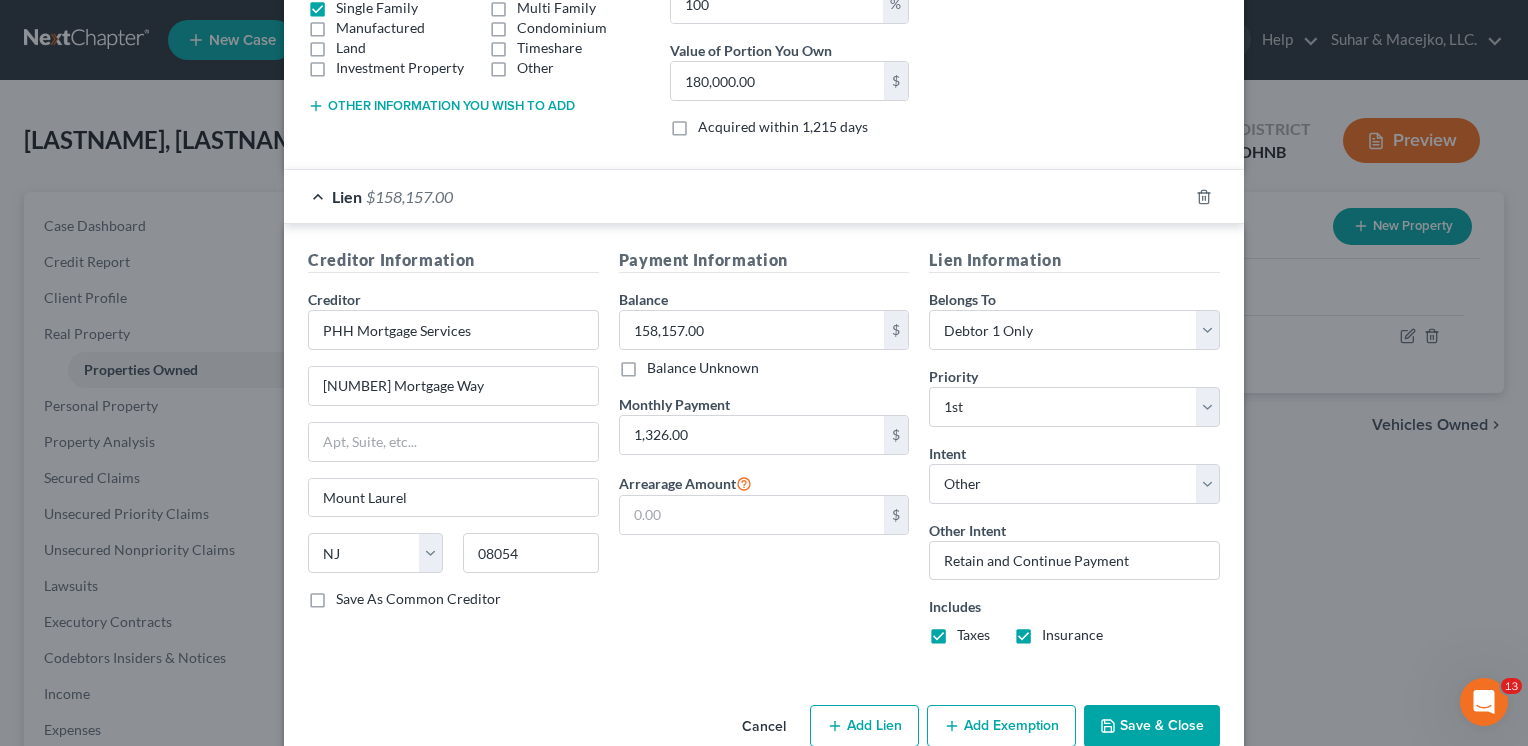 scroll, scrollTop: 423, scrollLeft: 0, axis: vertical 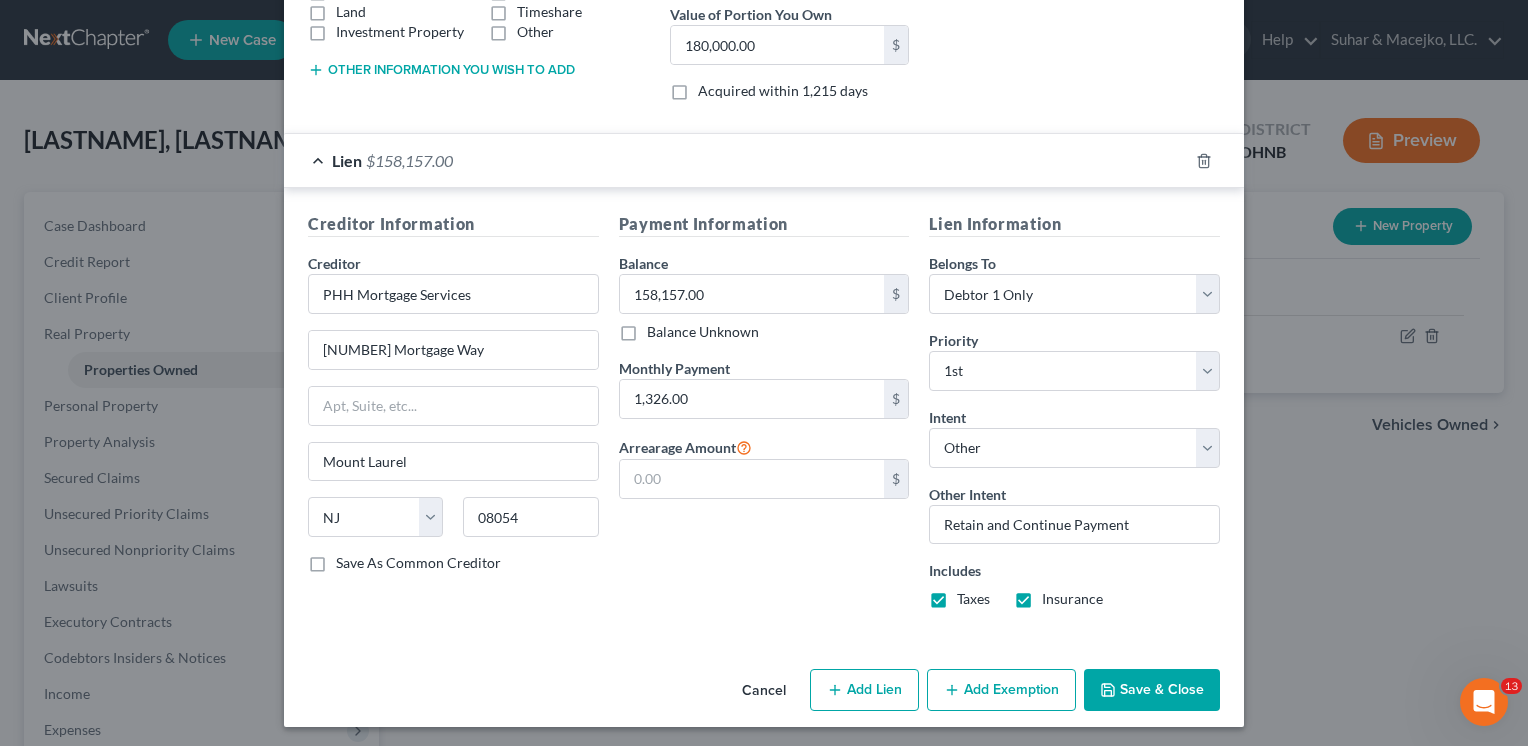 click 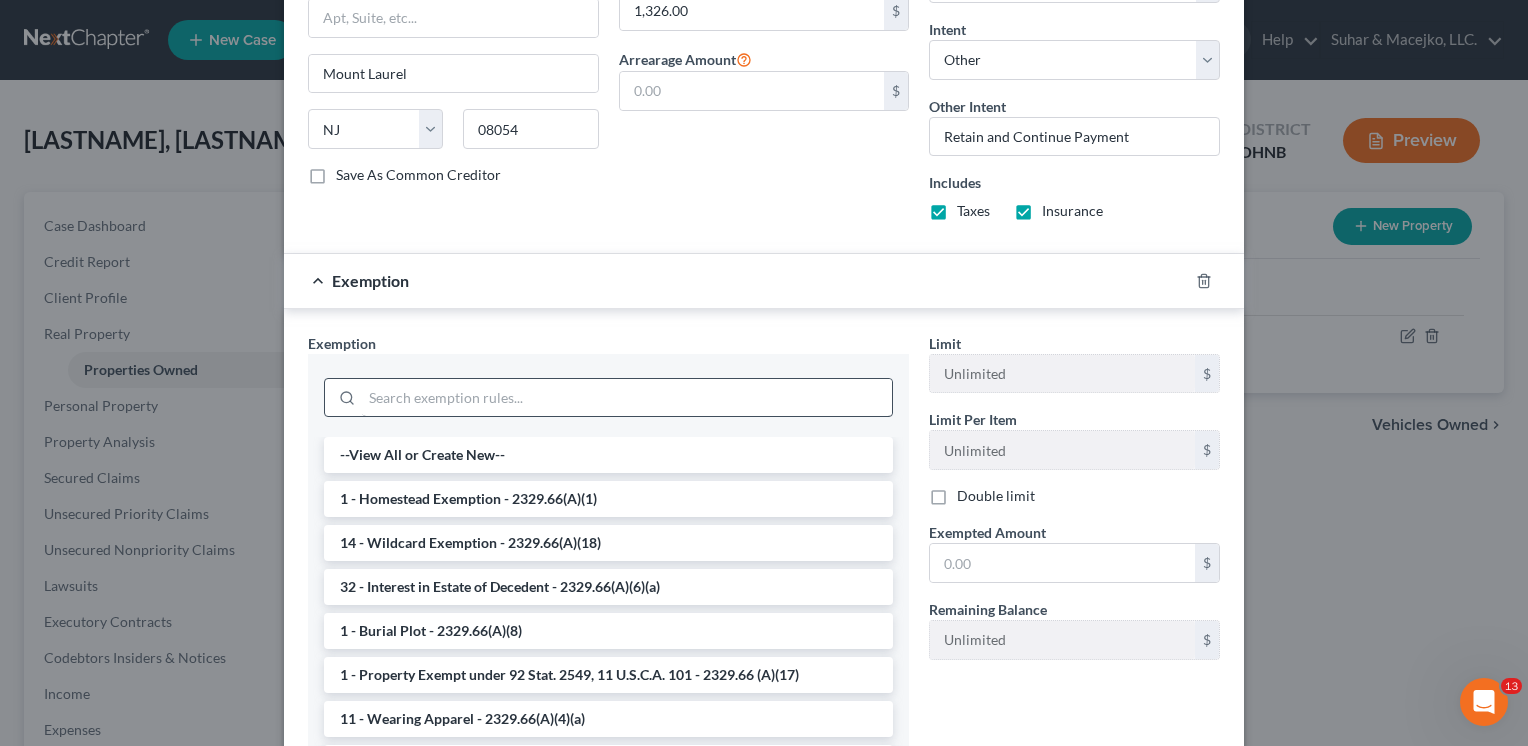 scroll, scrollTop: 960, scrollLeft: 0, axis: vertical 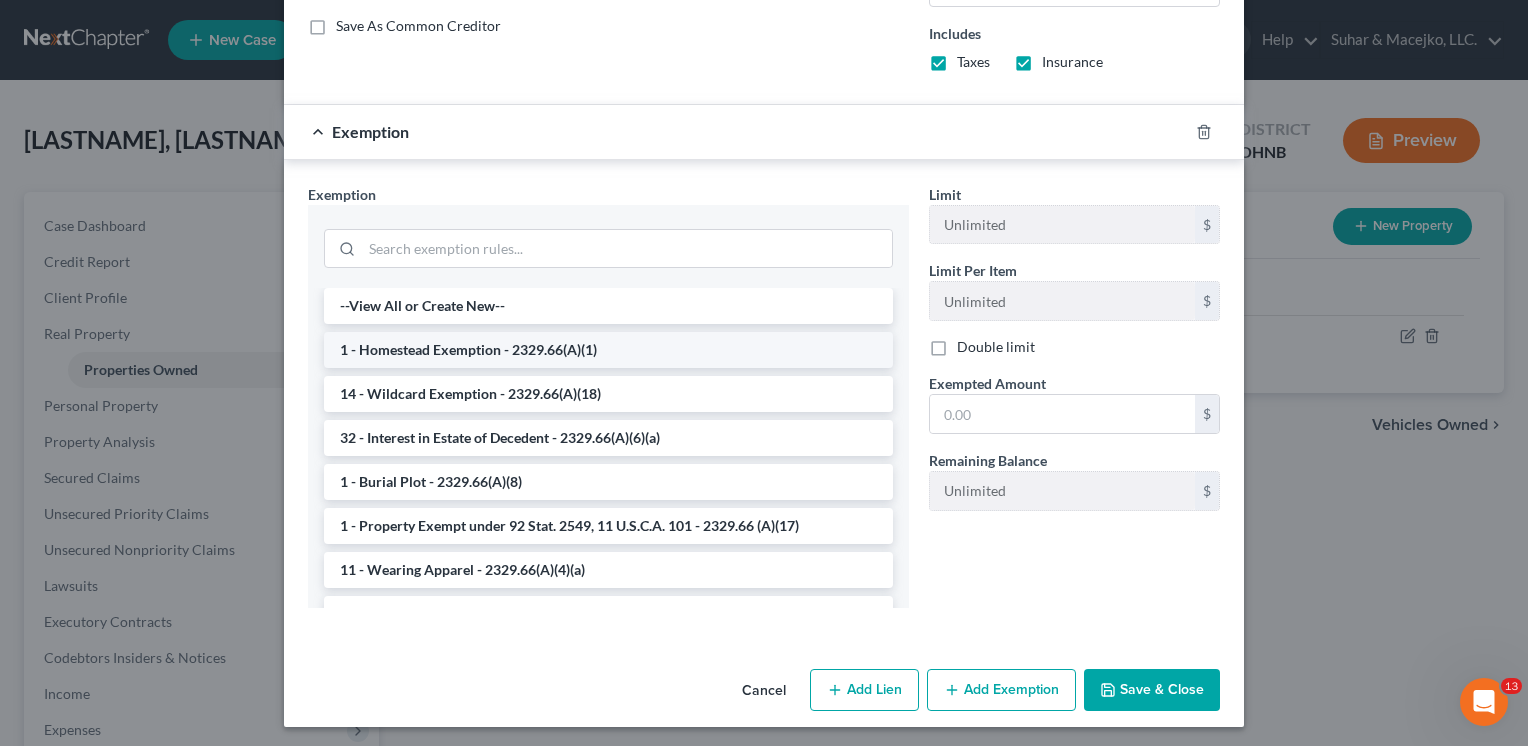 click on "1 - Homestead Exemption  - 2329.66(A)(1)" at bounding box center [608, 350] 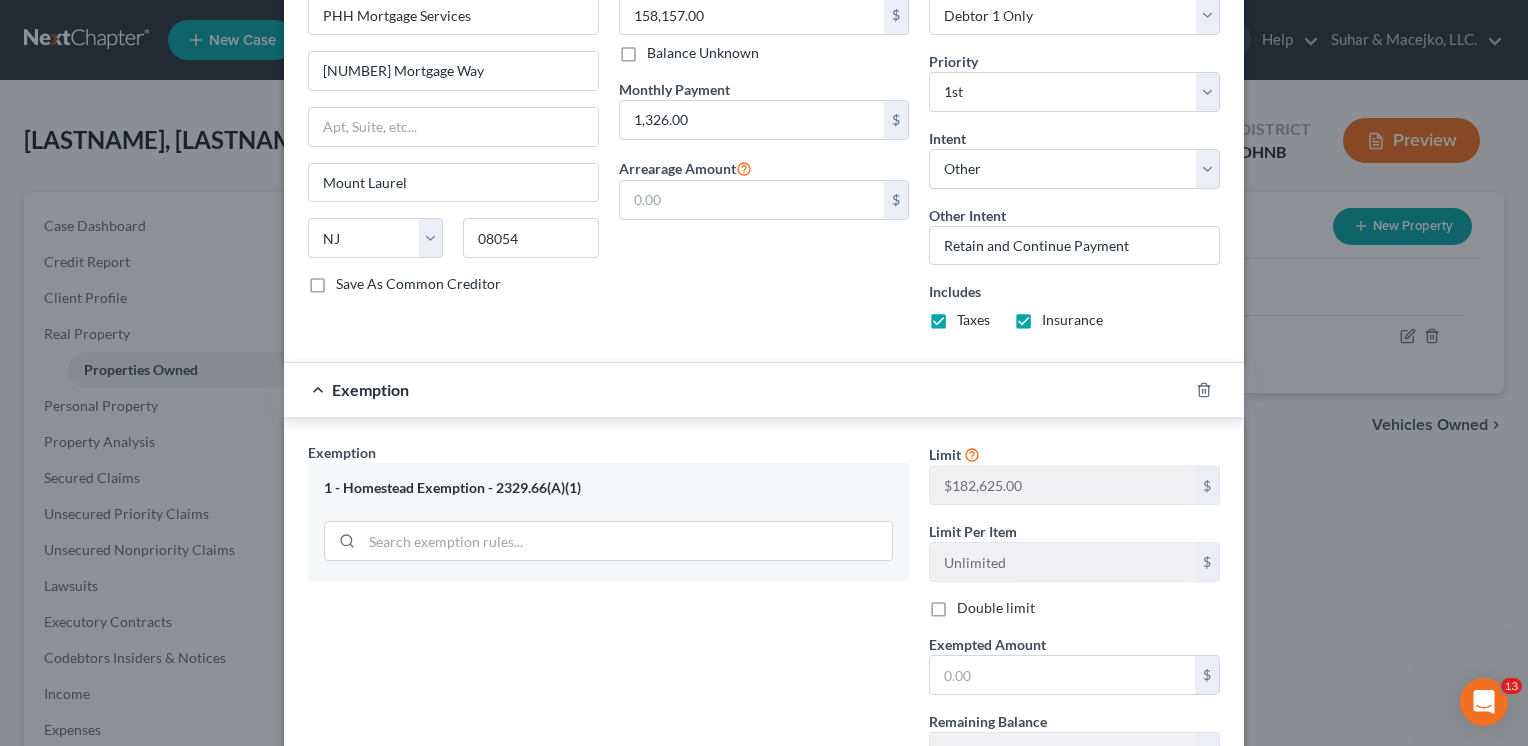scroll, scrollTop: 864, scrollLeft: 0, axis: vertical 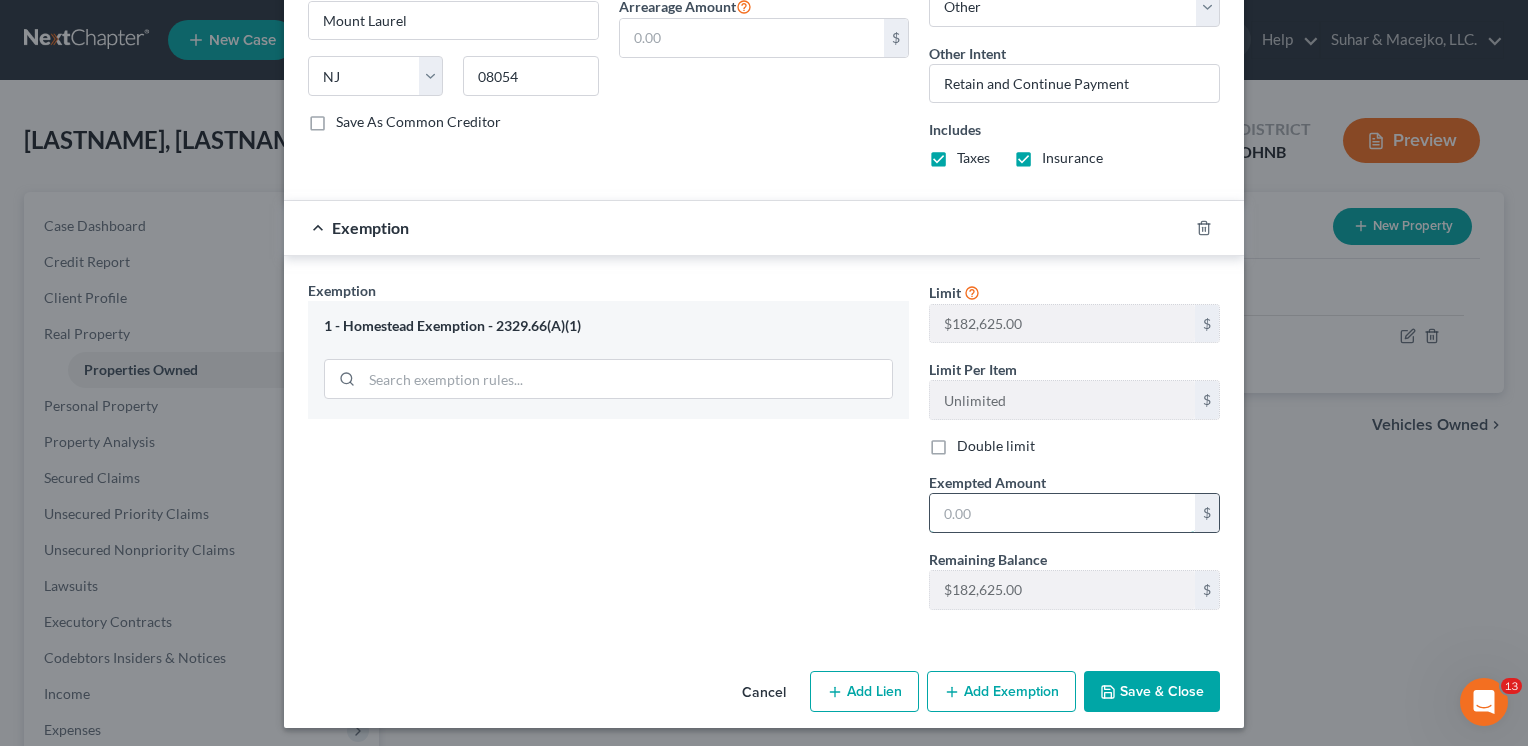 click at bounding box center (1062, 513) 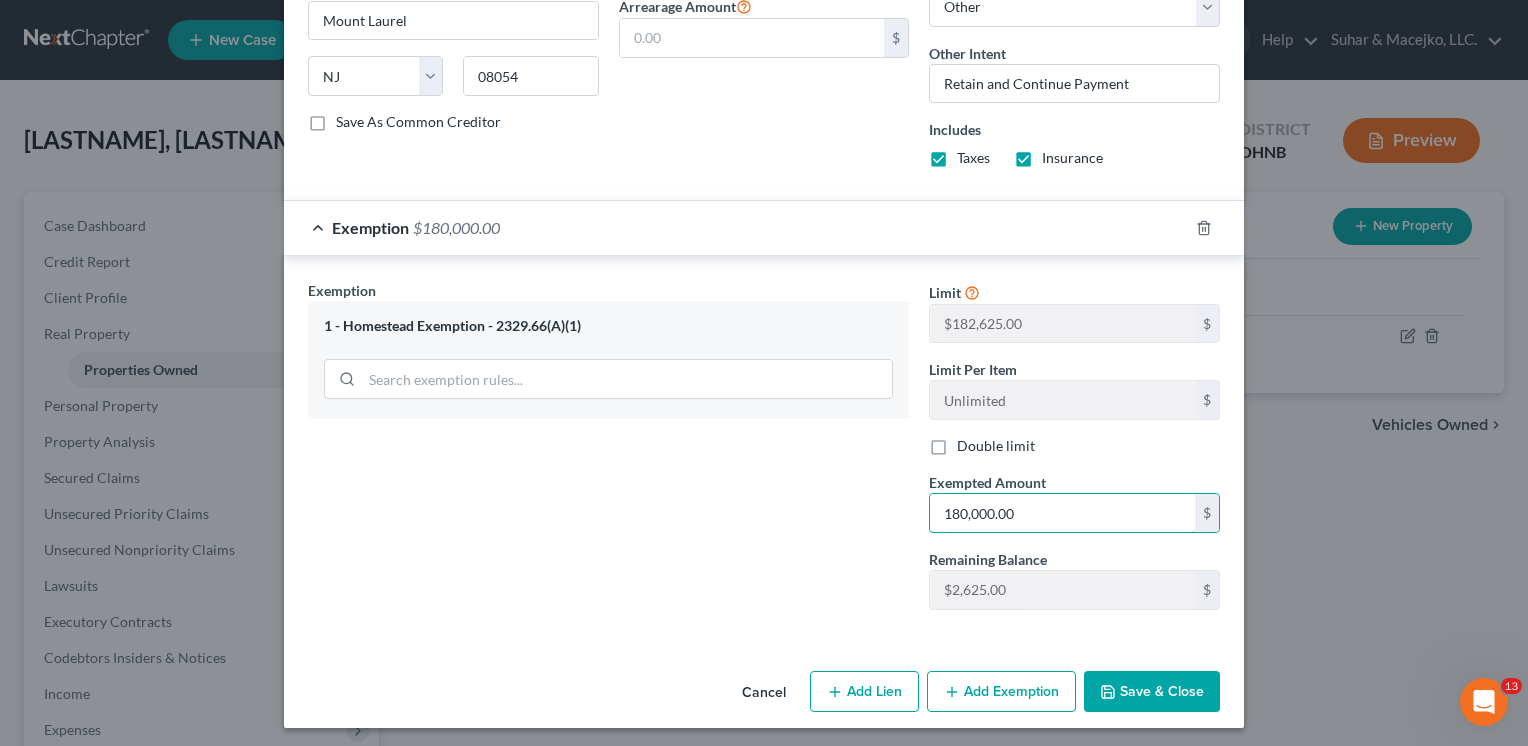 type on "180,000.00" 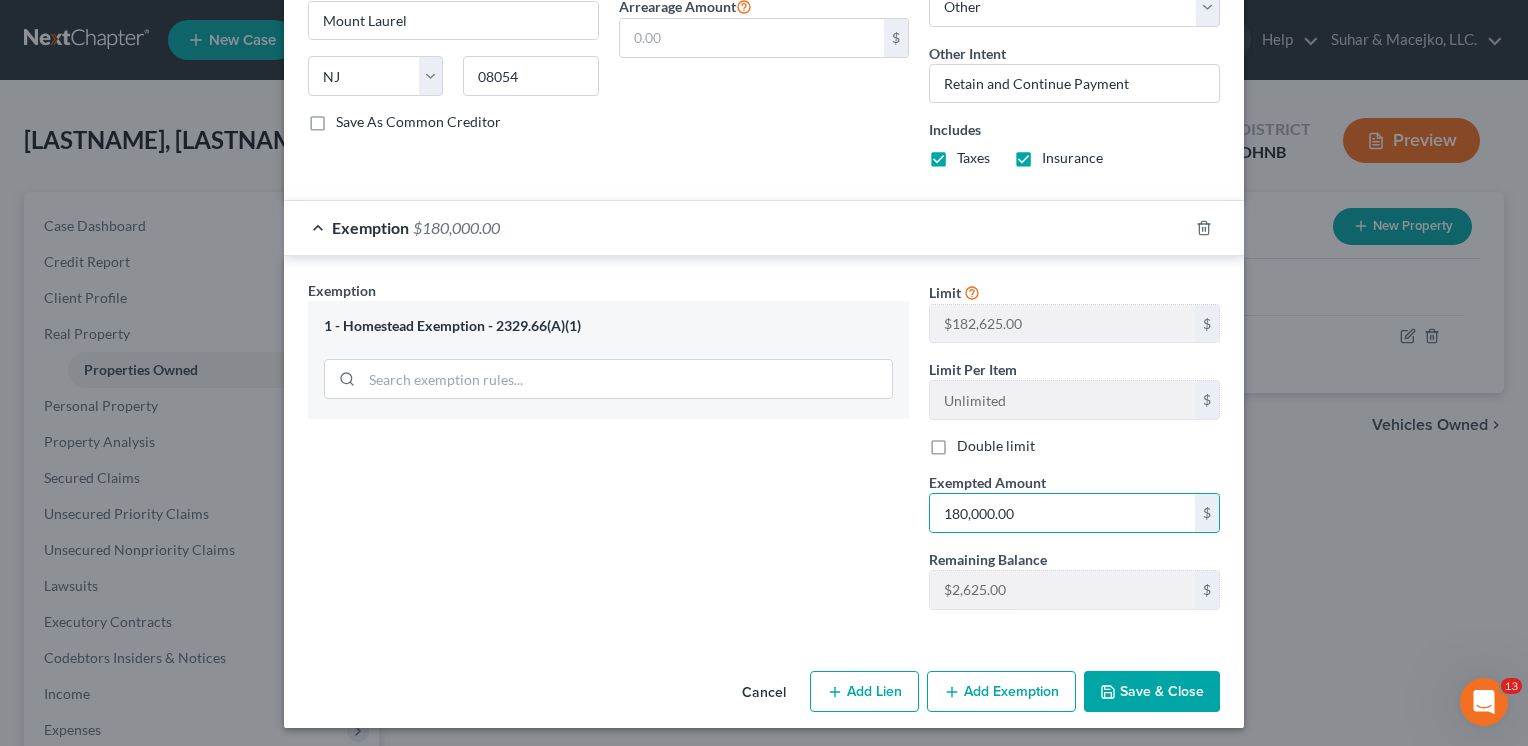 click on "Save & Close" at bounding box center (1152, 692) 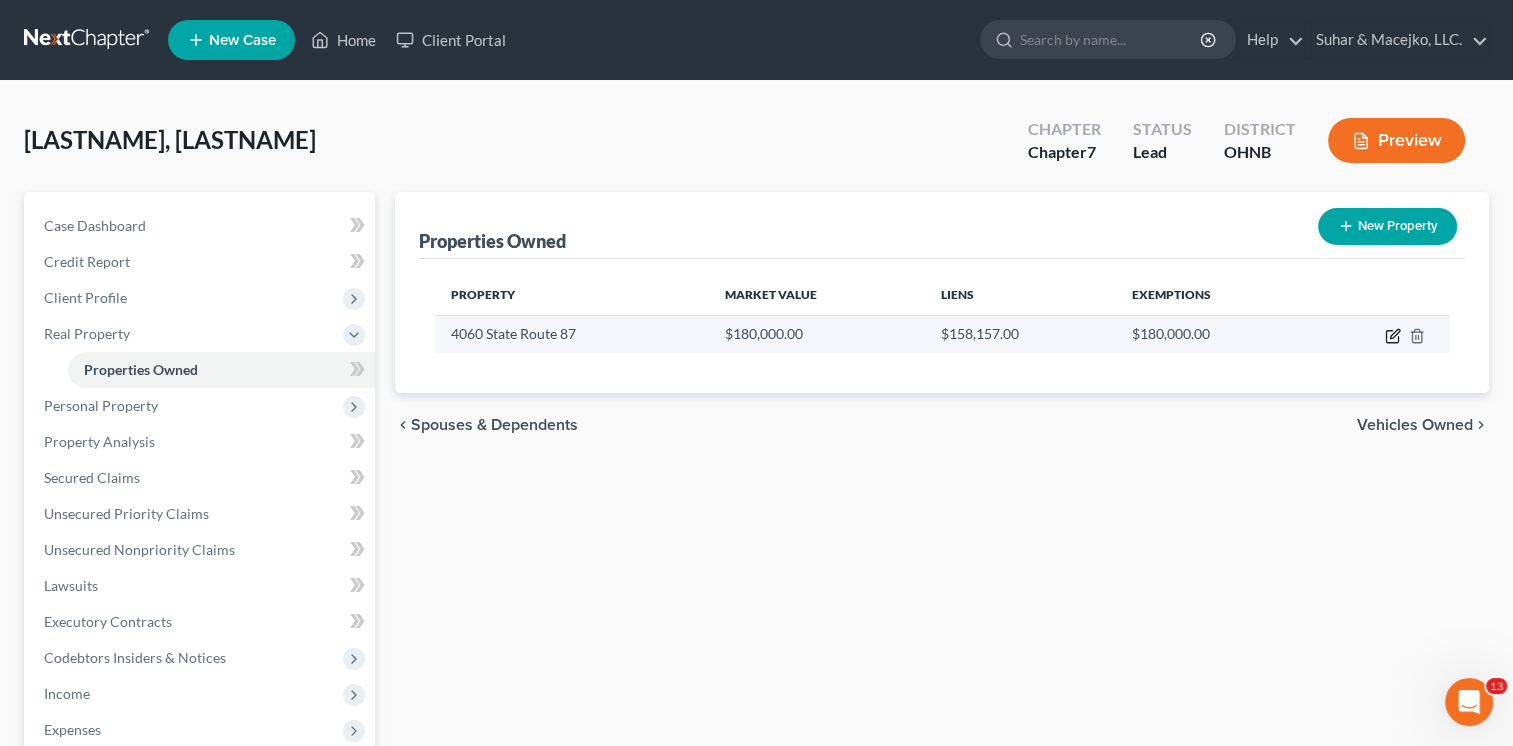 click 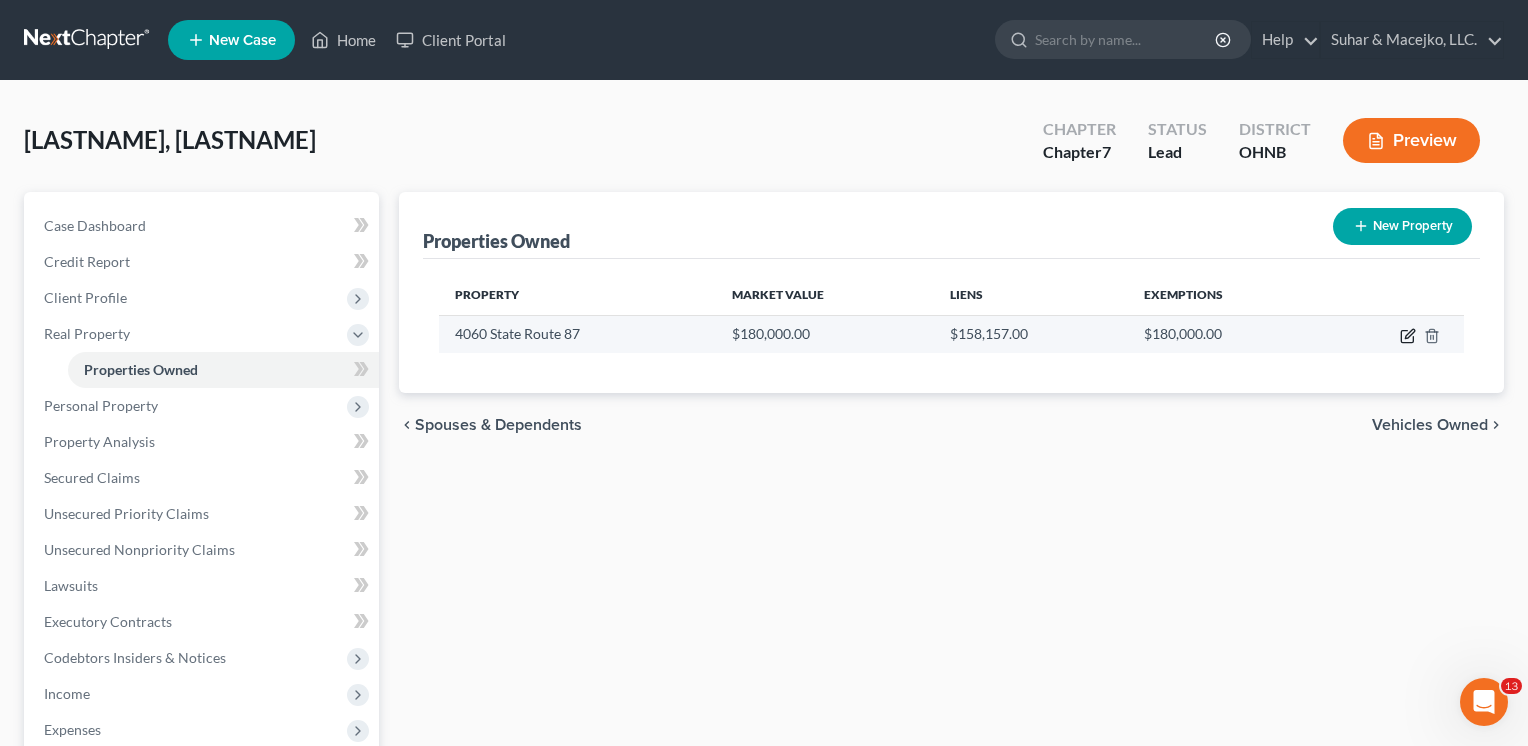 select on "36" 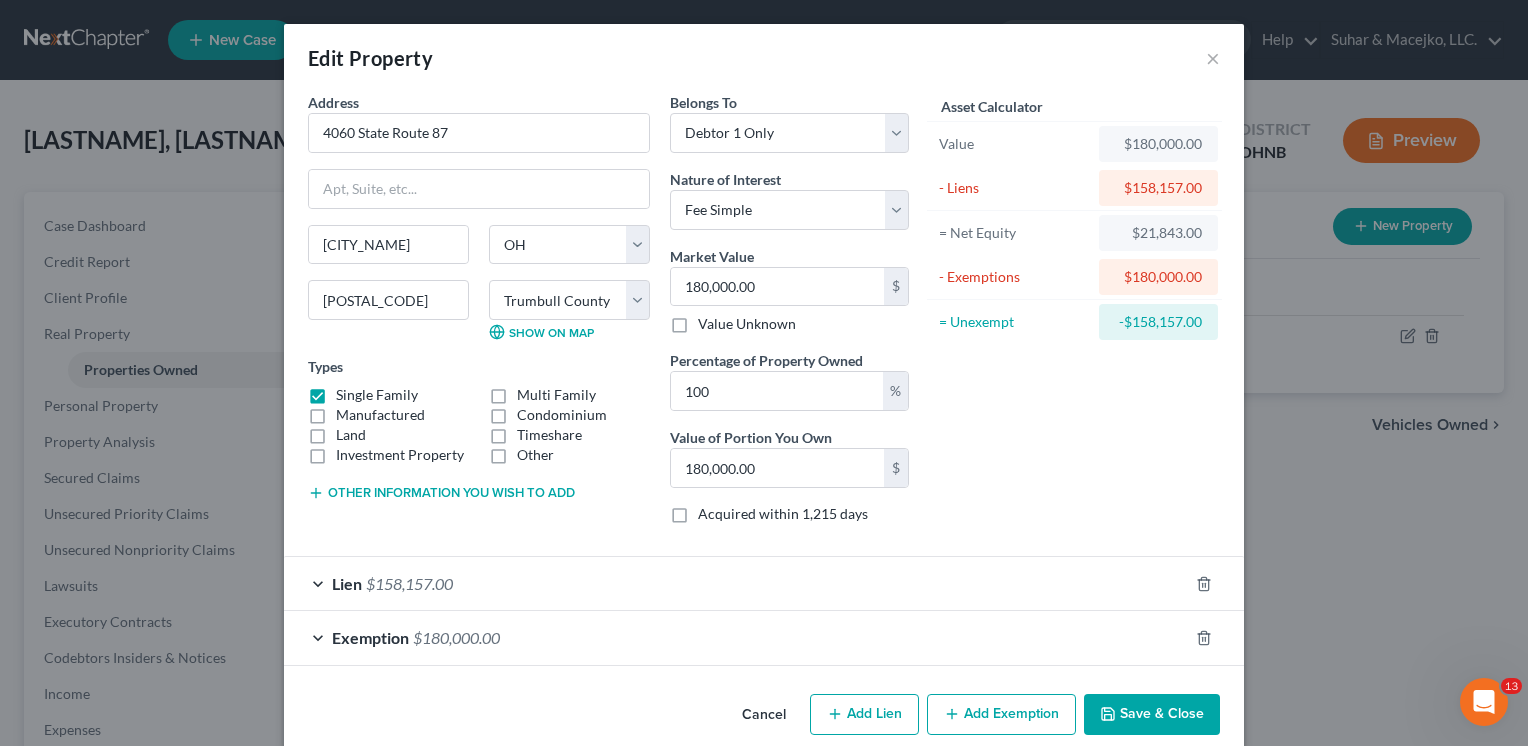 scroll, scrollTop: 26, scrollLeft: 0, axis: vertical 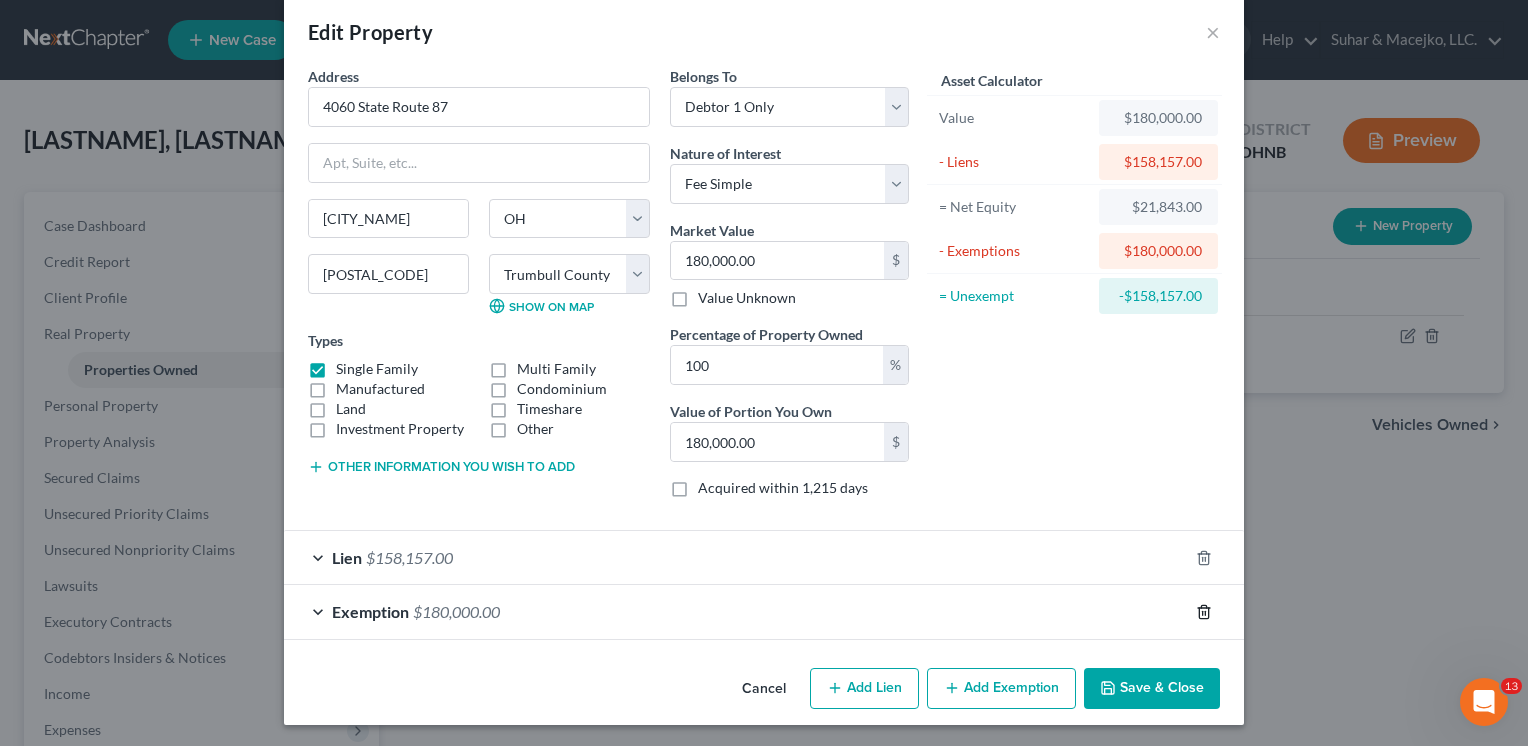 click 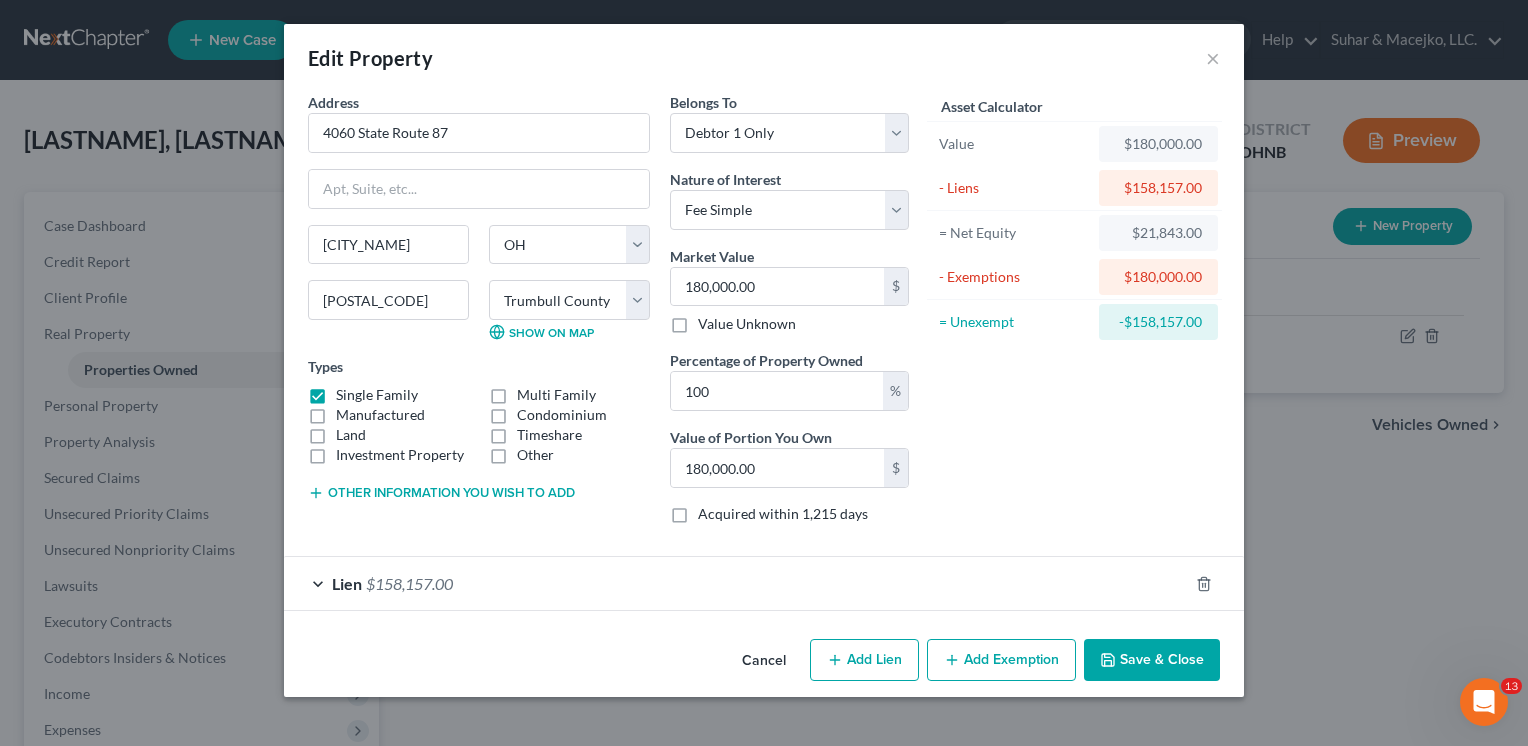 scroll, scrollTop: 0, scrollLeft: 0, axis: both 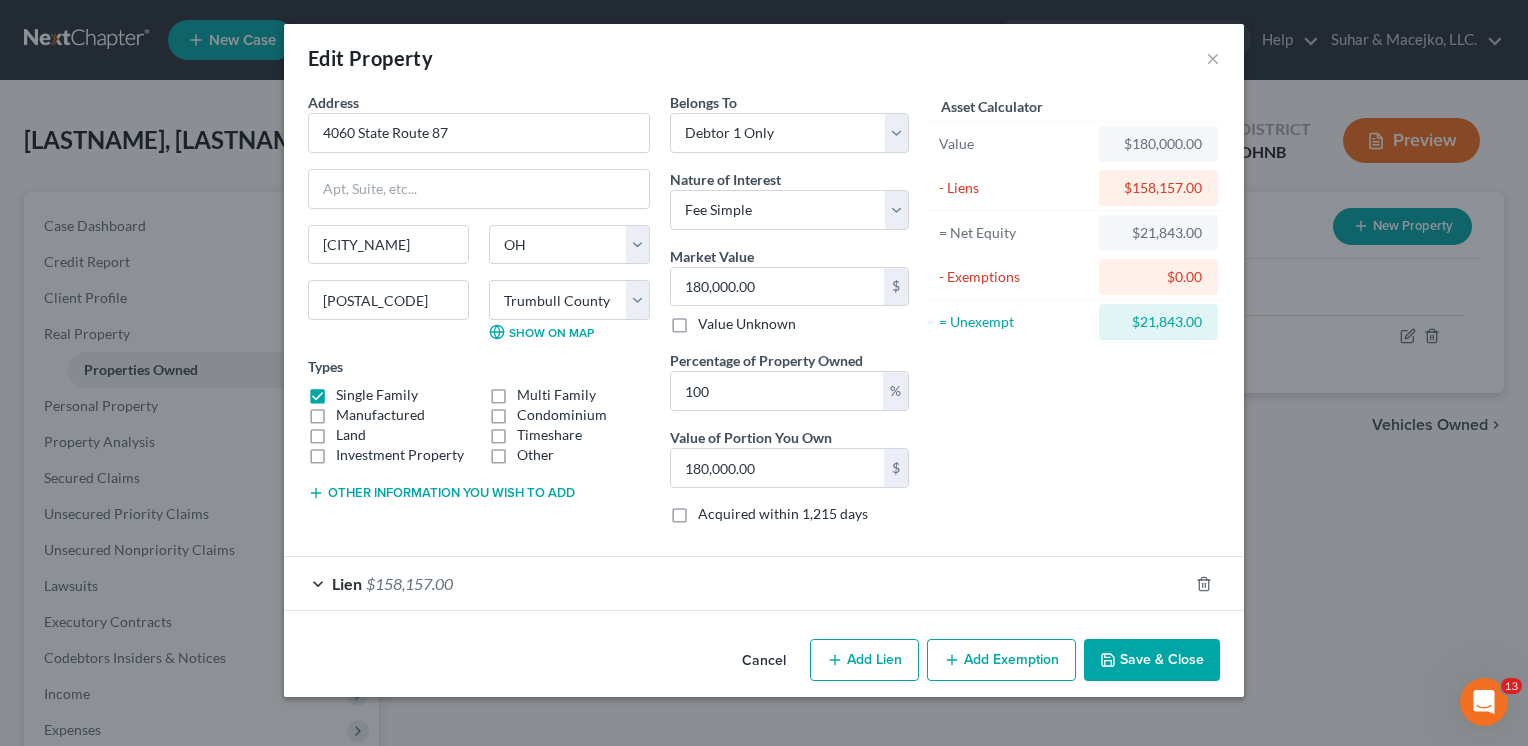 click 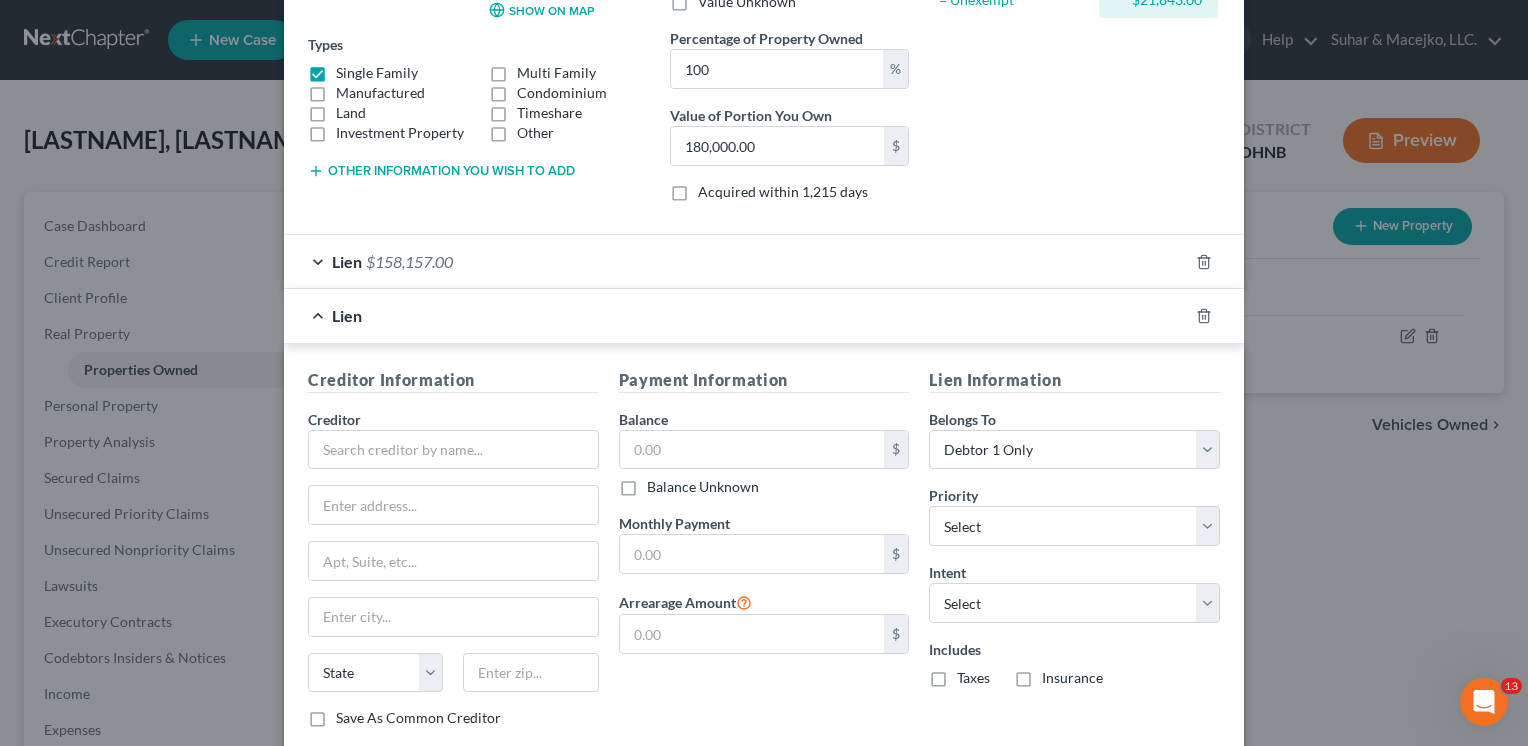 scroll, scrollTop: 333, scrollLeft: 0, axis: vertical 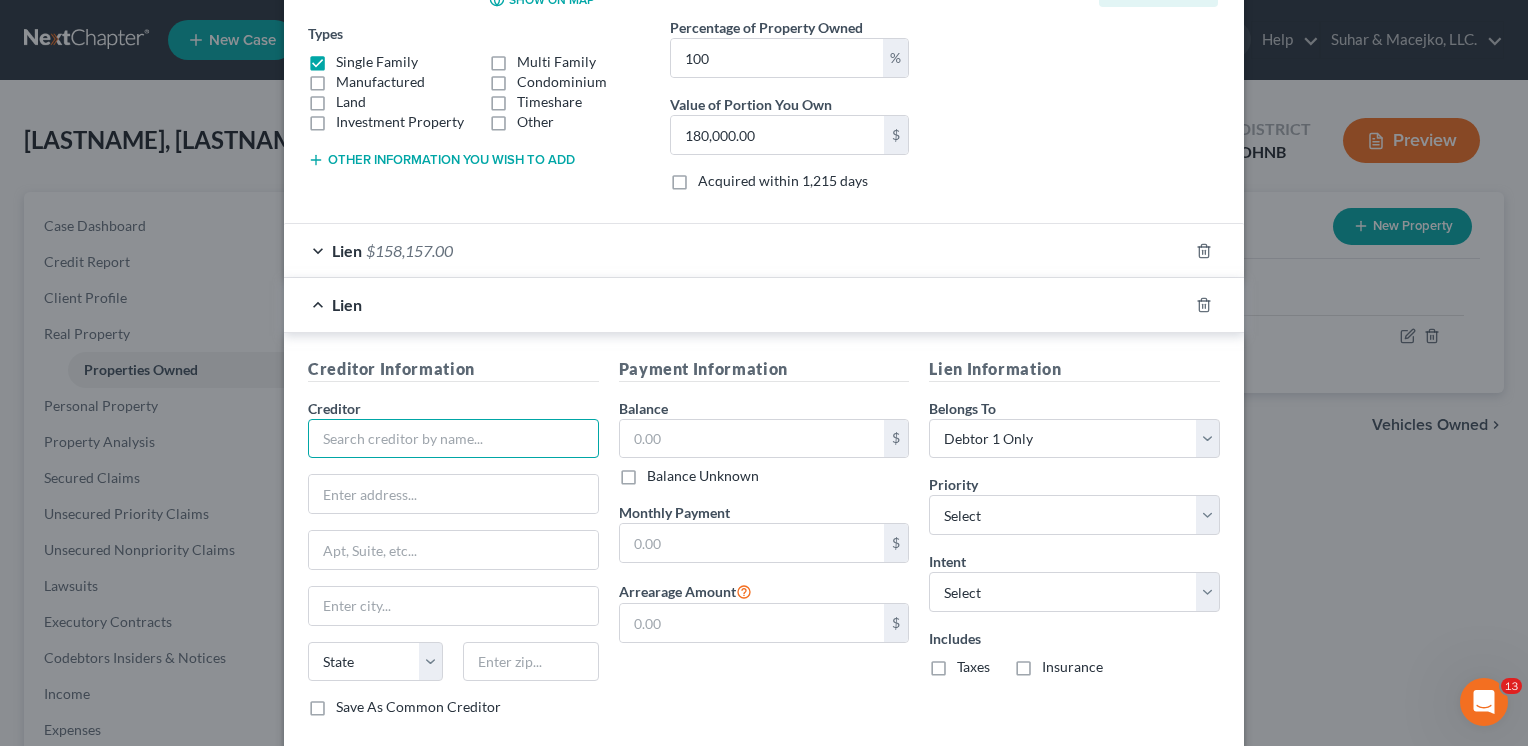 click at bounding box center (453, 439) 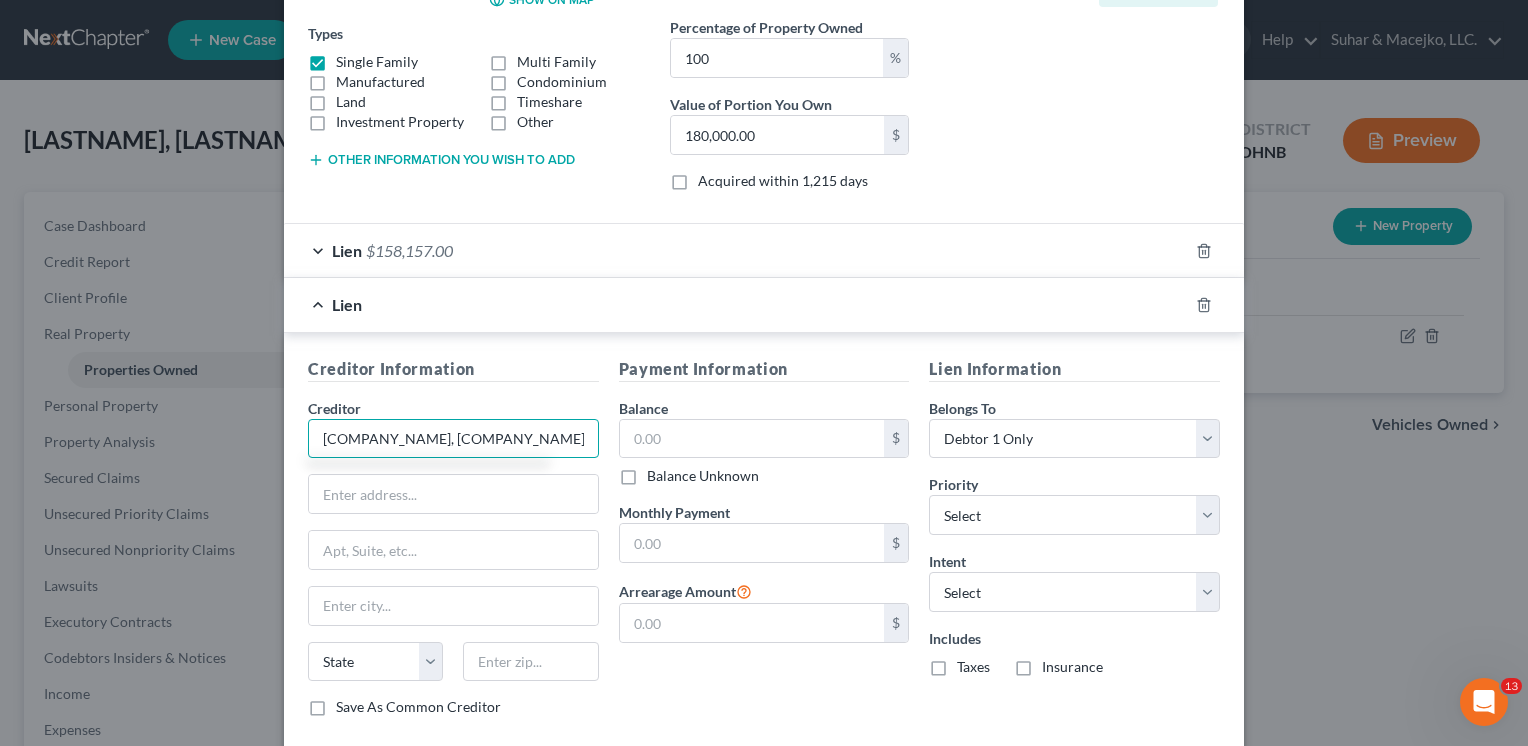 type on "[COMPANY_NAME], [COMPANY_NAME] Successor by Merger" 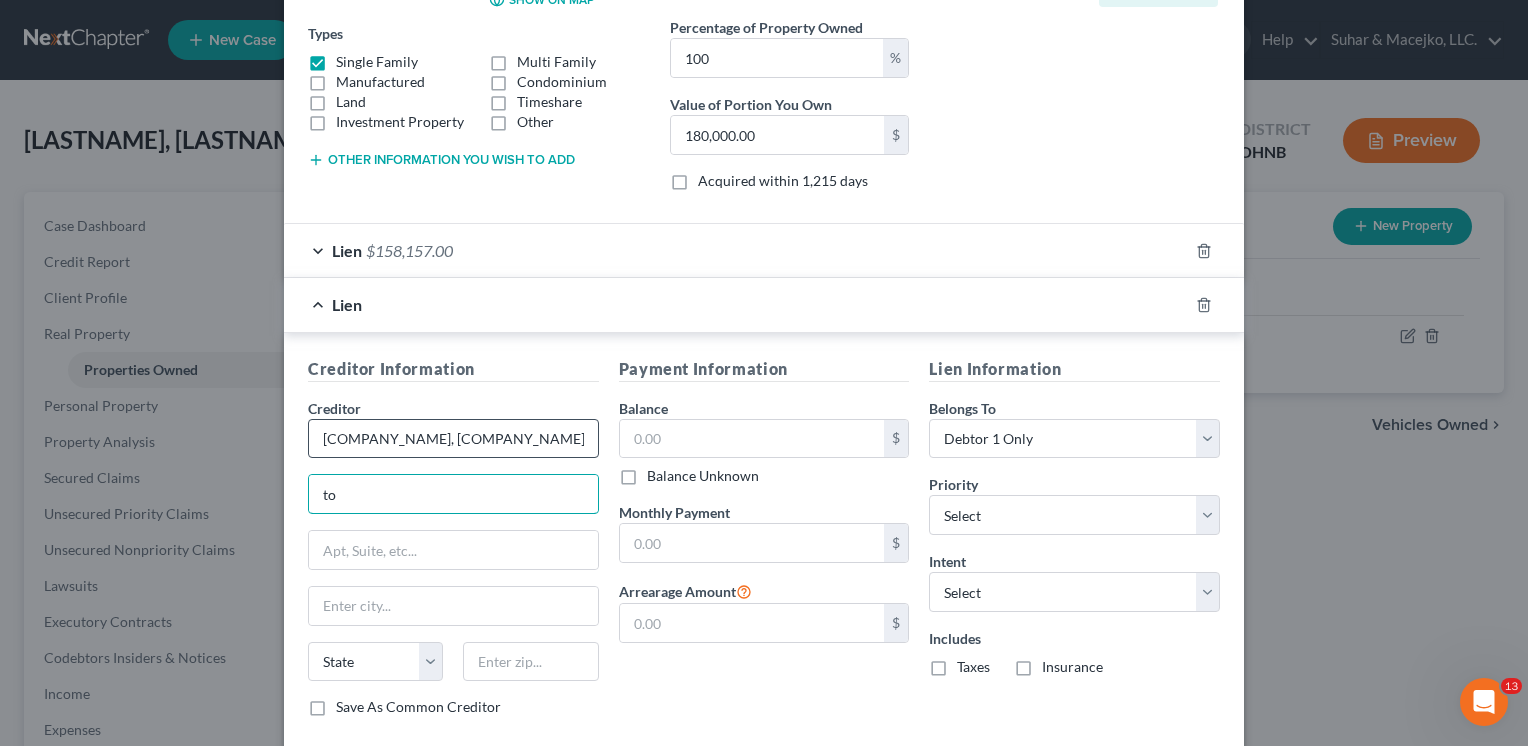 type on "to" 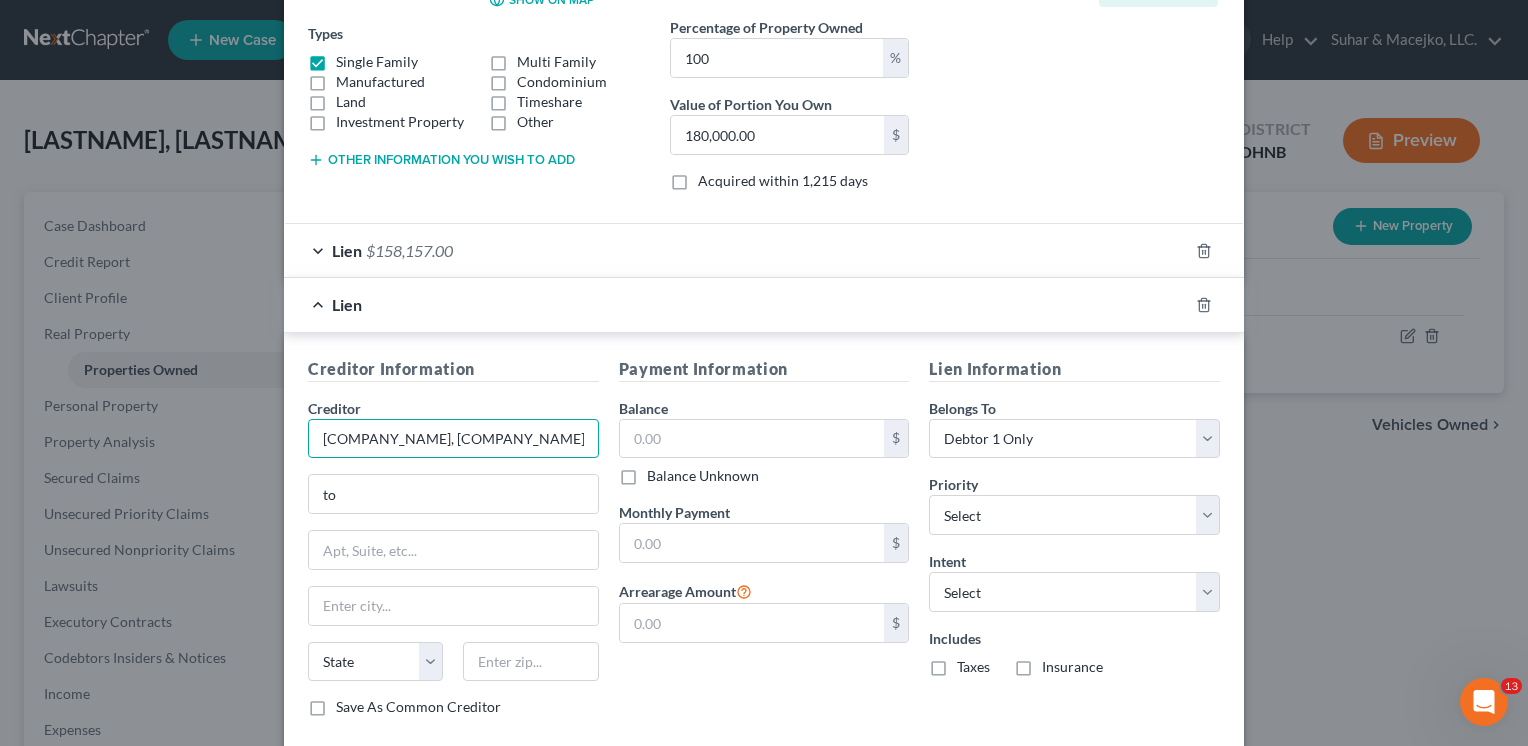 click on "[COMPANY_NAME], [COMPANY_NAME] Successor by Merger" at bounding box center [453, 439] 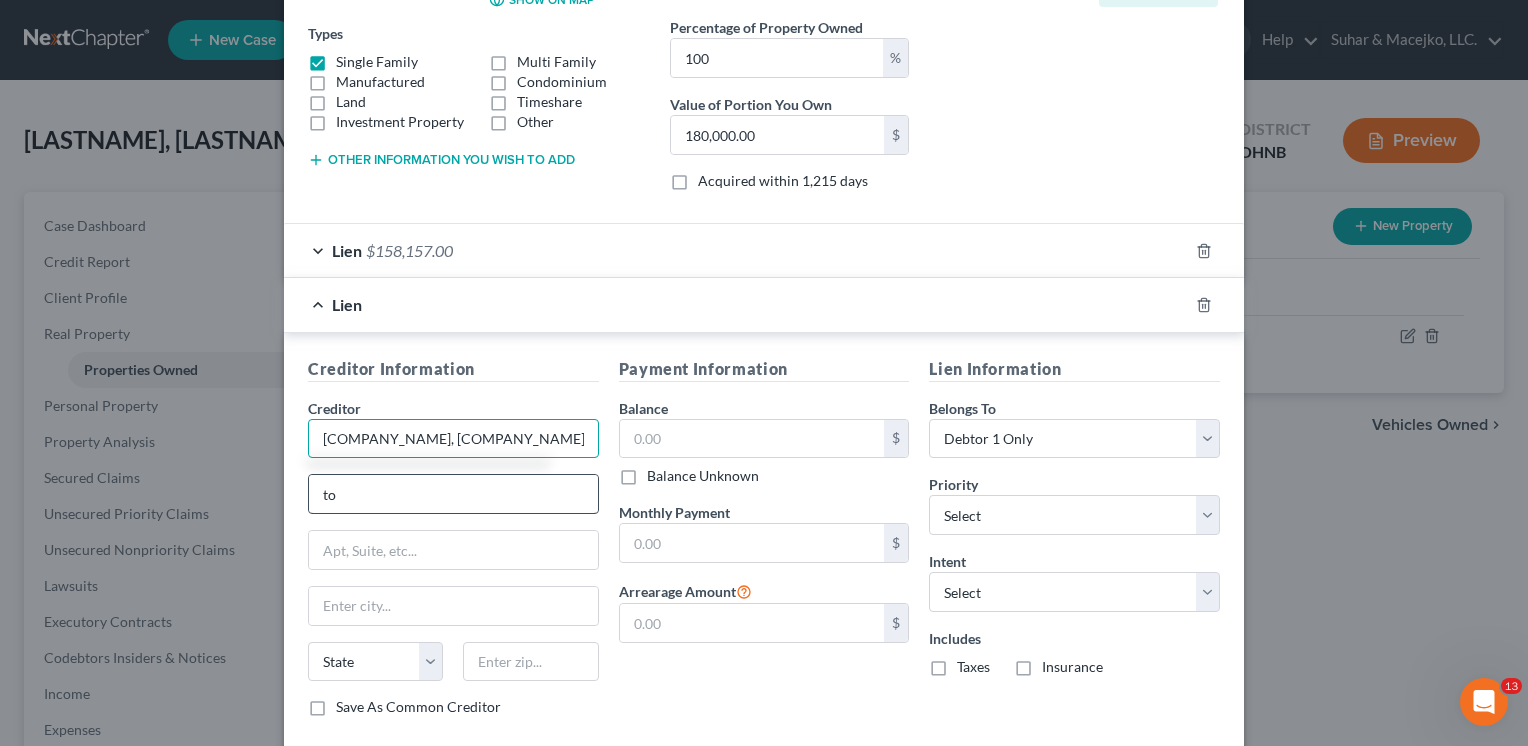 type on "[COMPANY_NAME], [COMPANY_NAME] Successor by Merger to" 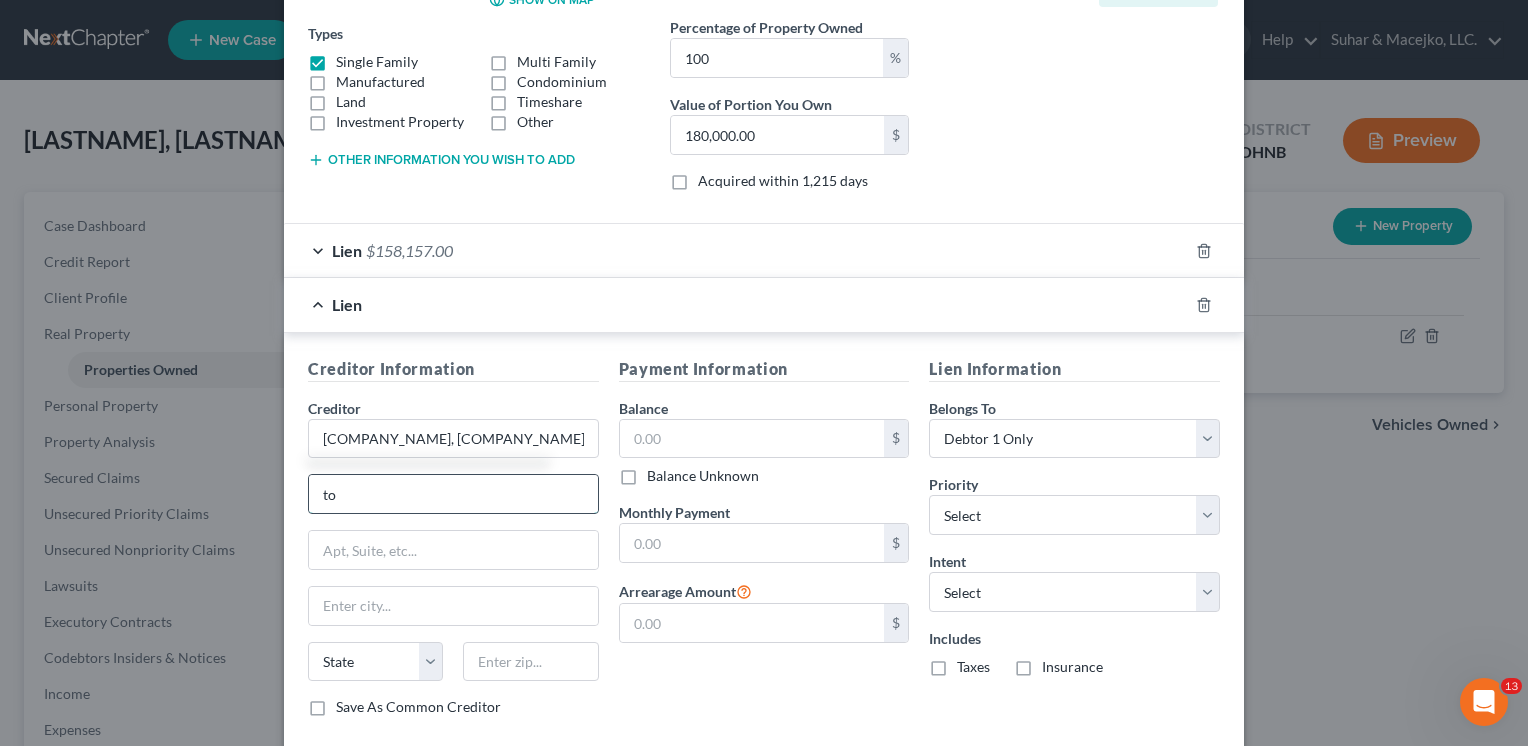 click on "to" at bounding box center (453, 494) 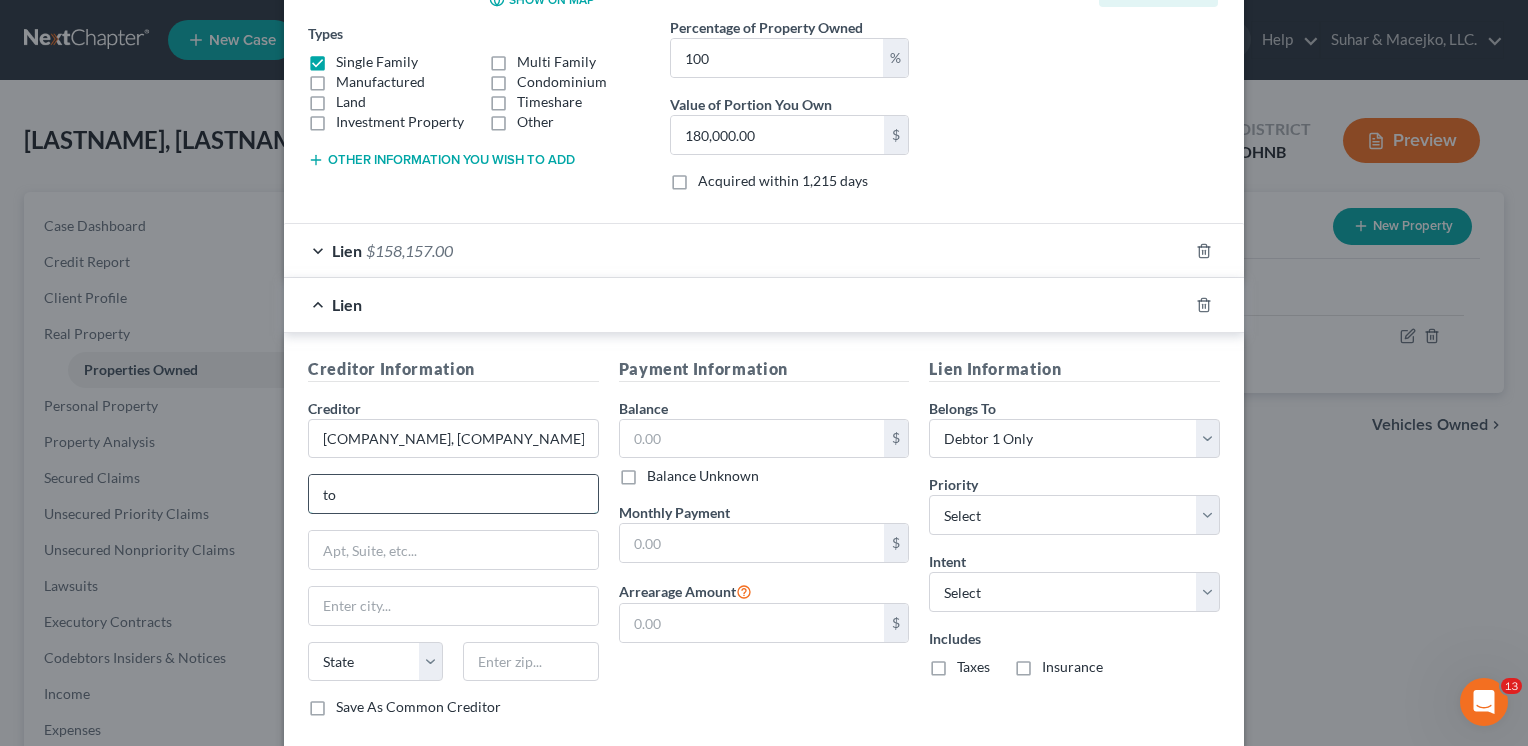type on "t" 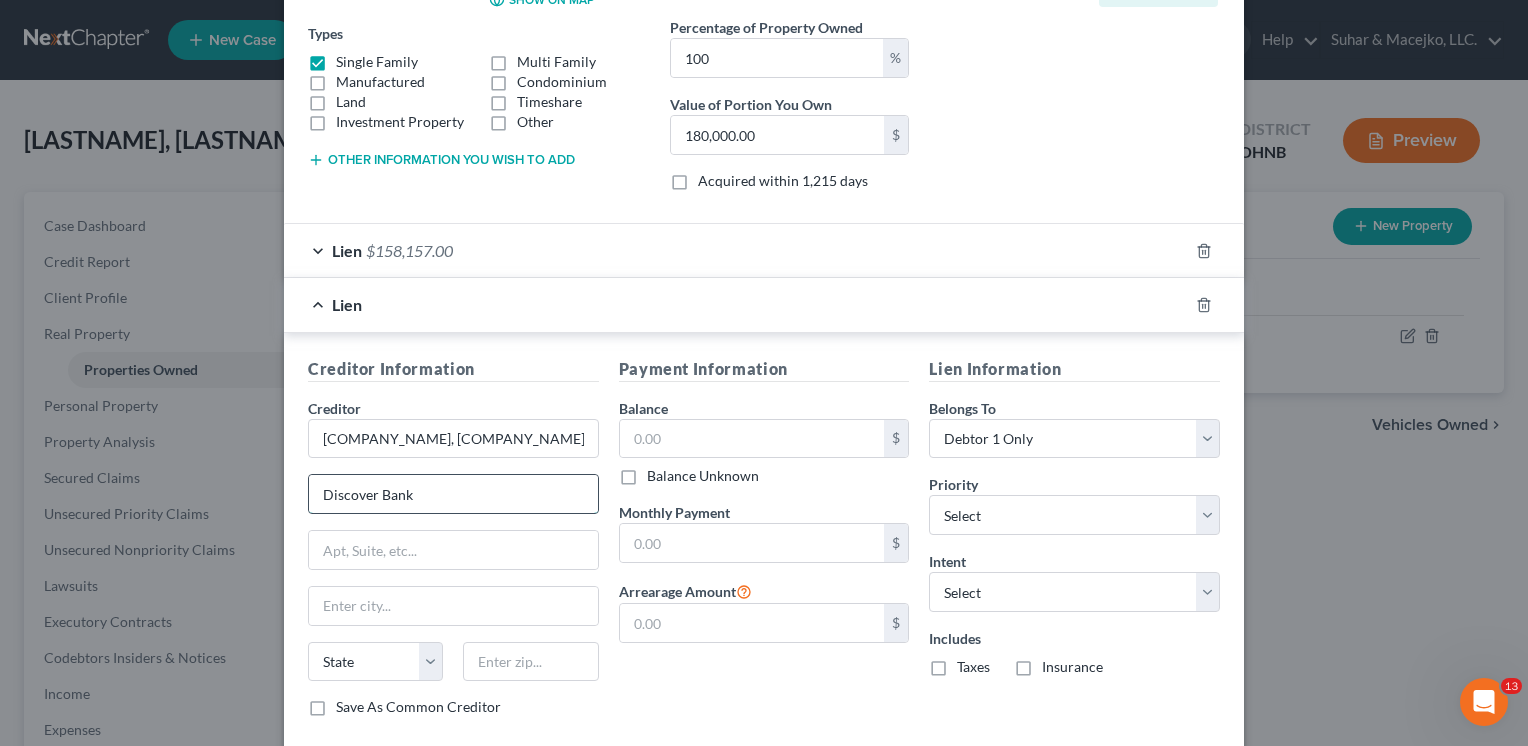 type on "Discover Bank" 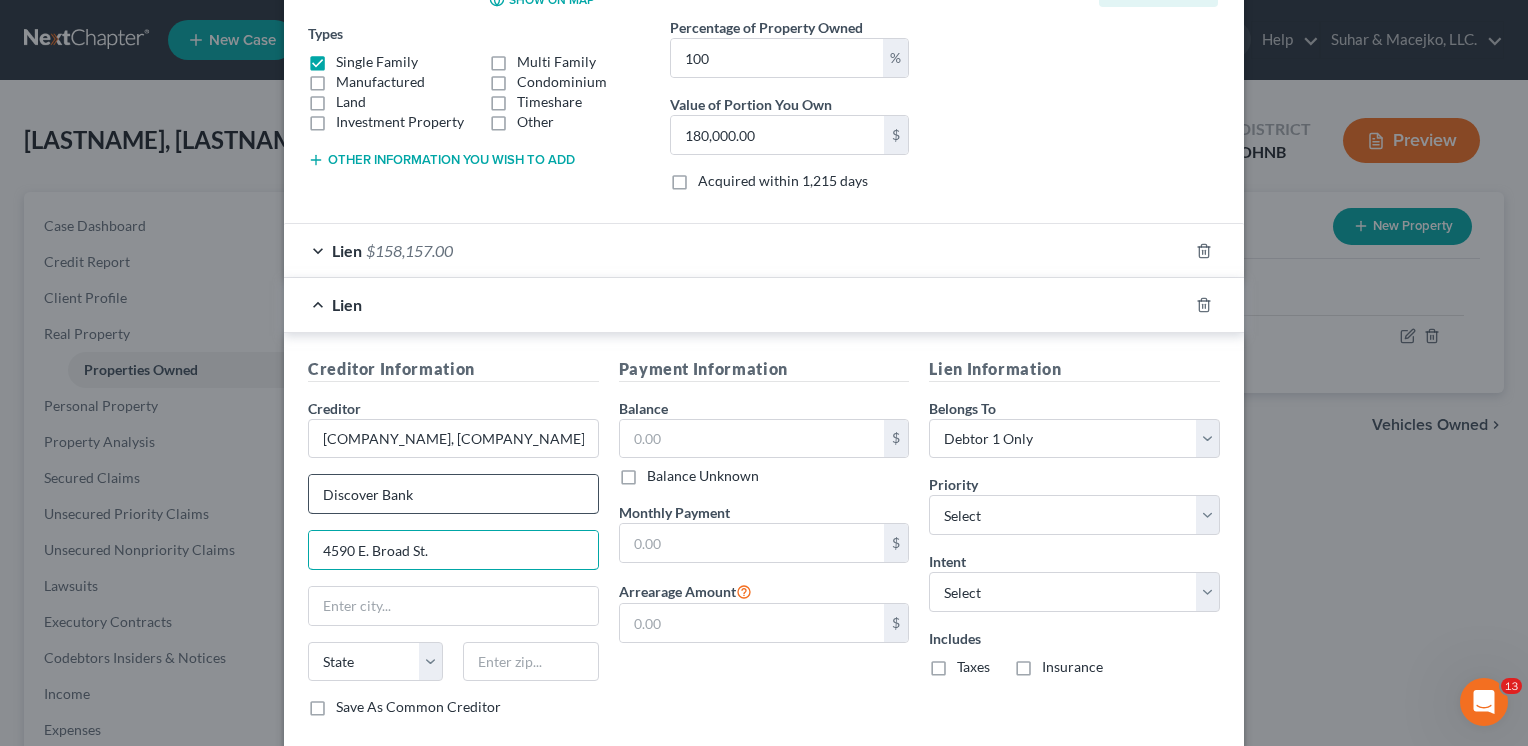type on "4590 E. Broad St." 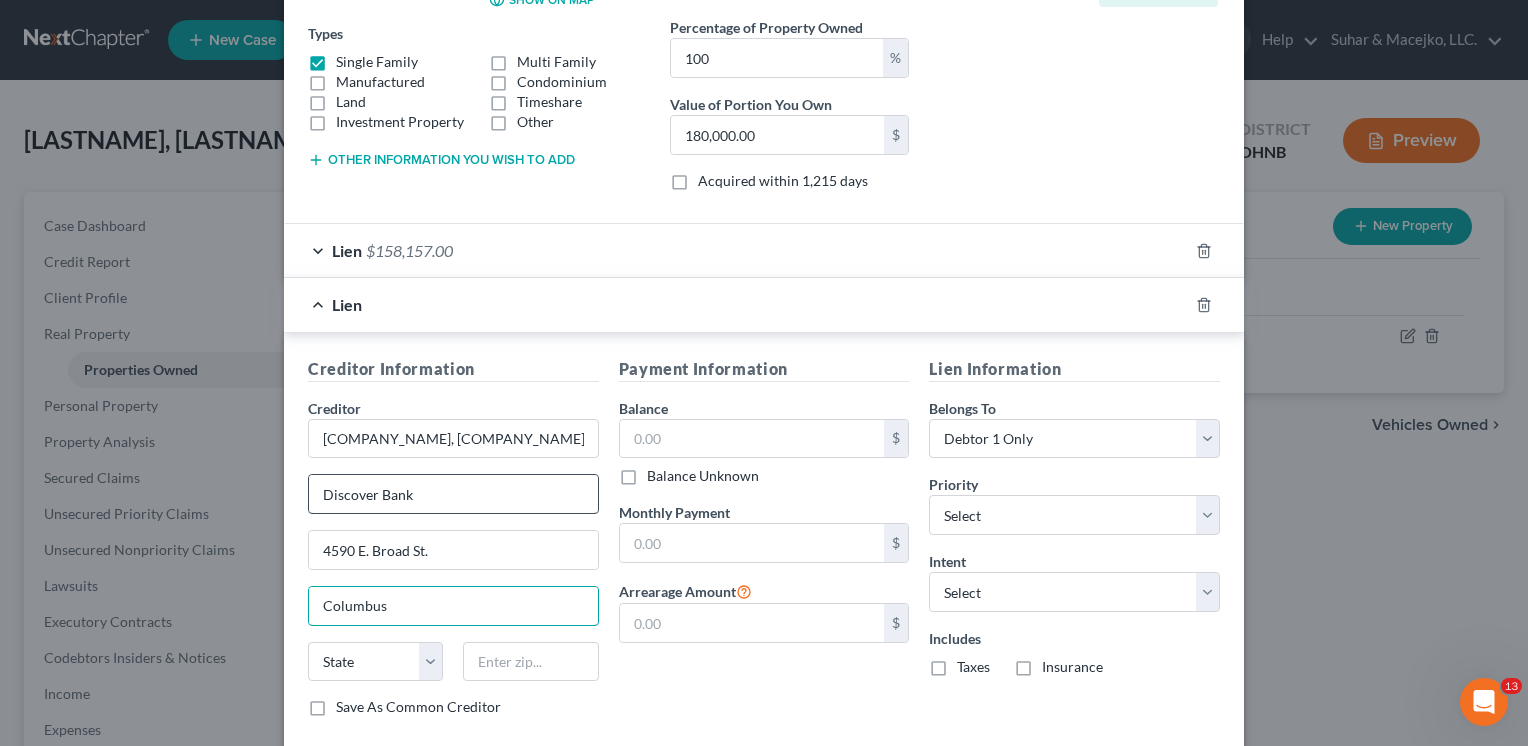 type on "Columbus" 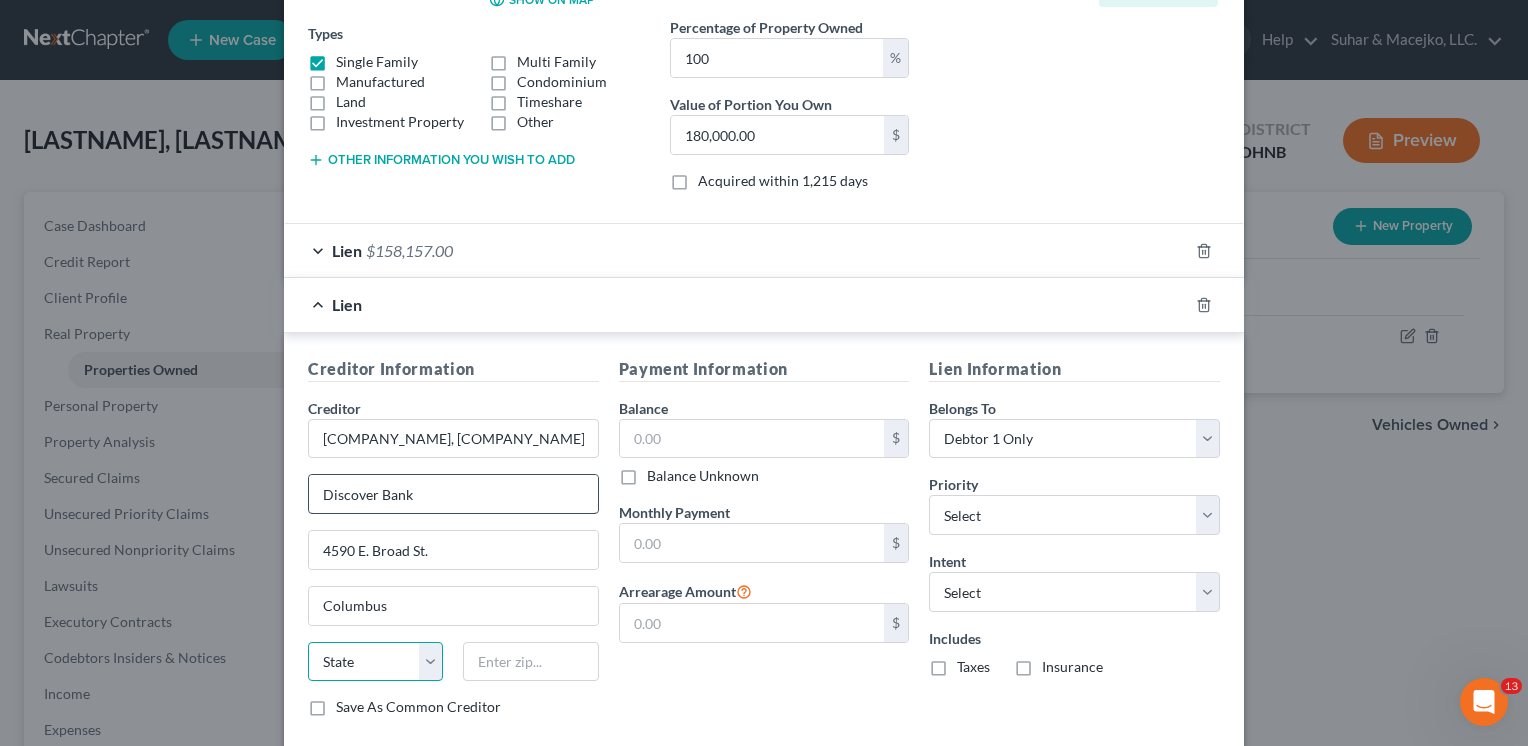 select on "36" 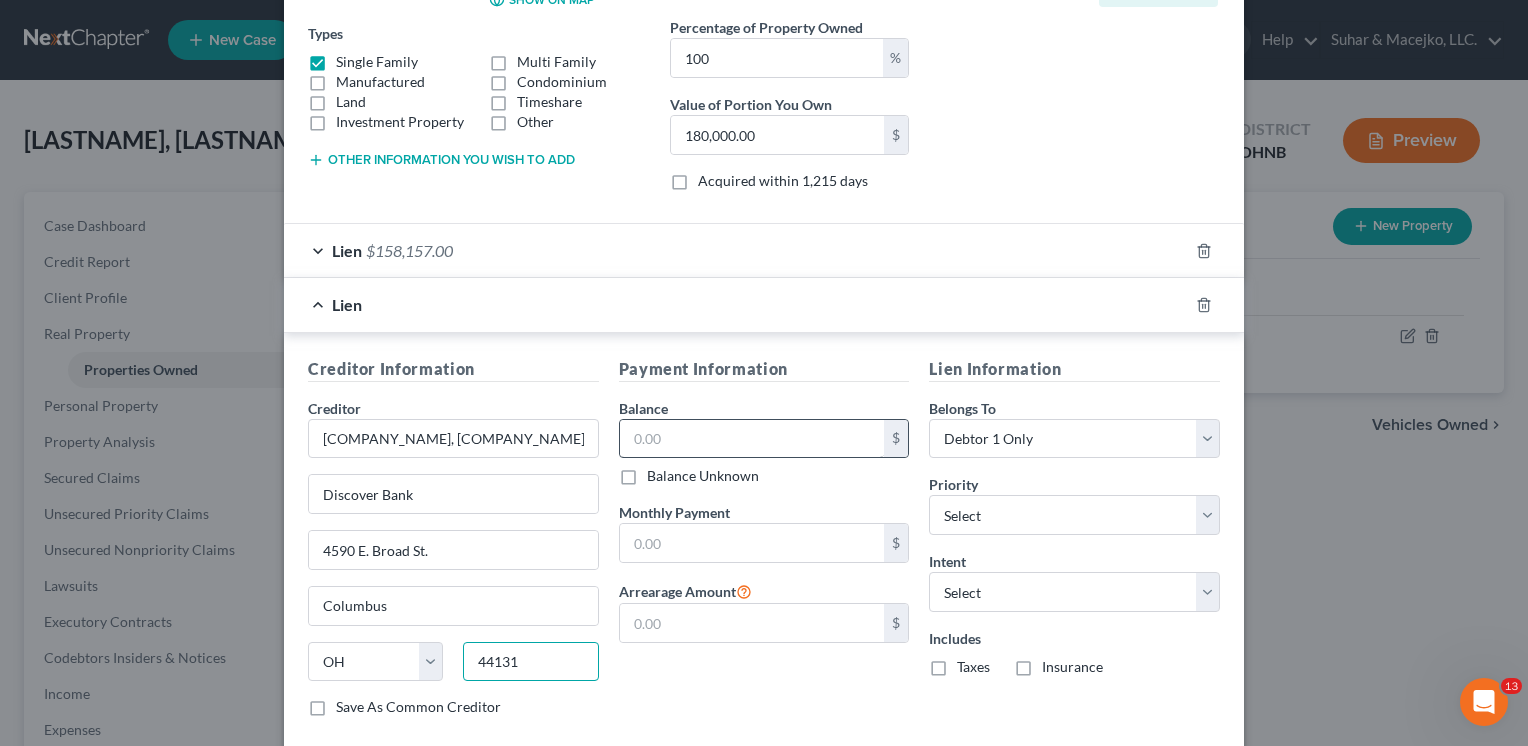 type on "44131" 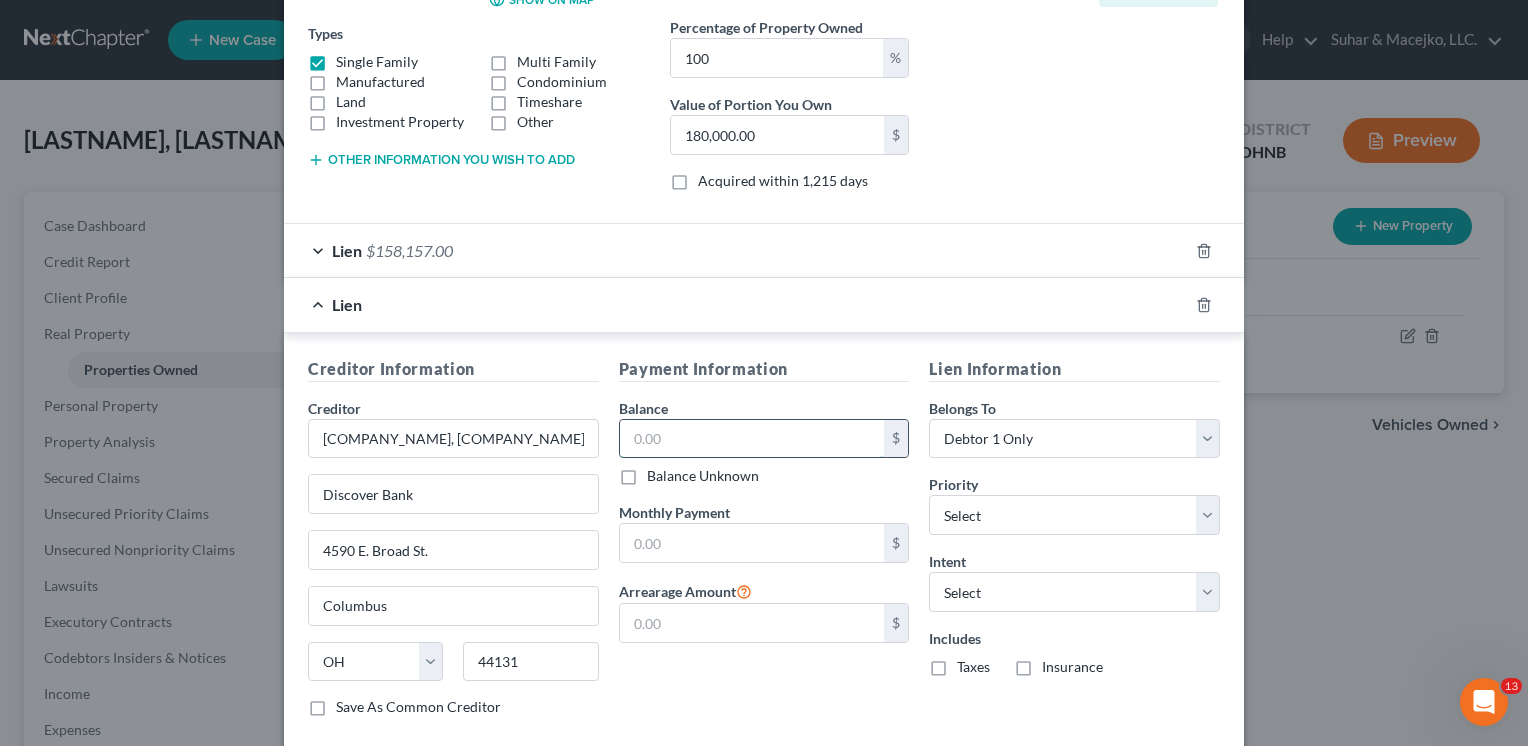 click at bounding box center [752, 439] 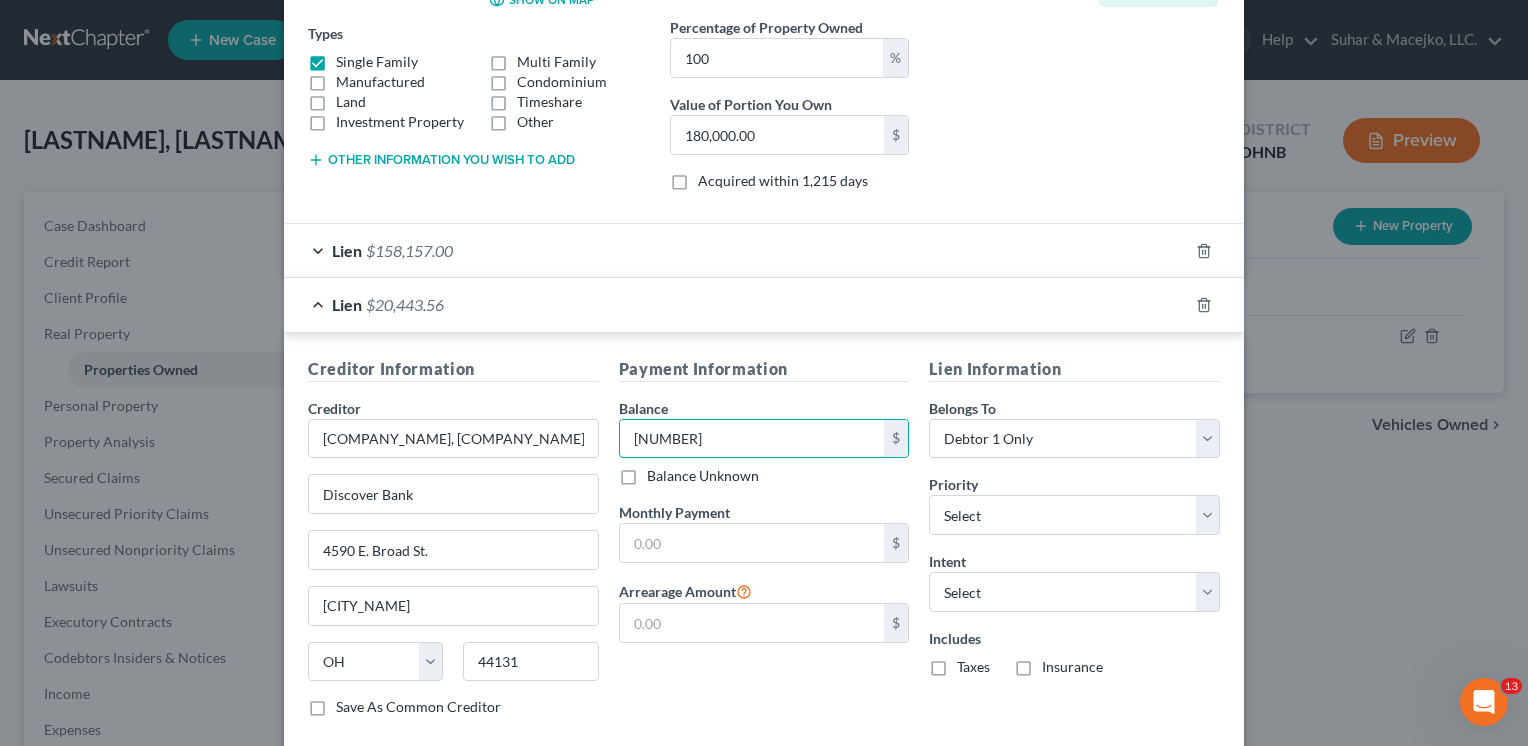 type on "[NUMBER]" 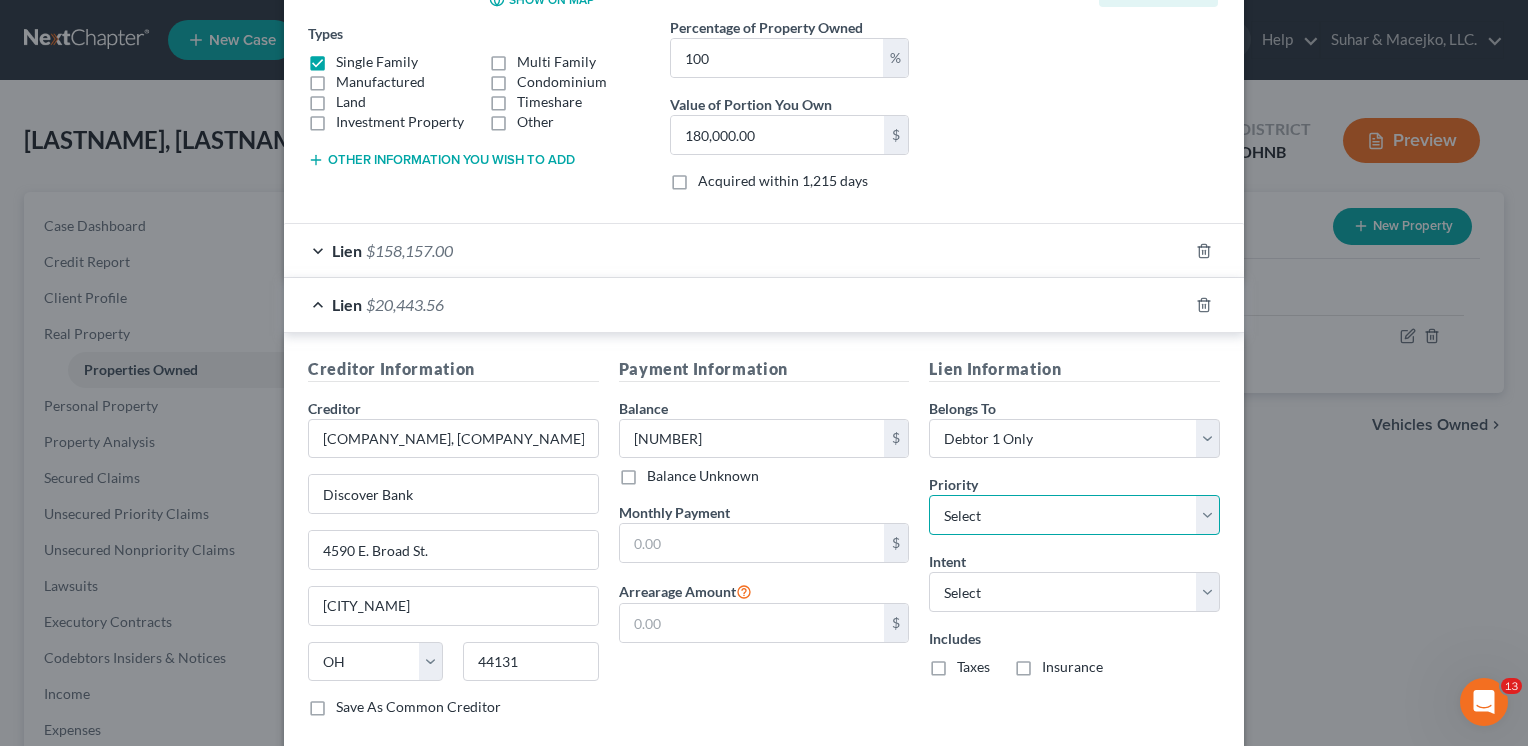 click on "Select 1st 2nd 3rd 4th 5th 6th 7th 8th 9th 10th 11th 12th 13th 14th 15th 16th 17th 18th 19th 20th 21th 22th 23th 24th 25th 26th 27th 28th 29th 30th" at bounding box center (1074, 515) 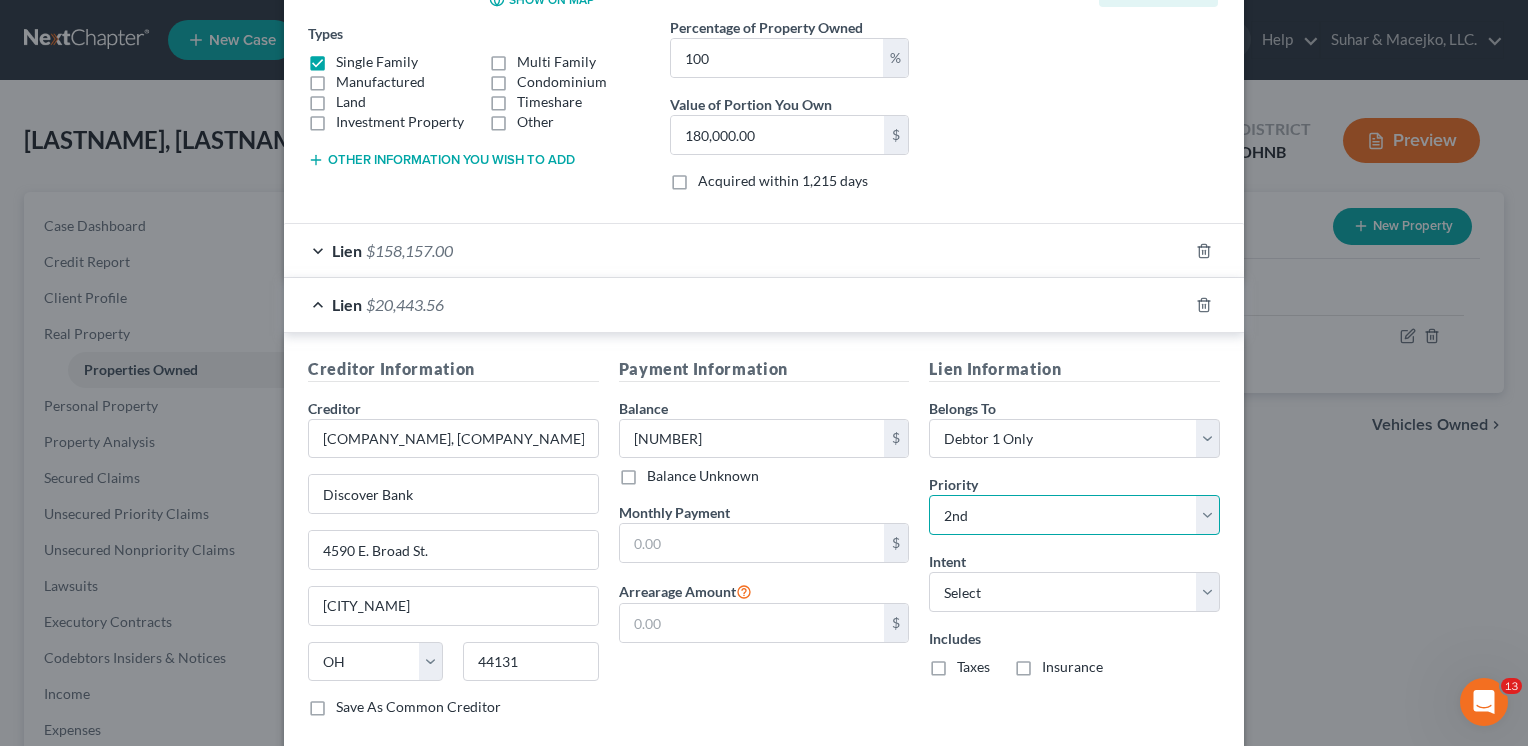 click on "Select 1st 2nd 3rd 4th 5th 6th 7th 8th 9th 10th 11th 12th 13th 14th 15th 16th 17th 18th 19th 20th 21th 22th 23th 24th 25th 26th 27th 28th 29th 30th" at bounding box center [1074, 515] 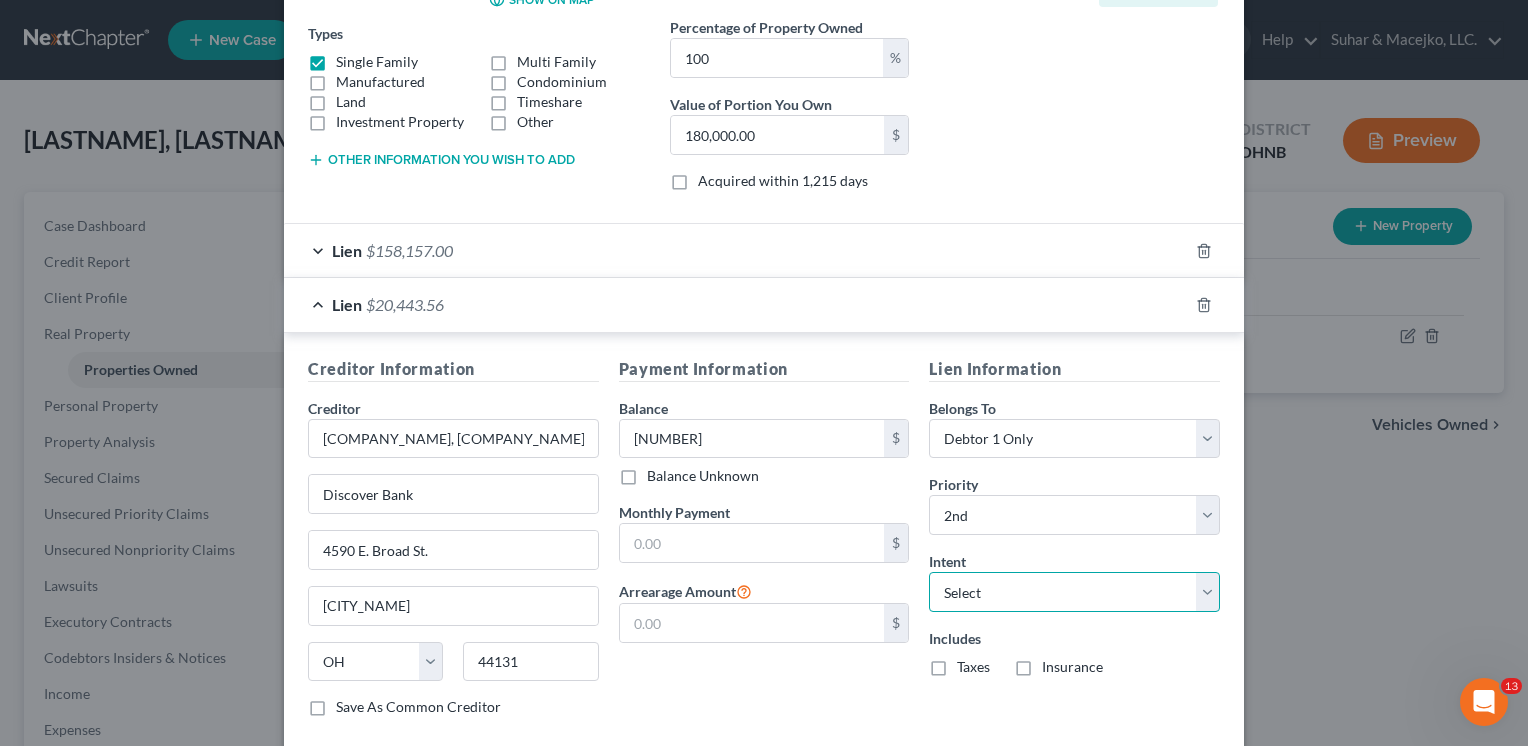 click on "Select Surrender Redeem Reaffirm Avoid Other" at bounding box center (1074, 592) 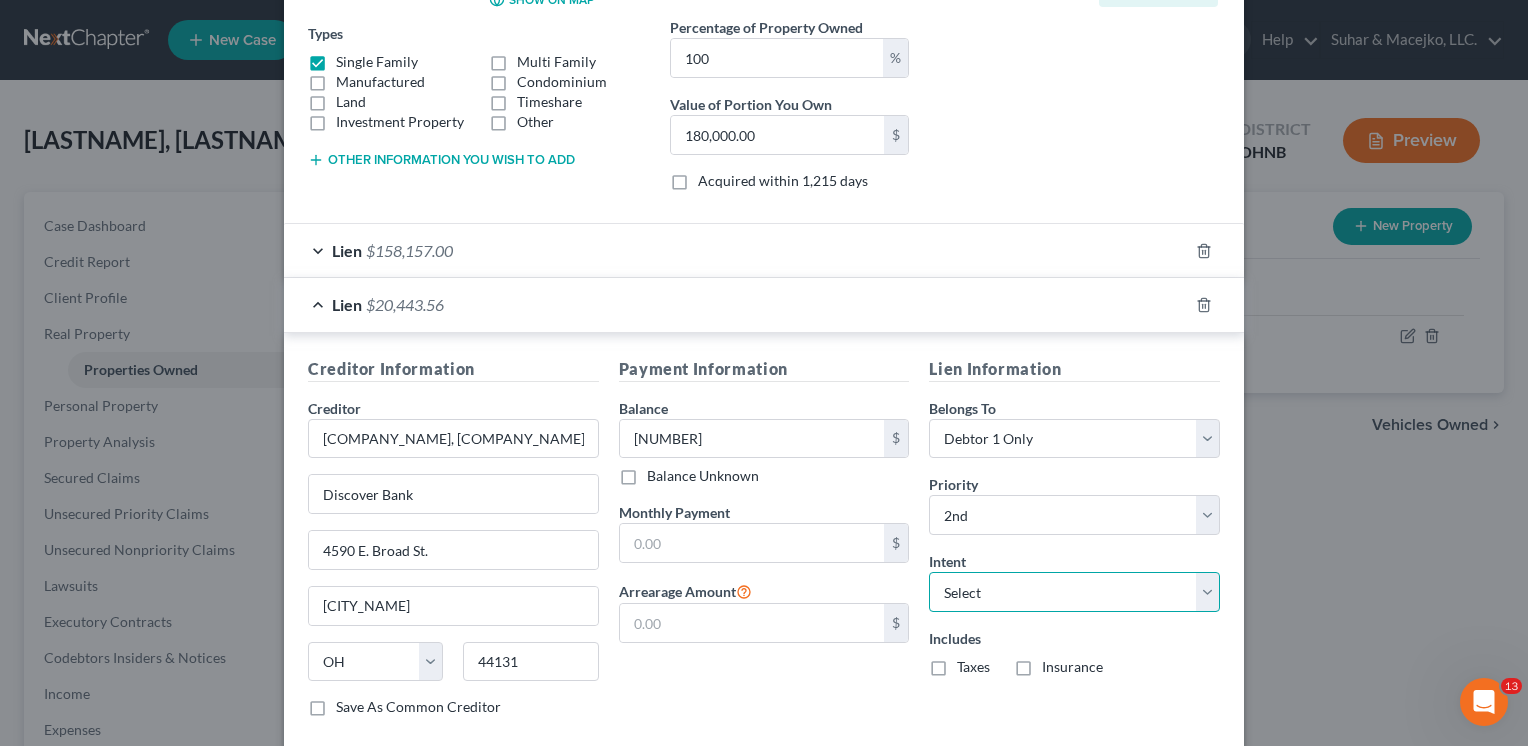 select on "3" 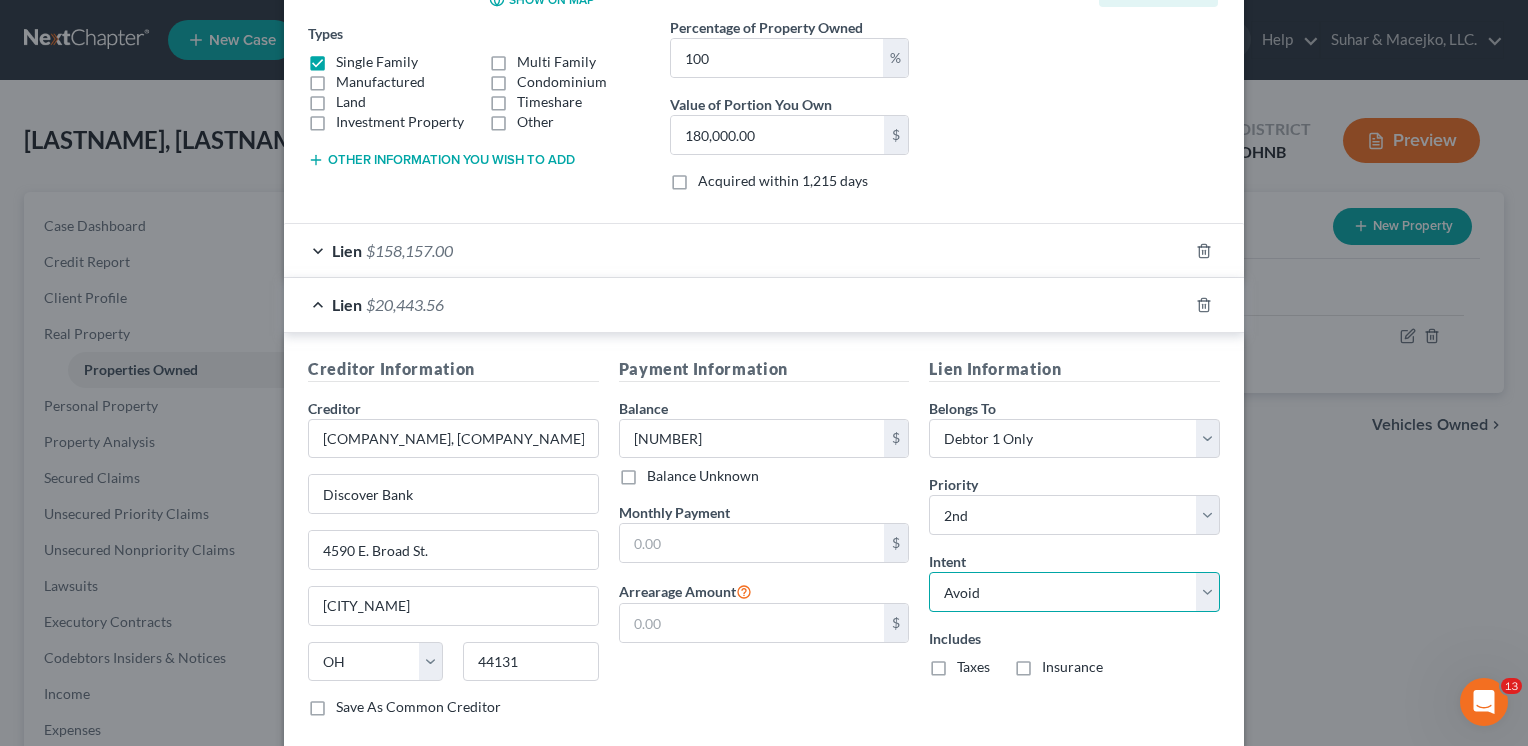 click on "Select Surrender Redeem Reaffirm Avoid Other" at bounding box center [1074, 592] 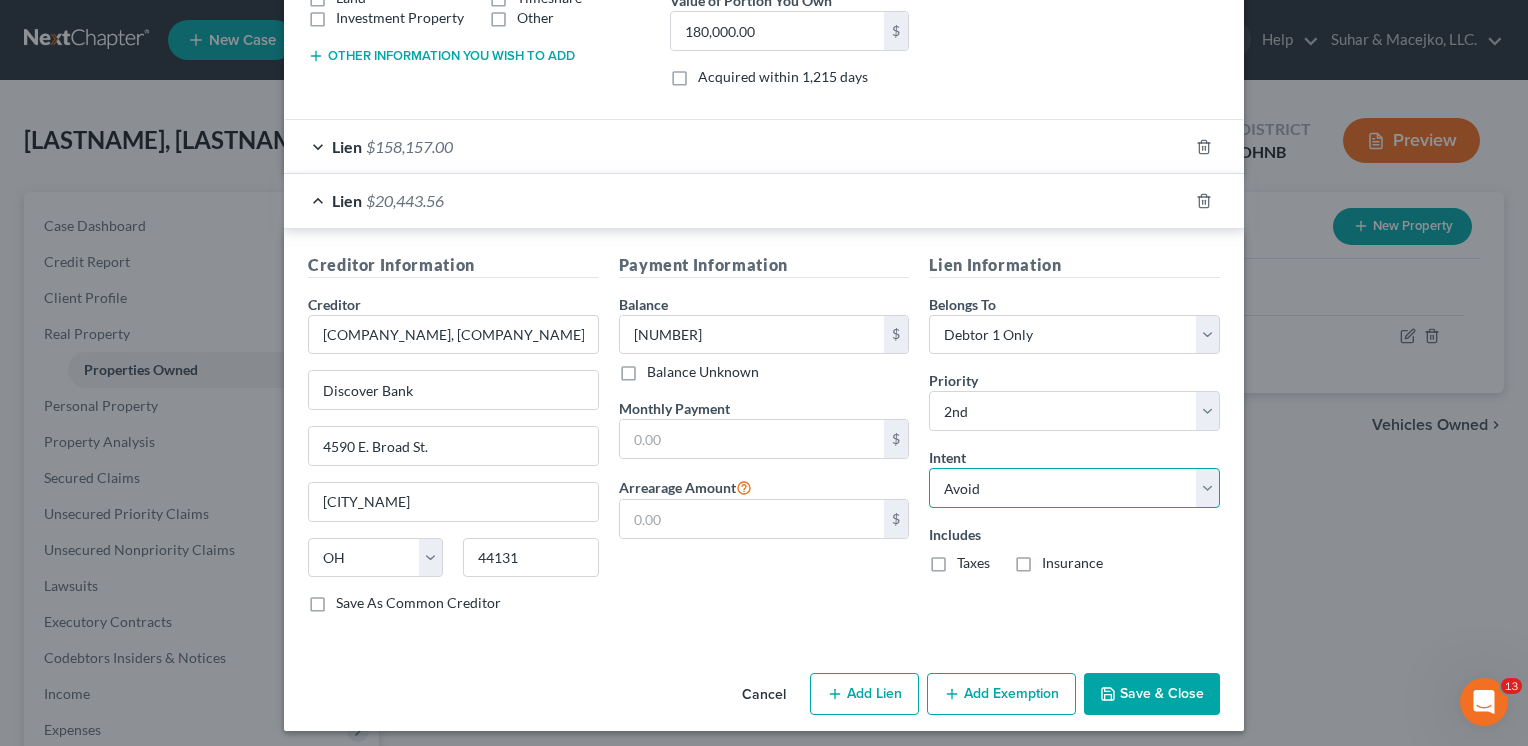 scroll, scrollTop: 440, scrollLeft: 0, axis: vertical 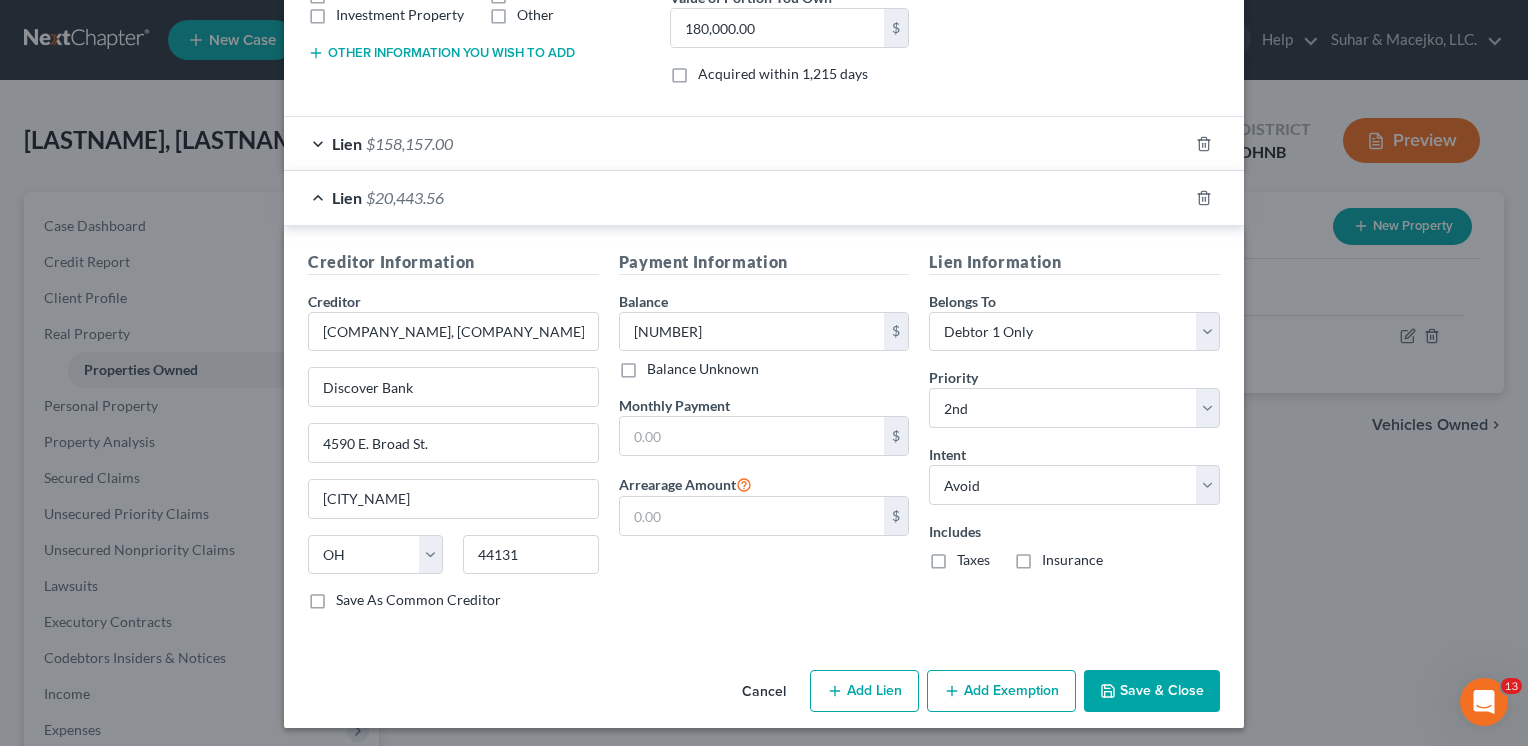 click 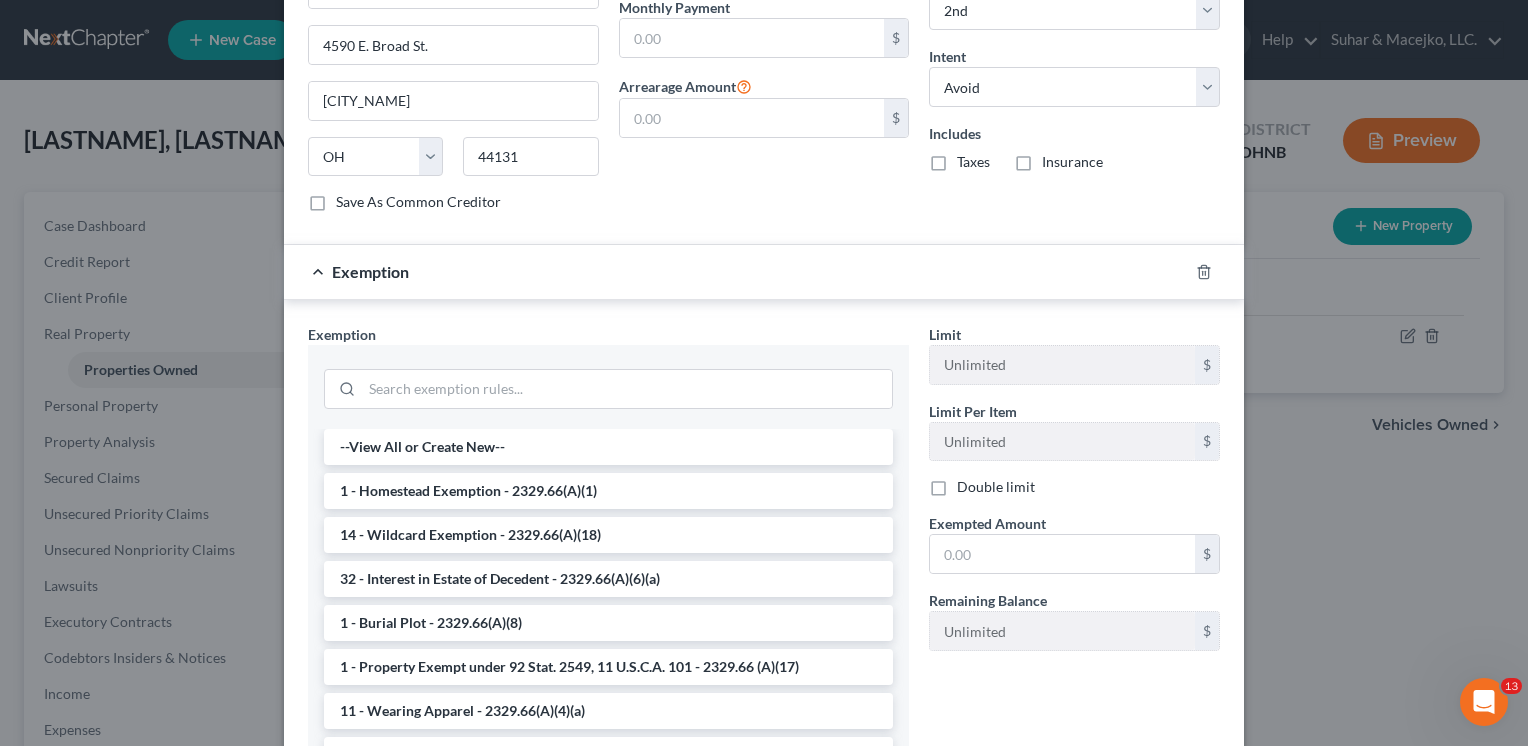 scroll, scrollTop: 840, scrollLeft: 0, axis: vertical 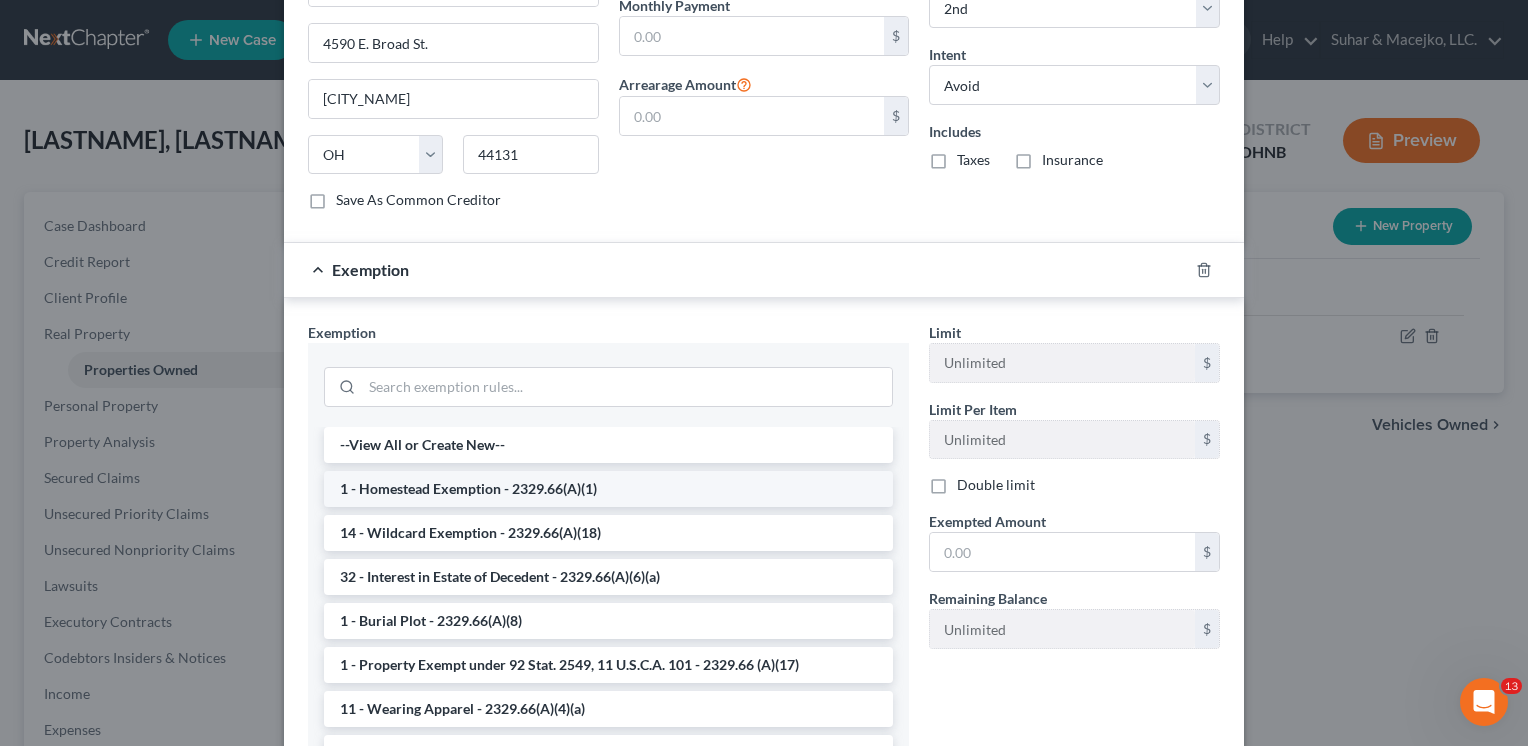 click on "1 - Homestead Exemption  - 2329.66(A)(1)" at bounding box center (608, 489) 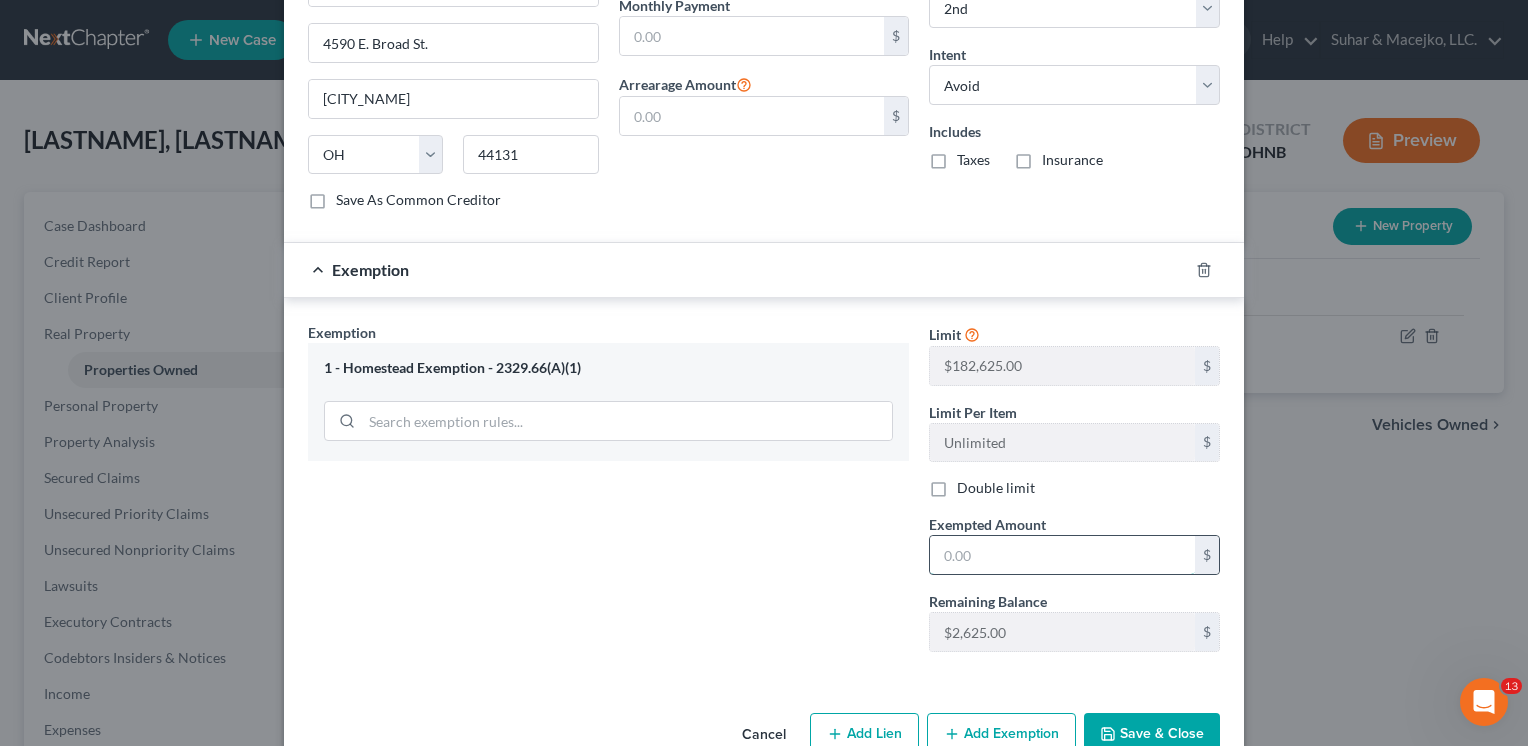drag, startPoint x: 961, startPoint y: 548, endPoint x: 1101, endPoint y: 546, distance: 140.01428 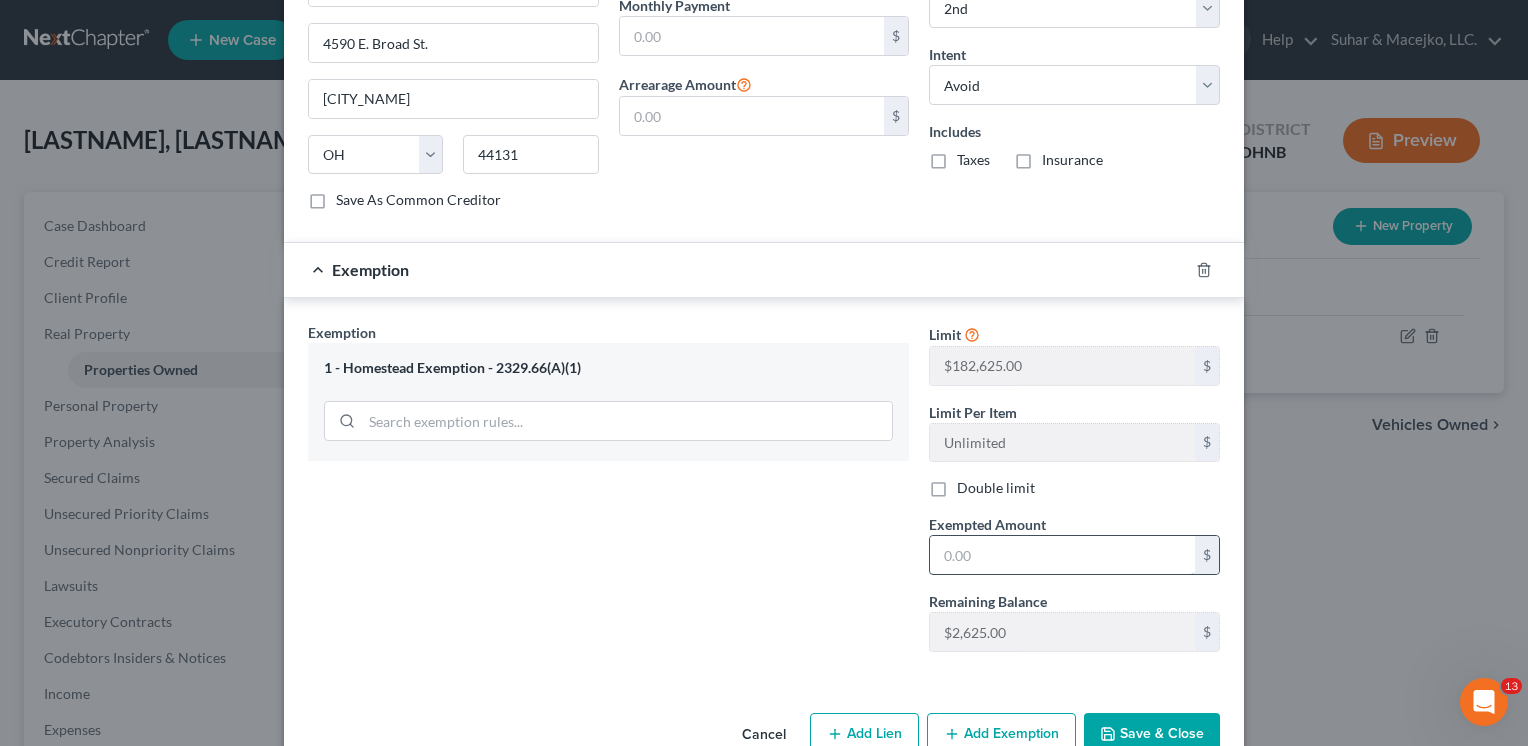 click at bounding box center [1062, 555] 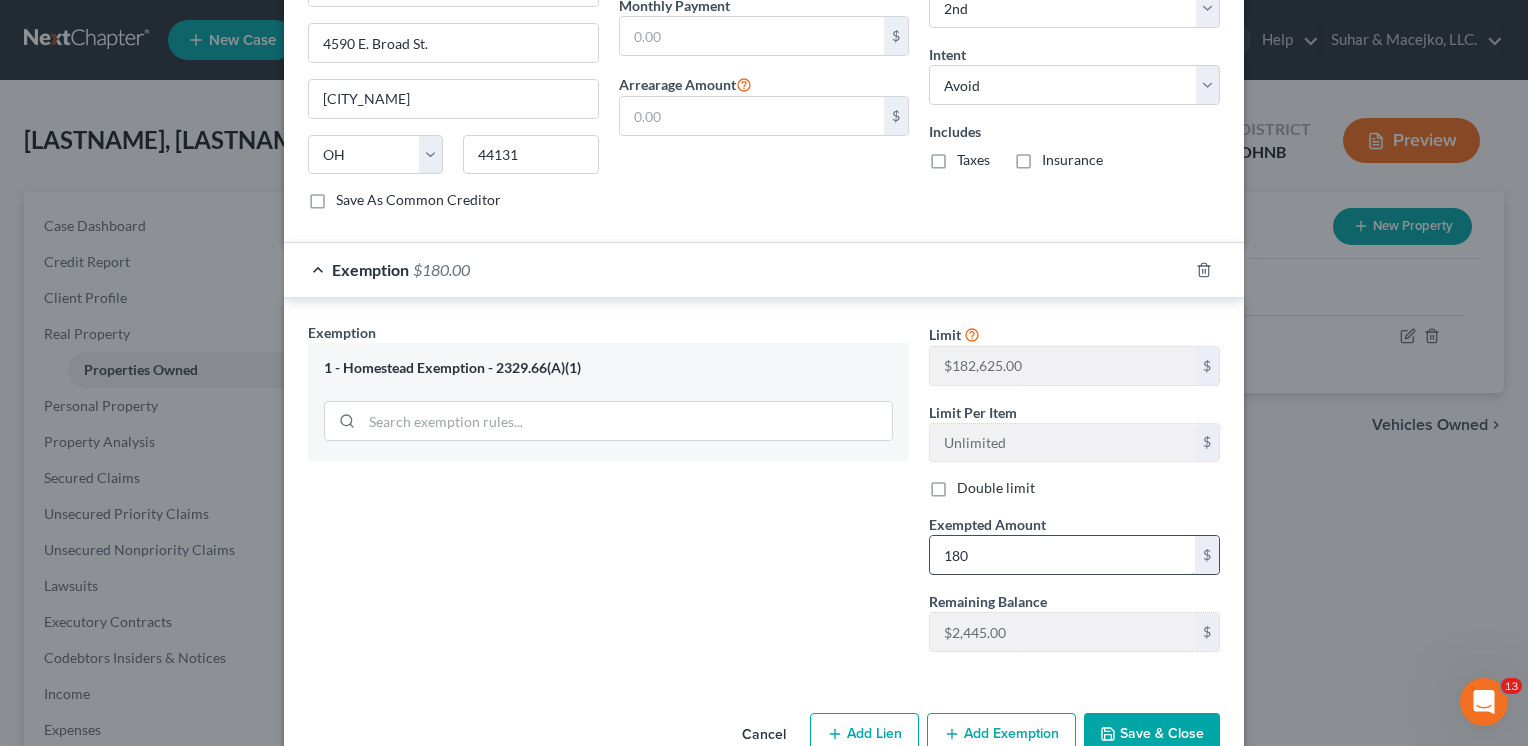 type on "180,000.00" 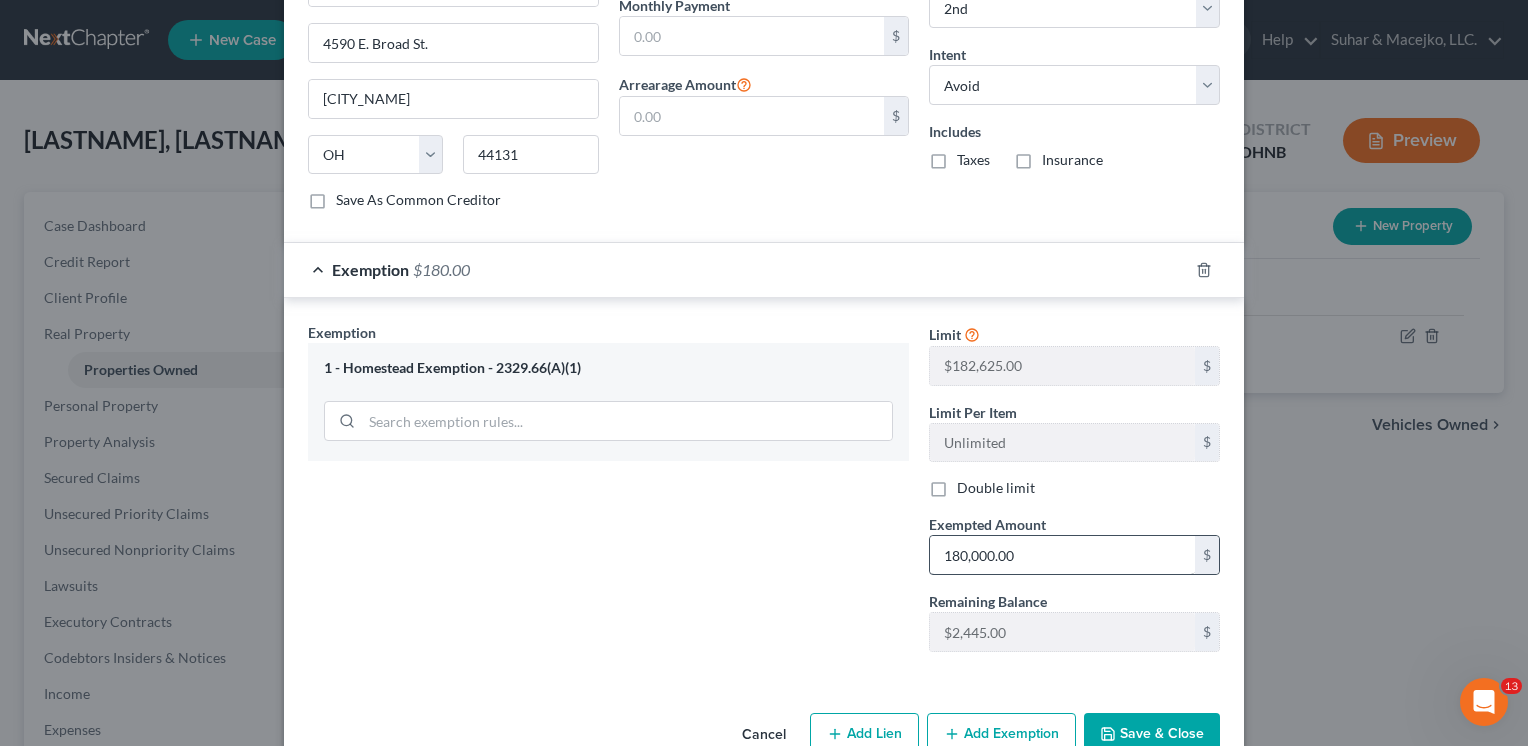 scroll, scrollTop: 841, scrollLeft: 0, axis: vertical 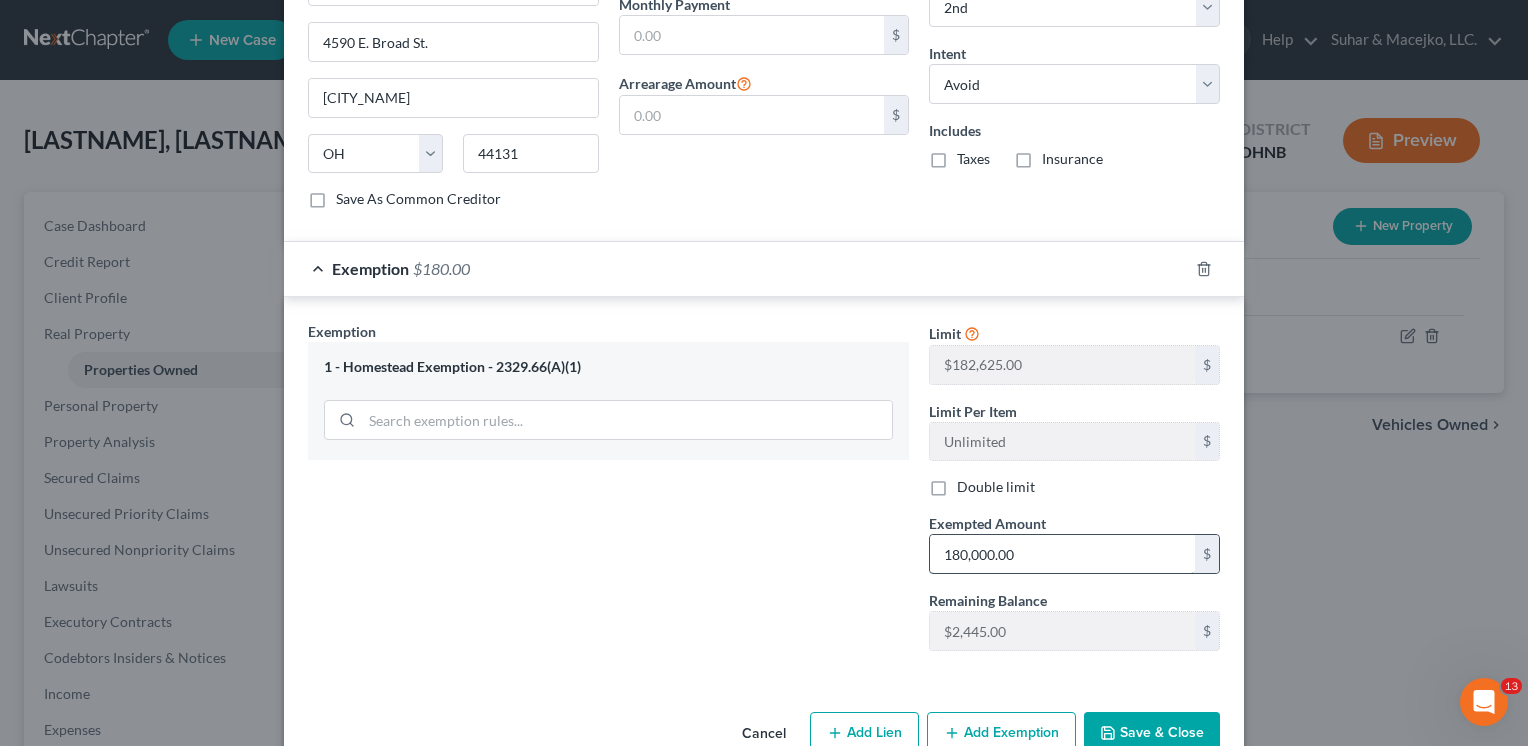 type 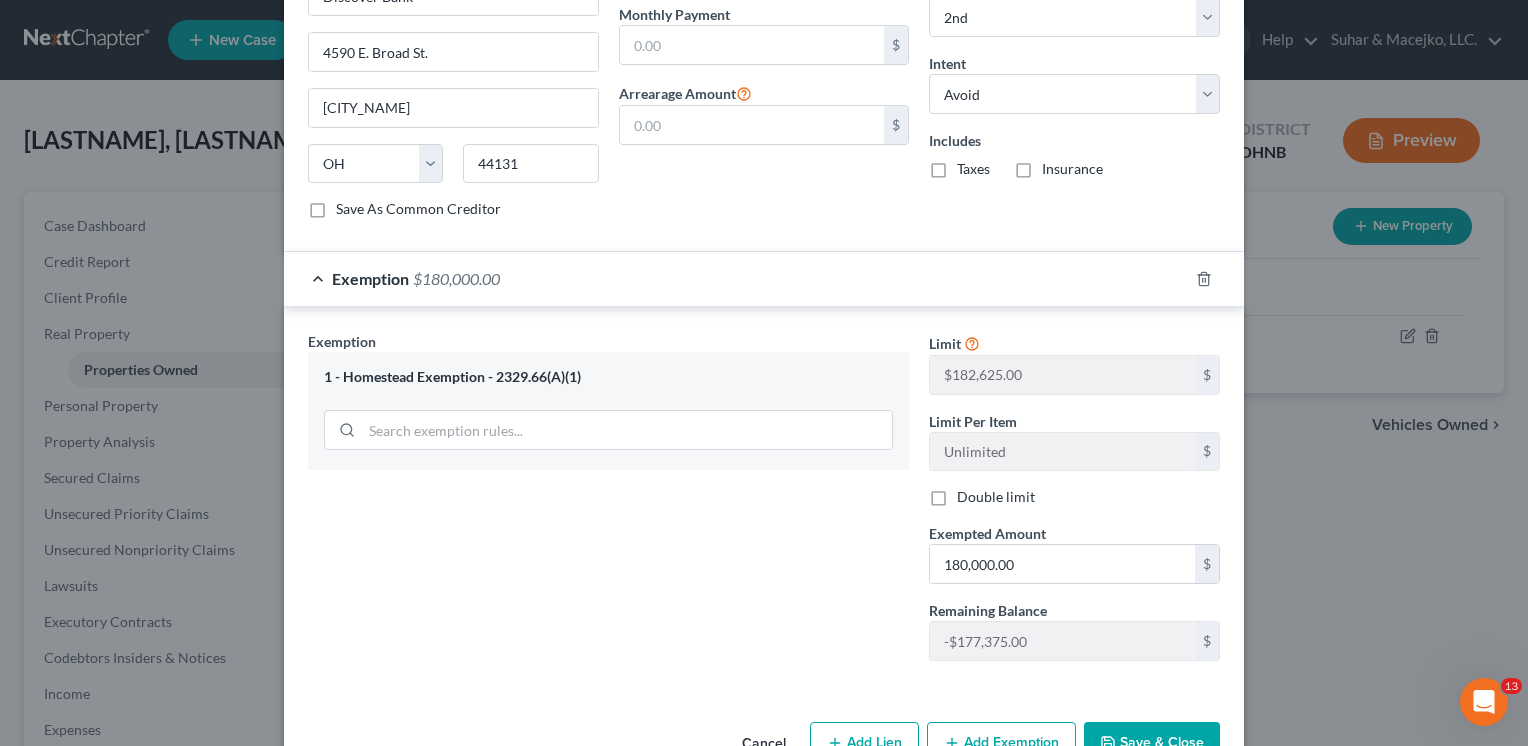 scroll, scrollTop: 881, scrollLeft: 0, axis: vertical 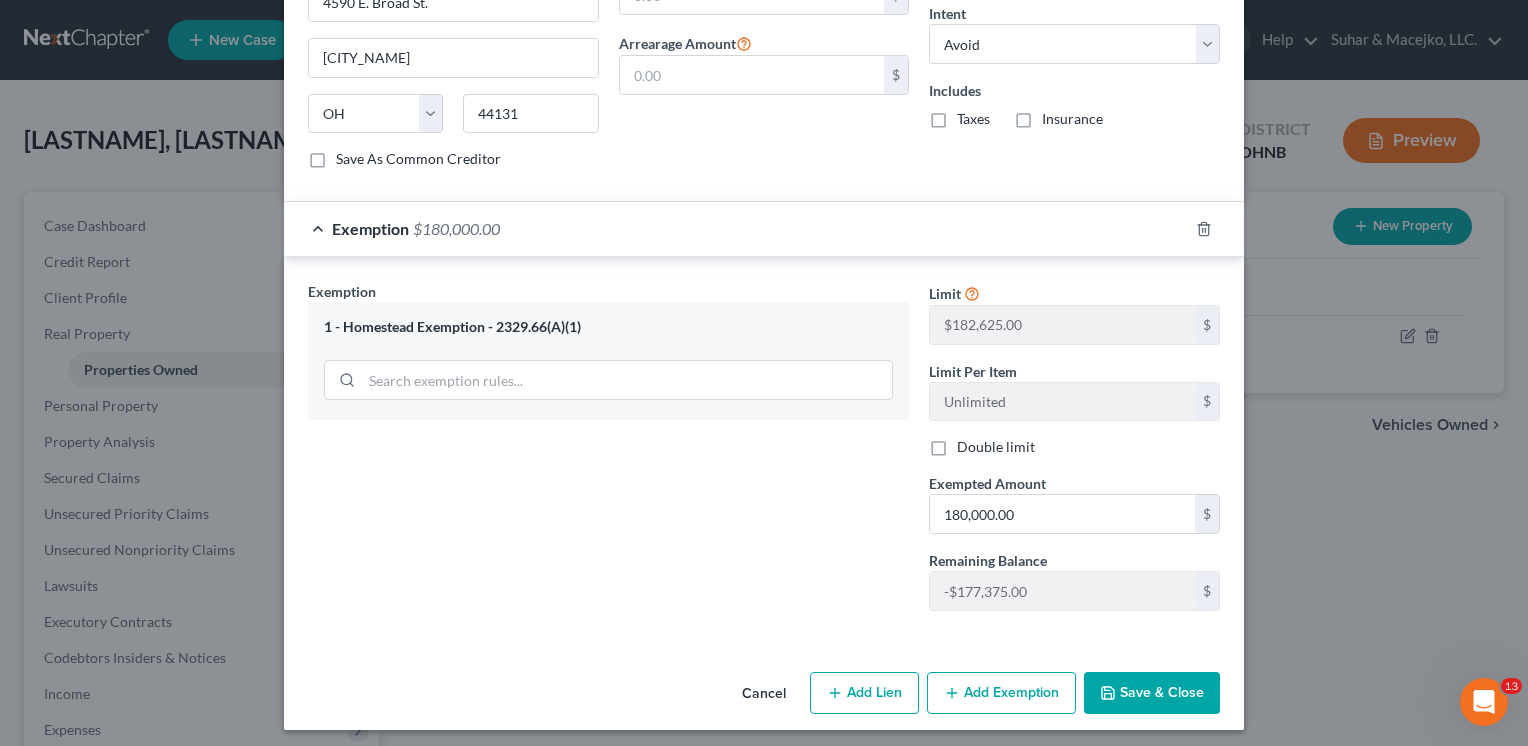 click on "Cancel" at bounding box center (764, 694) 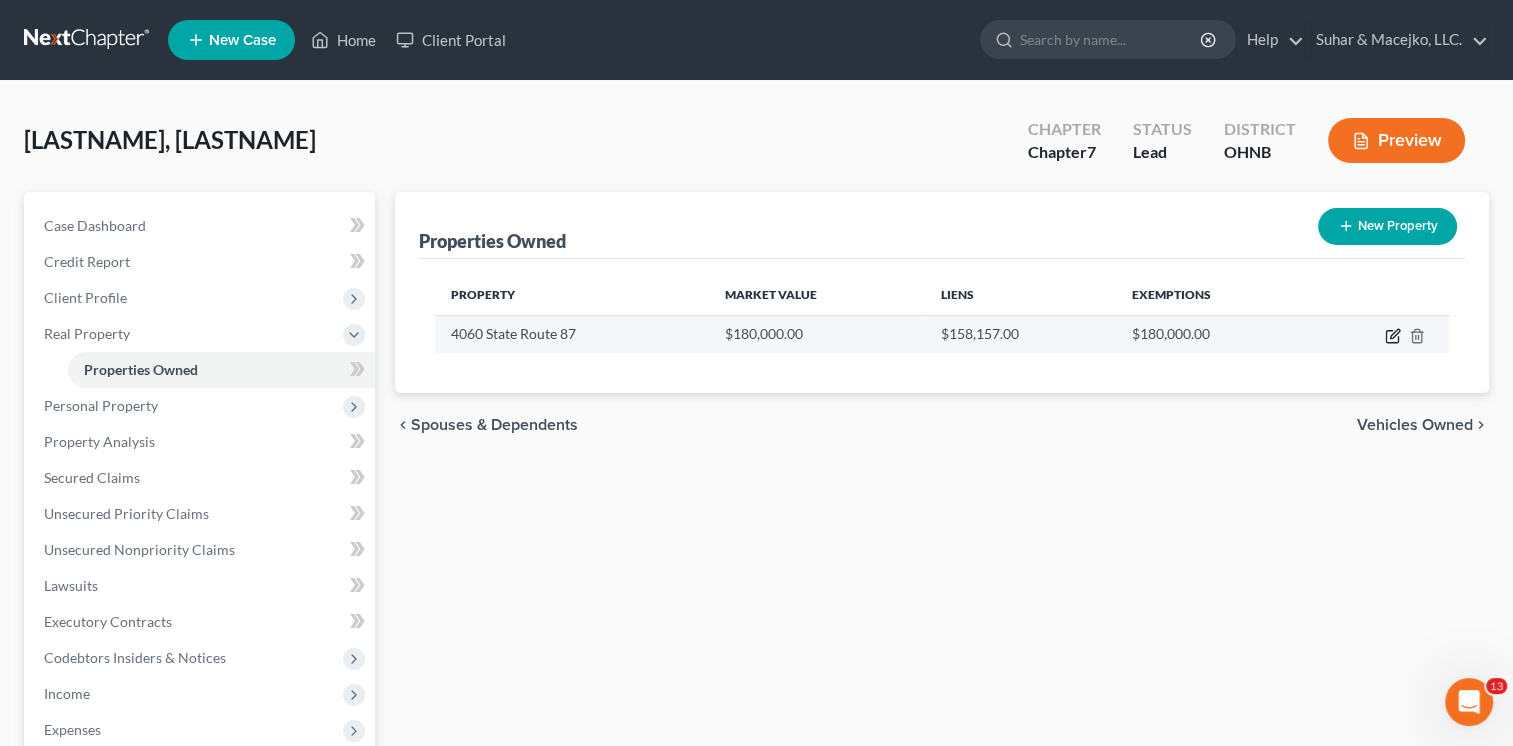click 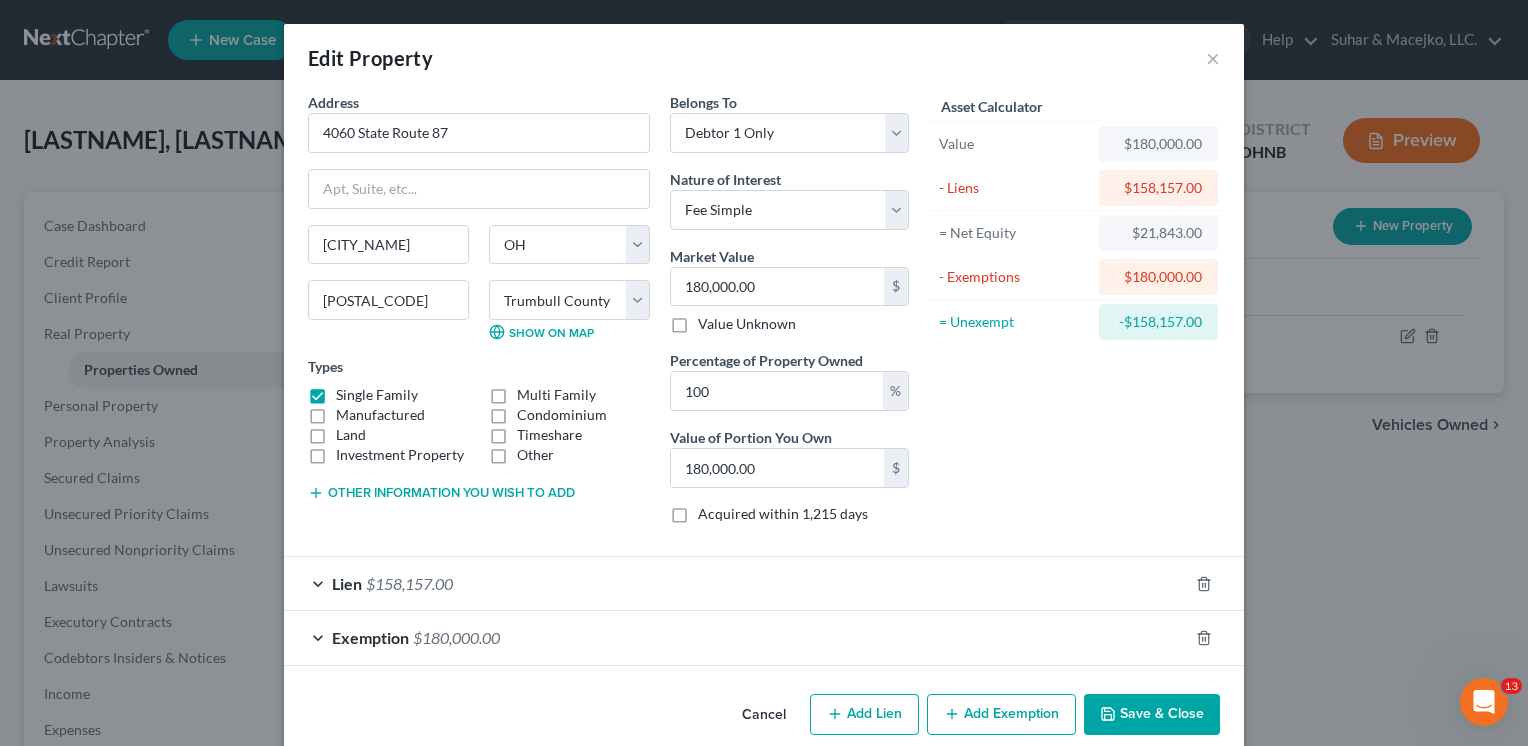 scroll, scrollTop: 26, scrollLeft: 0, axis: vertical 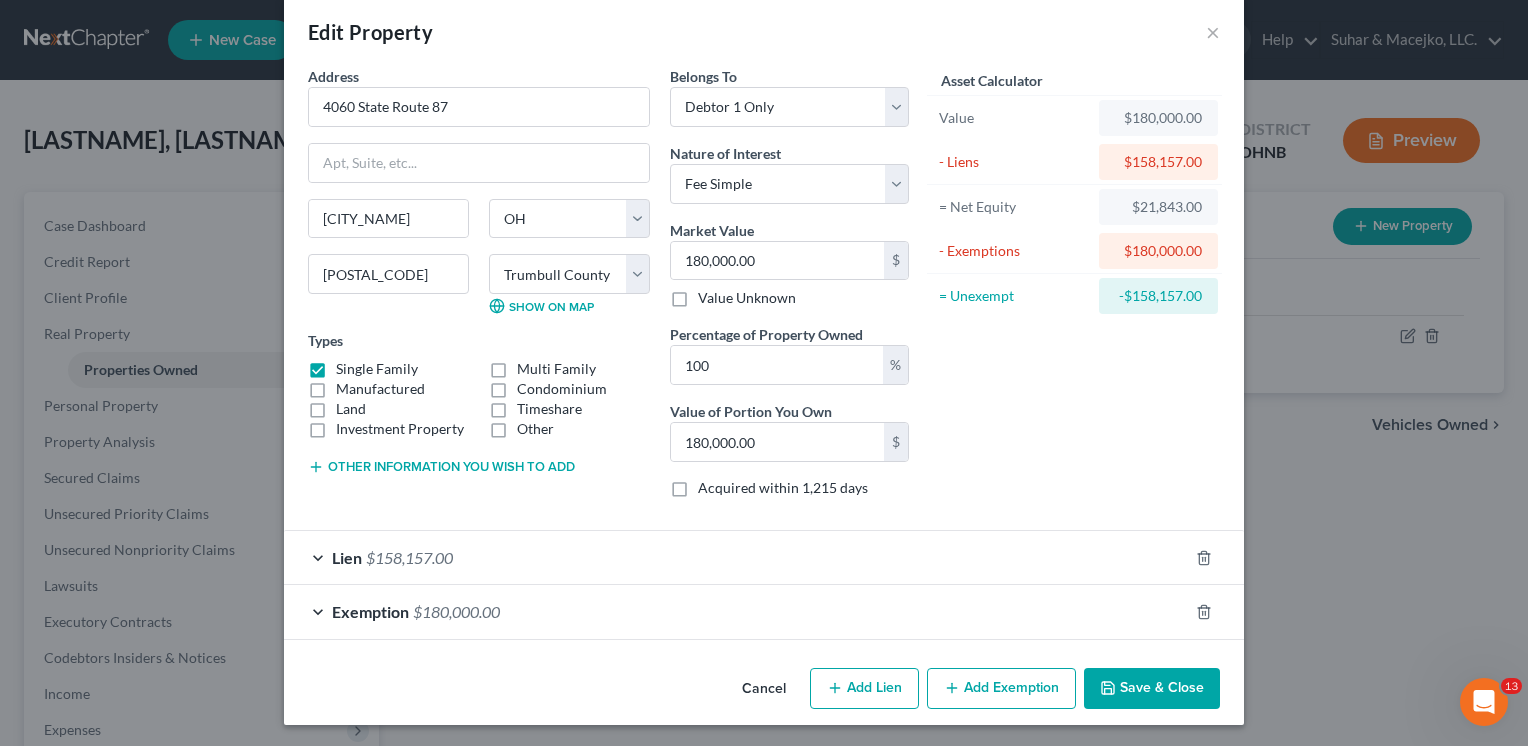 click on "Exemption $180,000.00" at bounding box center [736, 611] 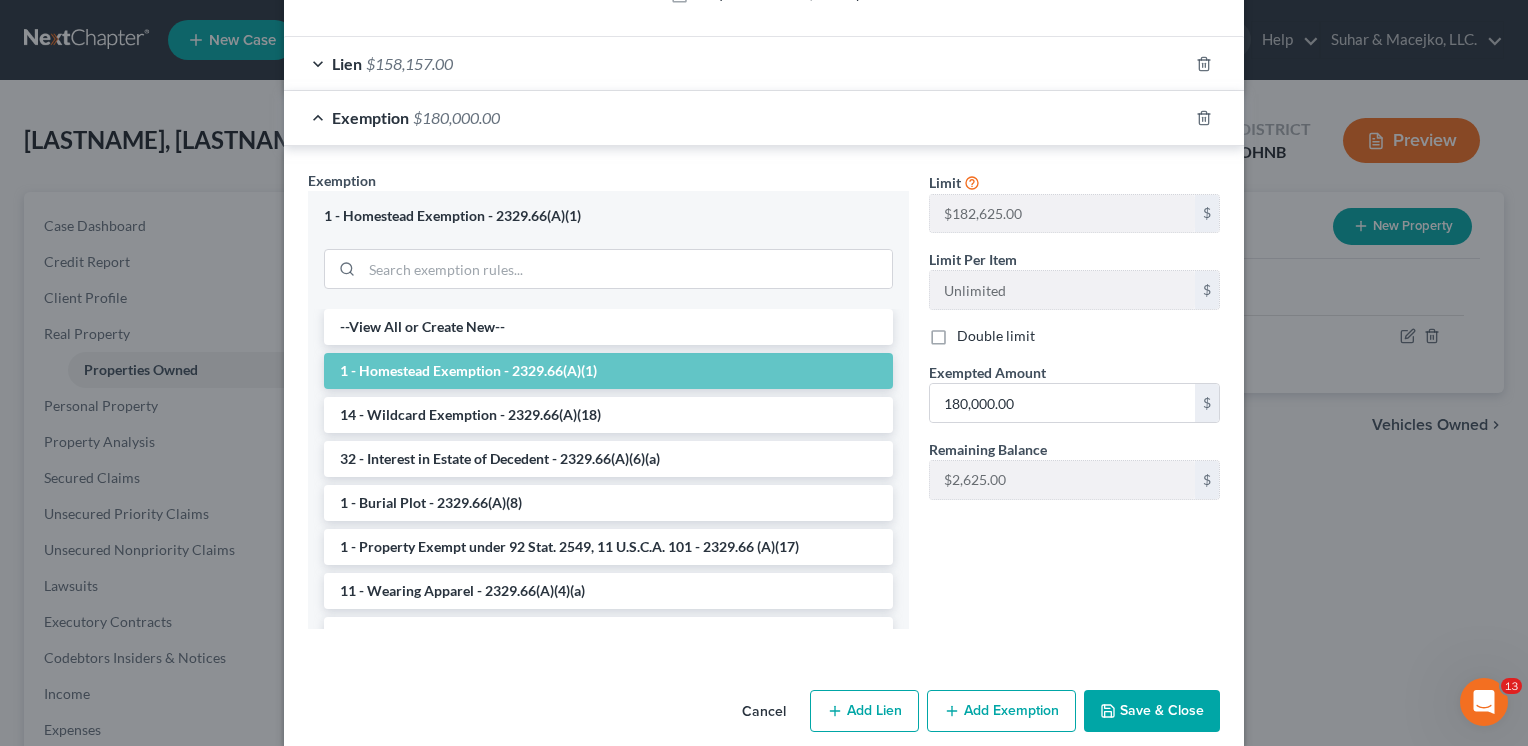 scroll, scrollTop: 542, scrollLeft: 0, axis: vertical 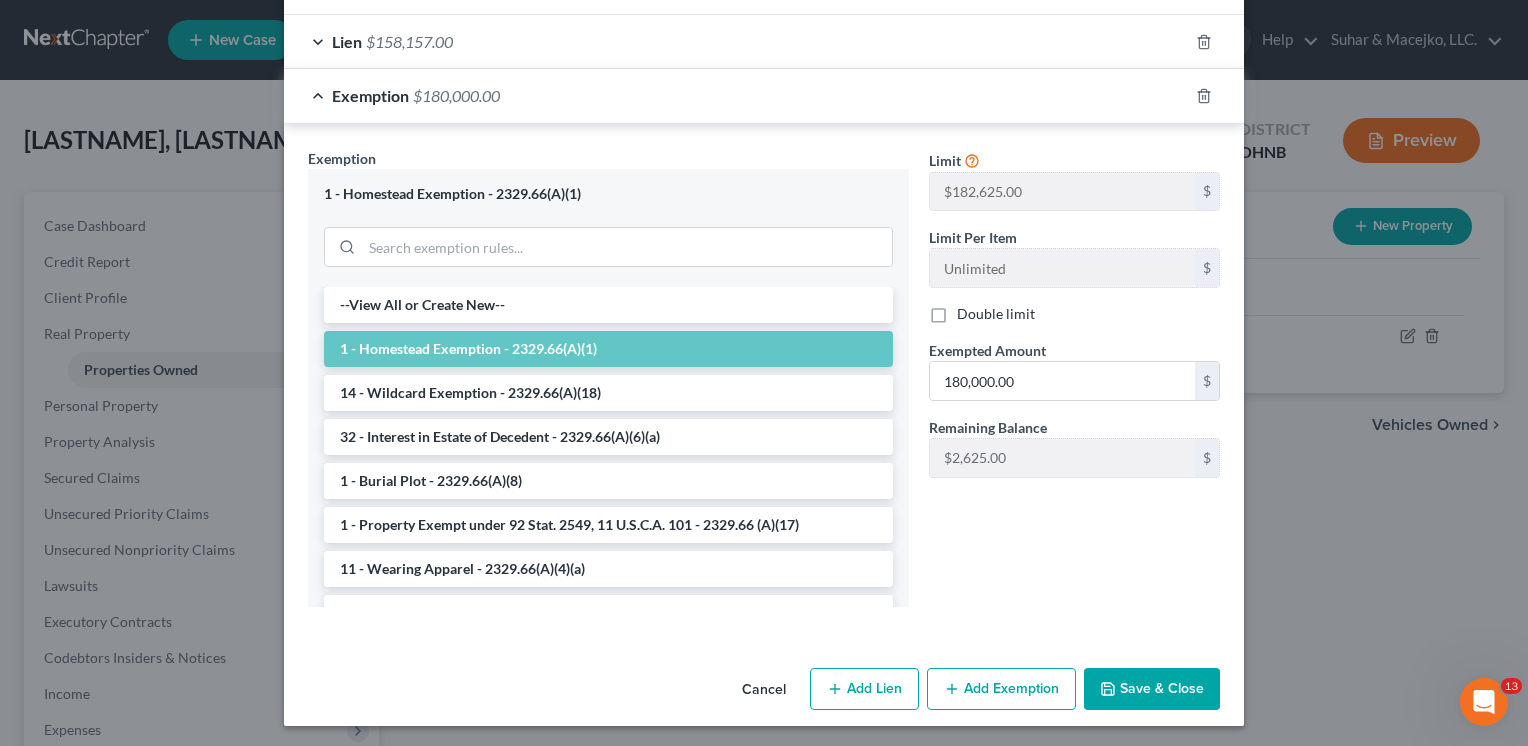 click 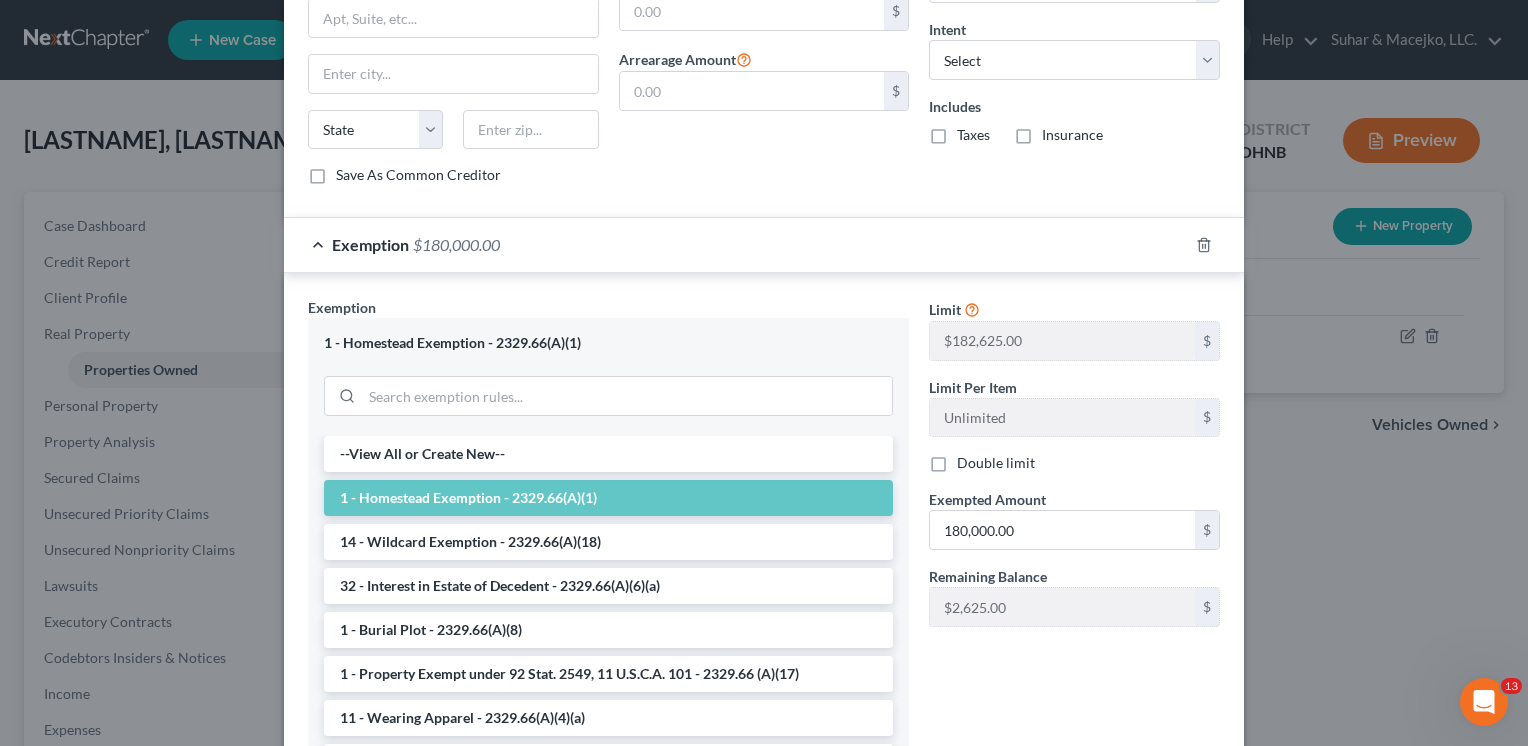 scroll, scrollTop: 866, scrollLeft: 0, axis: vertical 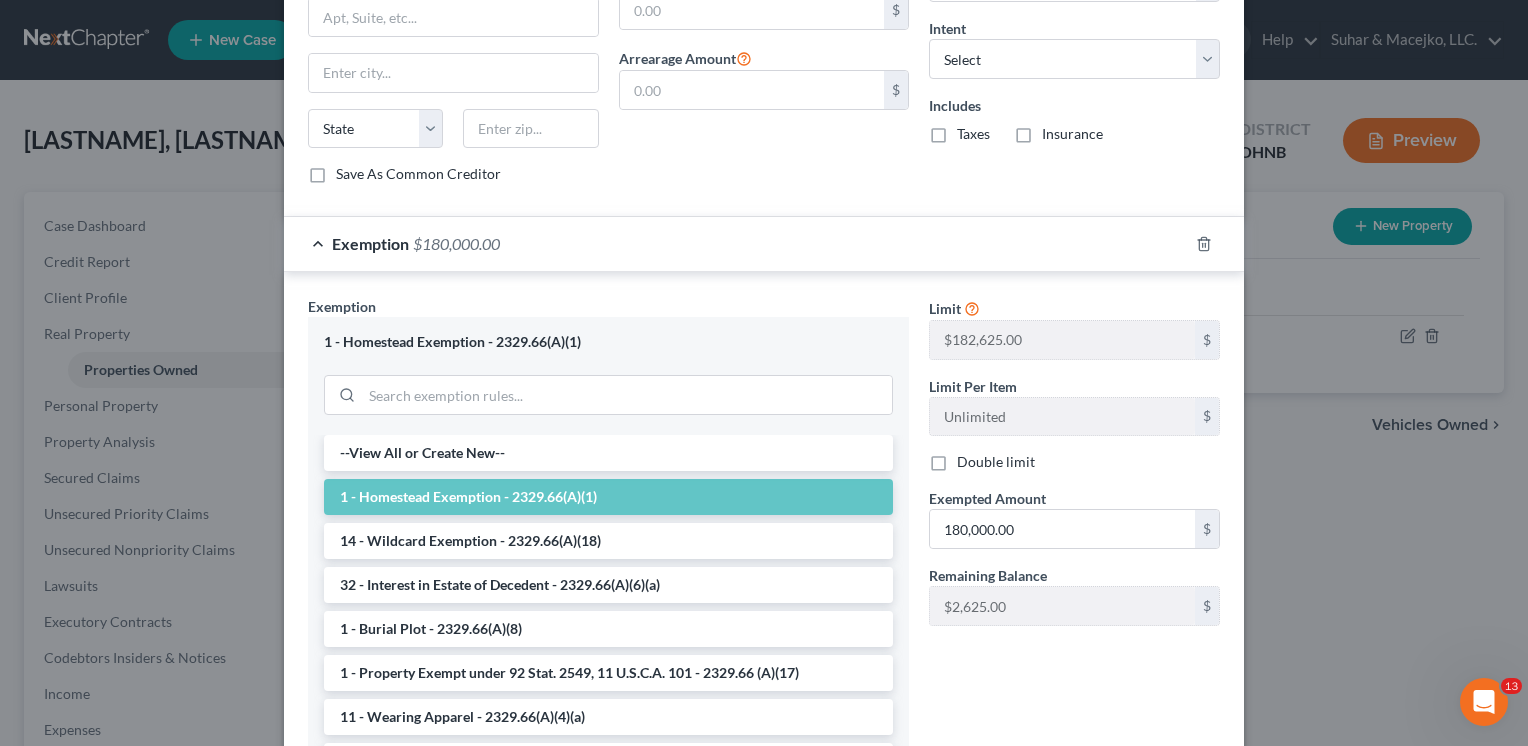 click on "Exemption $180,000.00" at bounding box center [736, 243] 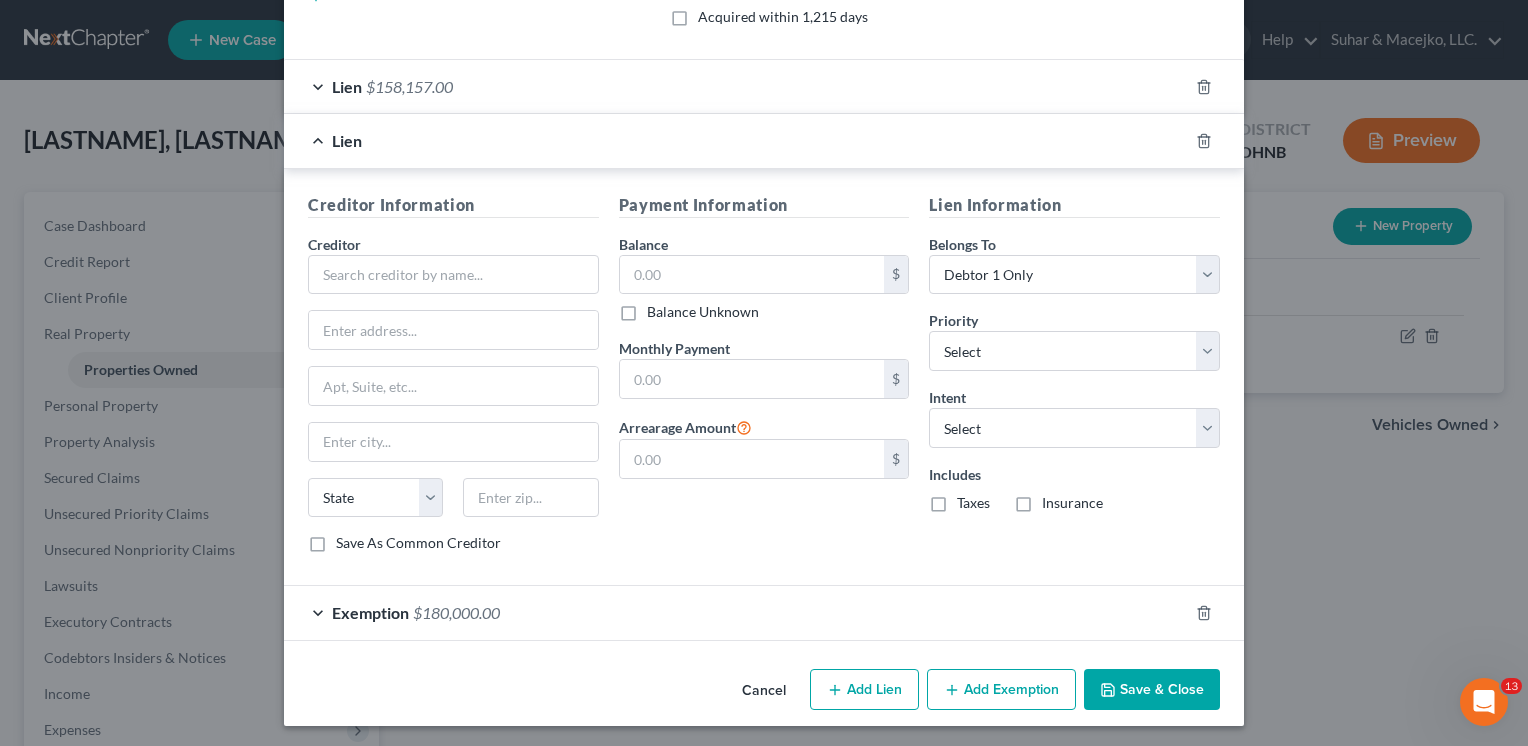 scroll, scrollTop: 496, scrollLeft: 0, axis: vertical 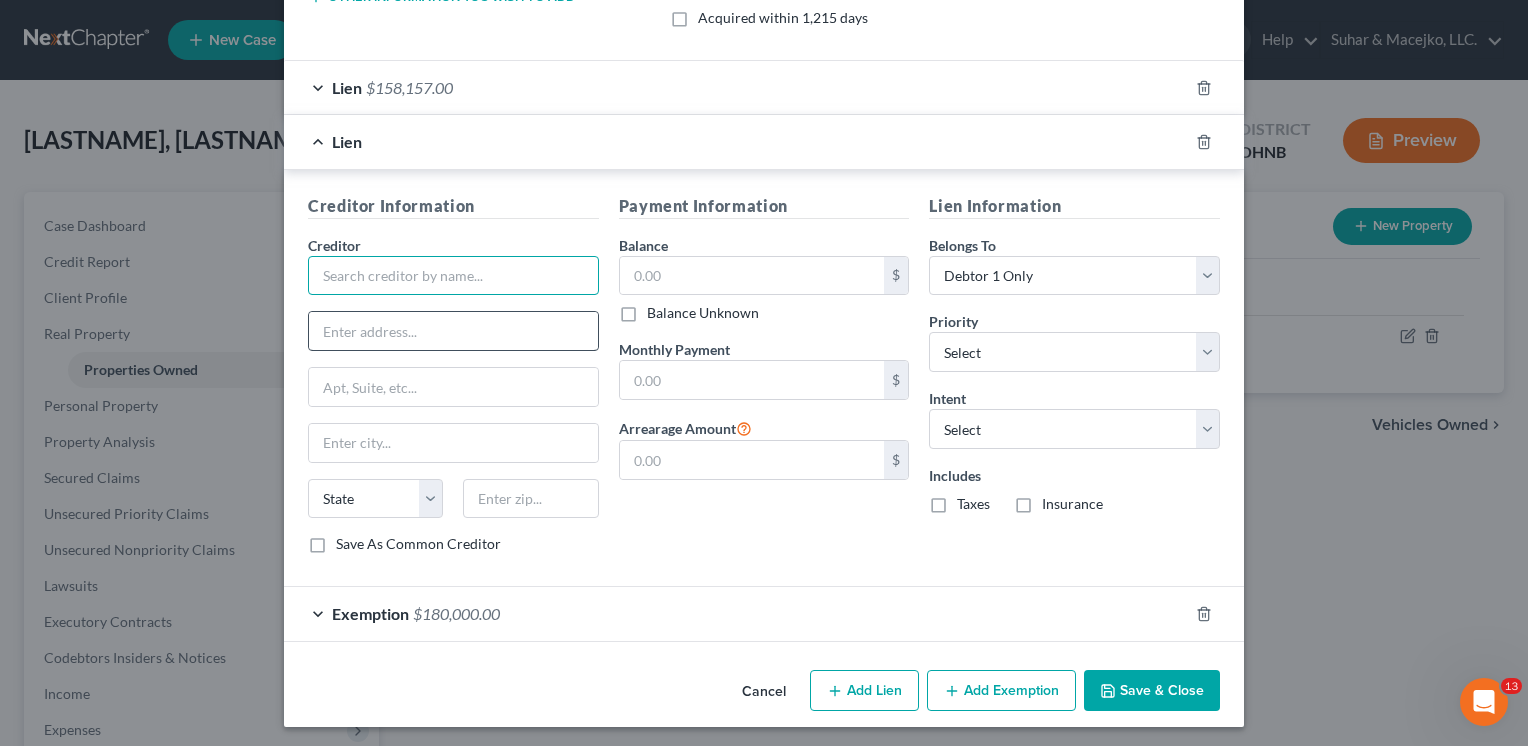 drag, startPoint x: 324, startPoint y: 271, endPoint x: 440, endPoint y: 321, distance: 126.31706 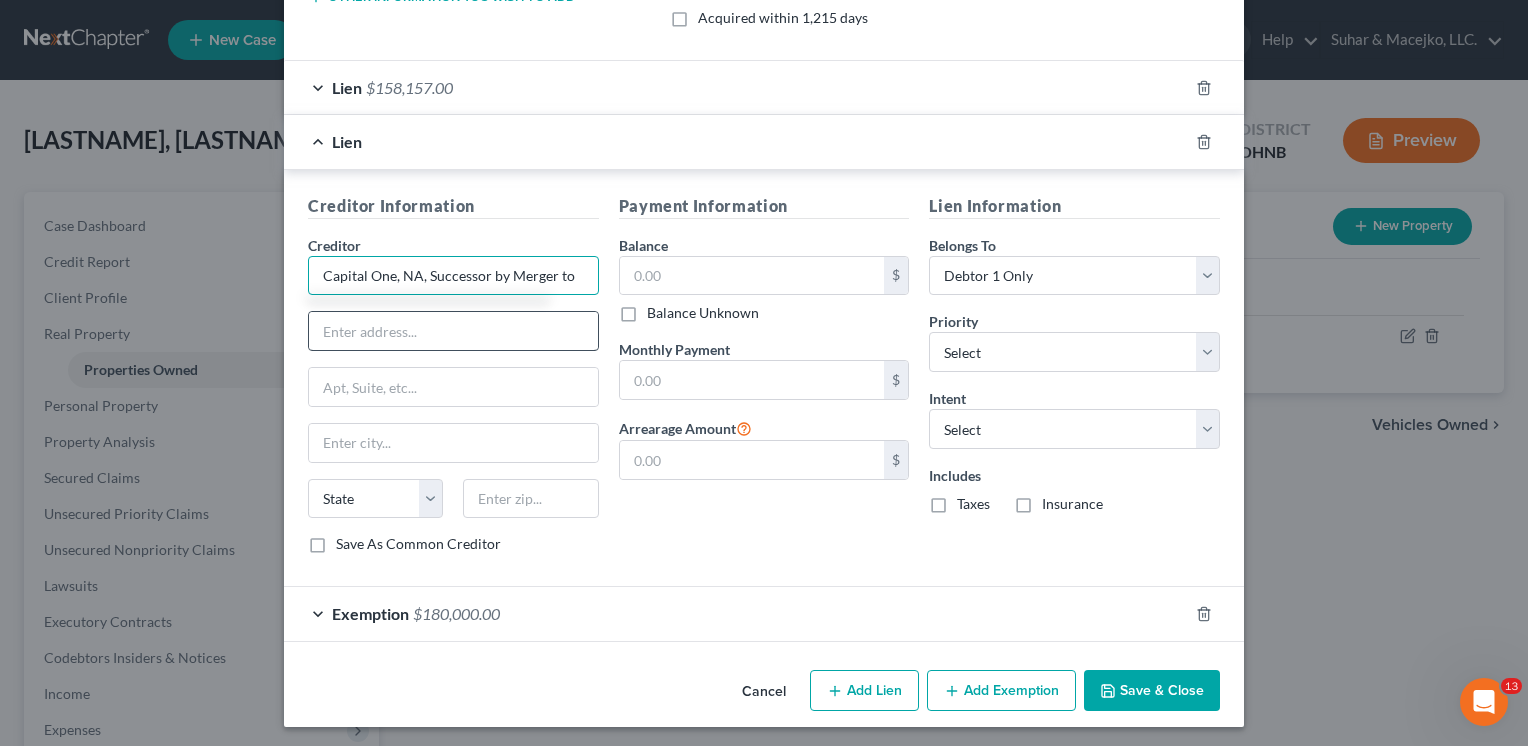 type on "Capital One, NA, Successor by Merger to" 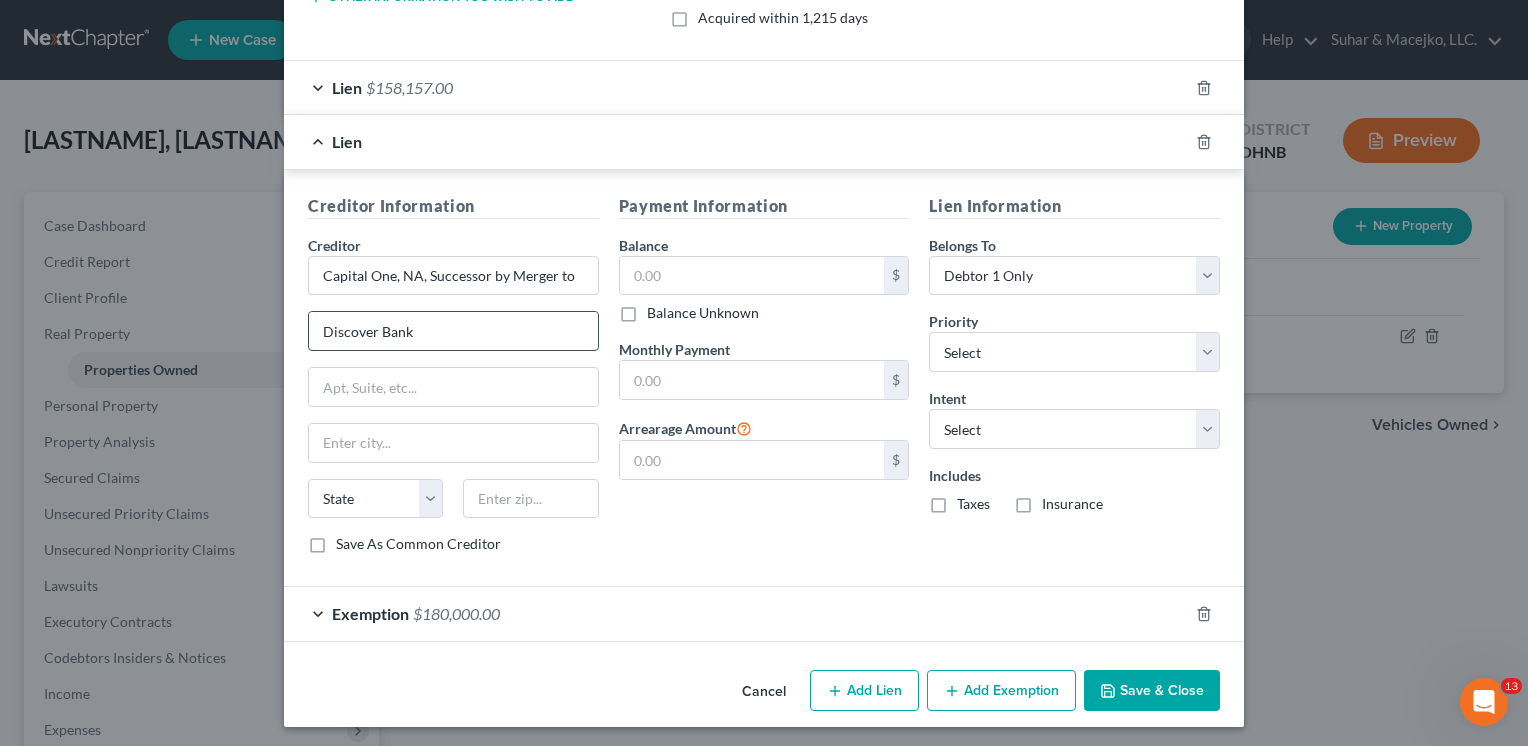 type on "Discover Bank" 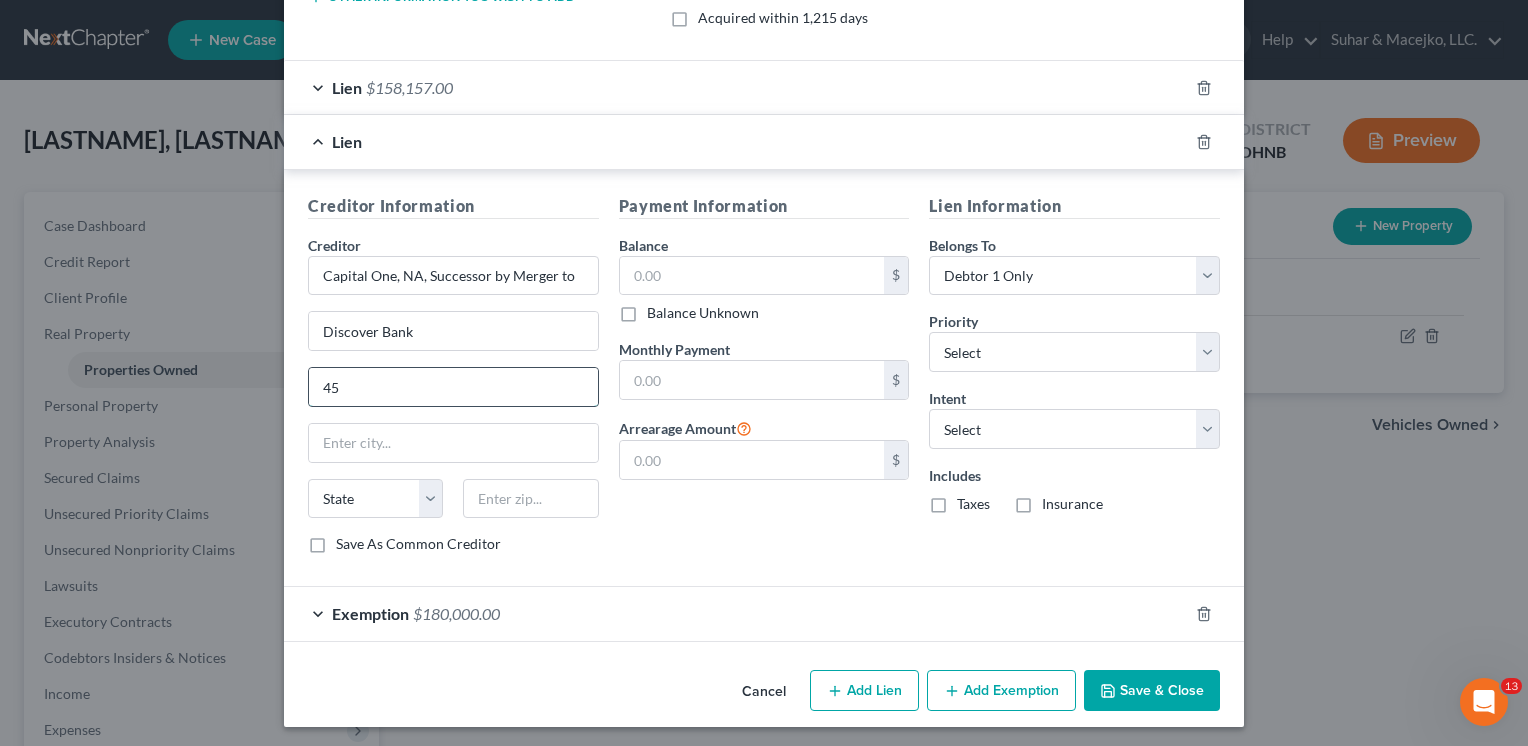 type on "4590 E. Broad St." 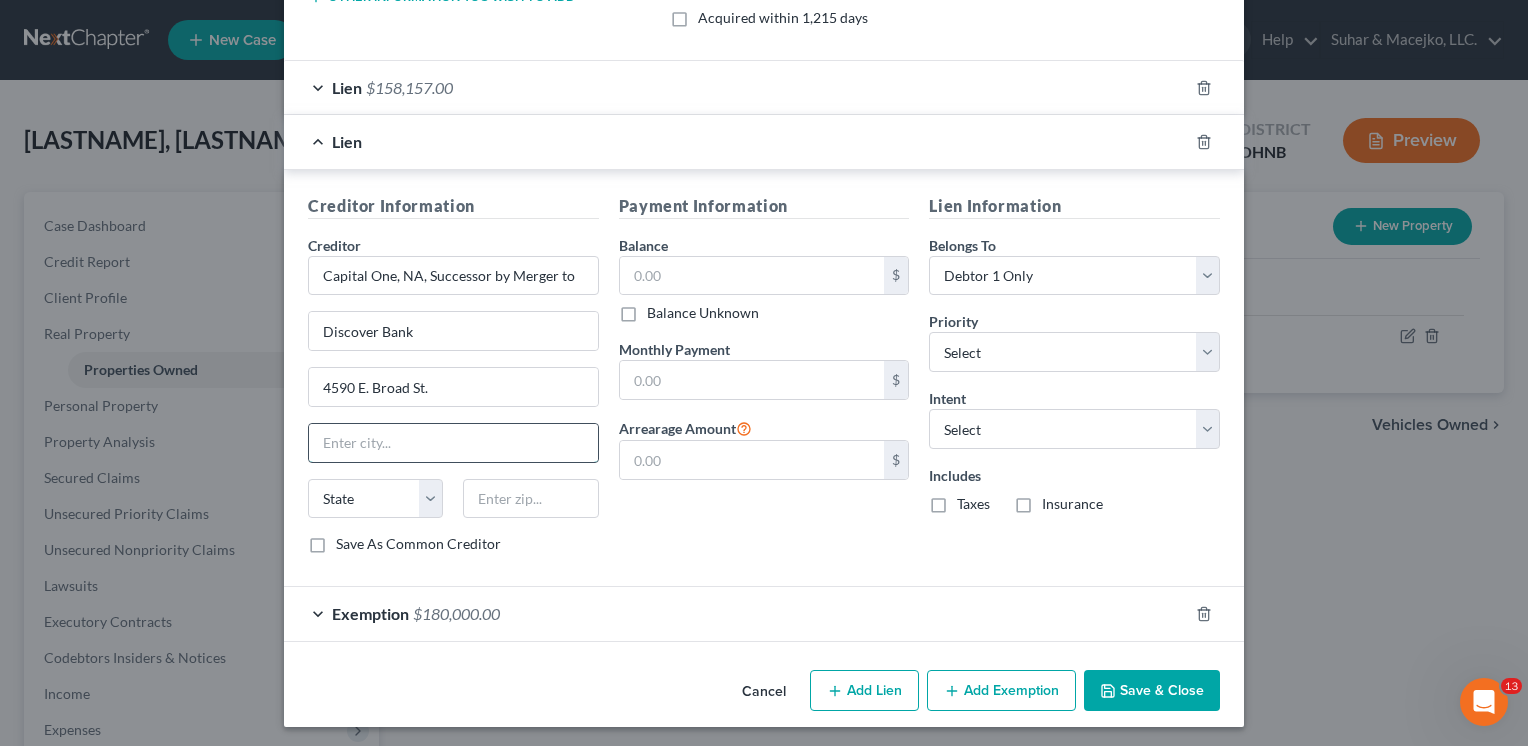 click at bounding box center (453, 443) 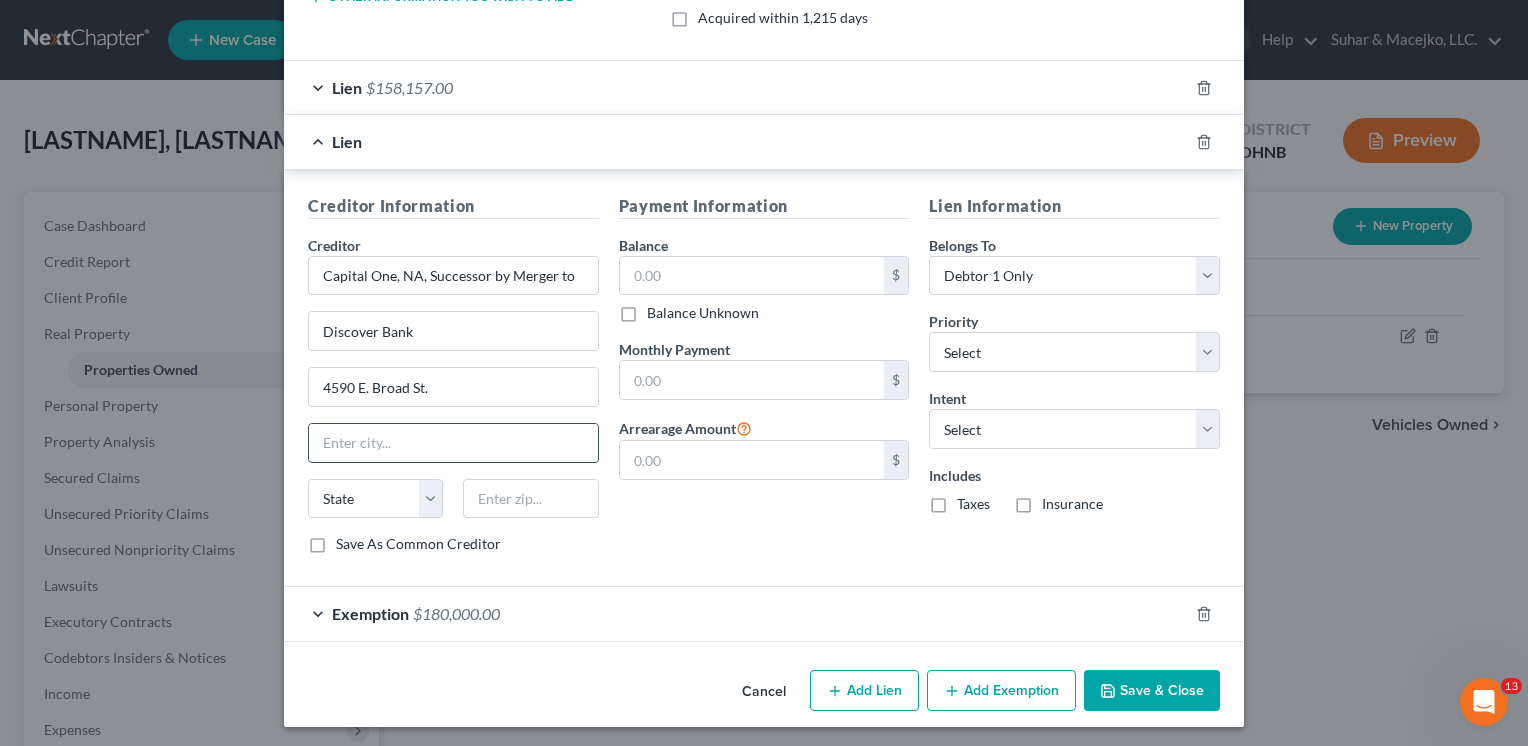 type on "Columbus" 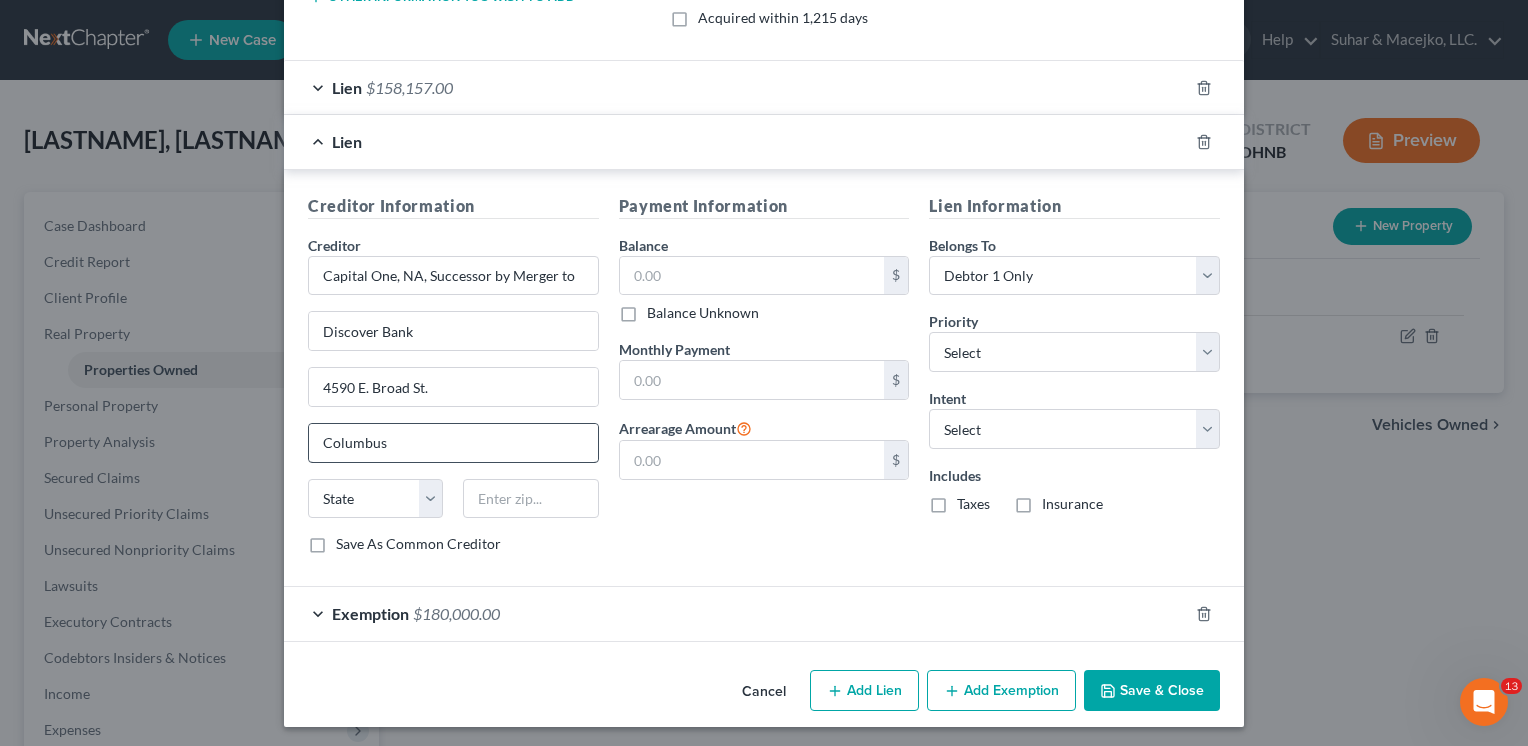 type on "PO Box 503" 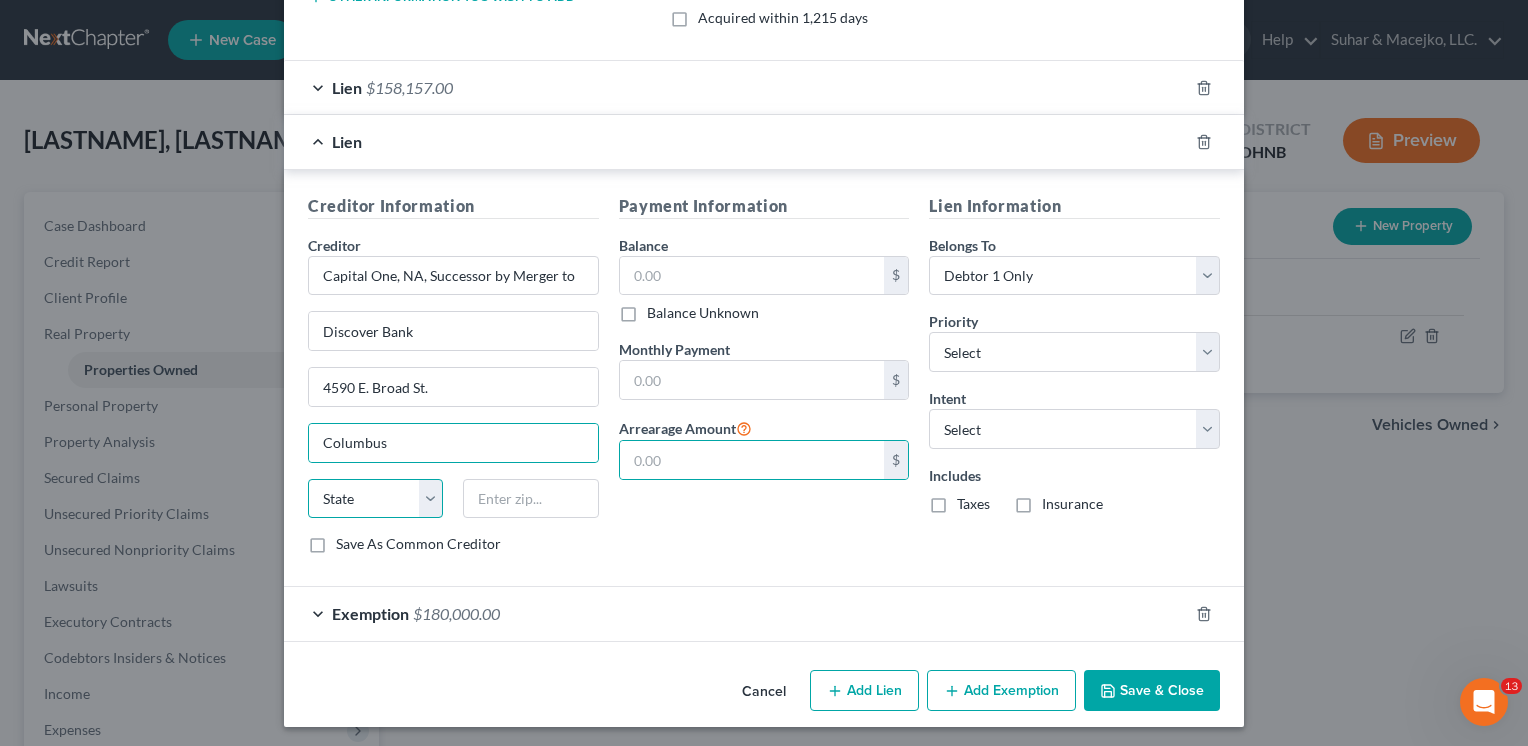click on "State AL AK AR AZ CA CO CT DE DC FL GA GU HI ID IL IN IA KS KY LA ME MD MA MI MN MS MO MT NC ND NE NV NH NJ NM NY OH OK OR PA PR RI SC SD TN TX UT VI VA VT WA WV WI WY" at bounding box center [375, 499] 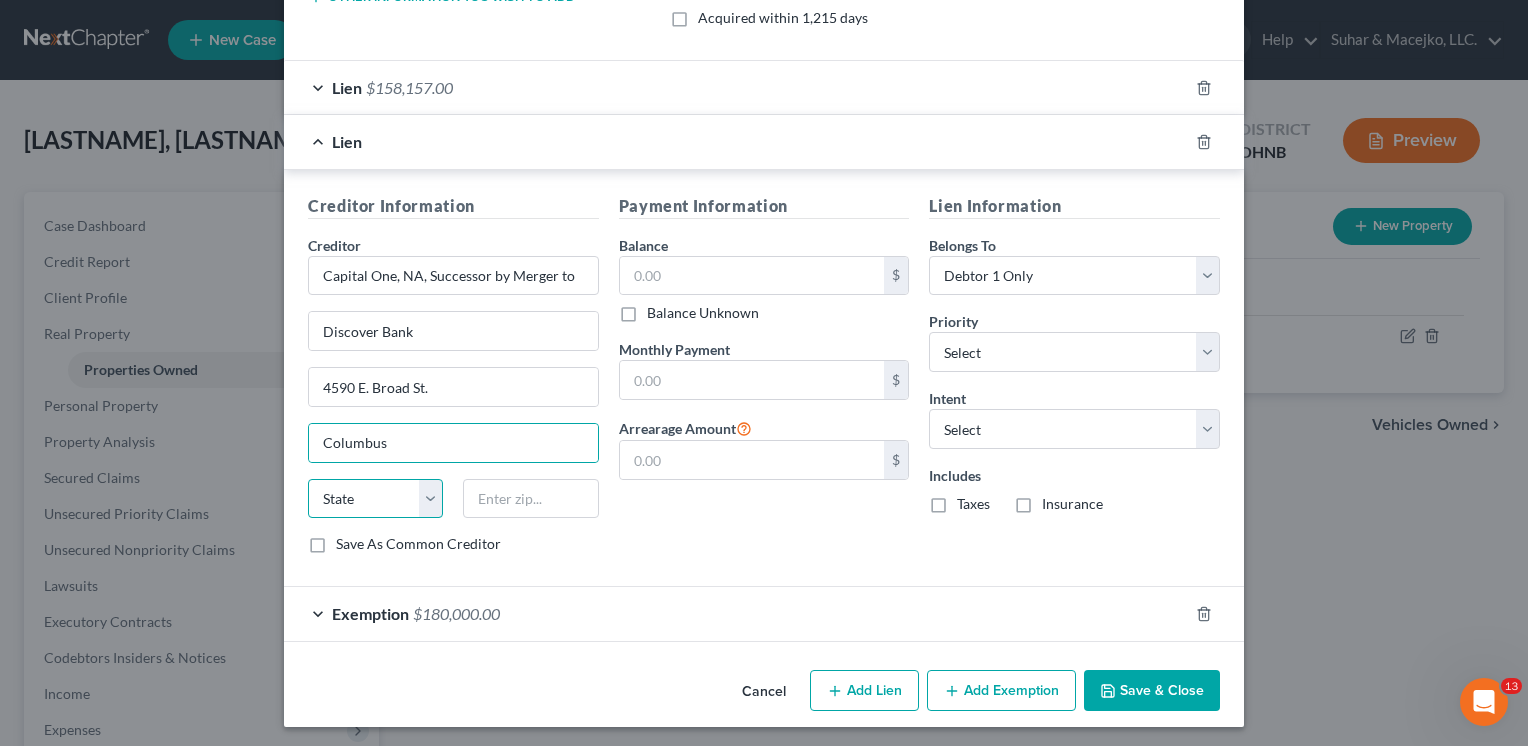 select on "36" 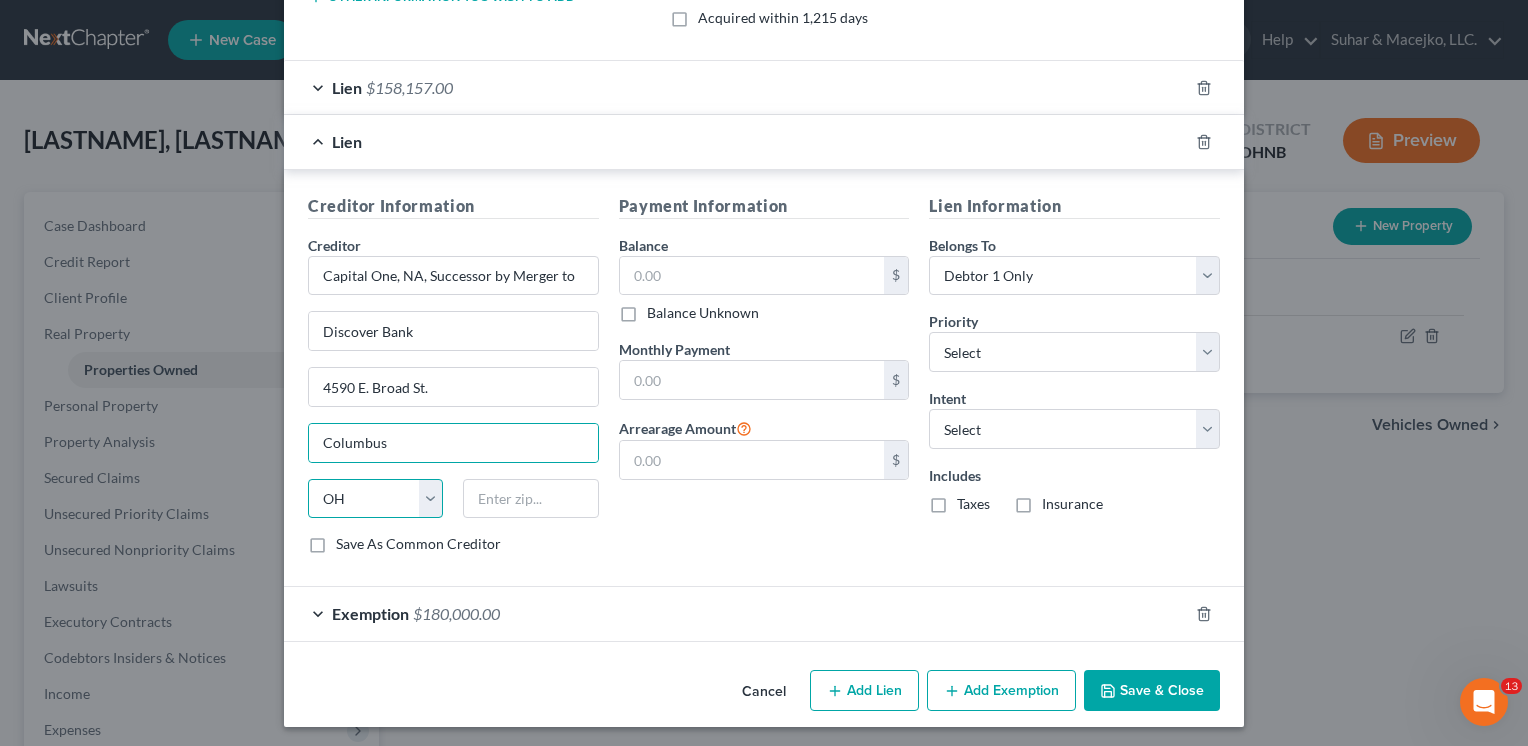 click on "State AL AK AR AZ CA CO CT DE DC FL GA GU HI ID IL IN IA KS KY LA ME MD MA MI MN MS MO MT NC ND NE NV NH NJ NM NY OH OK OR PA PR RI SC SD TN TX UT VI VA VT WA WV WI WY" at bounding box center (375, 499) 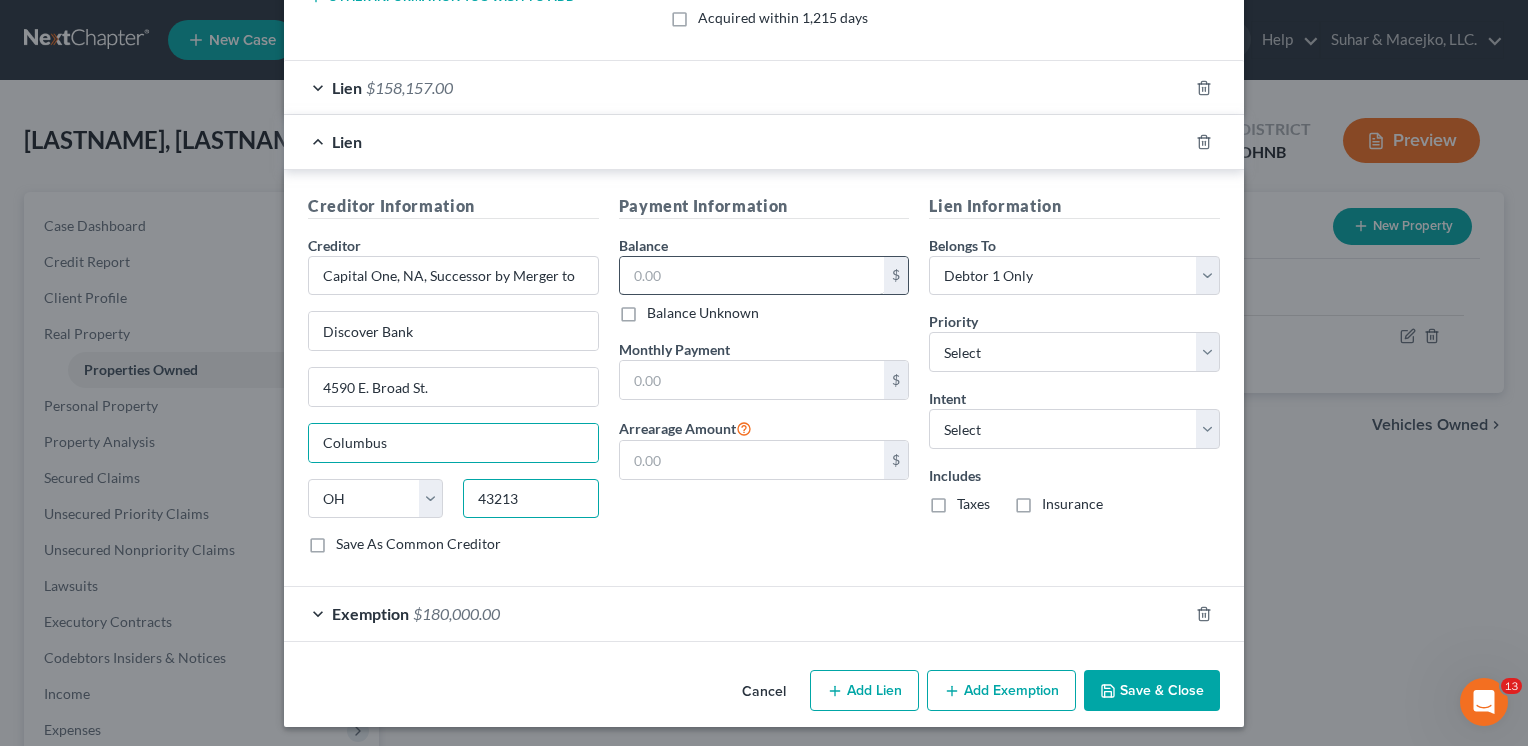 type on "43213" 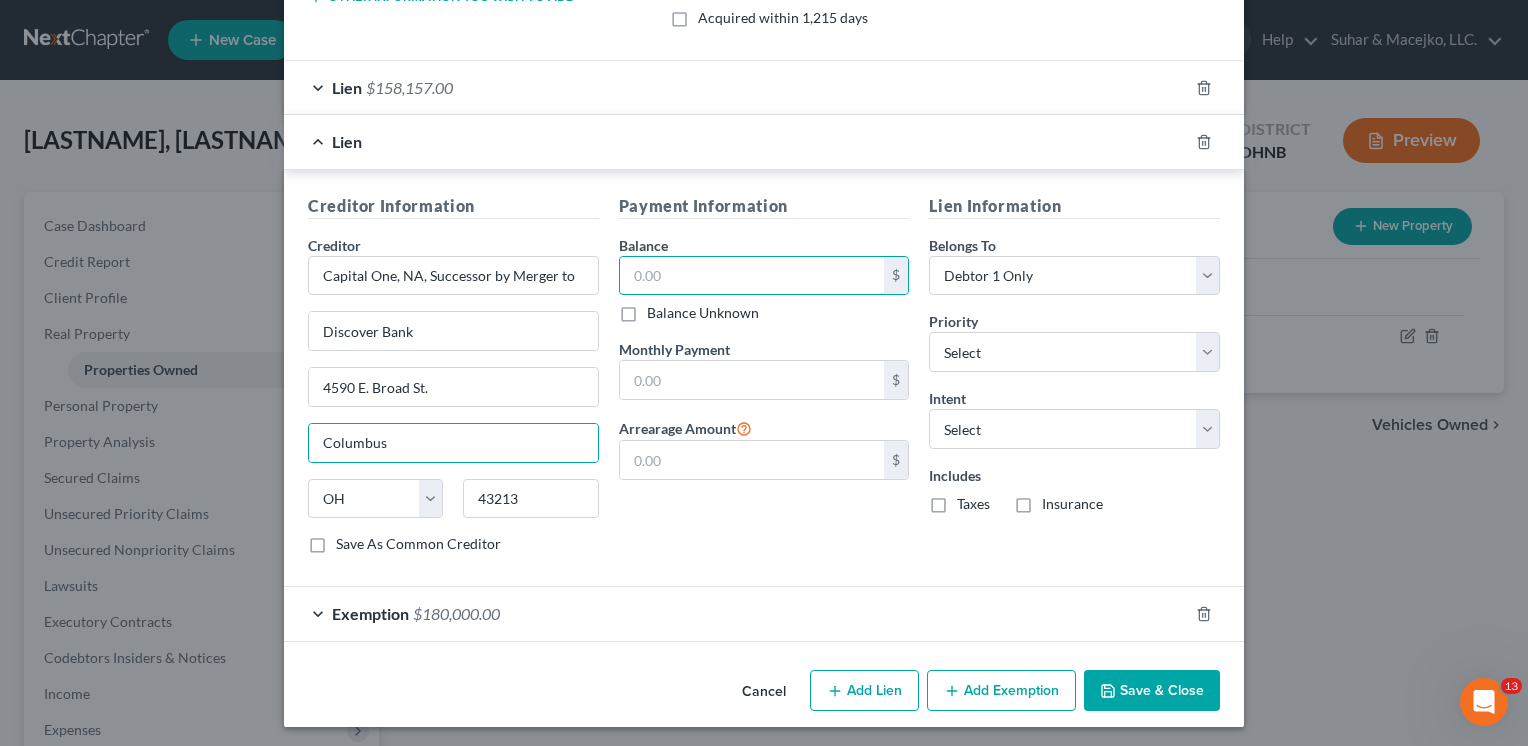 drag, startPoint x: 628, startPoint y: 267, endPoint x: 759, endPoint y: 246, distance: 132.67253 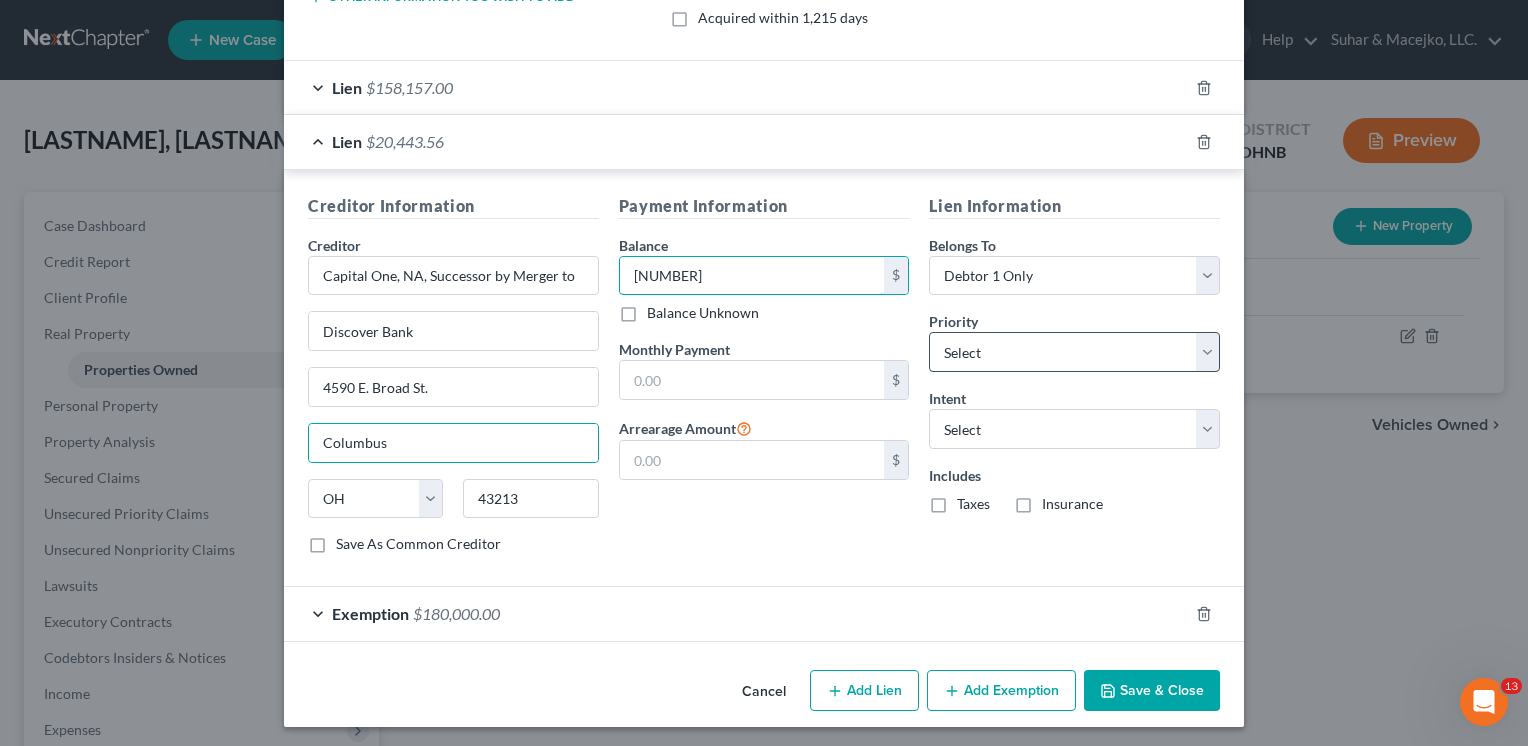type on "[NUMBER]" 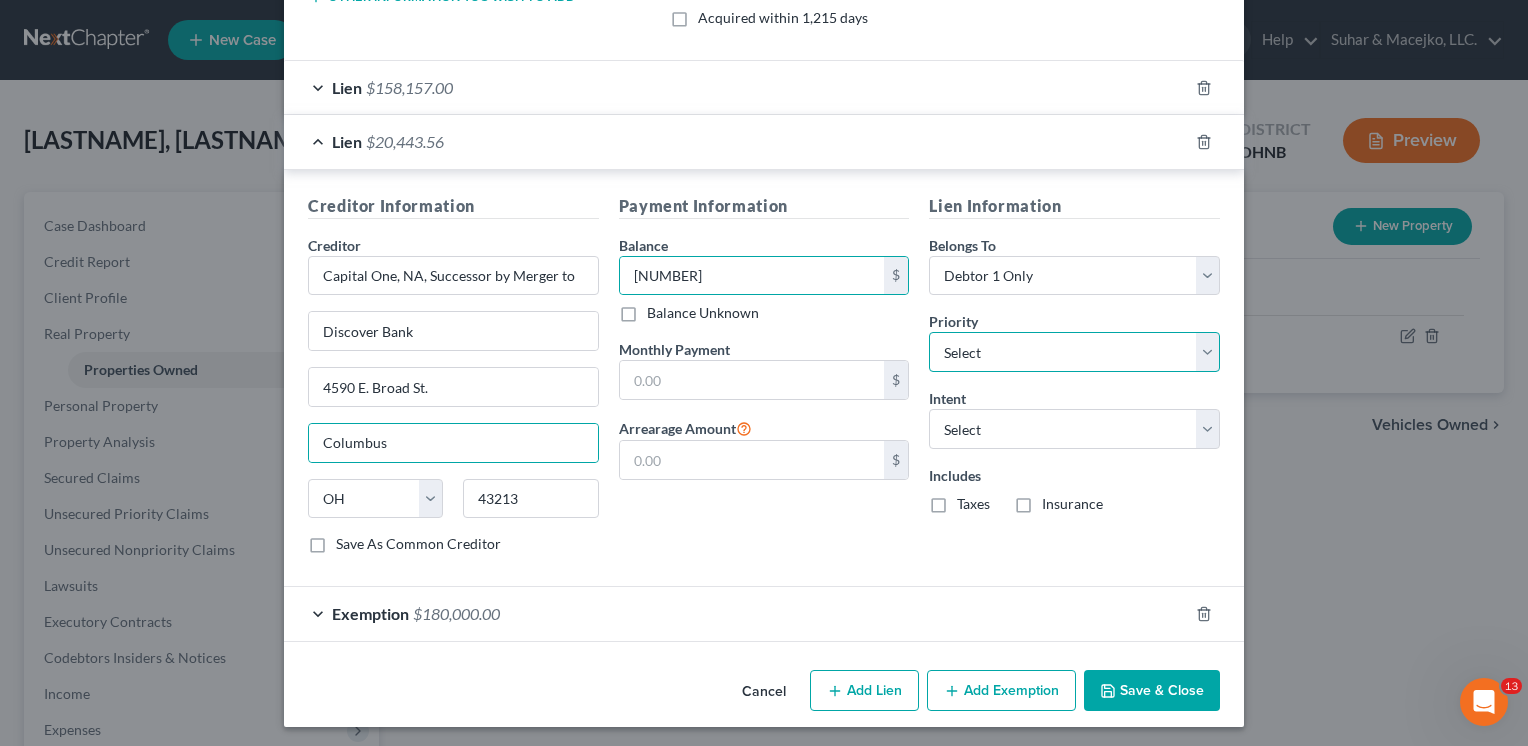 click on "Lien Information
Belongs To
*
Select Debtor 1 Only Debtor 2 Only Debtor 1 And Debtor 2 Only At Least One Of The Debtors And Another Community Property
Priority
*
Select 1st 2nd 3rd 4th 5th 6th 7th 8th 9th 10th 11th 12th 13th 14th 15th 16th 17th 18th 19th 20th 21th 22th 23th 24th 25th 26th 27th 28th 29th 30th
Intent
Select Surrender Redeem Reaffirm Avoid Other
Includes Taxes Insurance" at bounding box center [1074, 382] 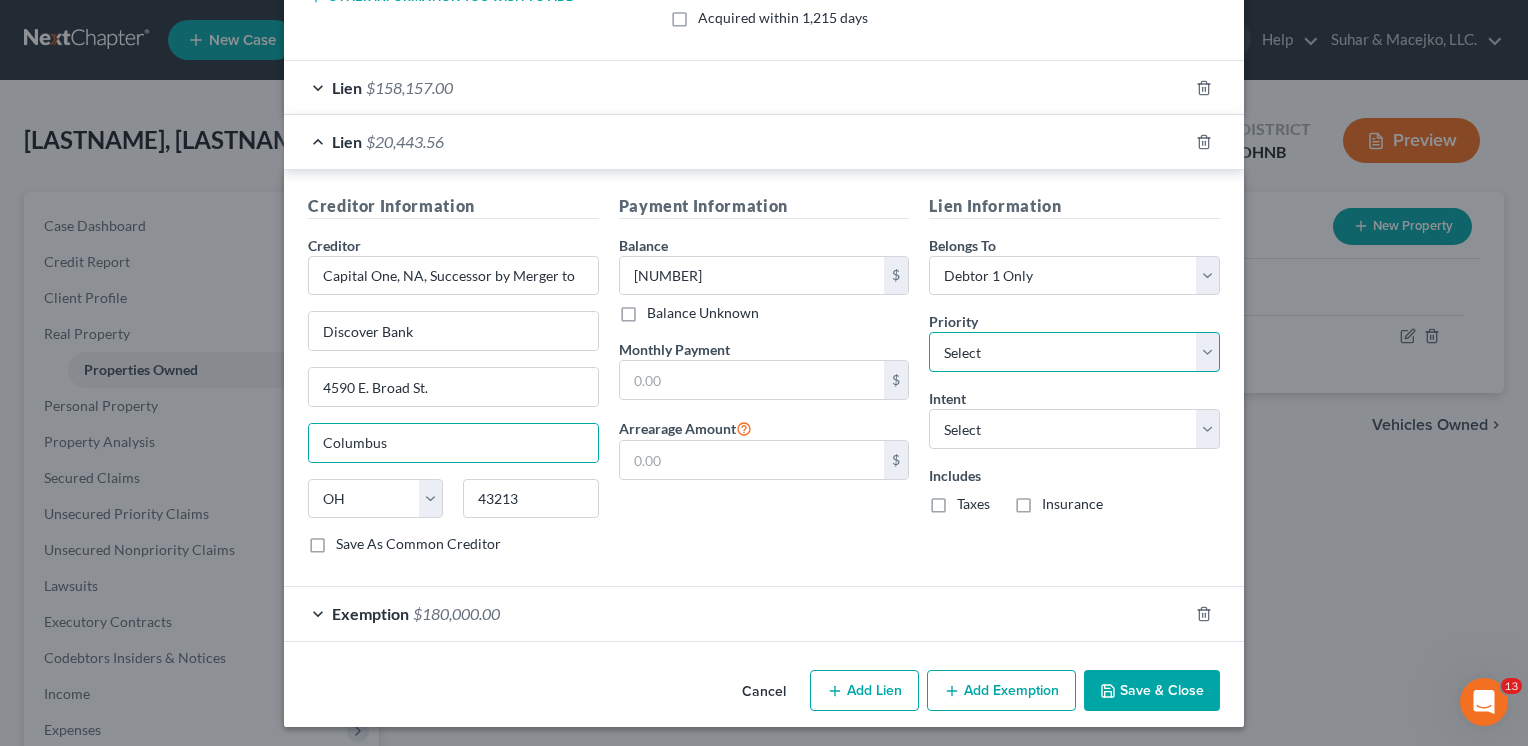 select on "1" 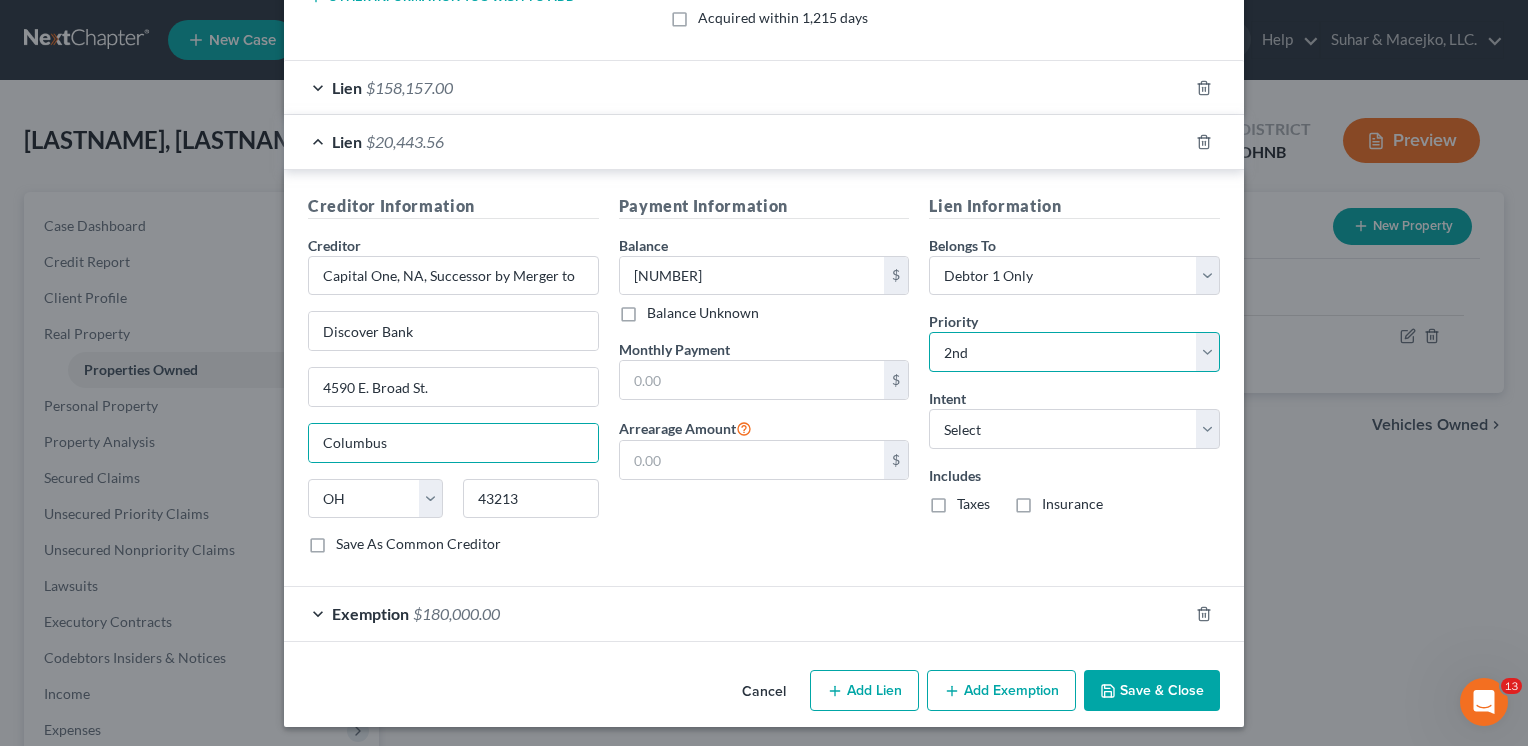 click on "Select 1st 2nd 3rd 4th 5th 6th 7th 8th 9th 10th 11th 12th 13th 14th 15th 16th 17th 18th 19th 20th 21th 22th 23th 24th 25th 26th 27th 28th 29th 30th" at bounding box center (1074, 352) 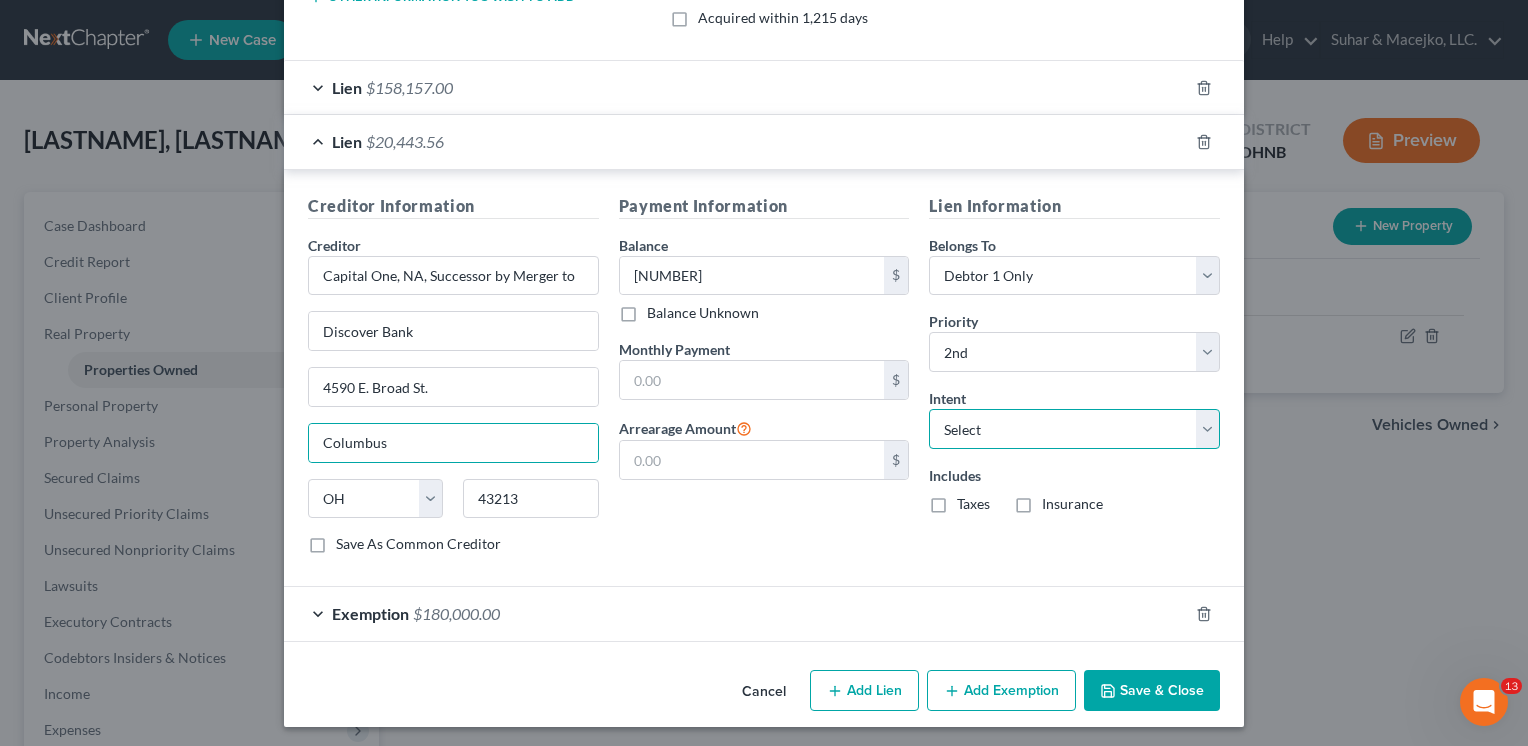 click on "Select Surrender Redeem Reaffirm Avoid Other" at bounding box center (1074, 429) 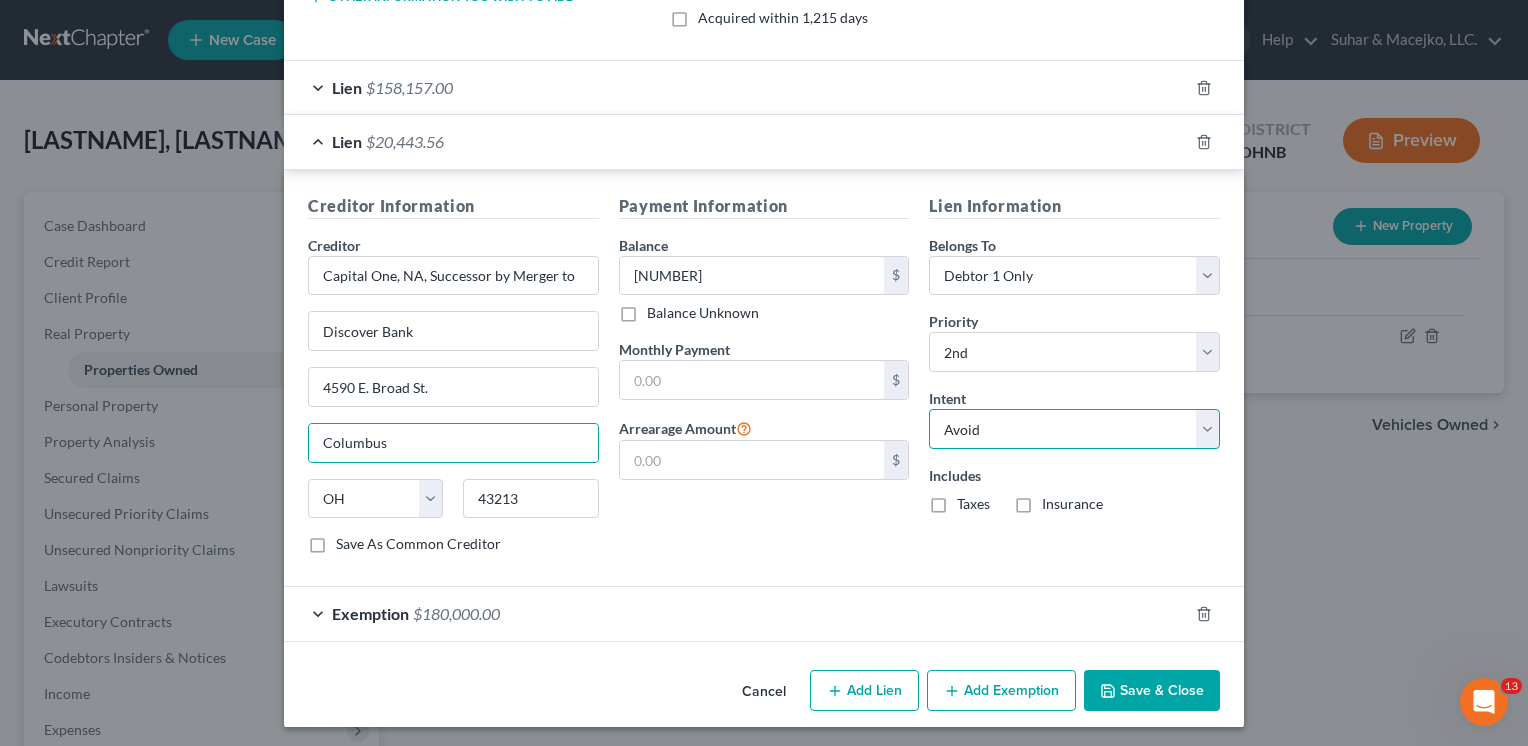 click on "Select Surrender Redeem Reaffirm Avoid Other" at bounding box center (1074, 429) 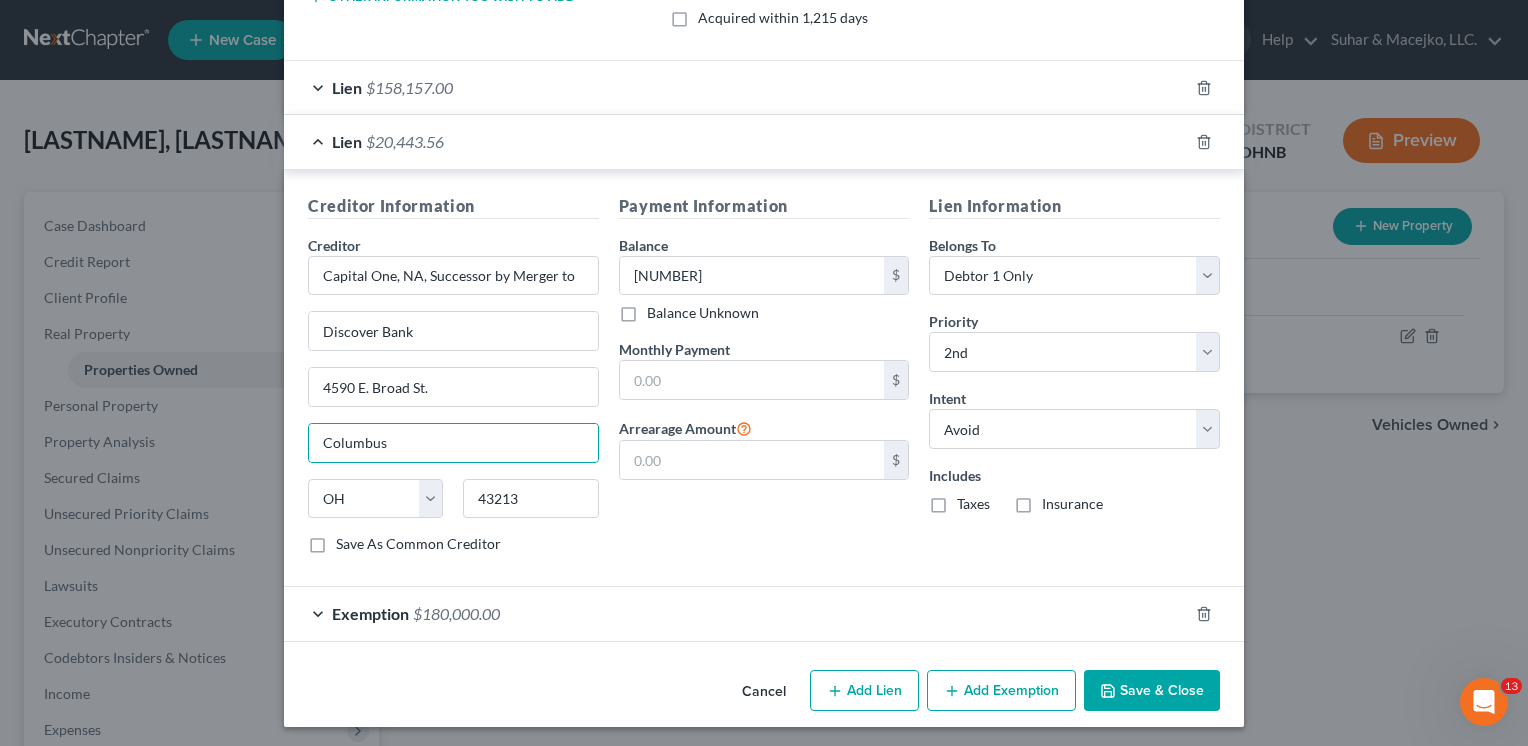 click on "Save & Close" at bounding box center [1152, 691] 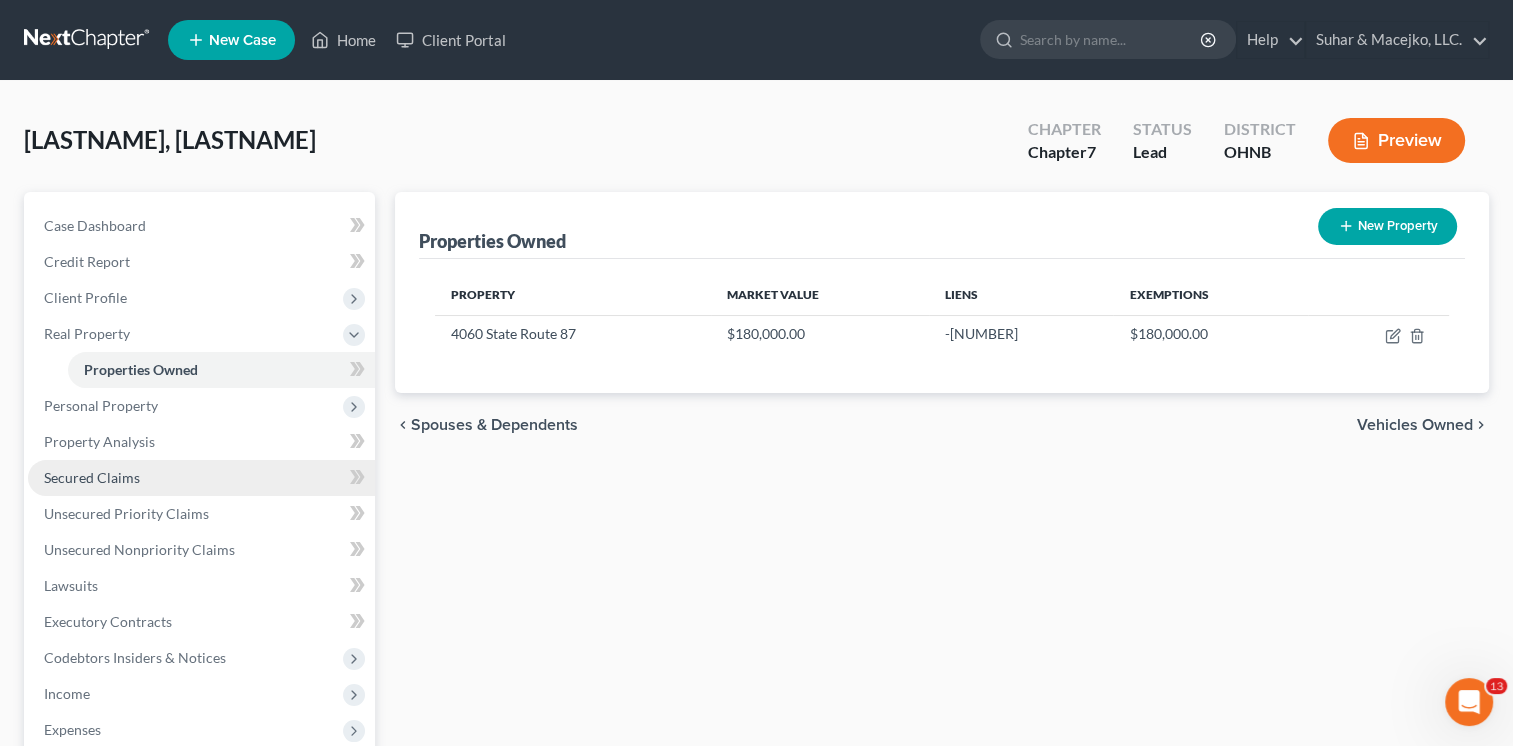 click on "Secured Claims" at bounding box center (92, 477) 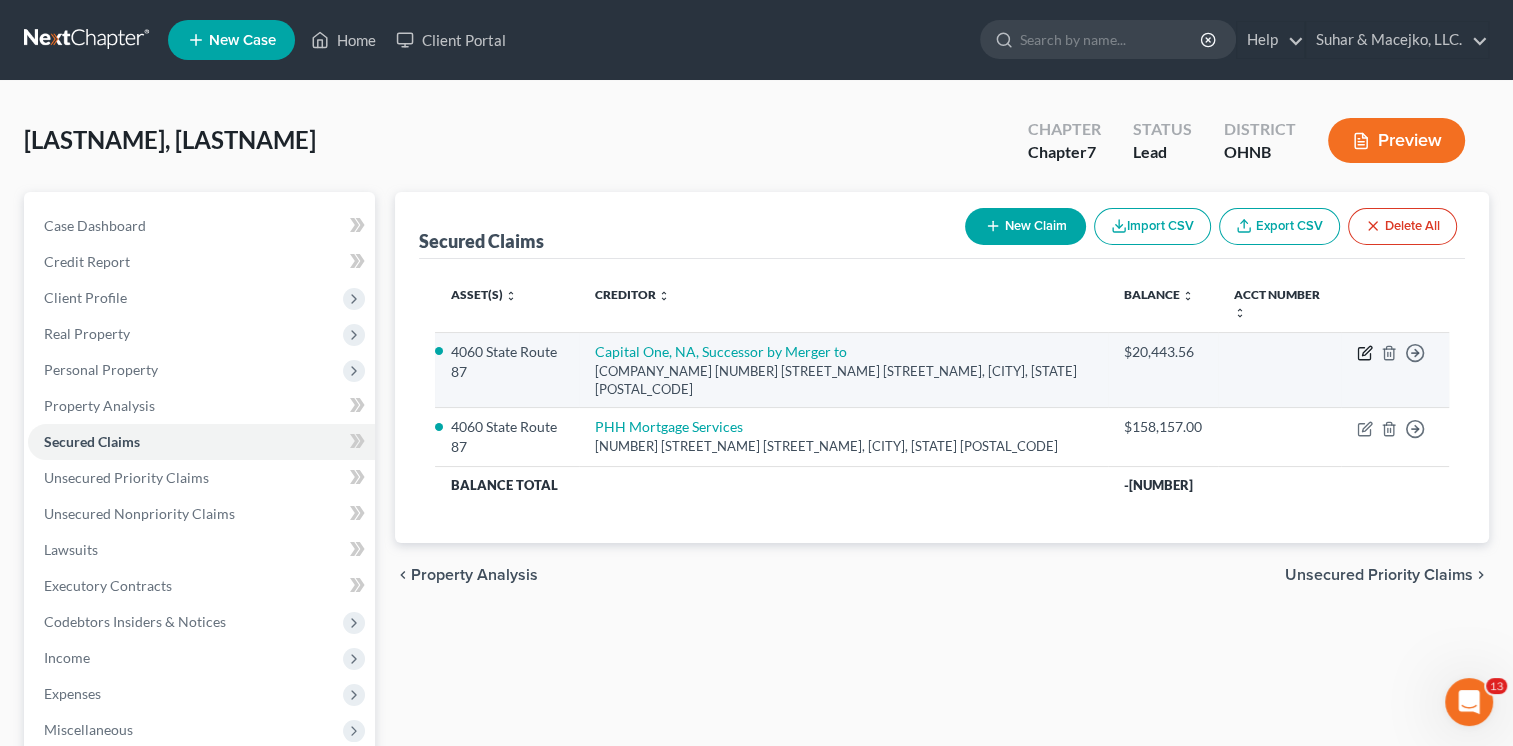click 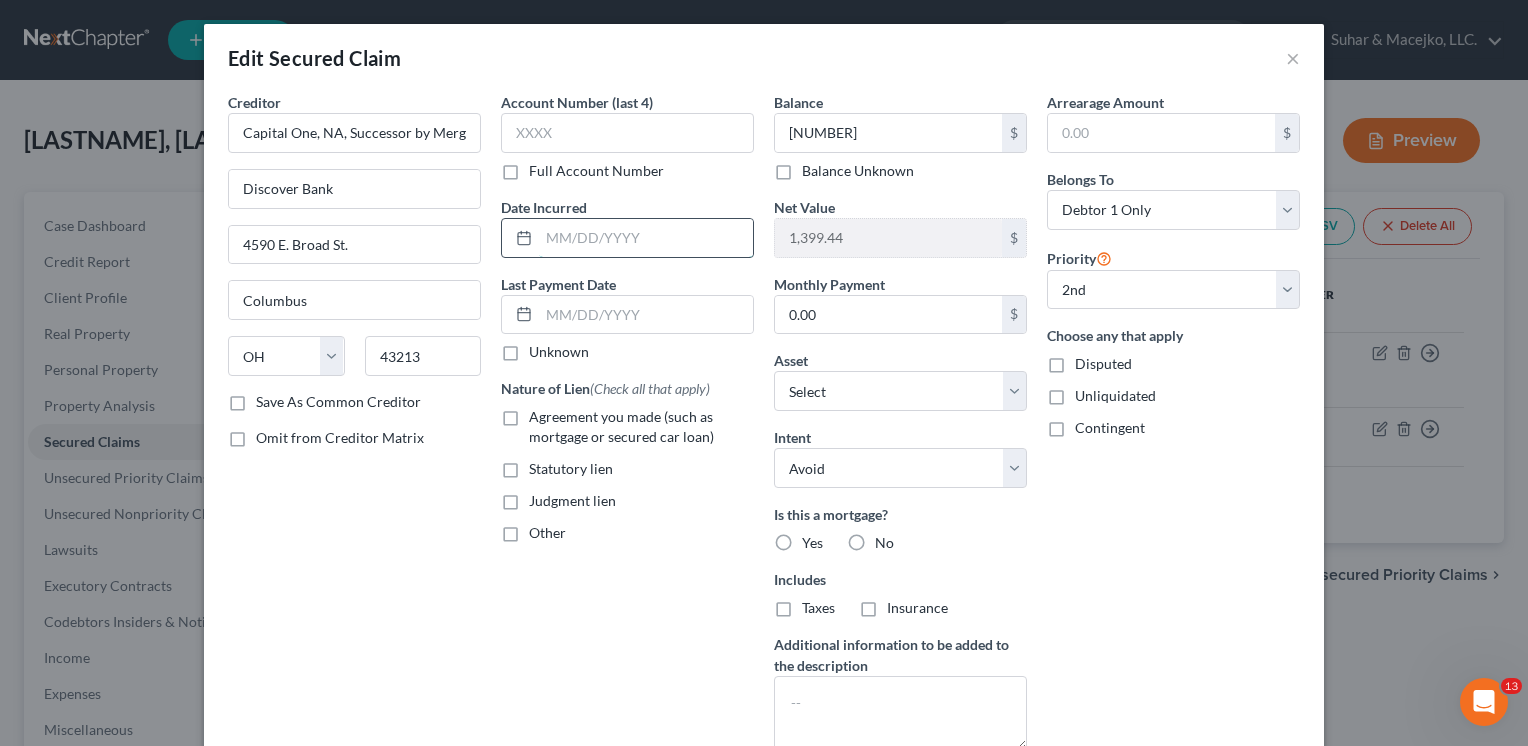drag, startPoint x: 536, startPoint y: 232, endPoint x: 540, endPoint y: 222, distance: 10.770329 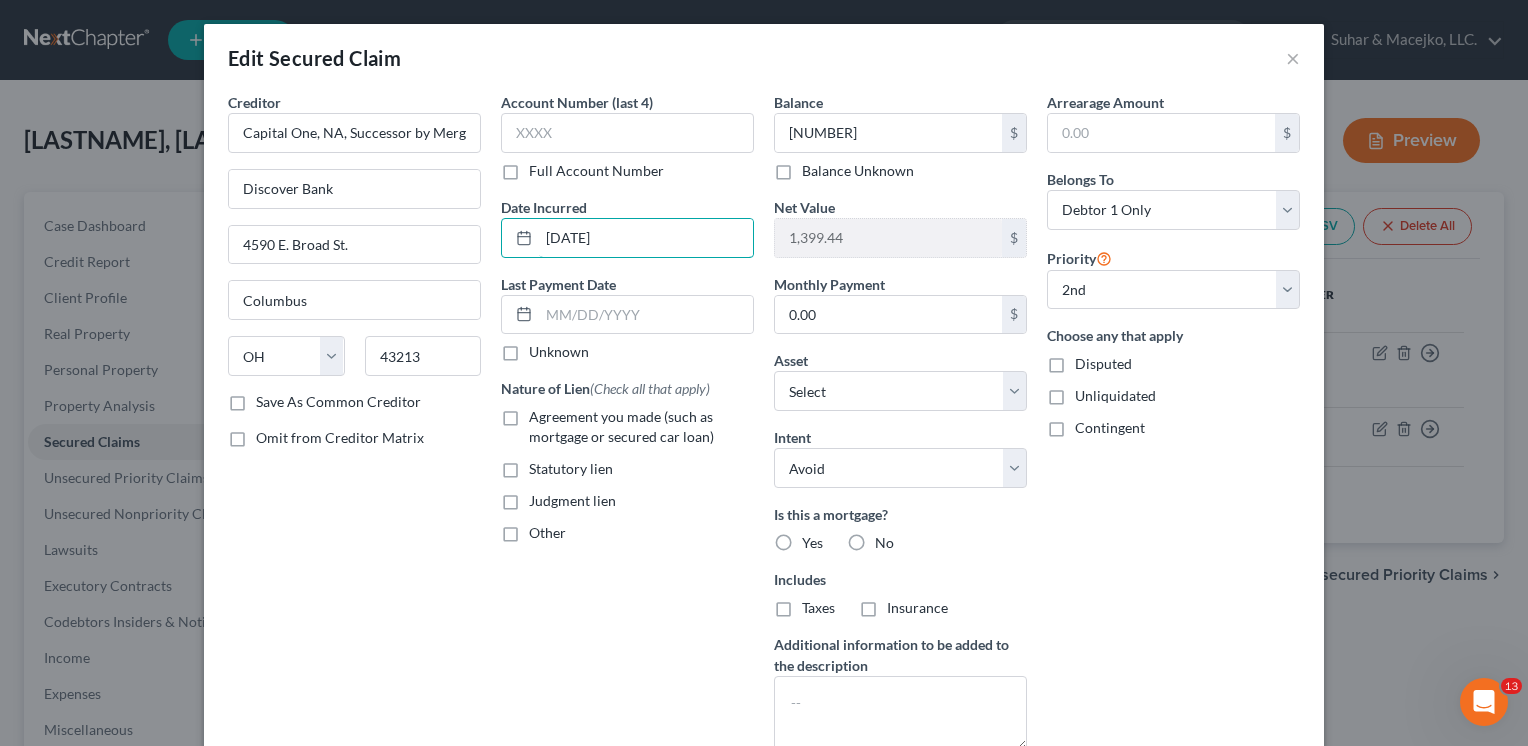 type on "[DATE]" 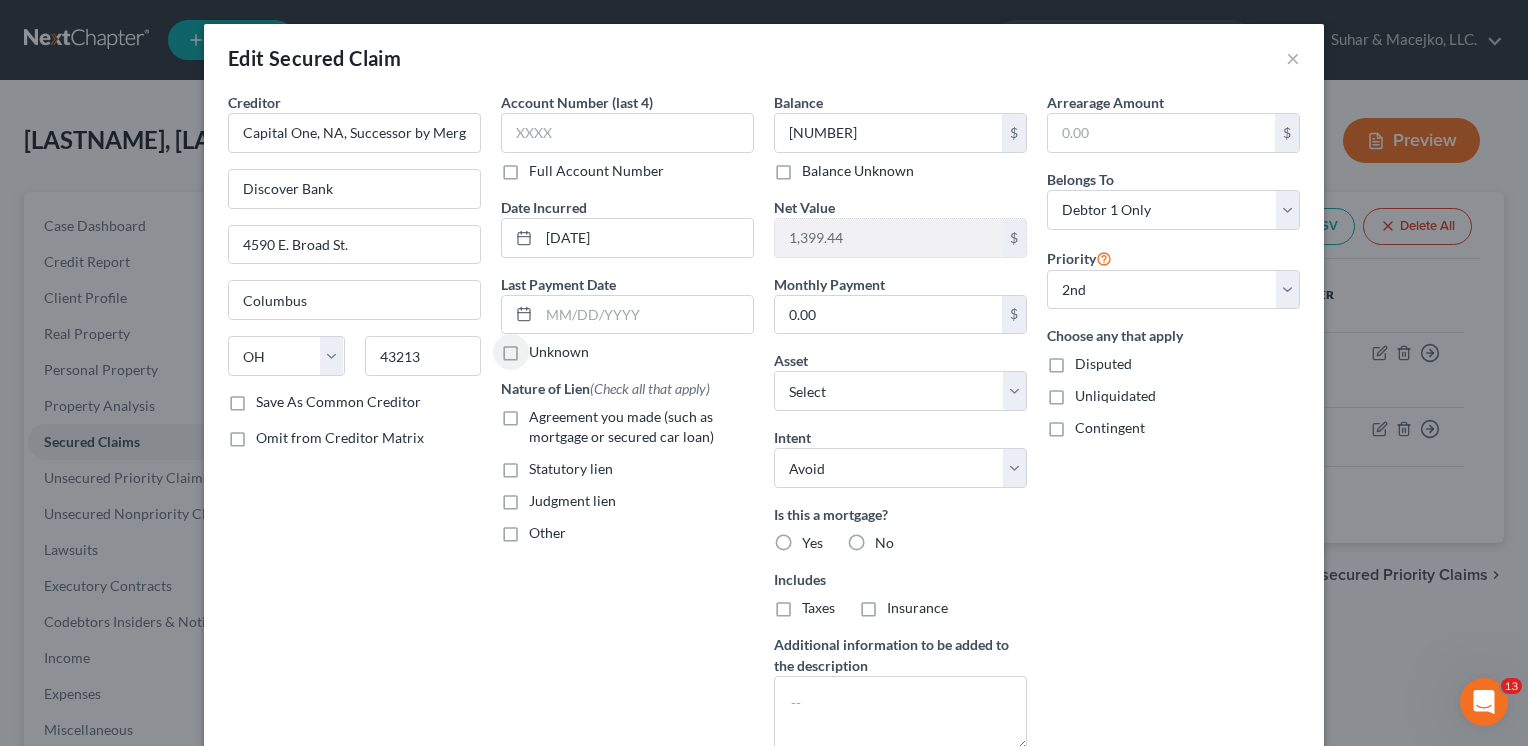 drag, startPoint x: 502, startPoint y: 502, endPoint x: 545, endPoint y: 510, distance: 43.737854 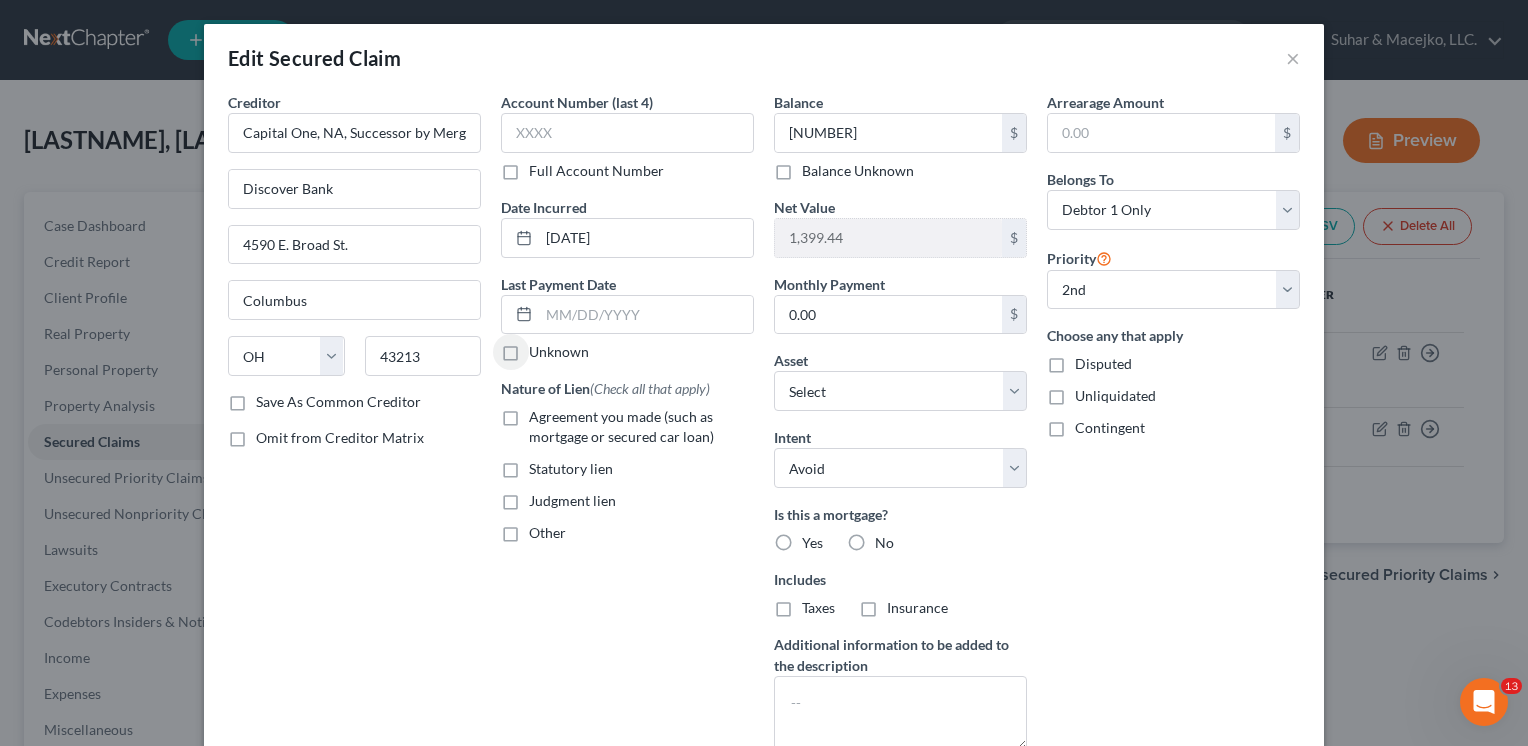 click on "Judgment lien" at bounding box center [543, 497] 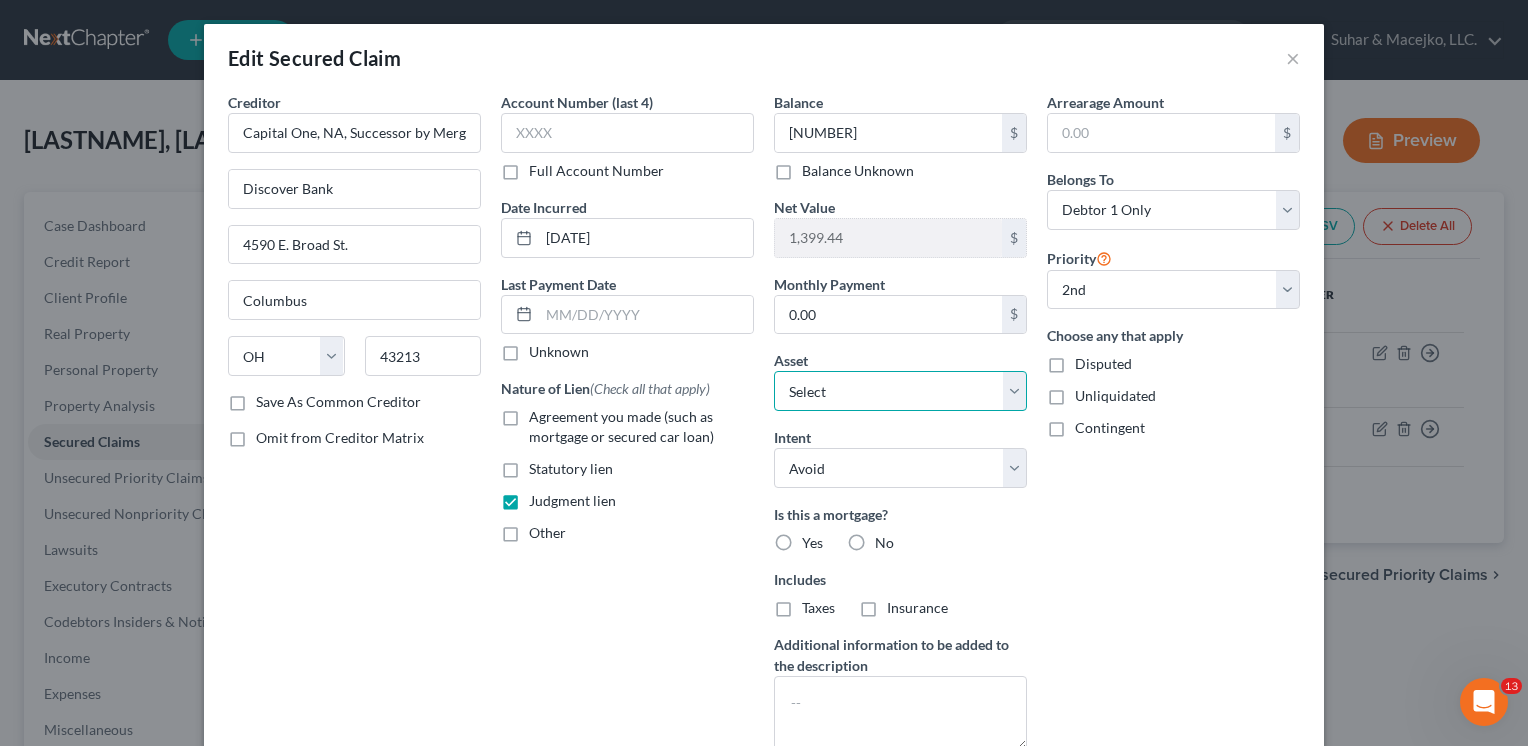 click on "Select Other Multiple Assets [NUMBER] [STREET_NAME] [STREET_NAME] - [NUMBER]" at bounding box center [900, 391] 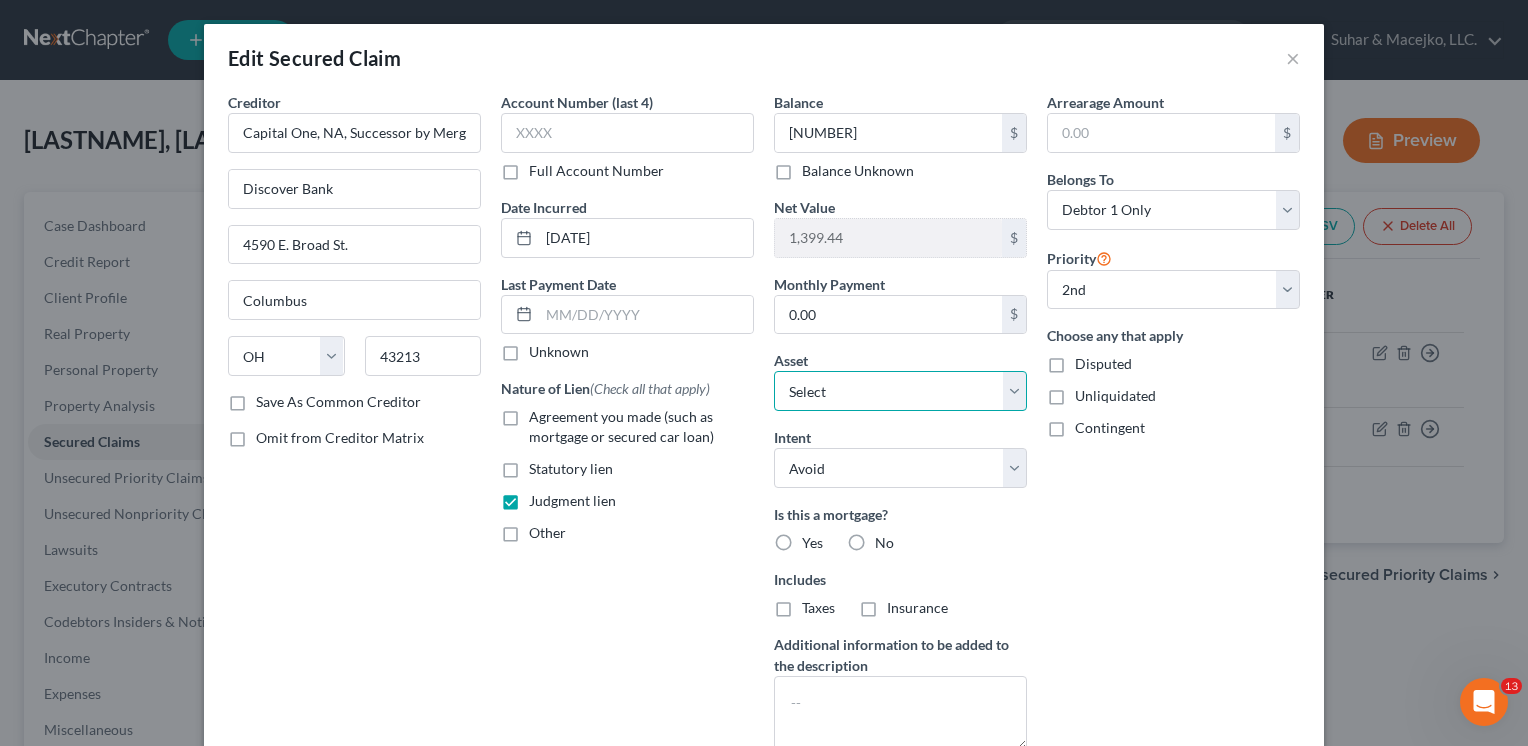 click on "Select Other Multiple Assets [NUMBER] [STREET_NAME] [STREET_NAME] - [NUMBER]" at bounding box center (900, 391) 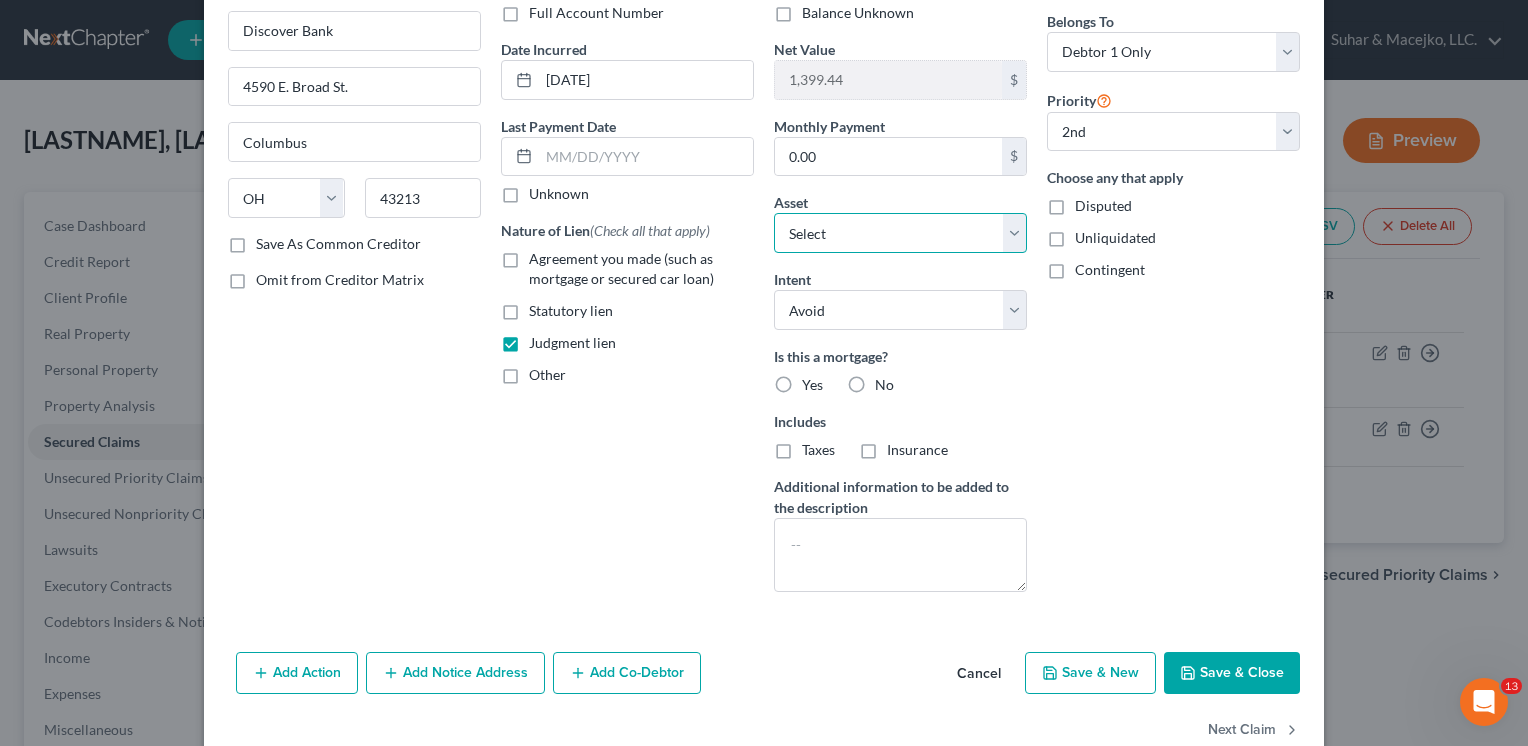 scroll, scrollTop: 200, scrollLeft: 0, axis: vertical 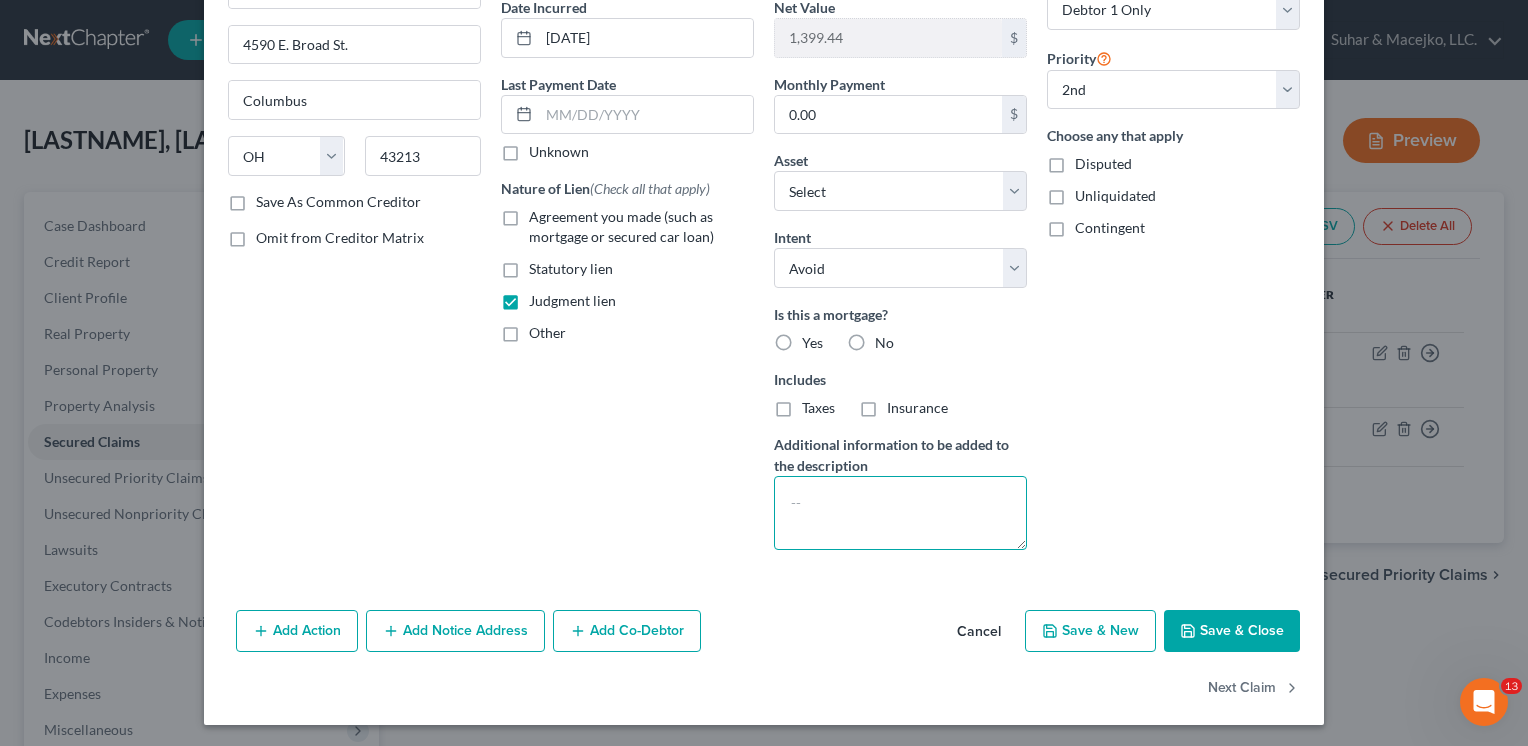 drag, startPoint x: 820, startPoint y: 491, endPoint x: 835, endPoint y: 493, distance: 15.132746 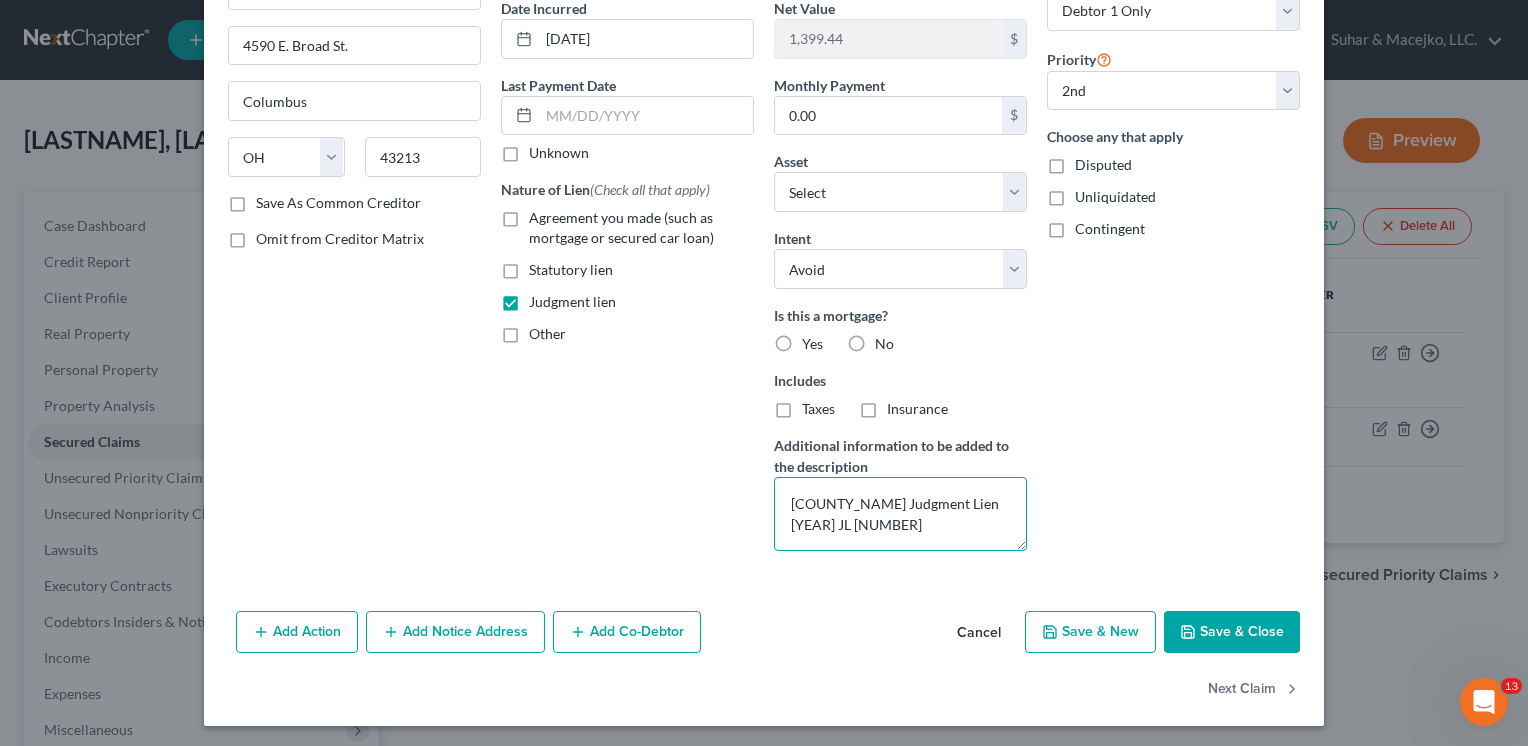 scroll, scrollTop: 200, scrollLeft: 0, axis: vertical 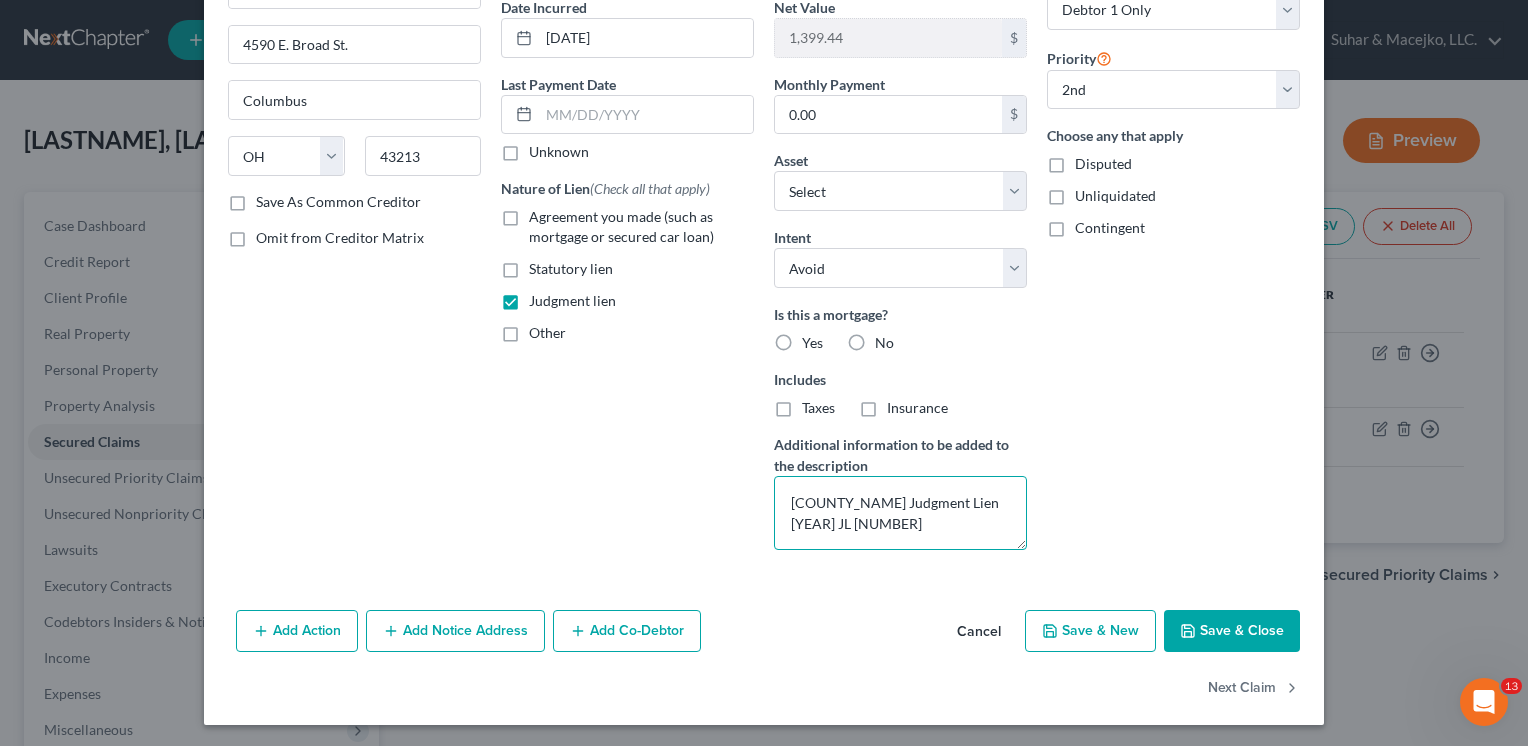 type on "[COUNTY_NAME] Judgment Lien
[YEAR] JL [NUMBER]" 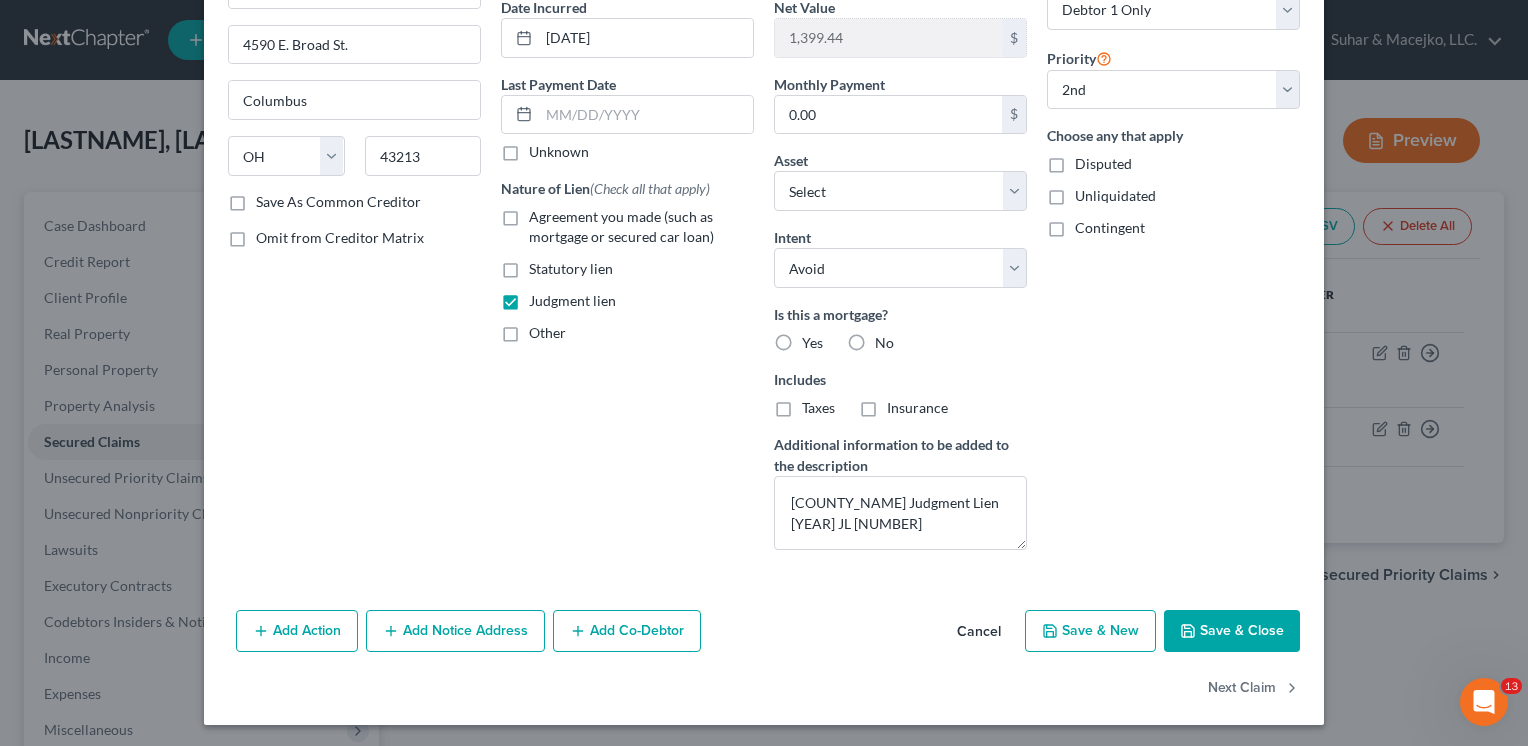 click 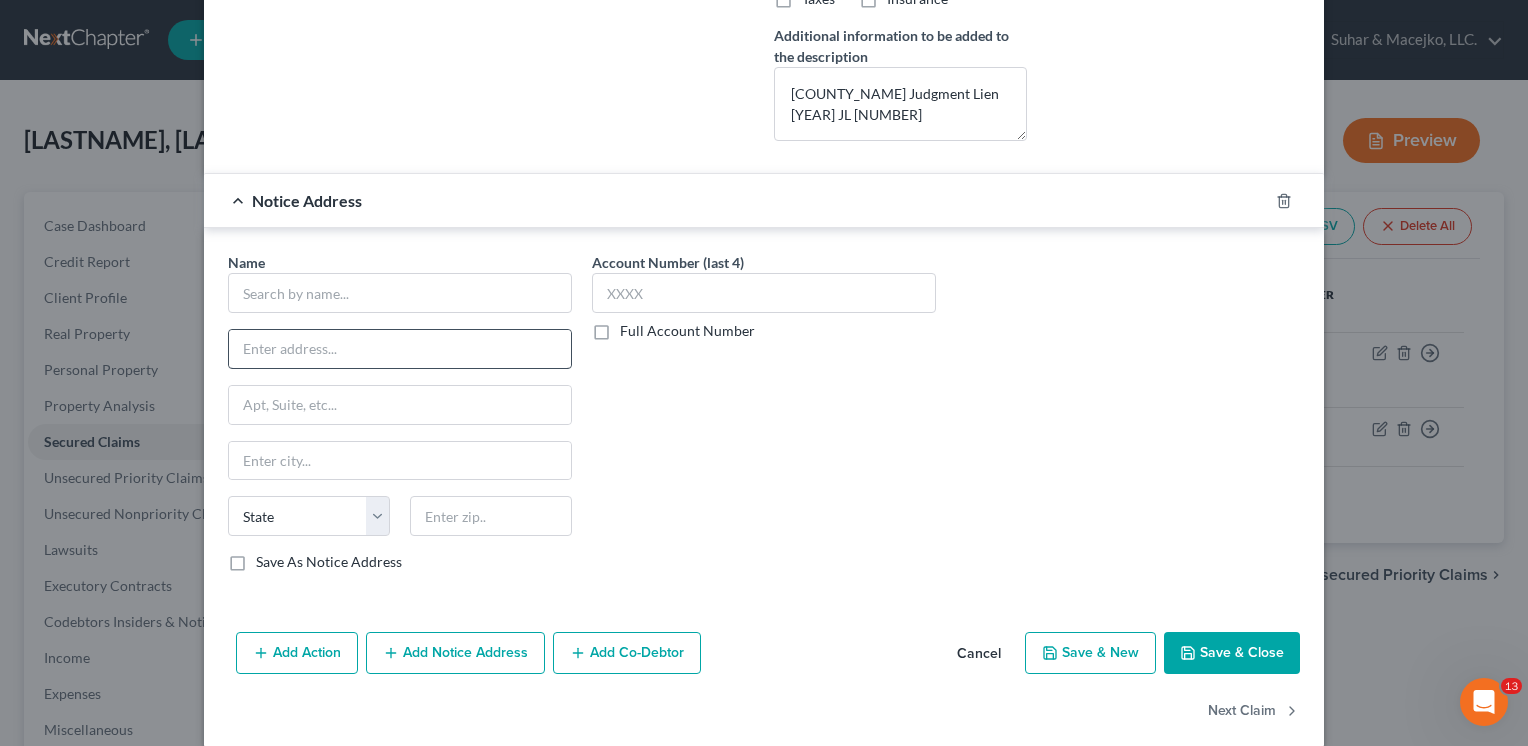 scroll, scrollTop: 629, scrollLeft: 0, axis: vertical 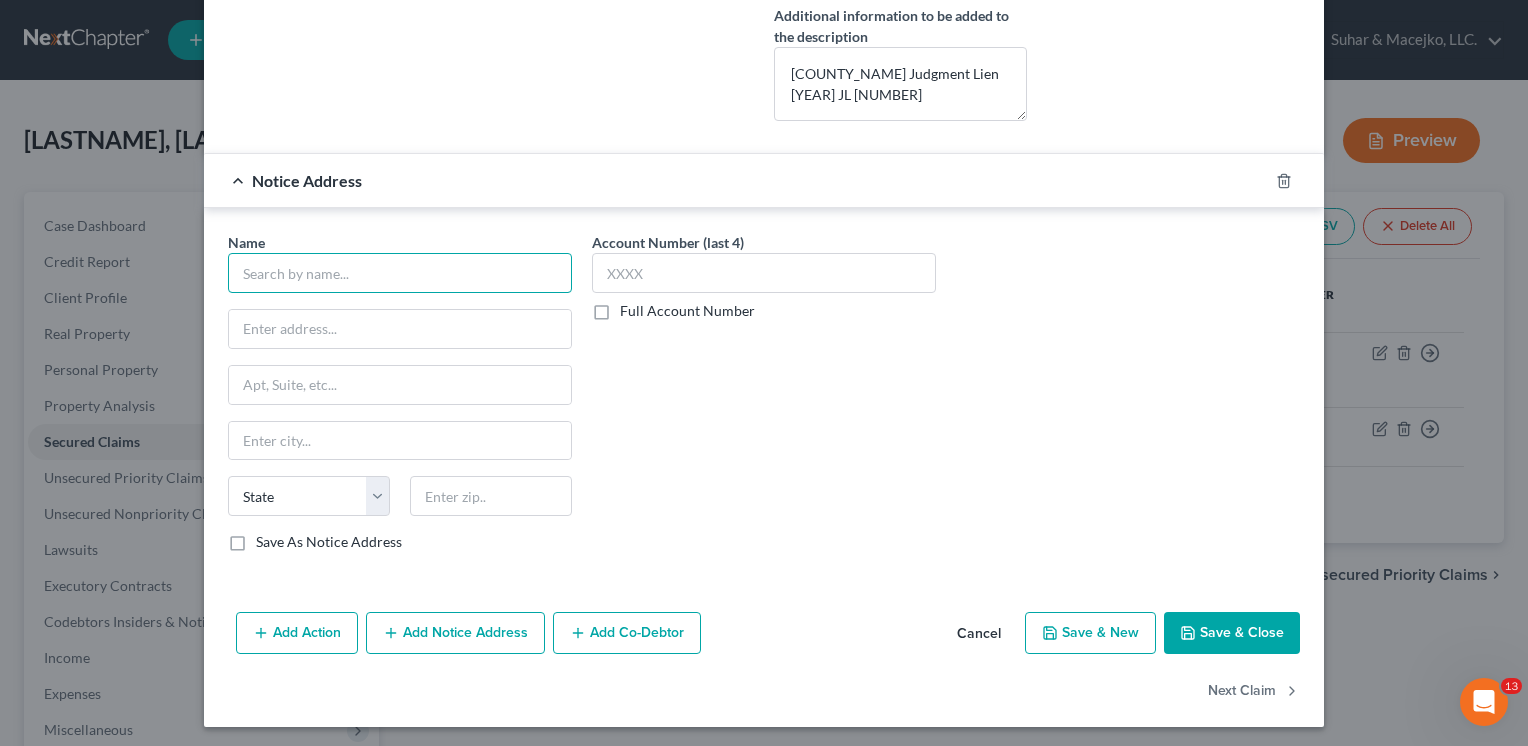 click at bounding box center [400, 273] 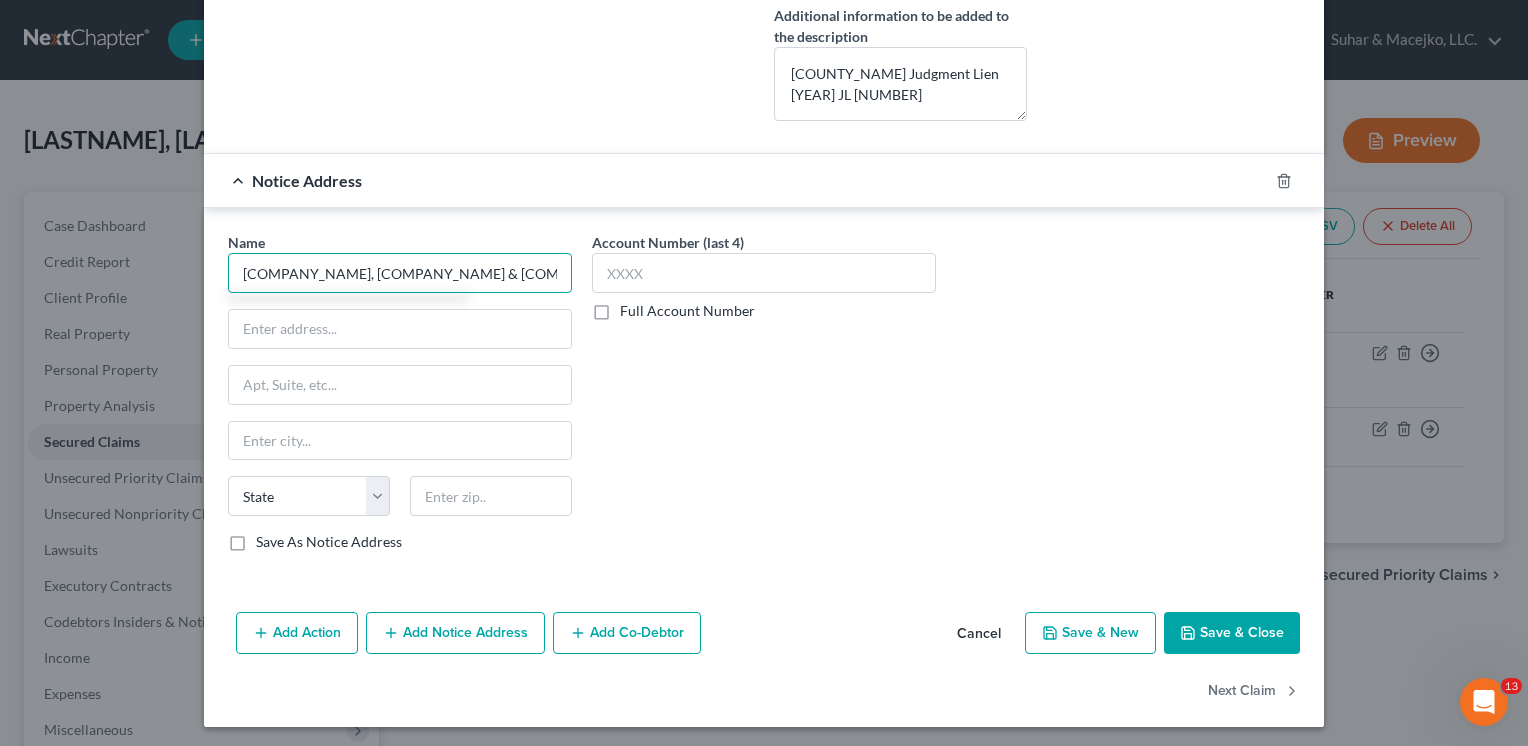 type on "[COMPANY_NAME], [COMPANY_NAME] & [COMPANY_NAME] Co., LPA" 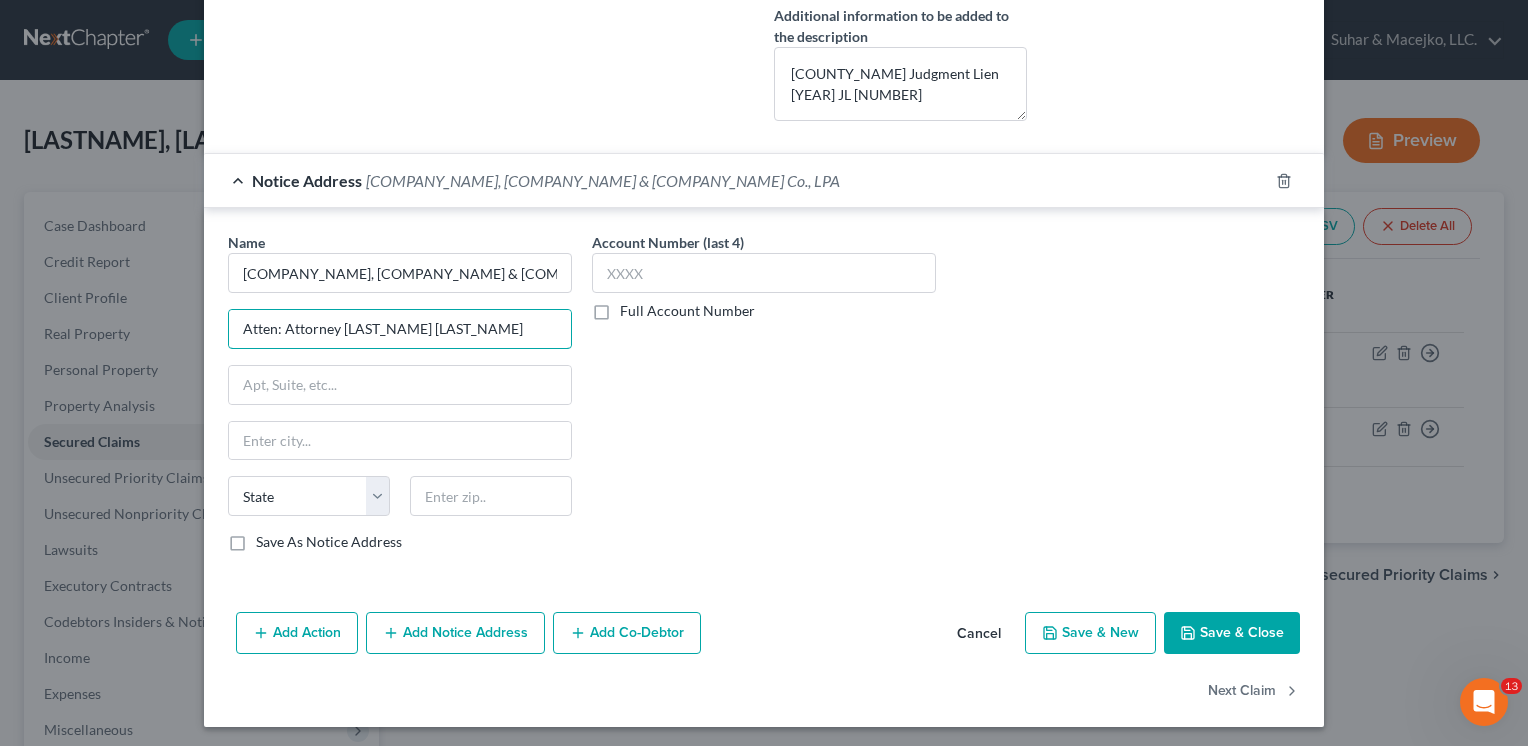 type on "Atten: Attorney [LAST_NAME] [LAST_NAME]" 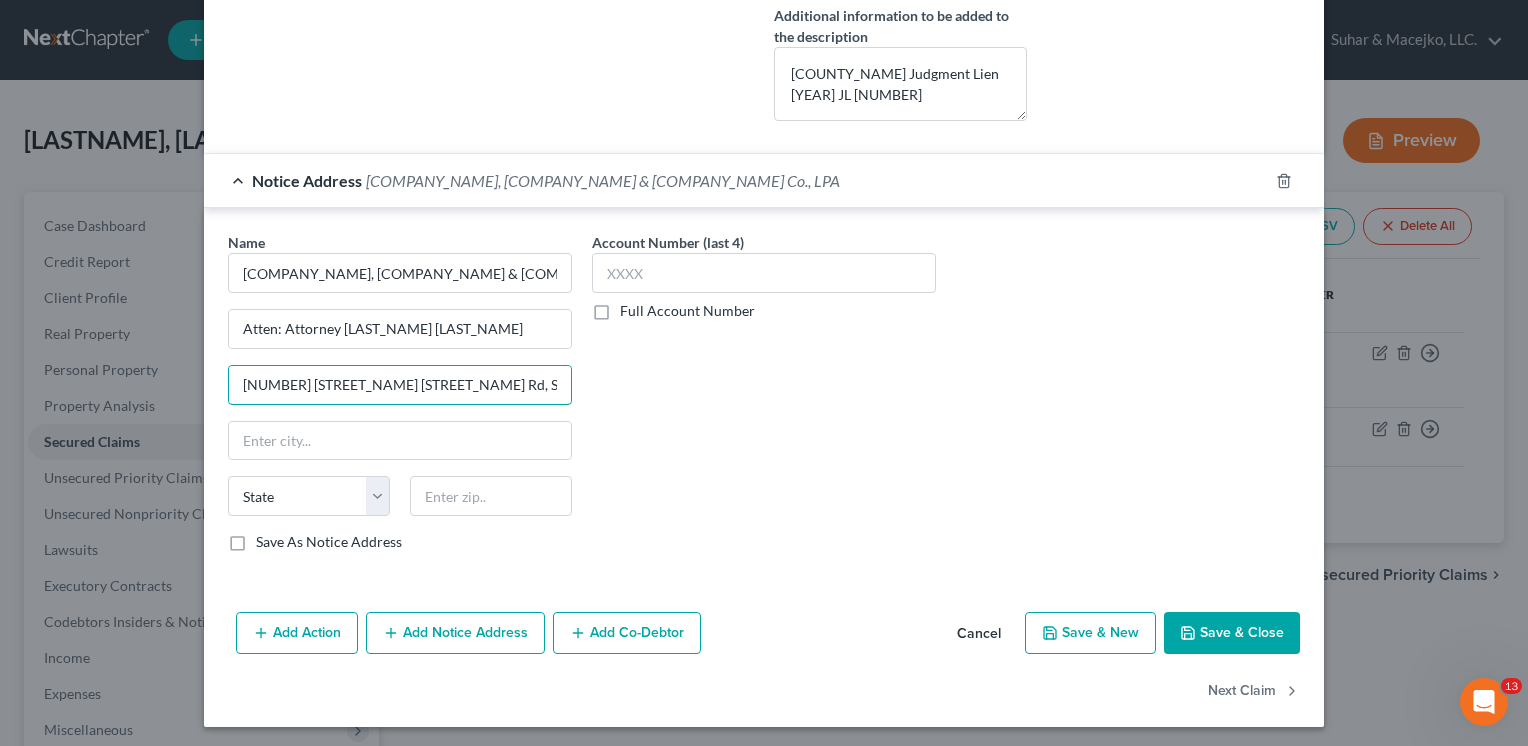 type on "[NUMBER] [STREET_NAME] [STREET_NAME] Rd, Suite [NUMBER]" 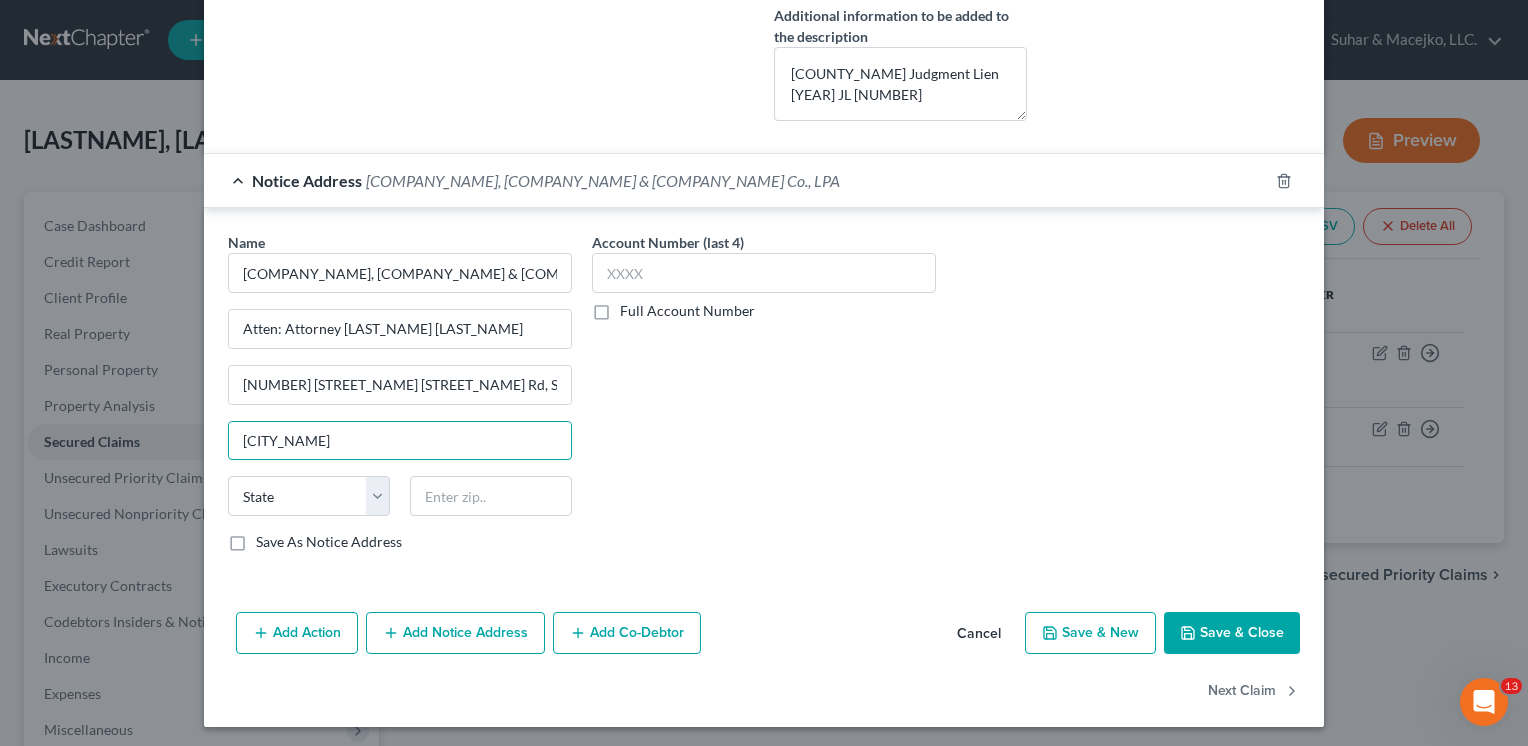 type on "[CITY_NAME]" 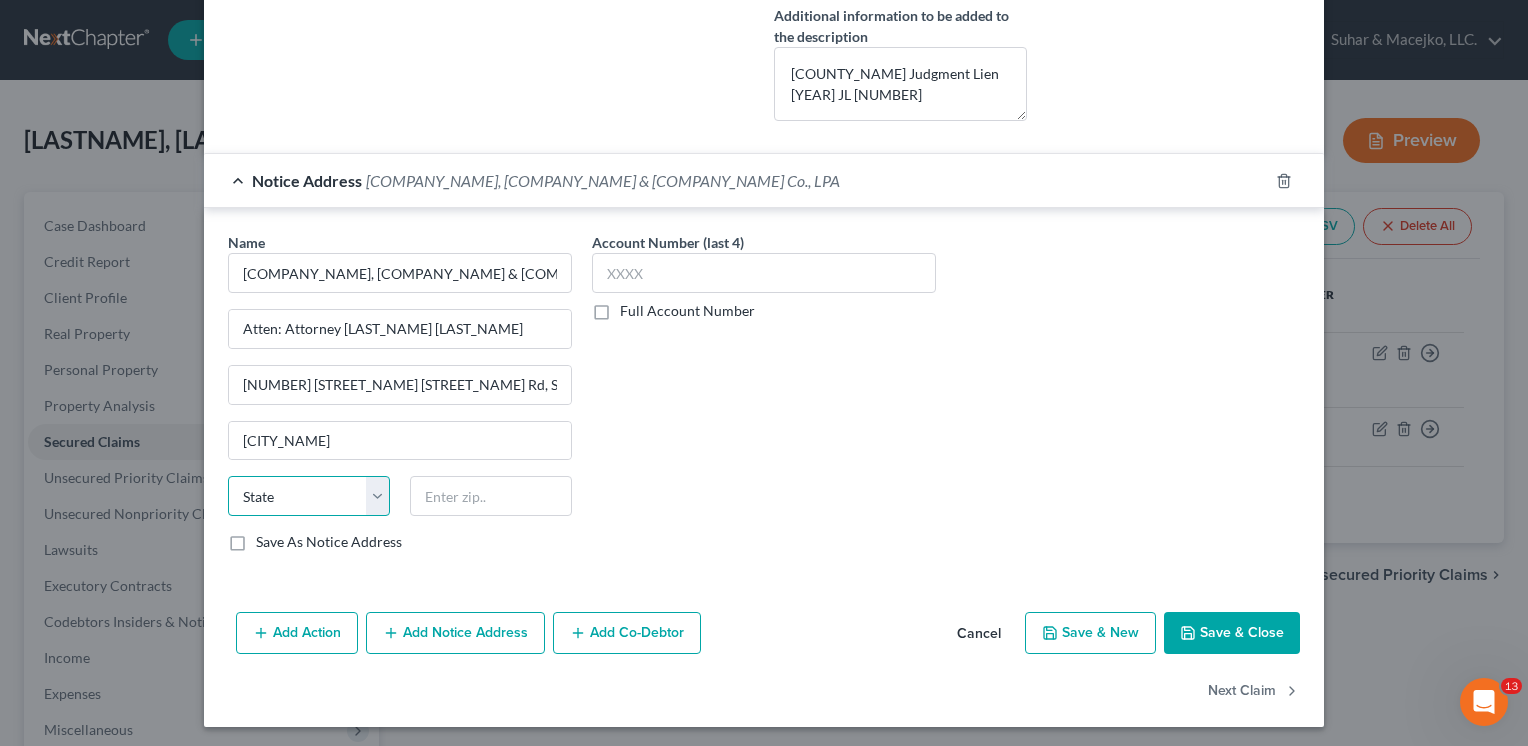 select on "36" 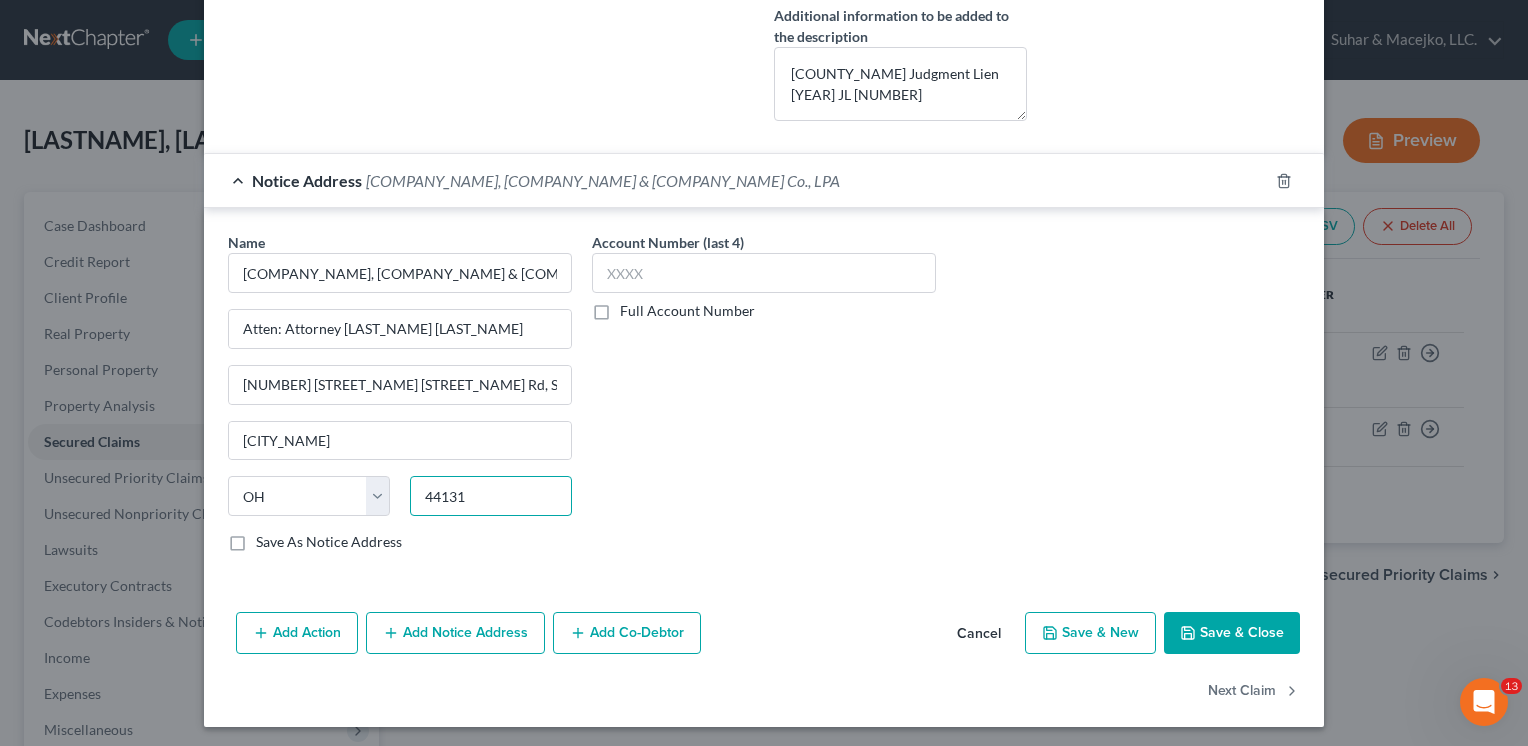type on "44131" 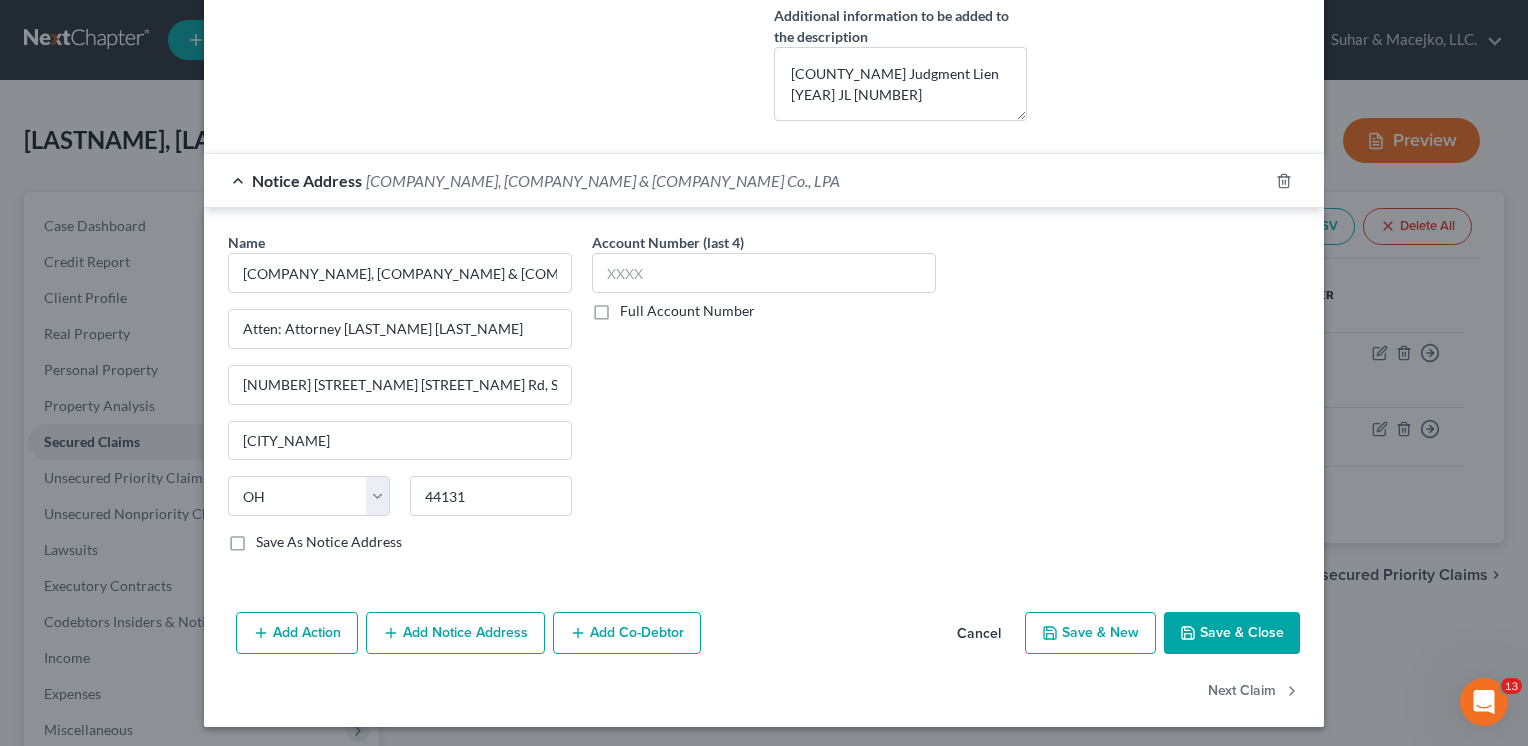 click on "Save As Notice Address" at bounding box center [329, 542] 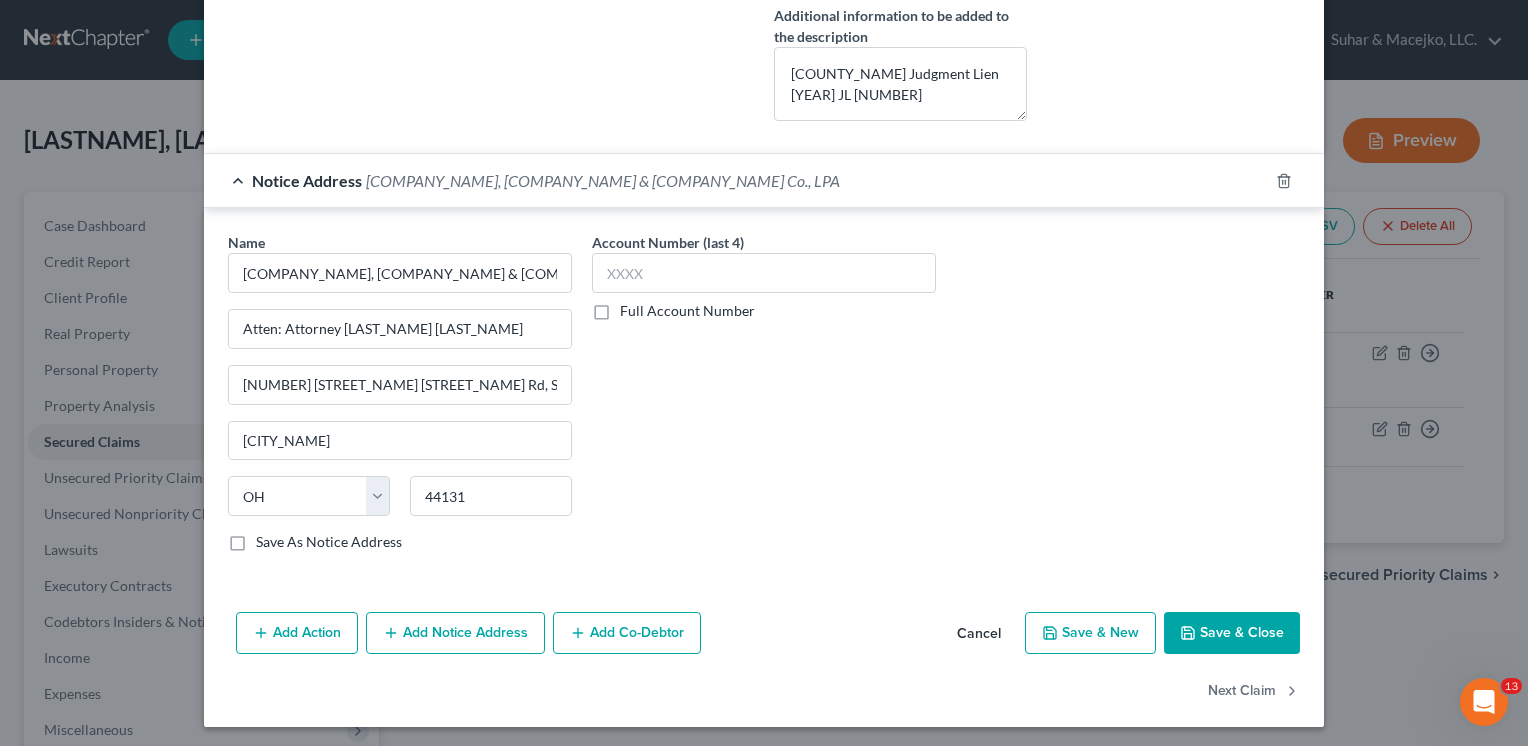 click on "Save As Notice Address" at bounding box center [270, 538] 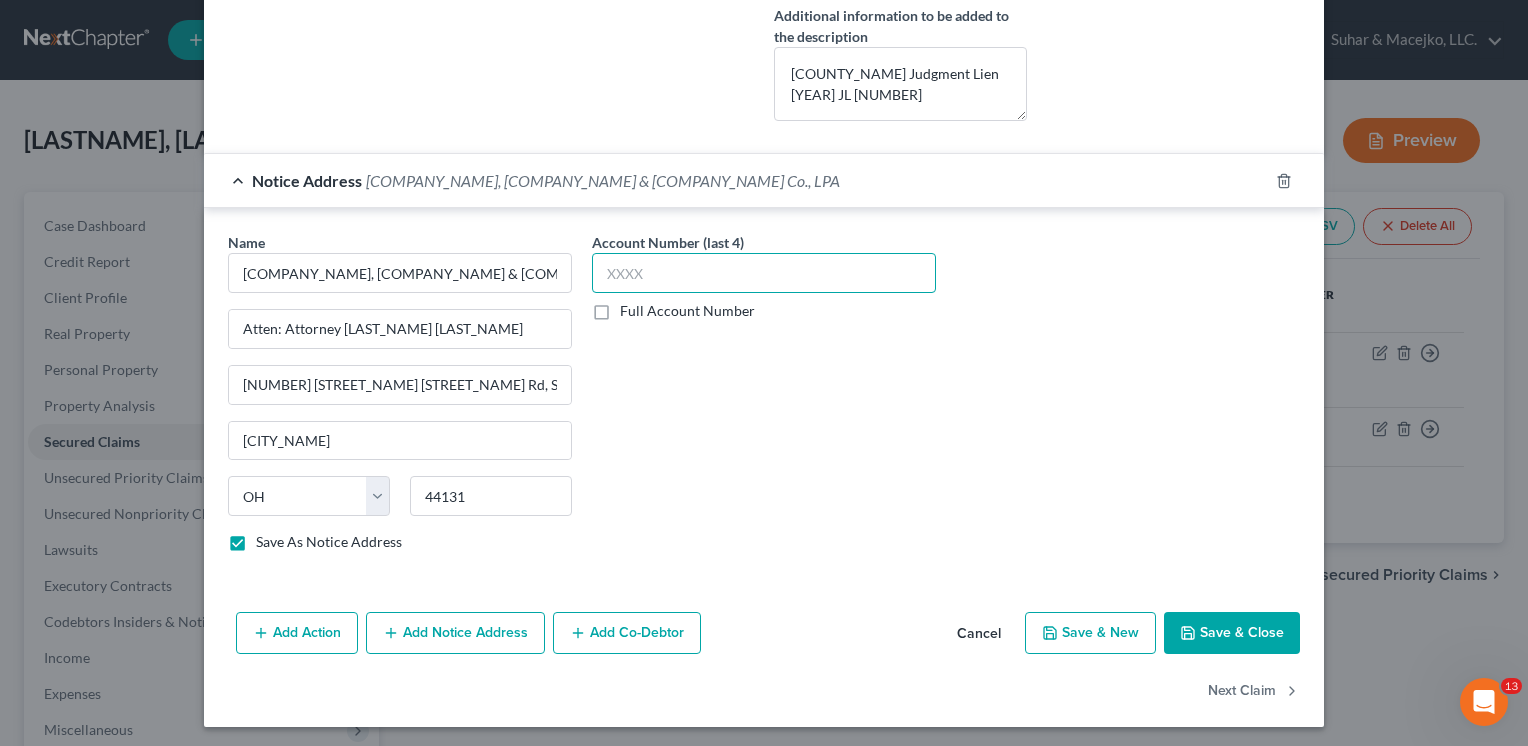 click at bounding box center (764, 273) 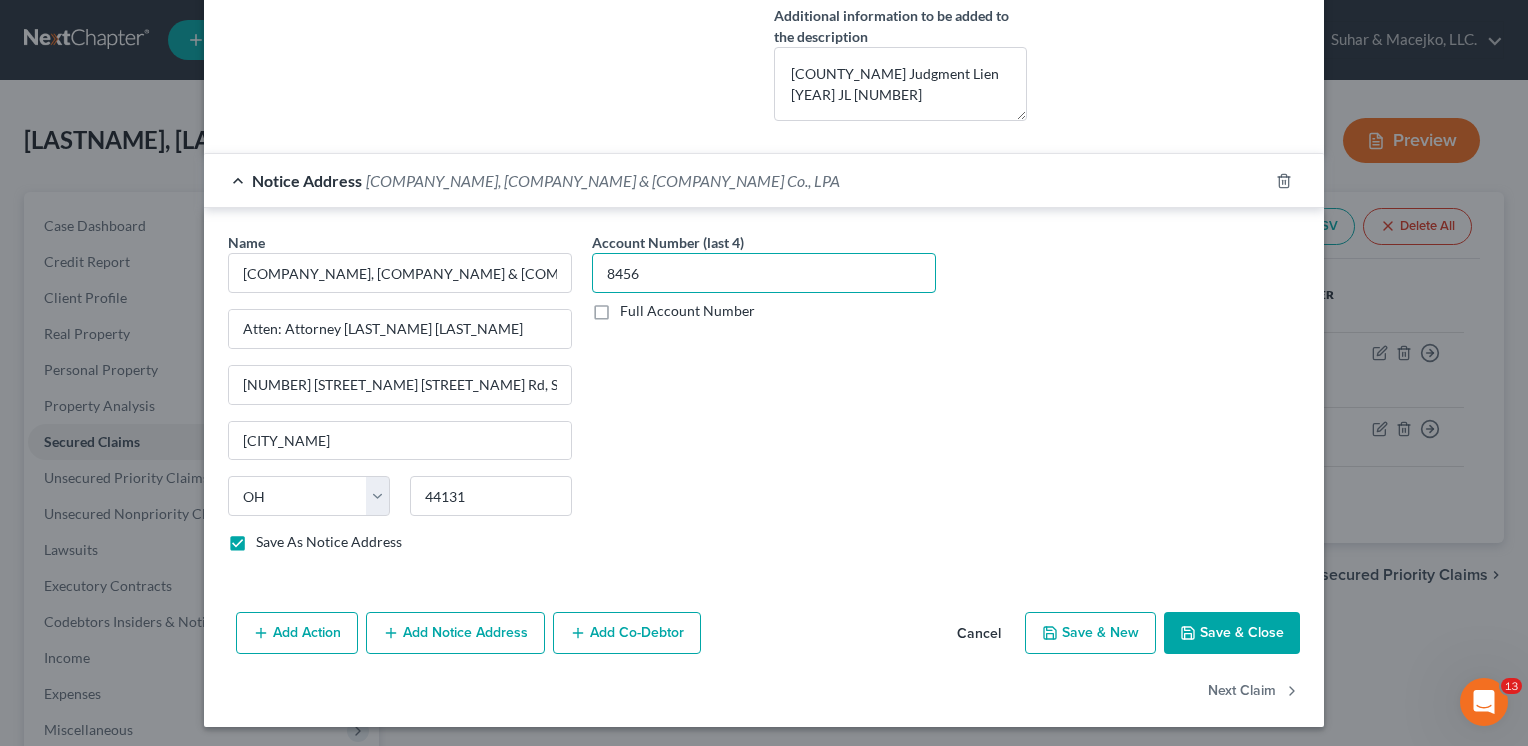 type on "8456" 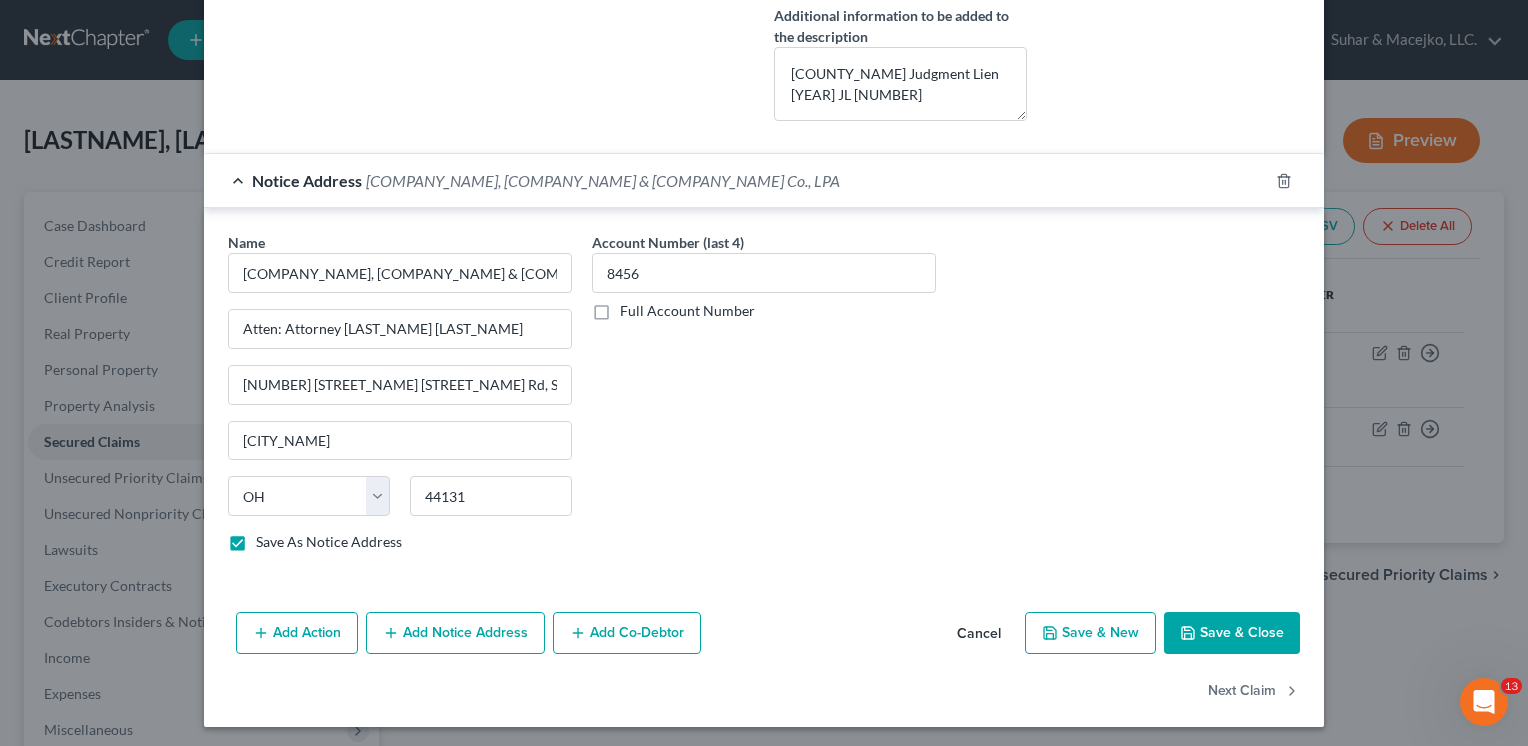 click on "Save & Close" at bounding box center [1232, 633] 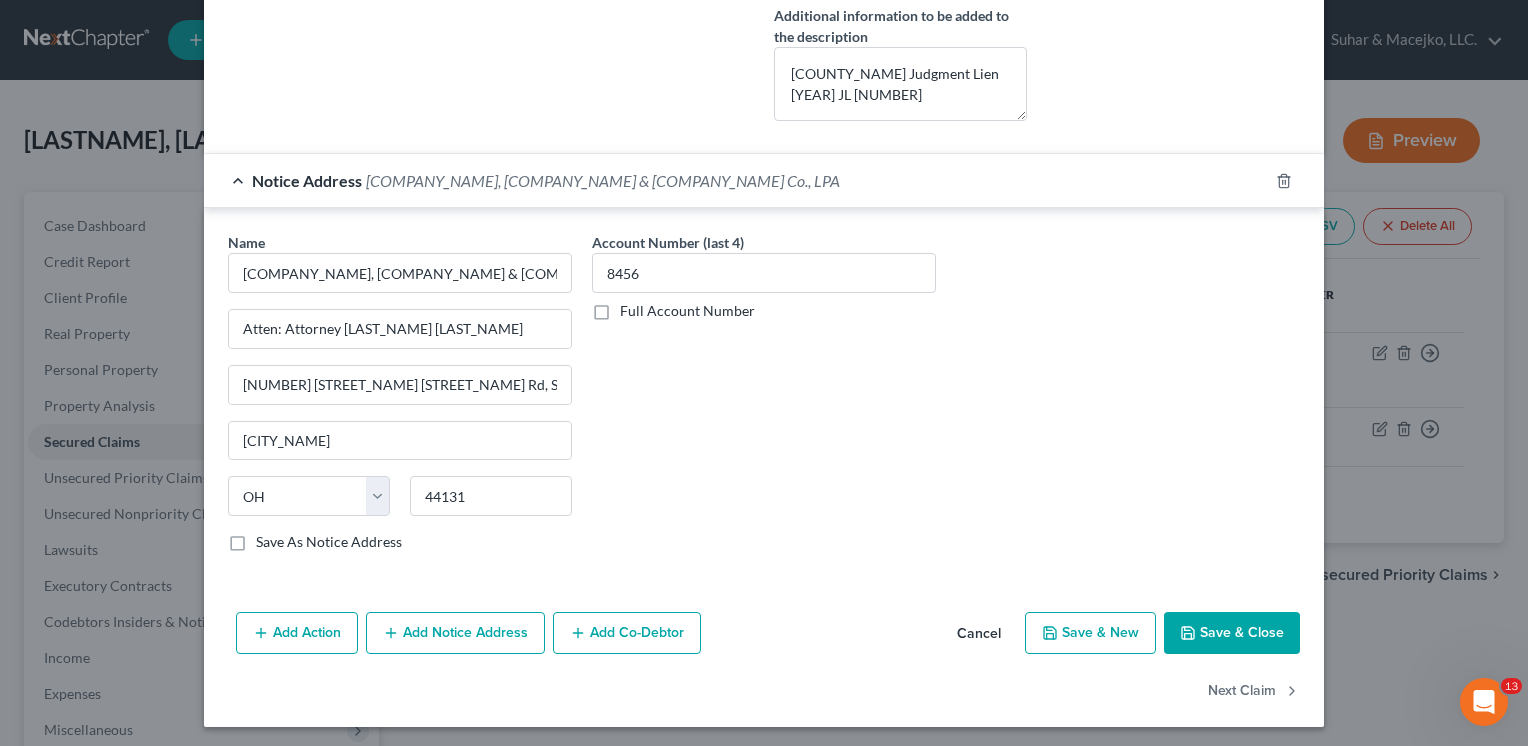 checkbox on "false" 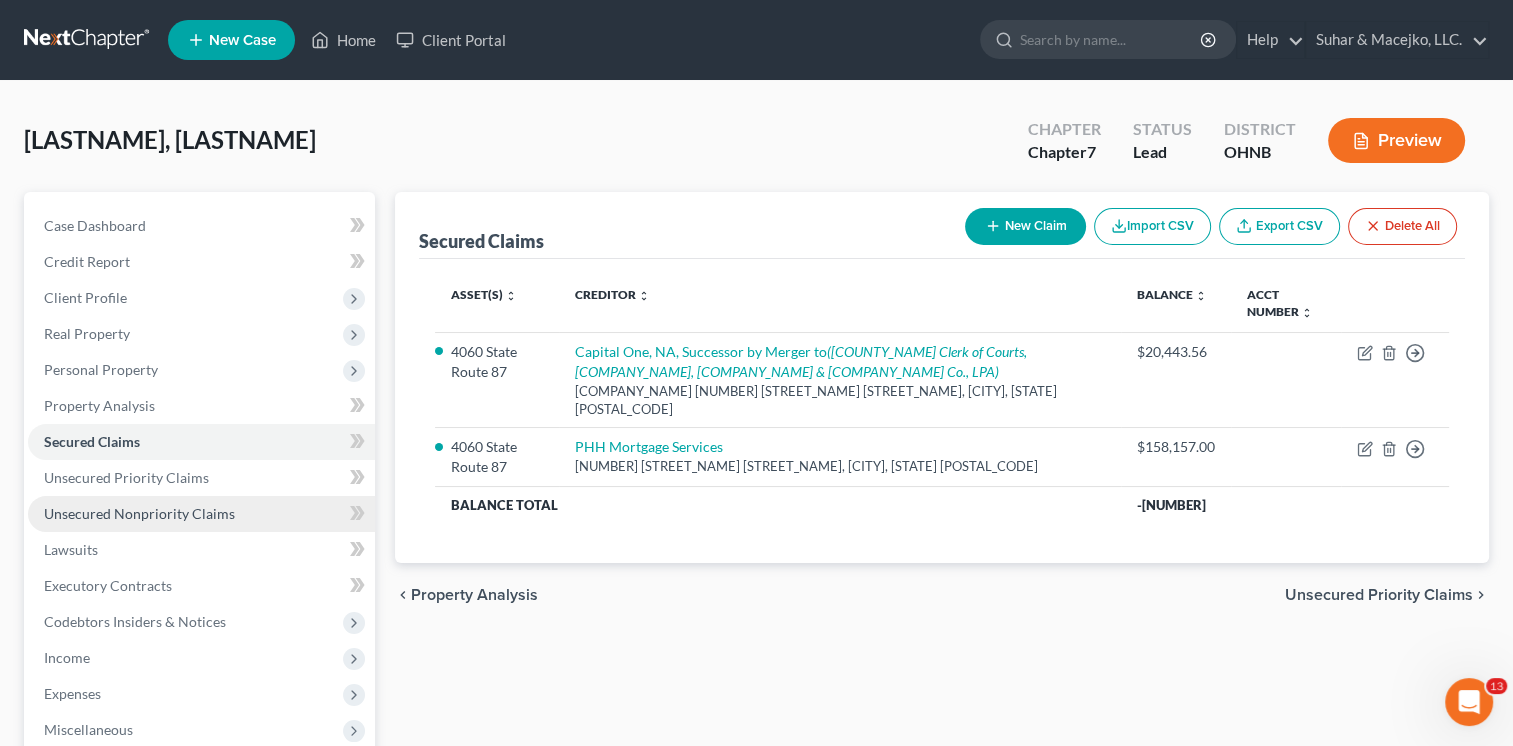click on "Unsecured Nonpriority Claims" at bounding box center (139, 513) 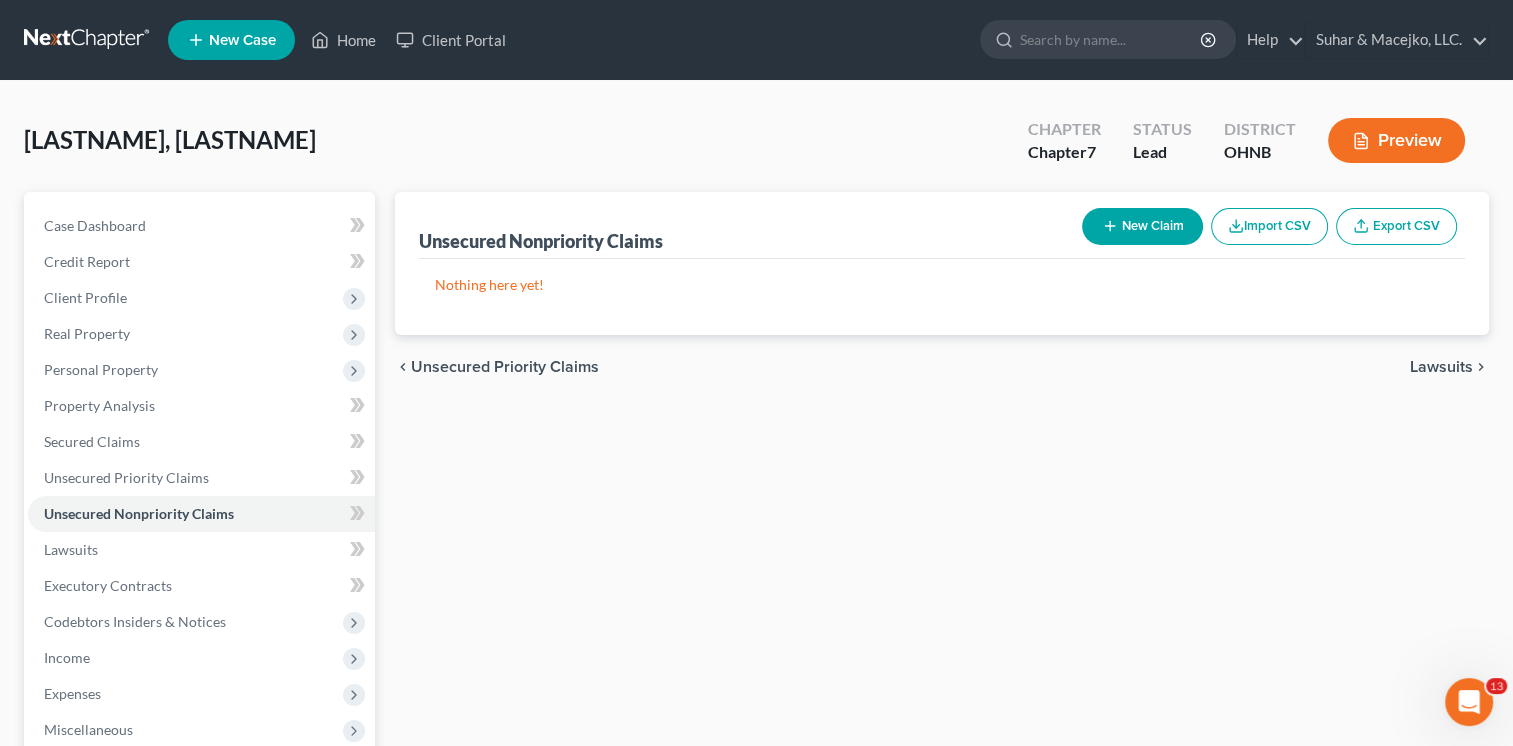 click 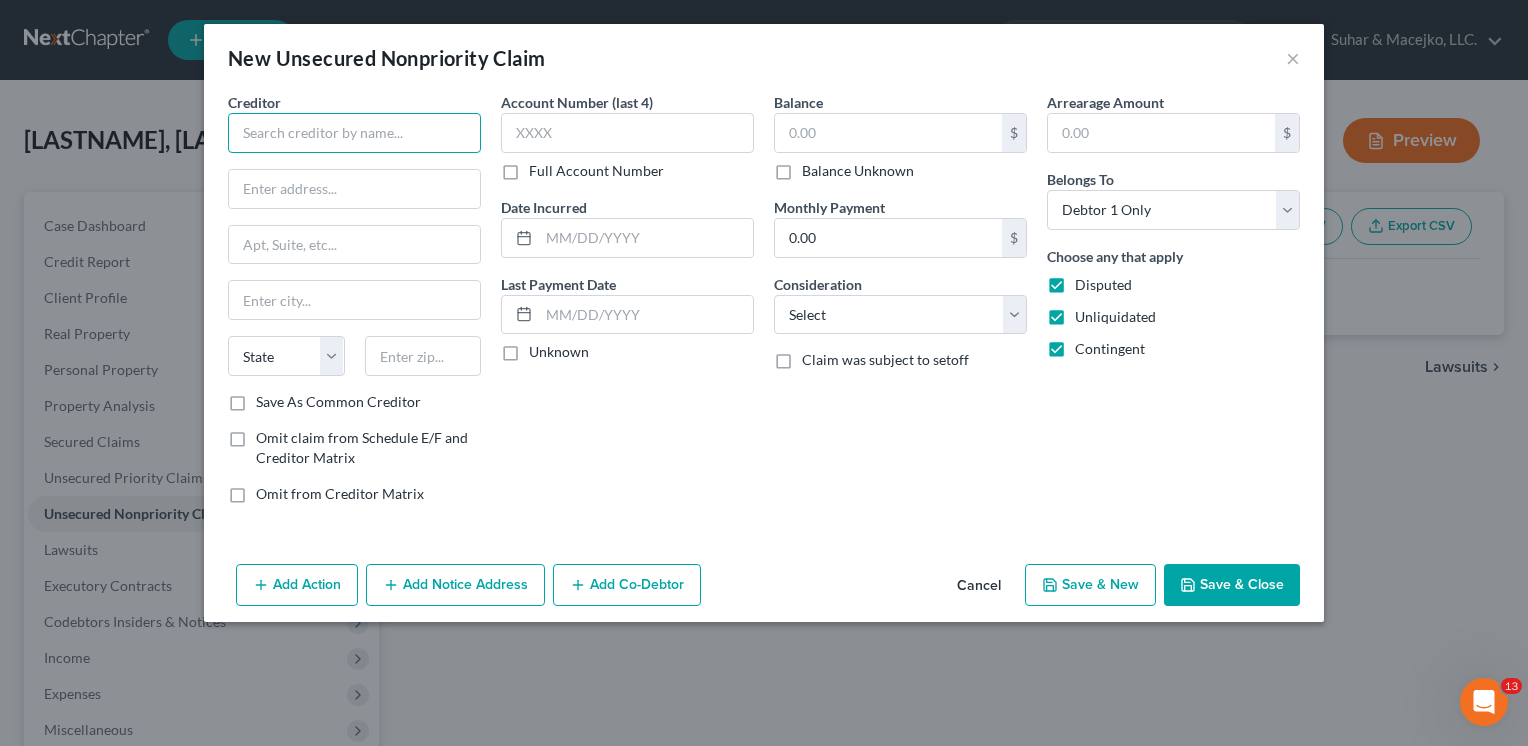 click at bounding box center (354, 133) 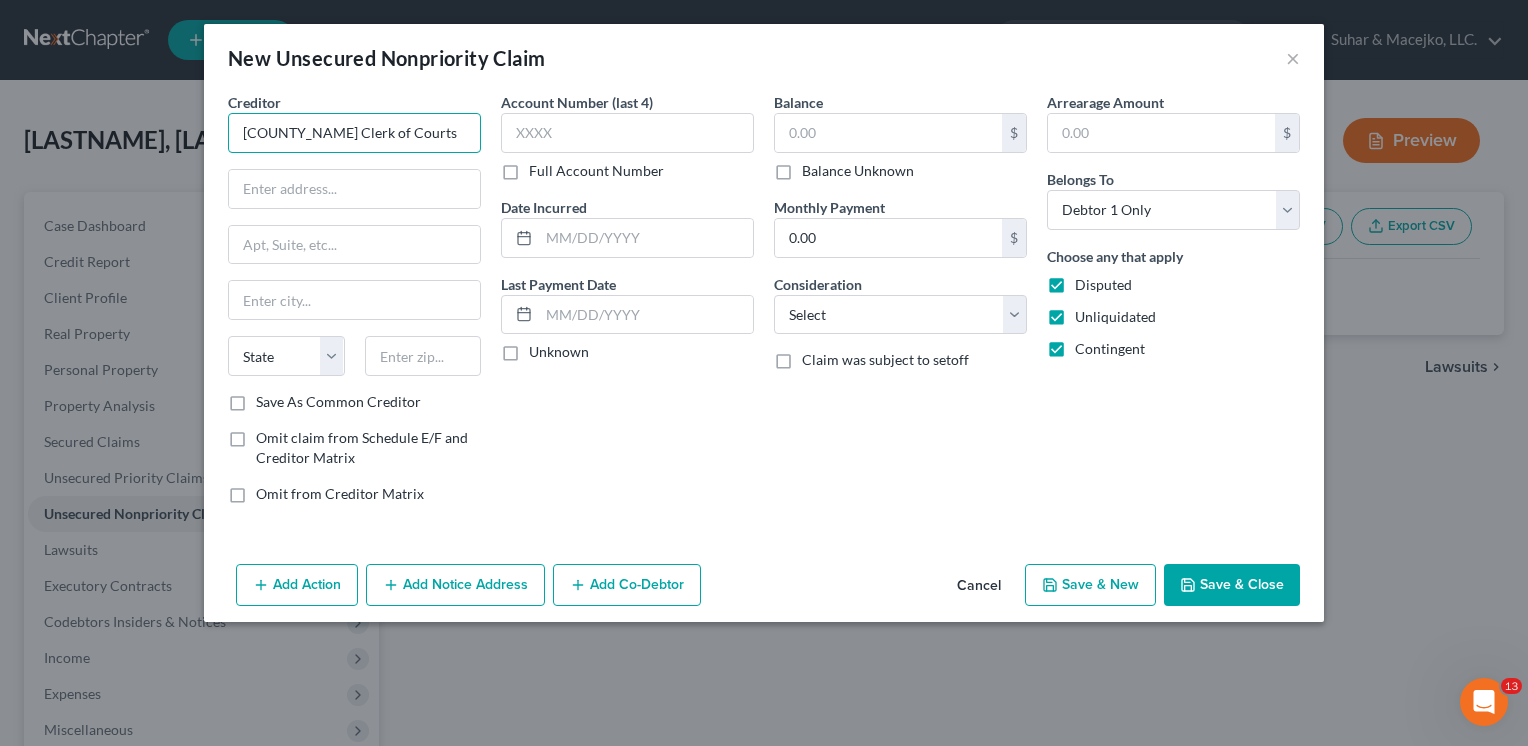 click on "[COUNTY_NAME] Clerk of Courts" at bounding box center (354, 133) 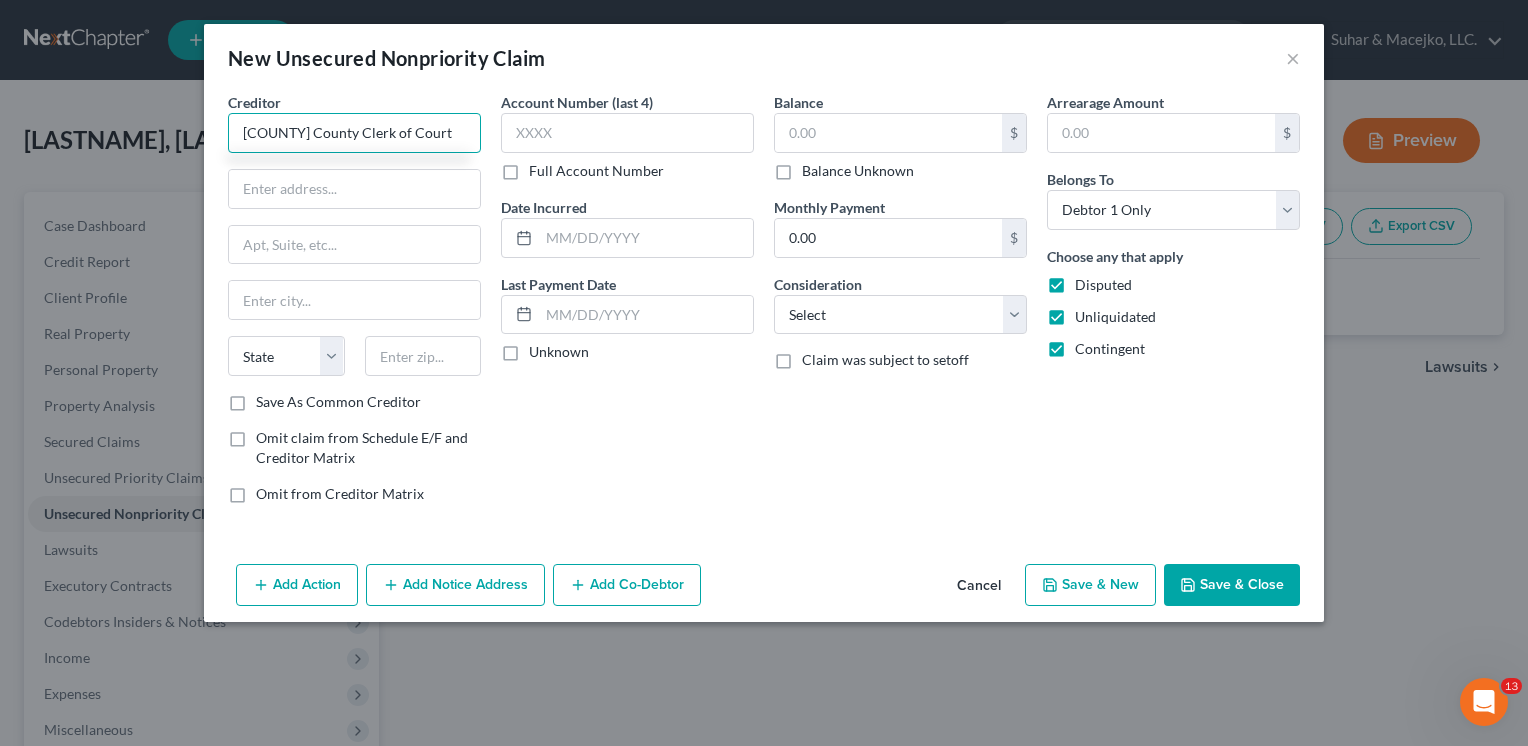 type on "[COUNTY_NAME] Clerk of Courts" 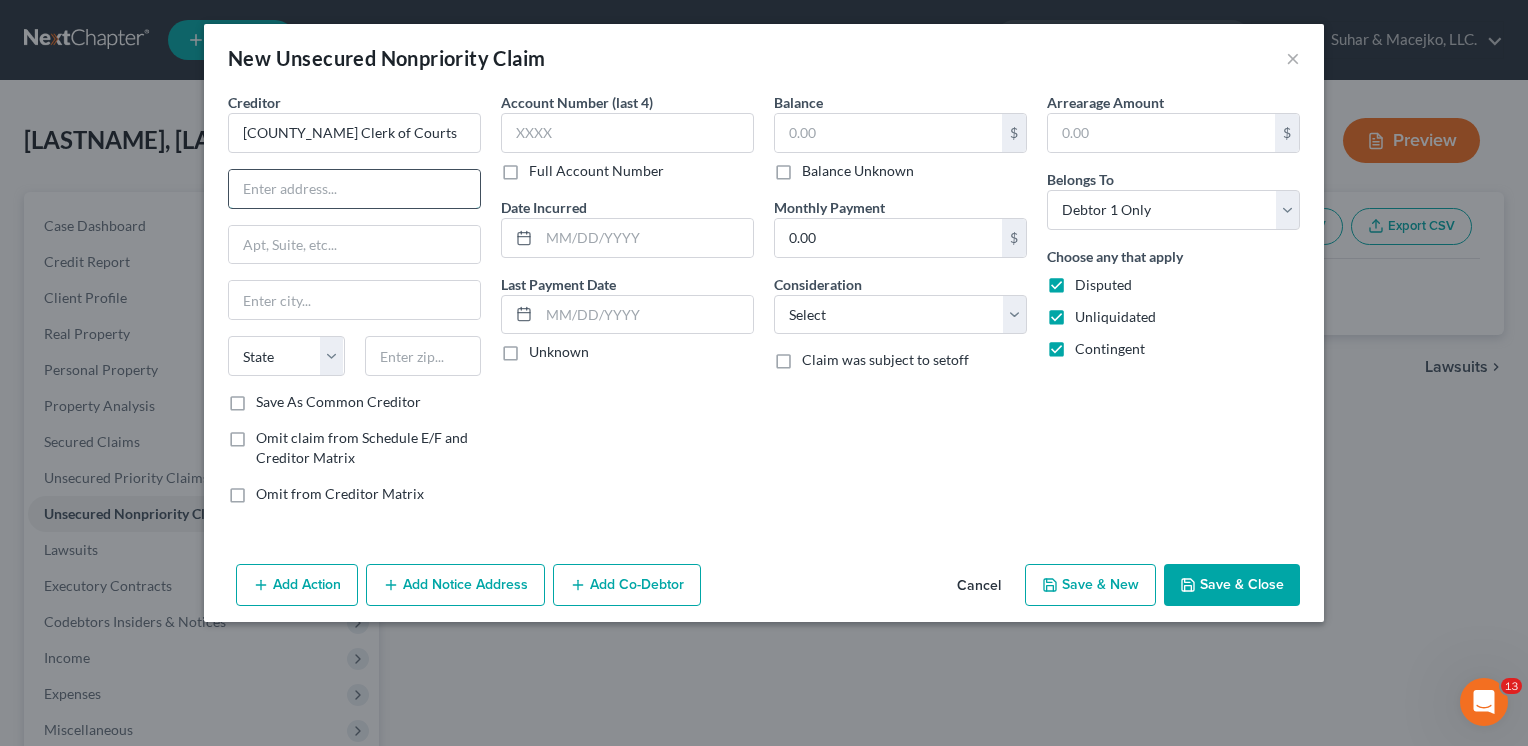 click at bounding box center (354, 189) 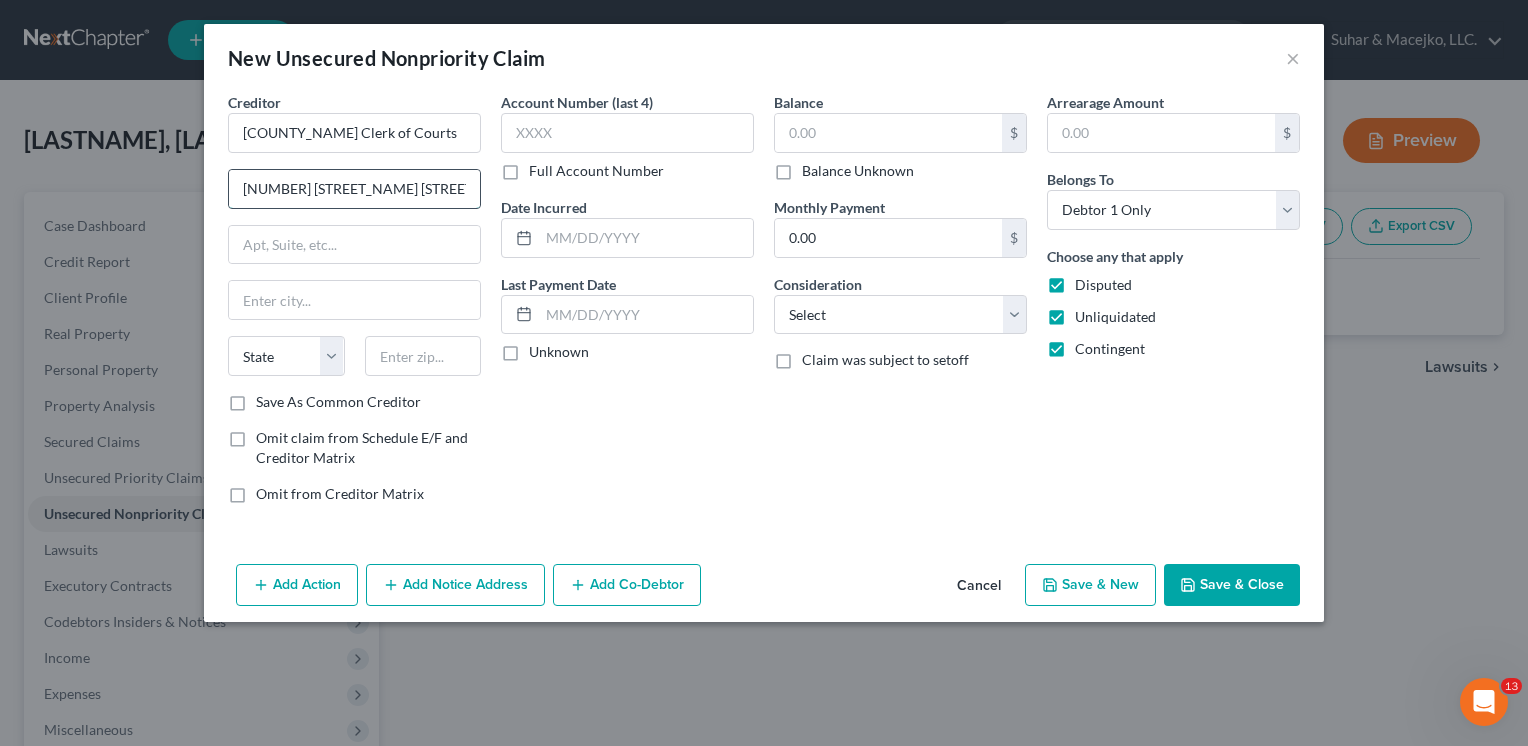 type on "[NUMBER] [STREET_NAME] [STREET_NAME], NW" 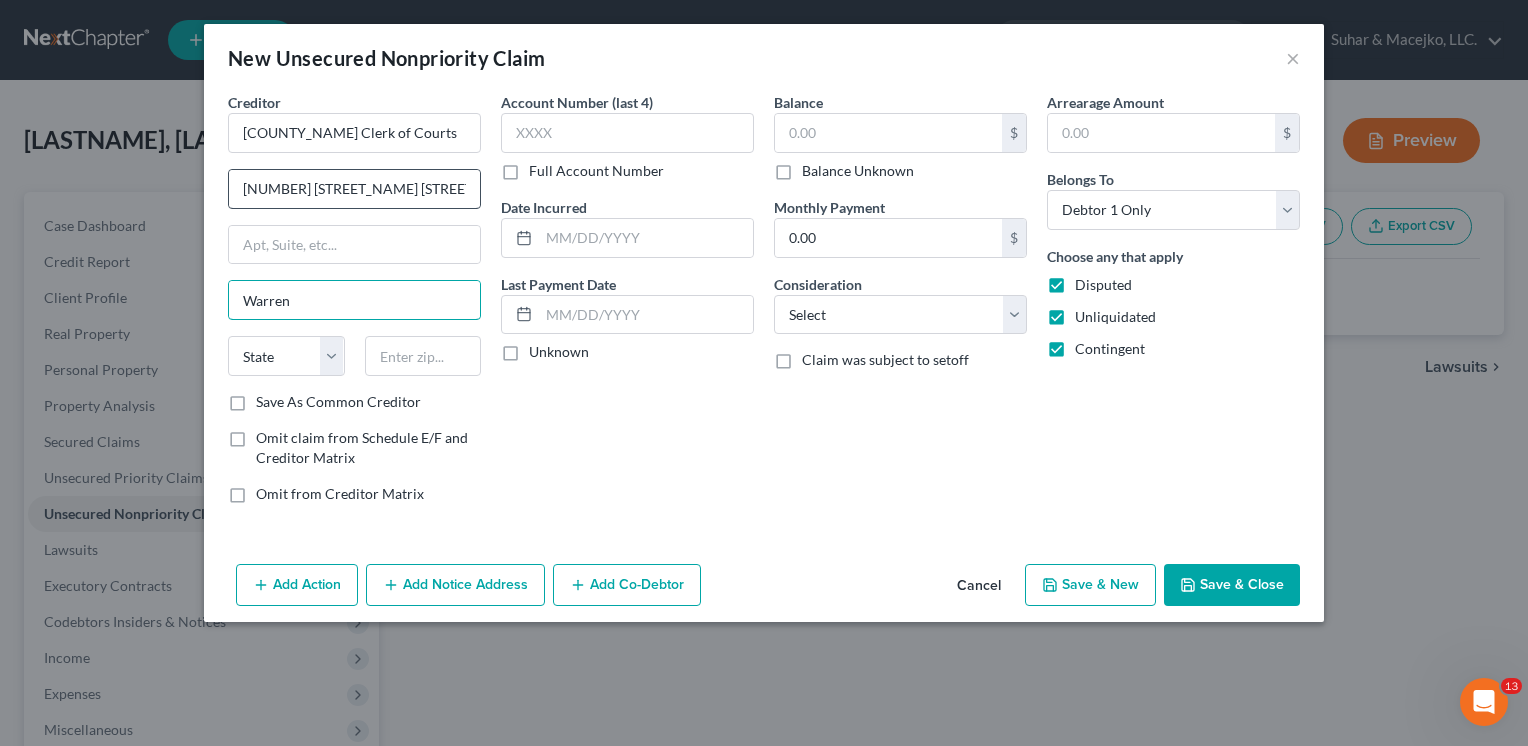 type on "Warren" 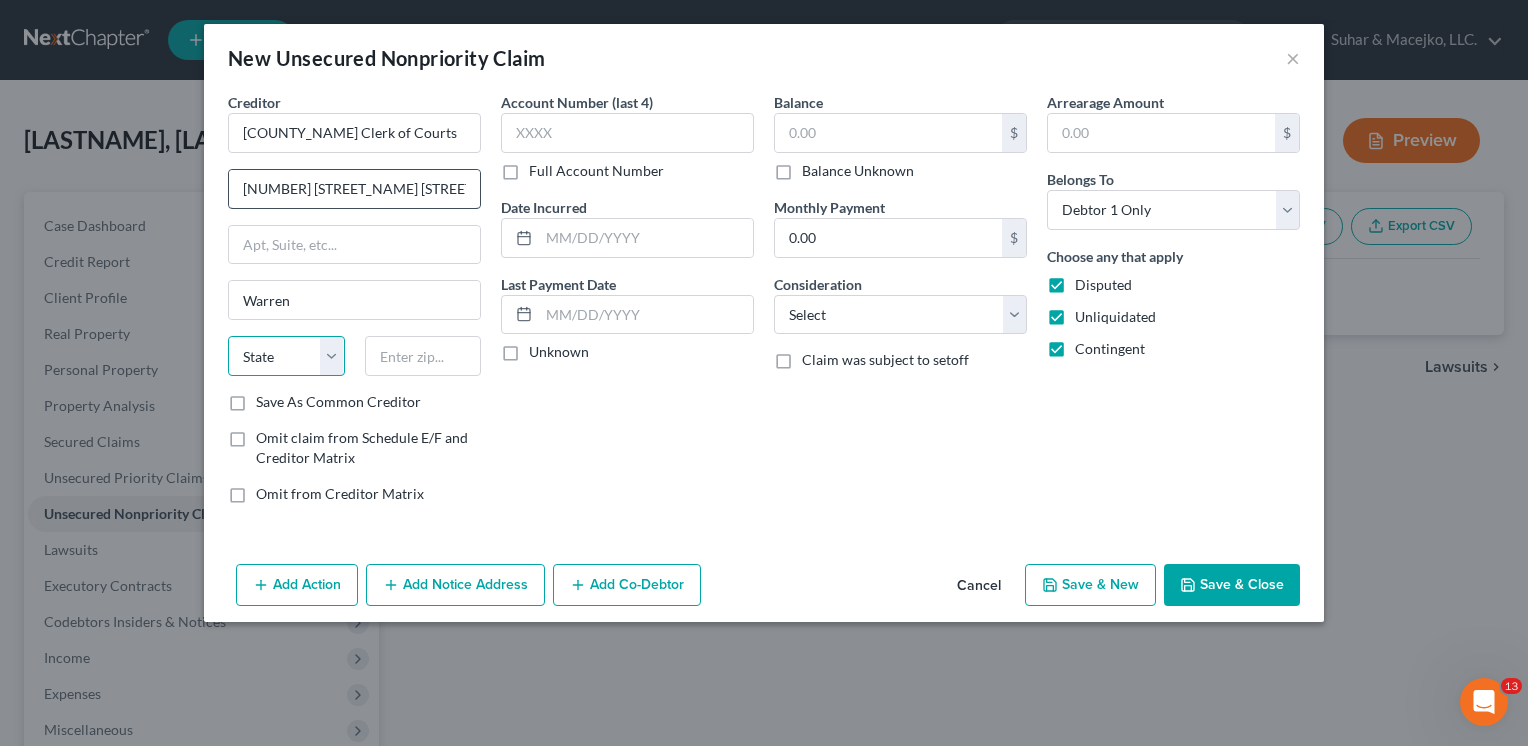 select on "36" 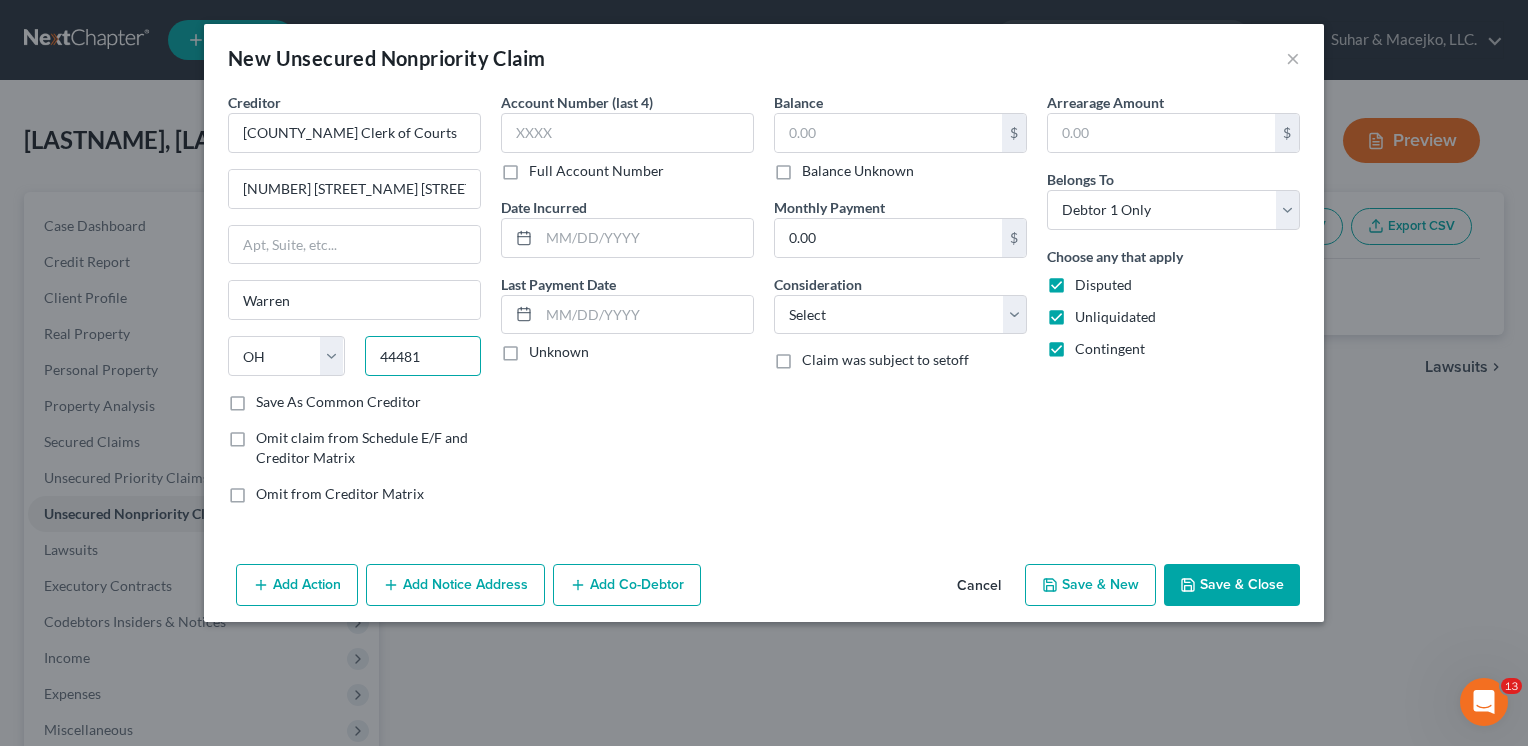 type on "44481" 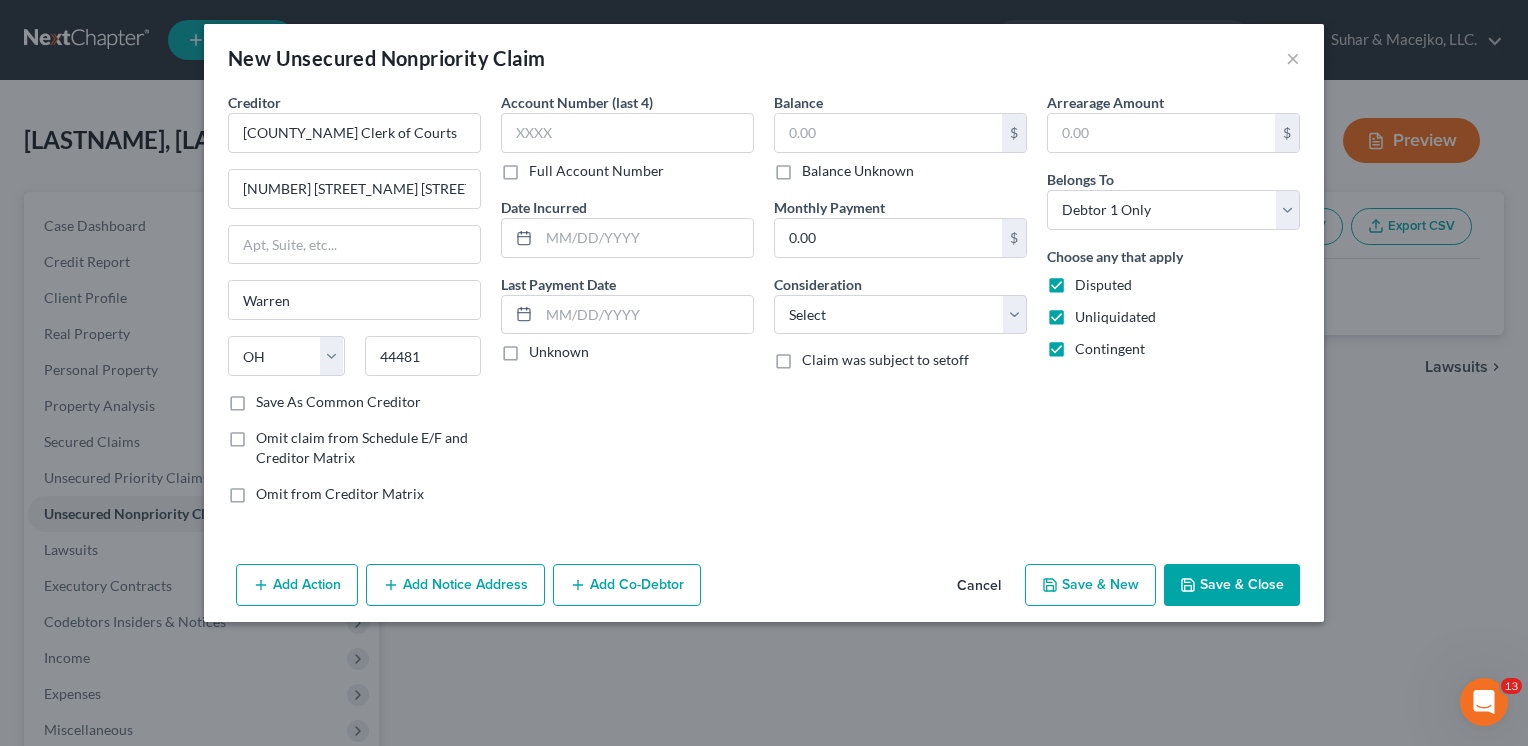 drag, startPoint x: 240, startPoint y: 403, endPoint x: 624, endPoint y: 459, distance: 388.06186 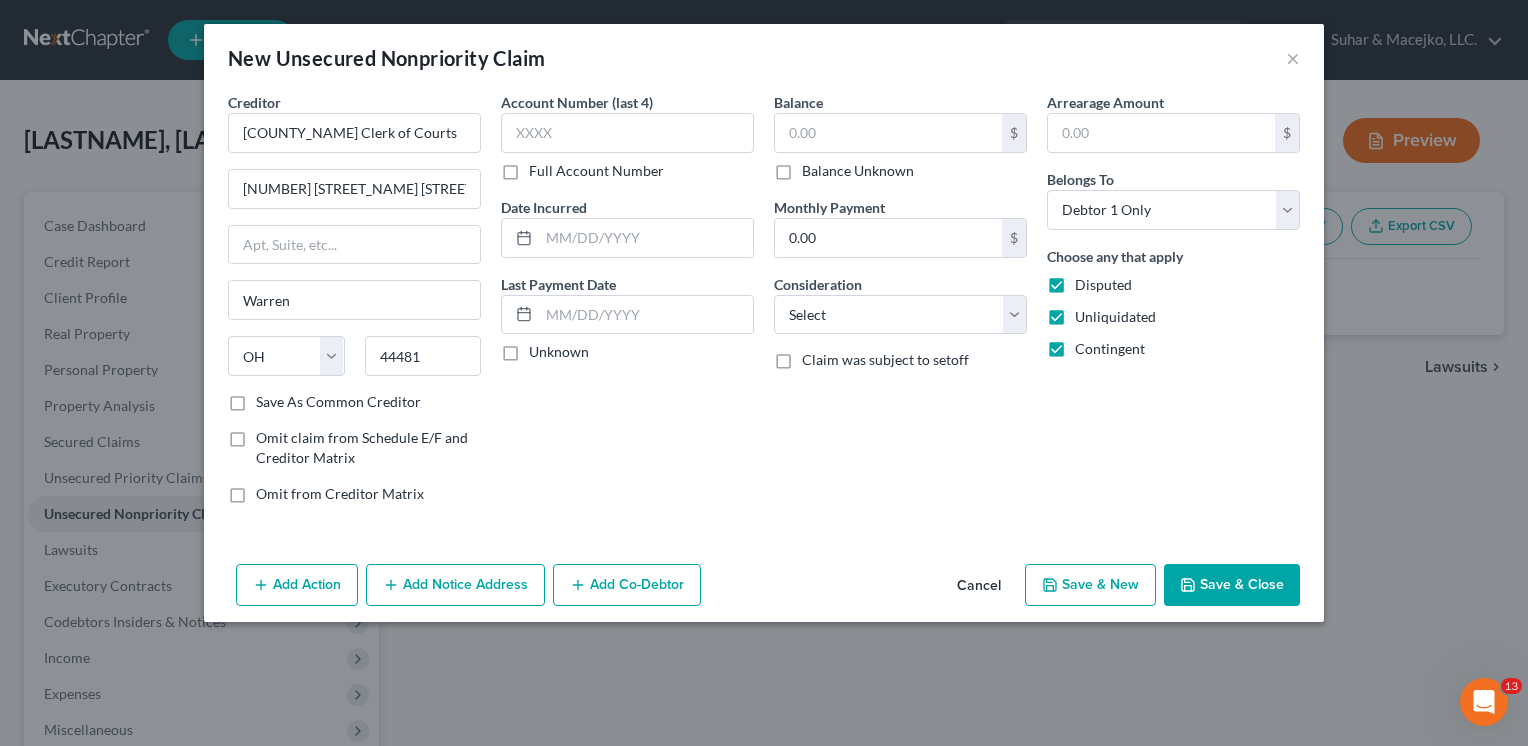 click on "Save As Common Creditor" at bounding box center (270, 398) 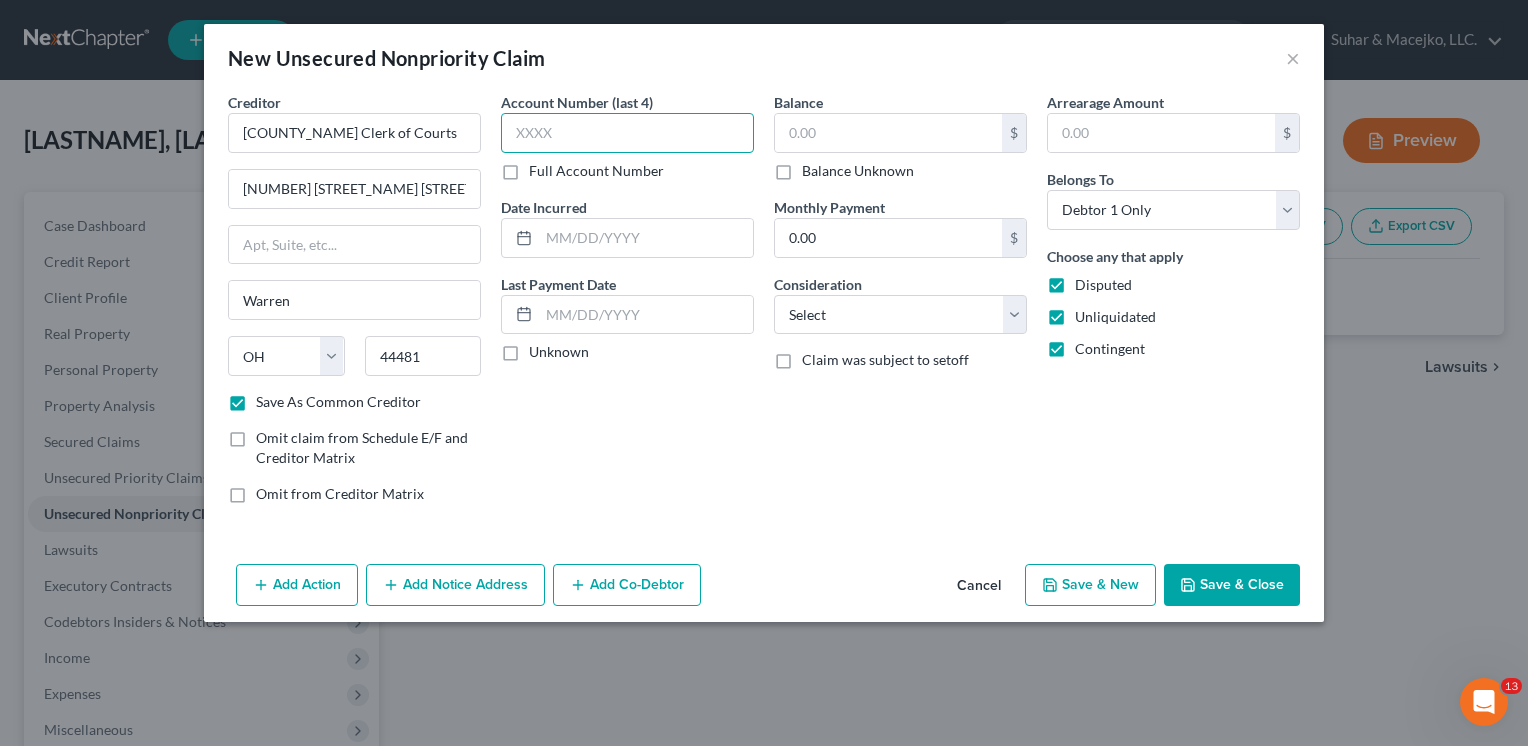 click at bounding box center [627, 133] 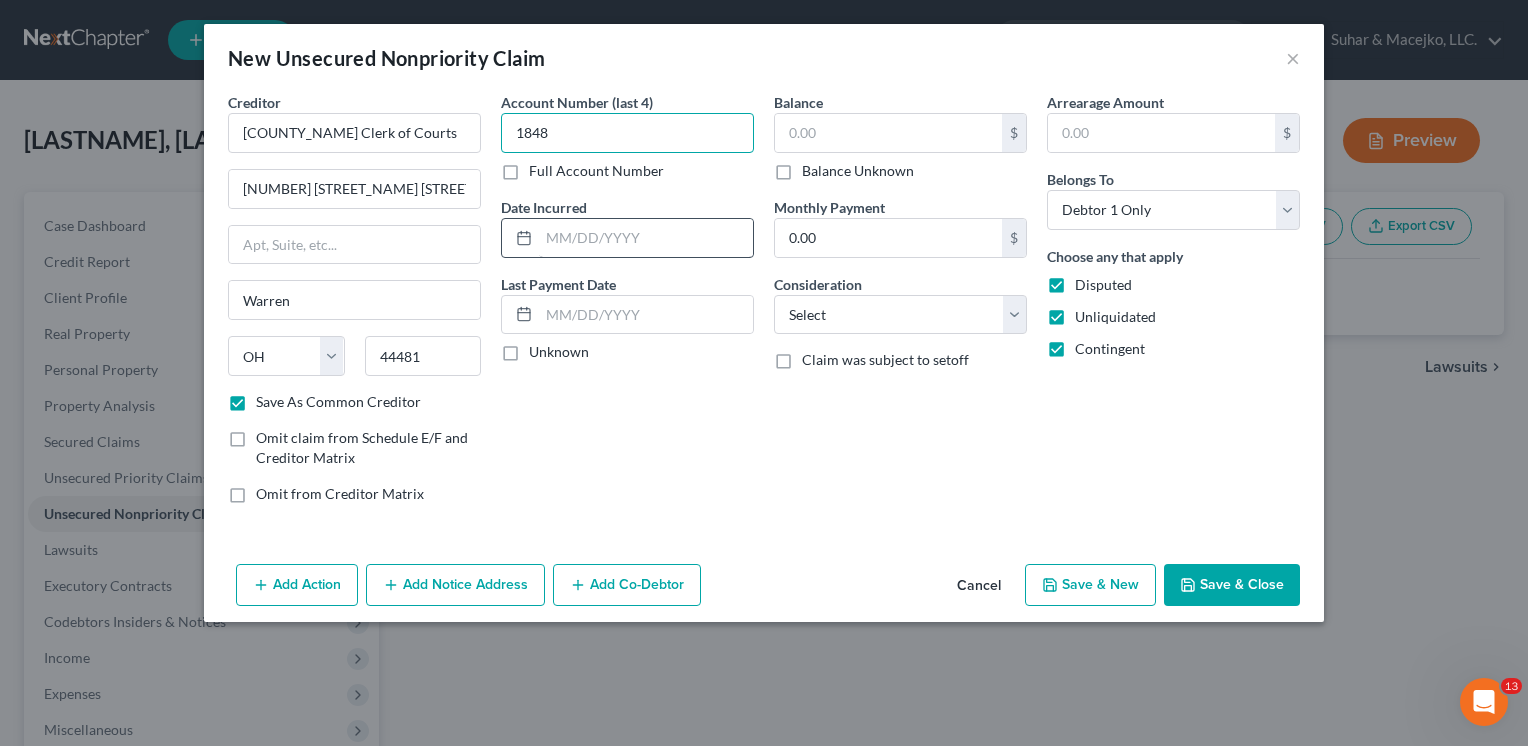 type on "1848" 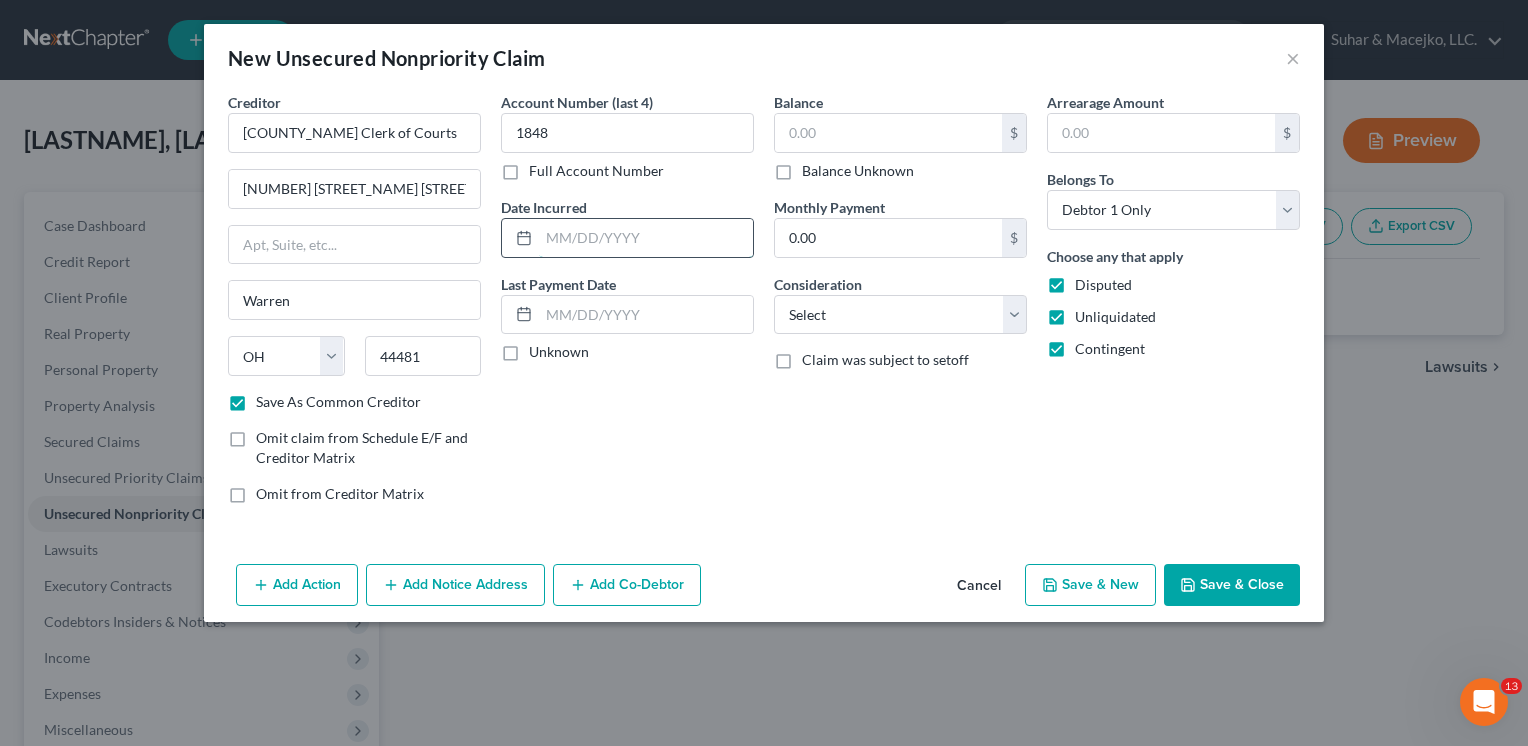 click at bounding box center [646, 238] 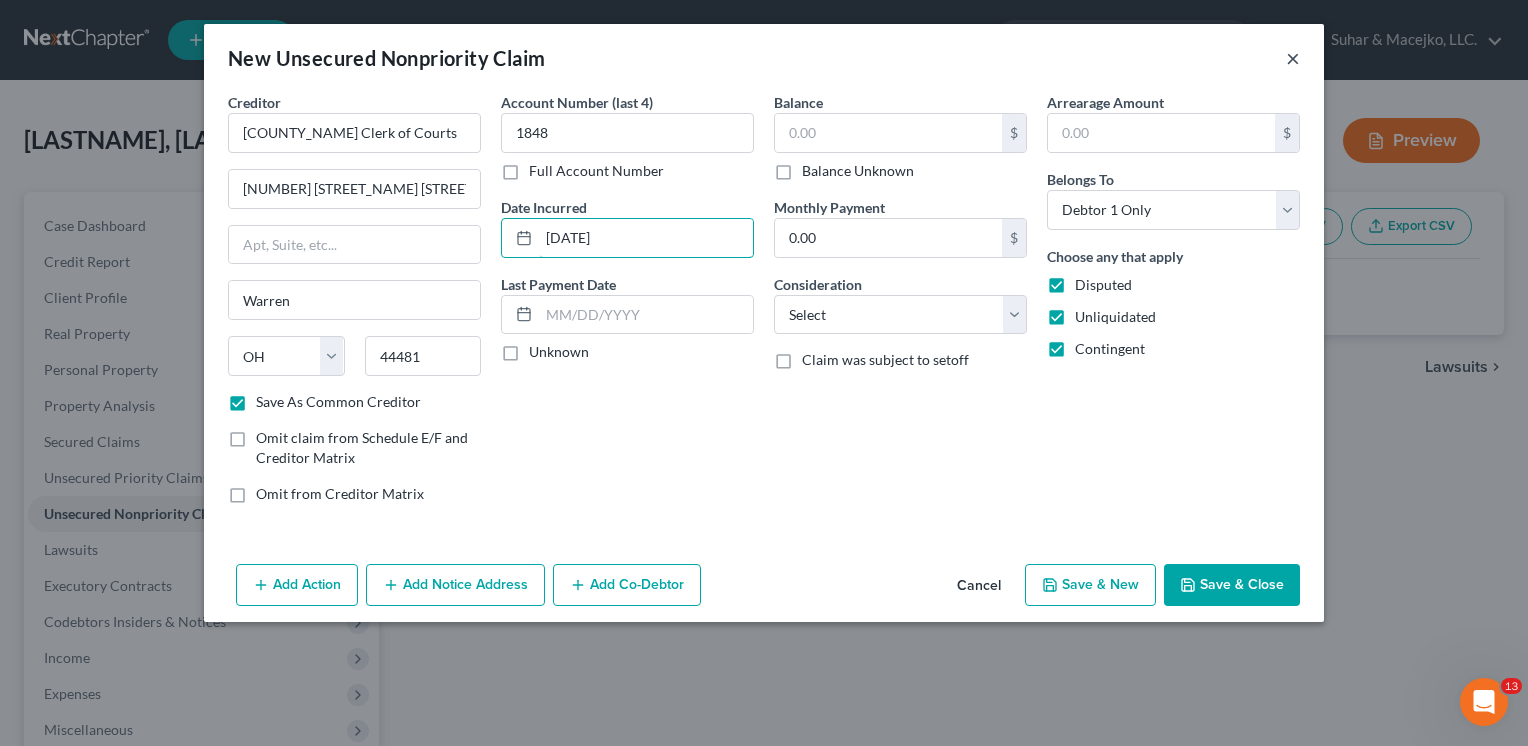 type on "[DATE]" 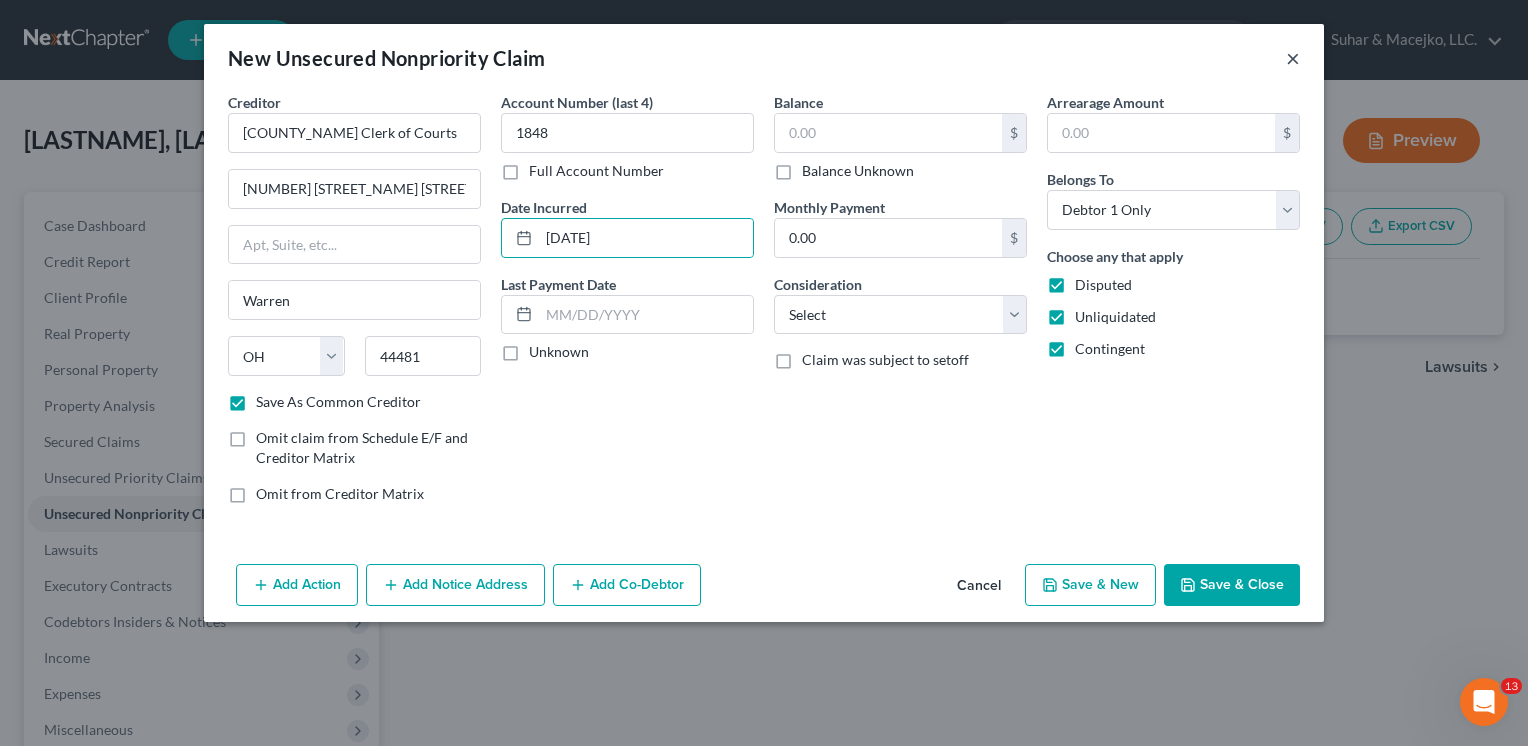 click on "×" at bounding box center [1293, 58] 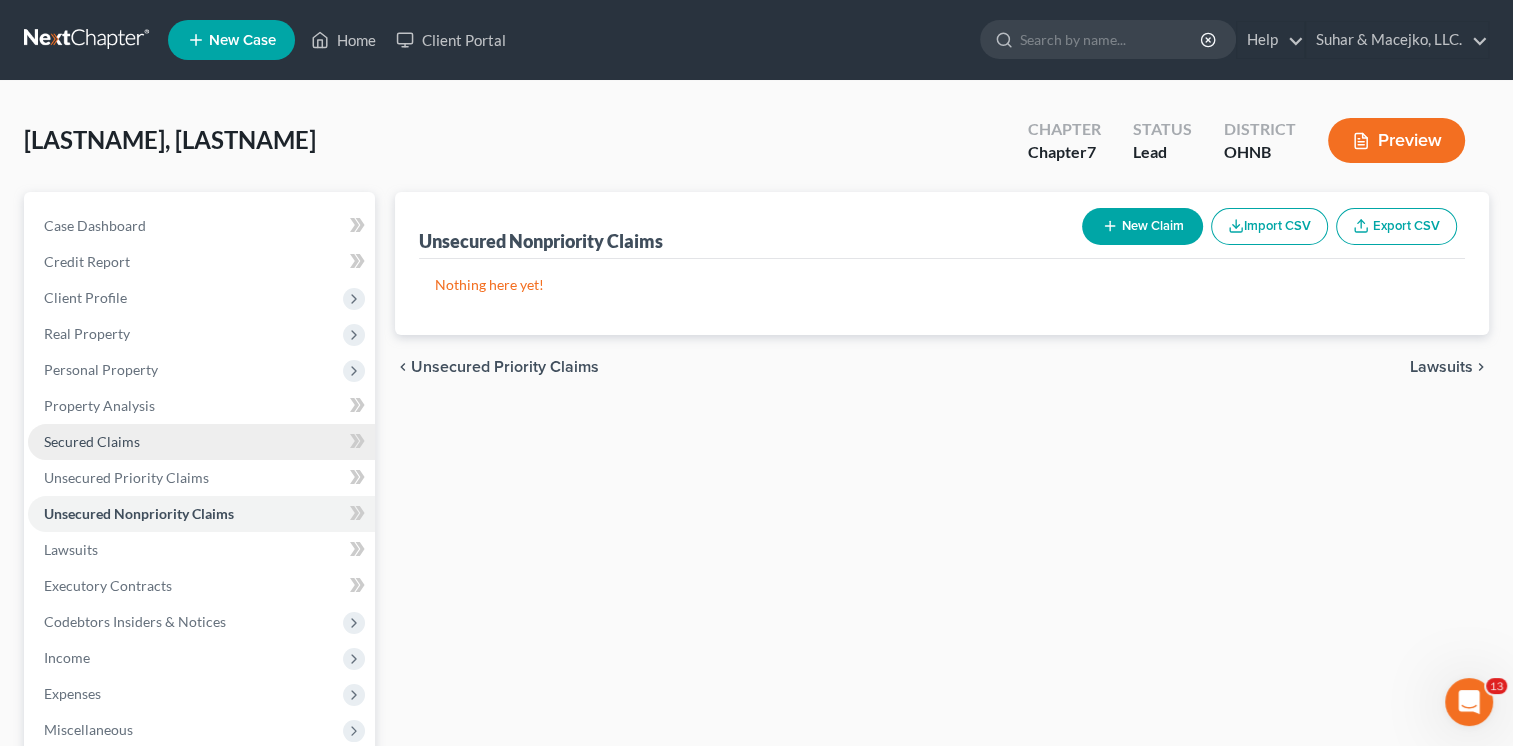 click on "Secured Claims" at bounding box center (92, 441) 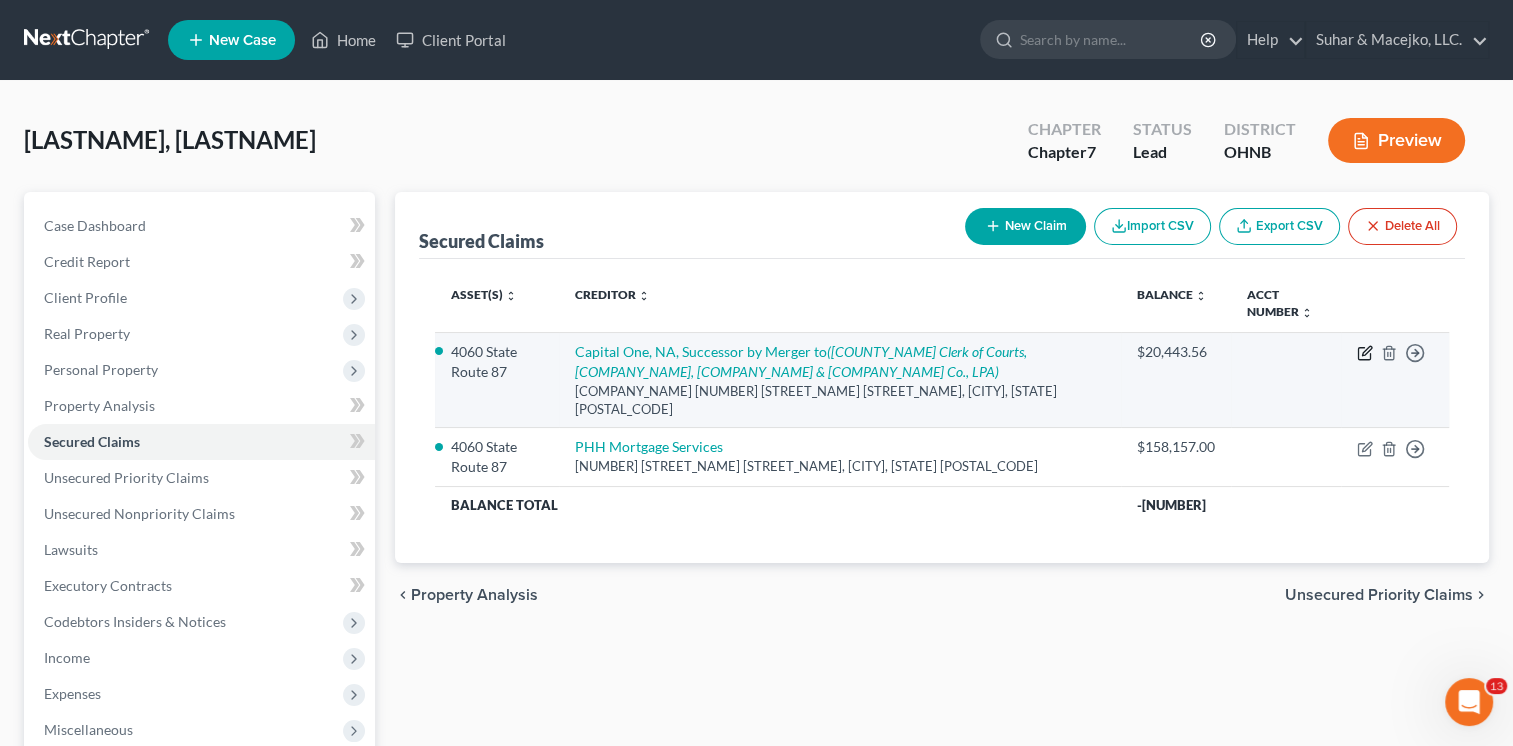 click 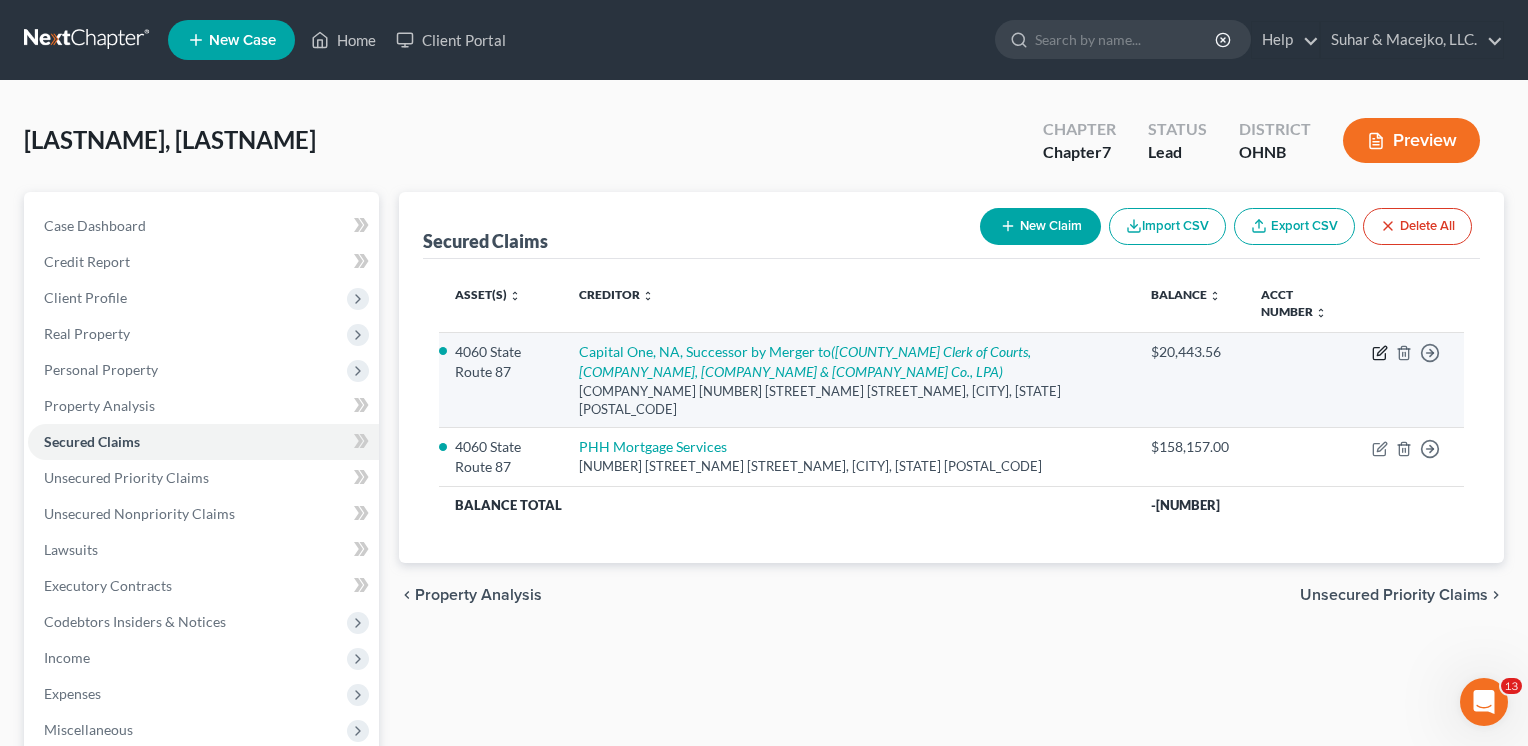select on "36" 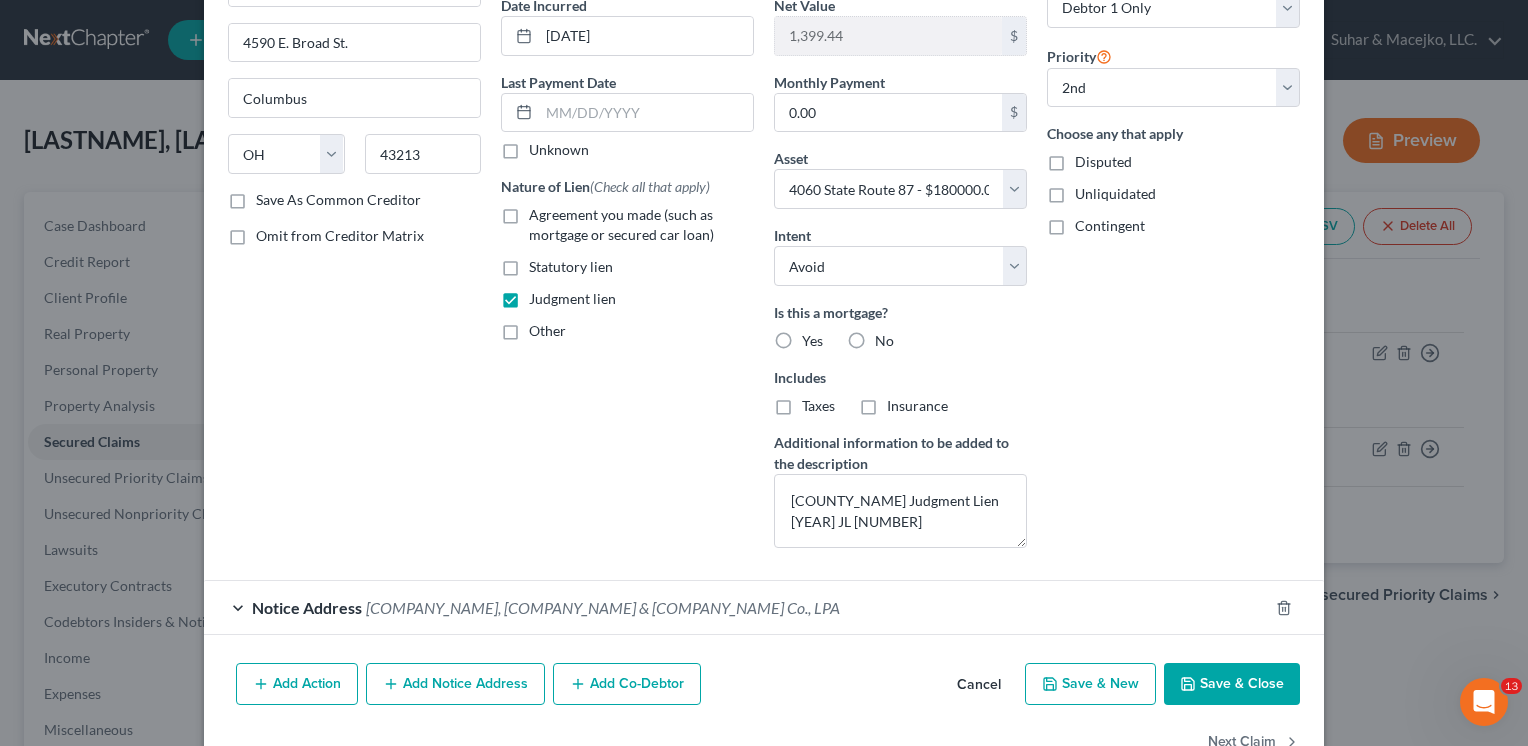 scroll, scrollTop: 255, scrollLeft: 0, axis: vertical 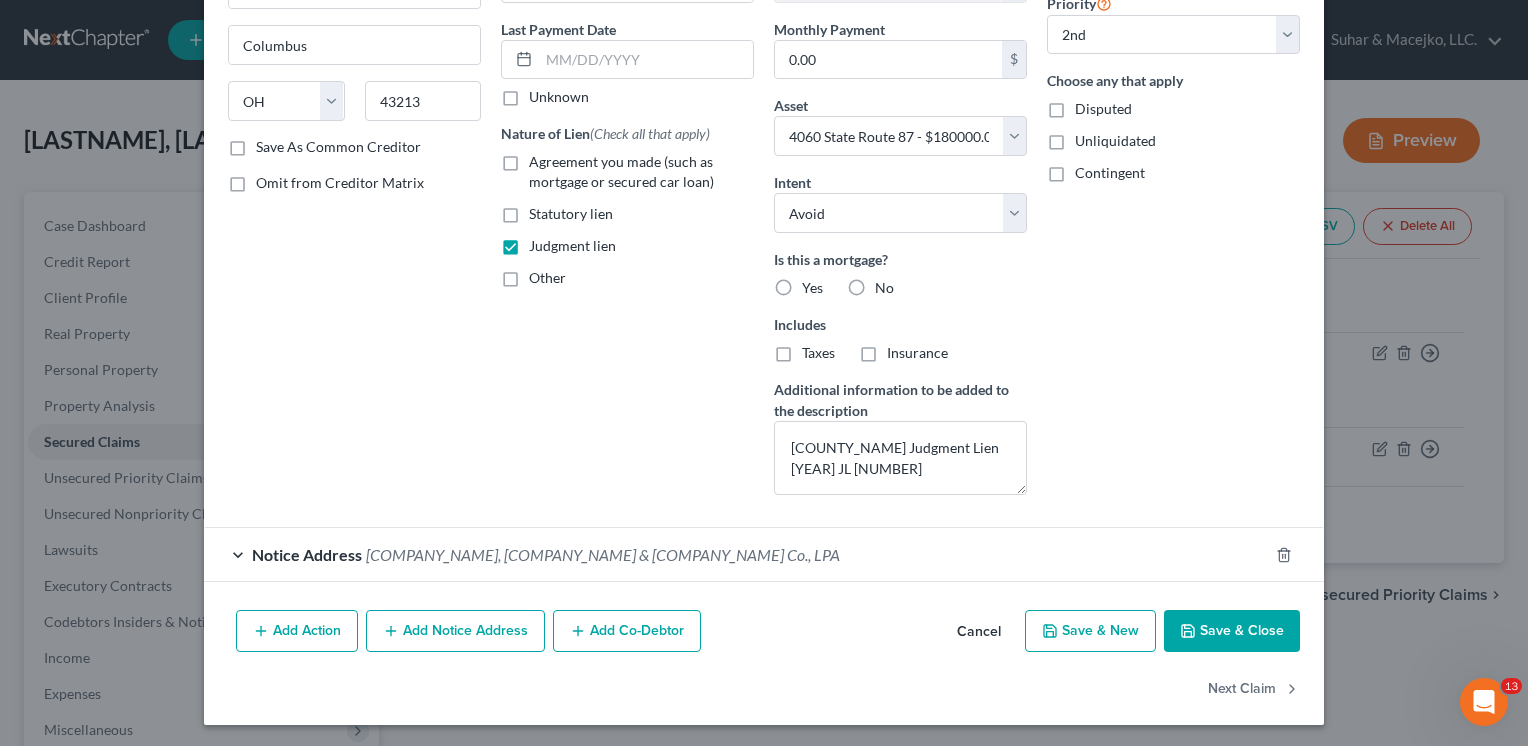 click 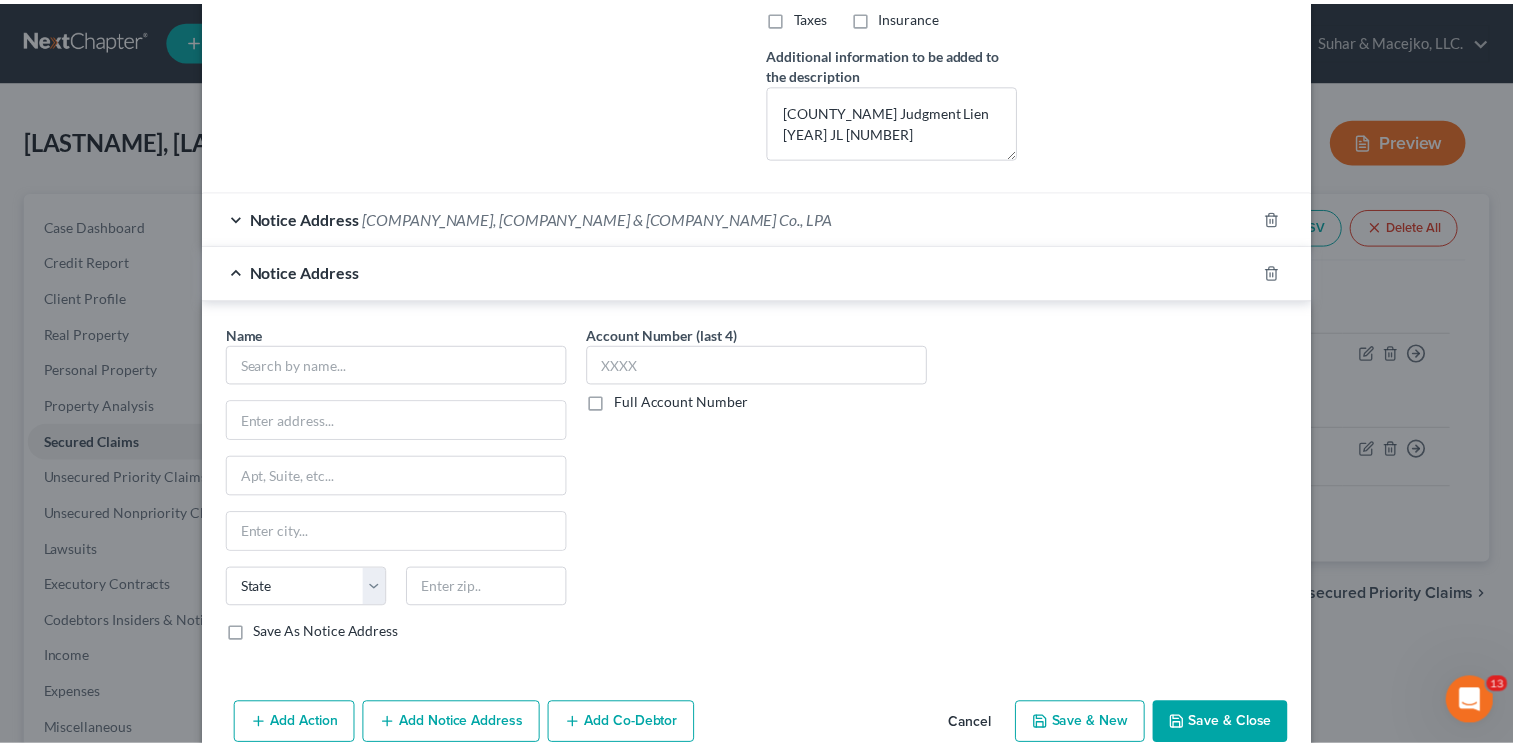 scroll, scrollTop: 683, scrollLeft: 0, axis: vertical 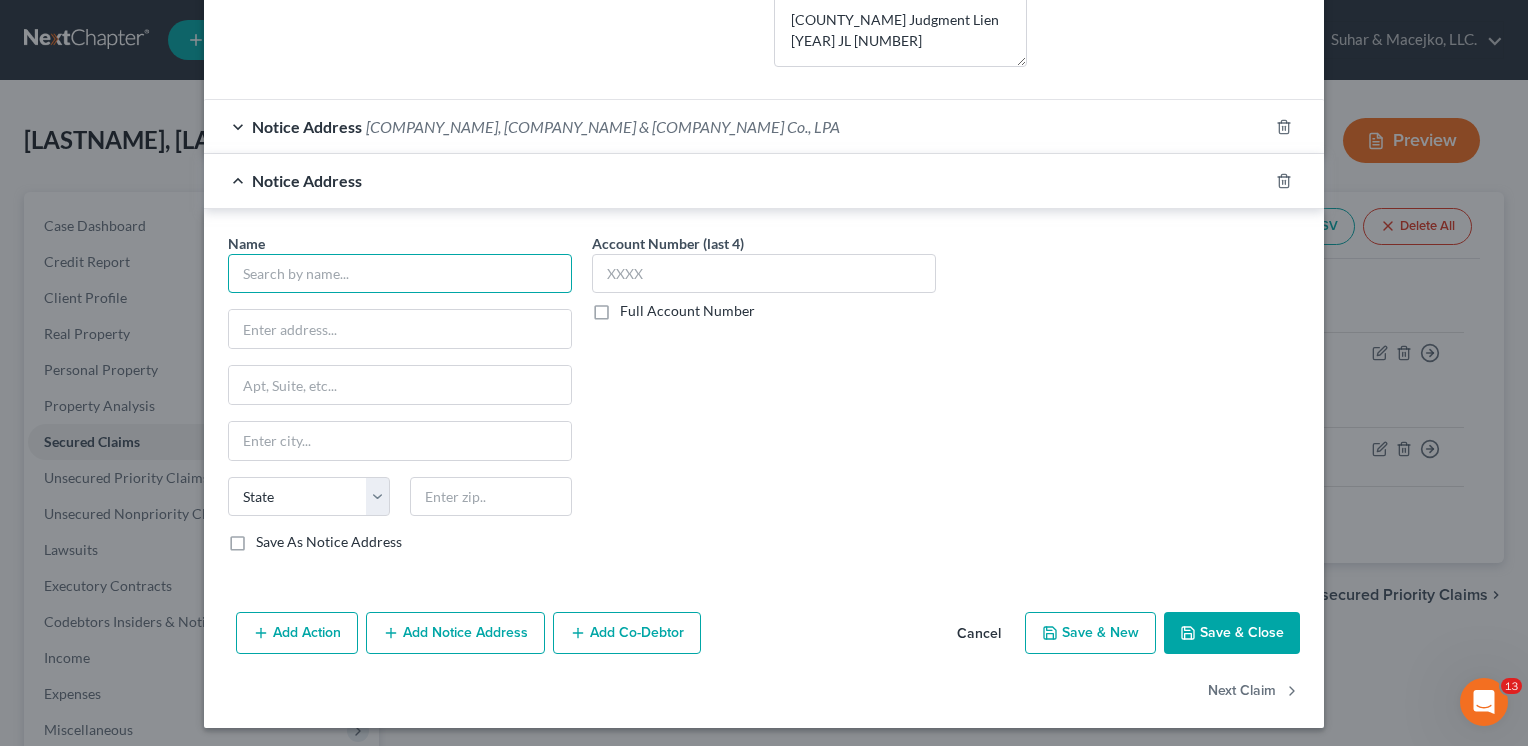 click at bounding box center [400, 274] 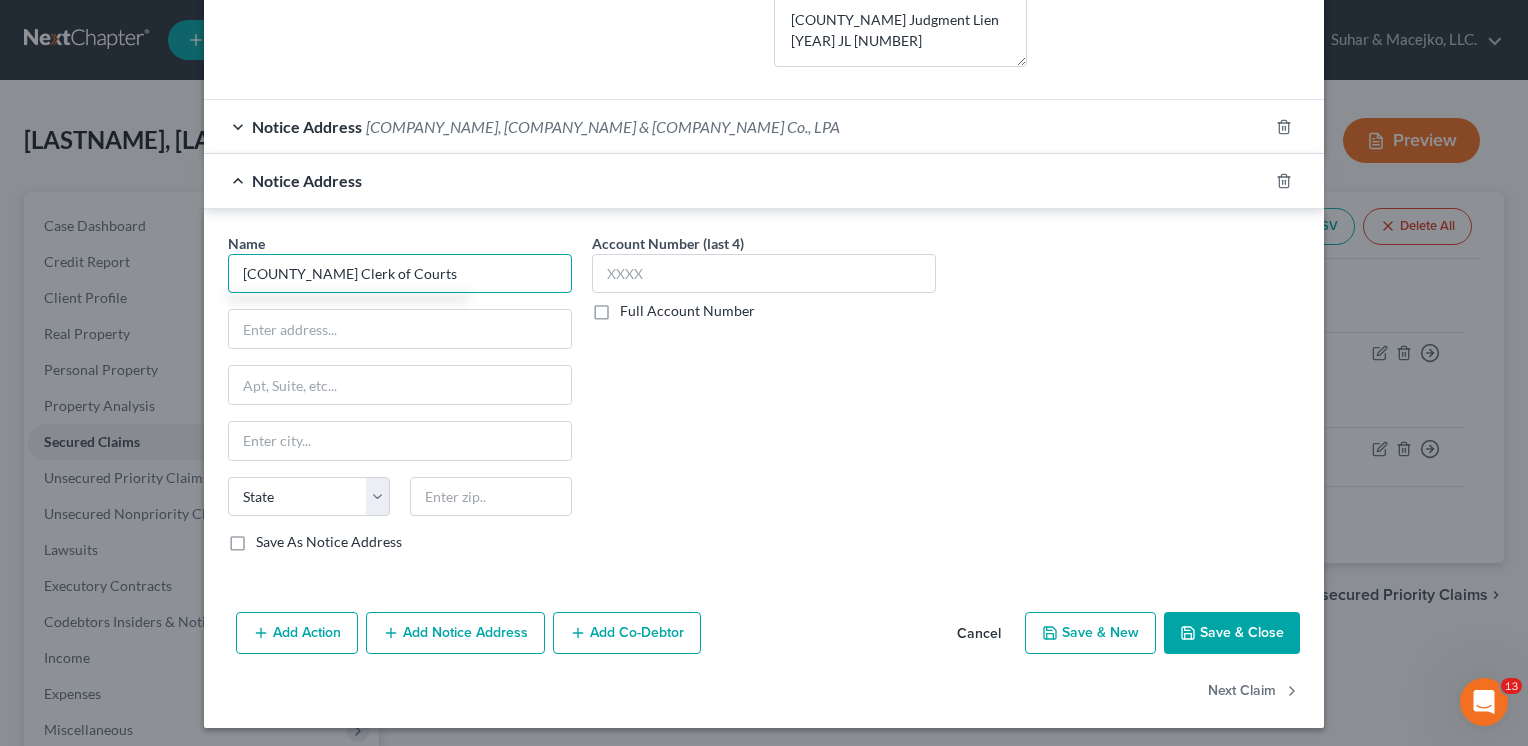 type on "[COUNTY_NAME] Clerk of Courts" 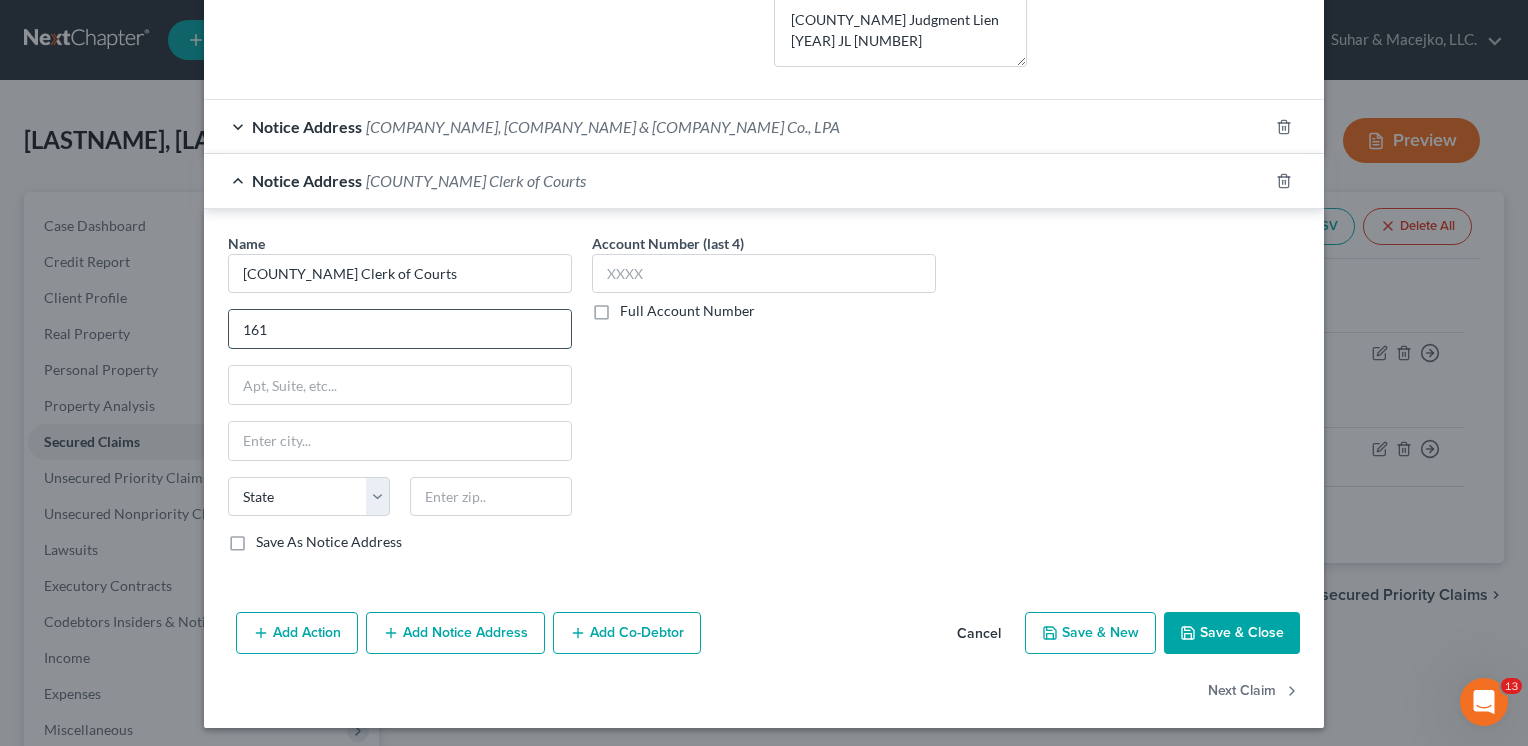 type on "[NUMBER] [STREET_NAME] [STREET_NAME], NW" 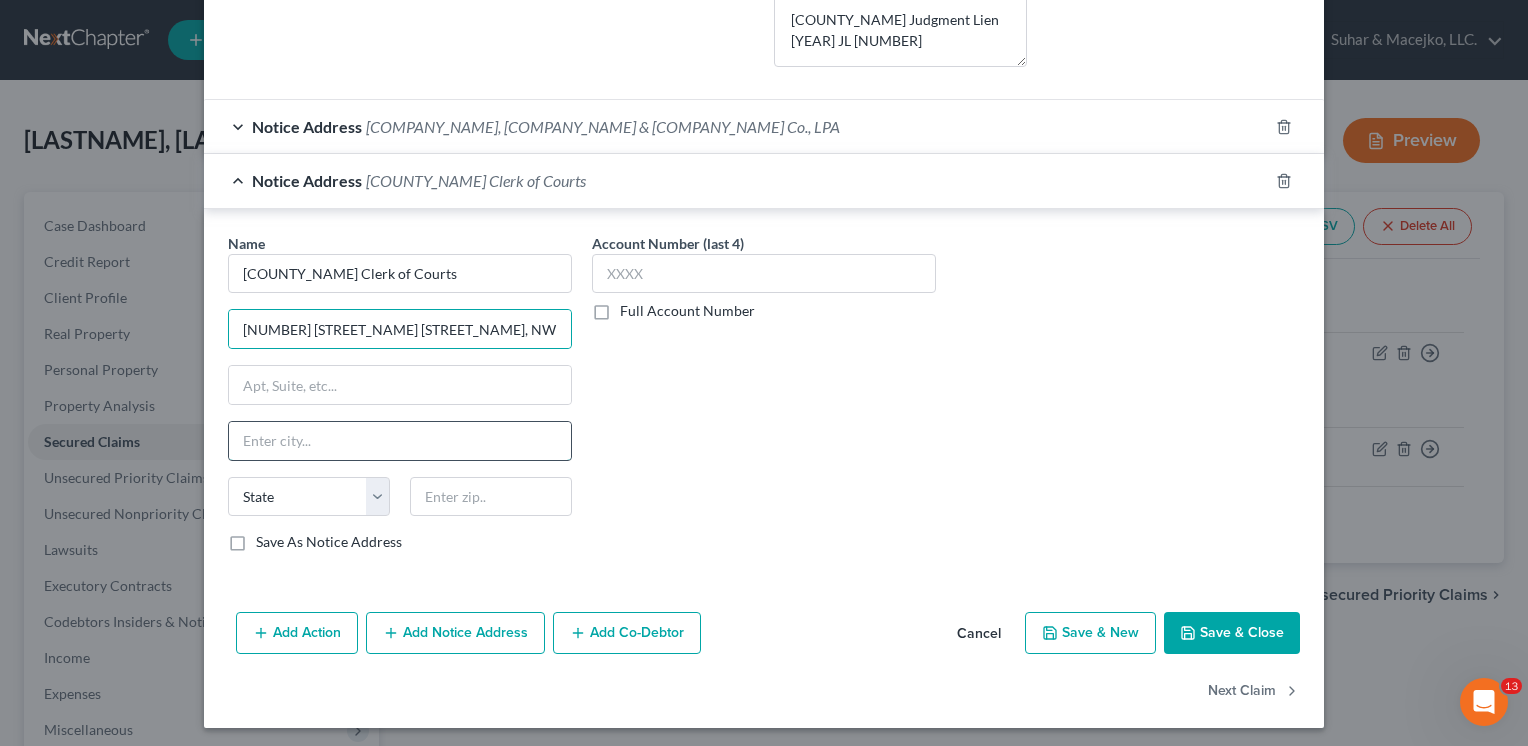 click at bounding box center [400, 441] 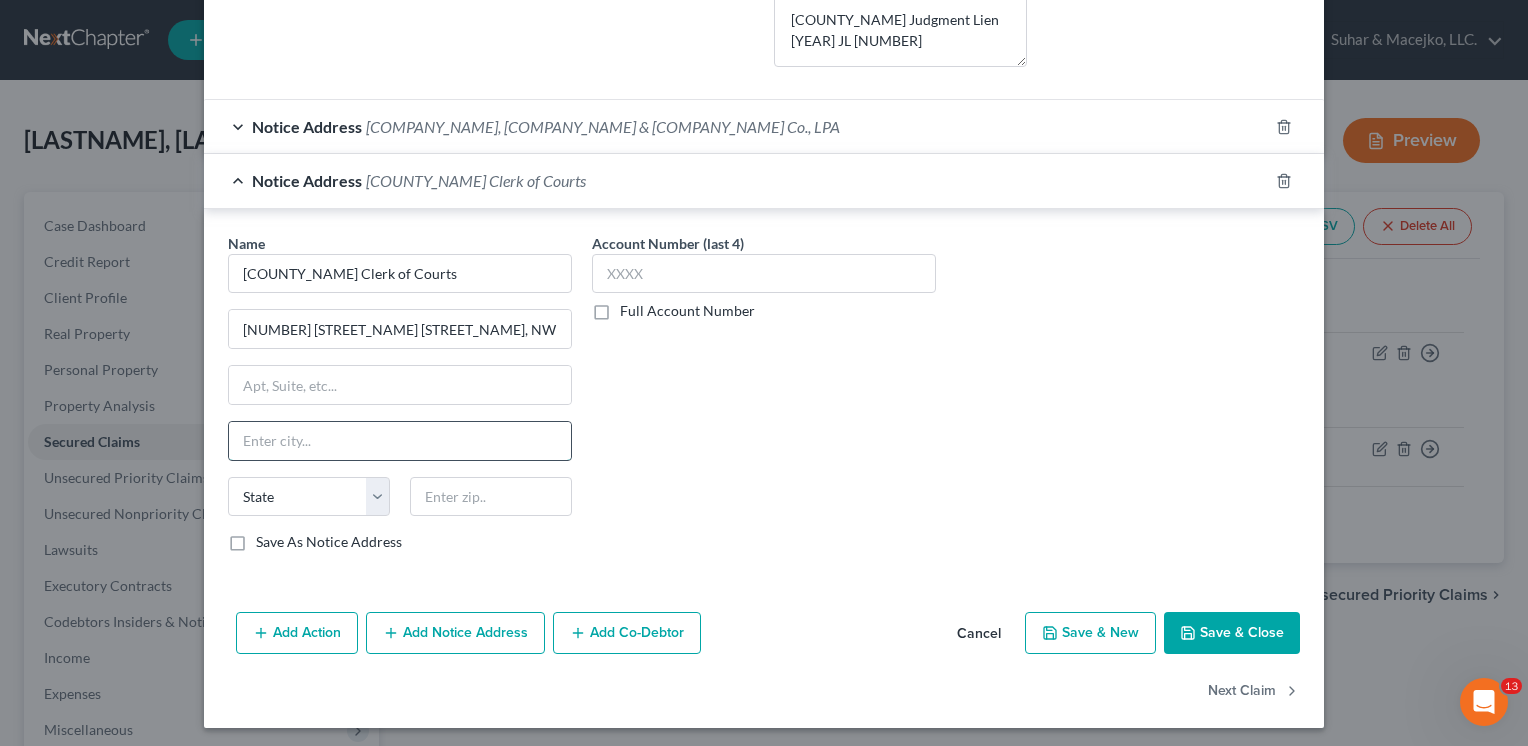 type on "Warren" 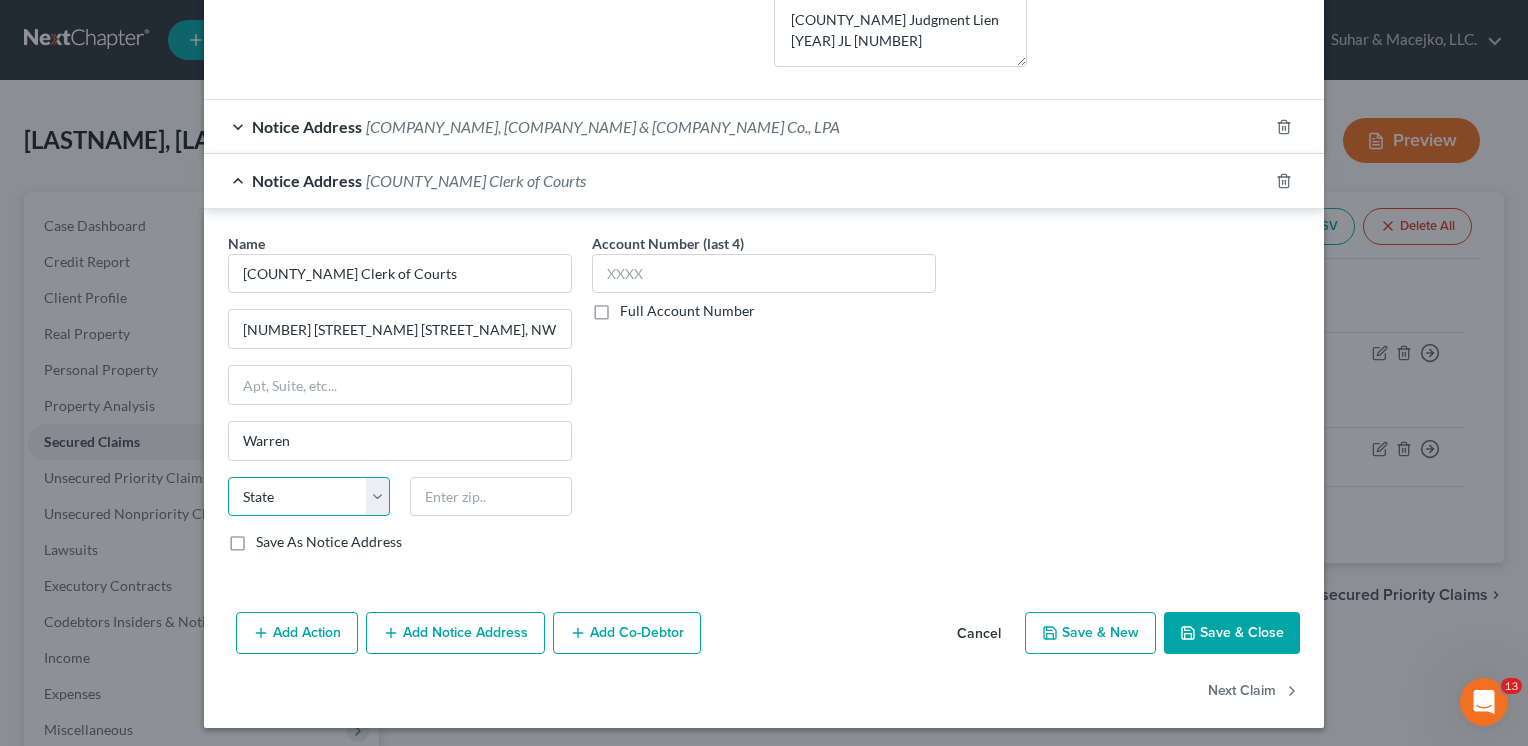 select on "36" 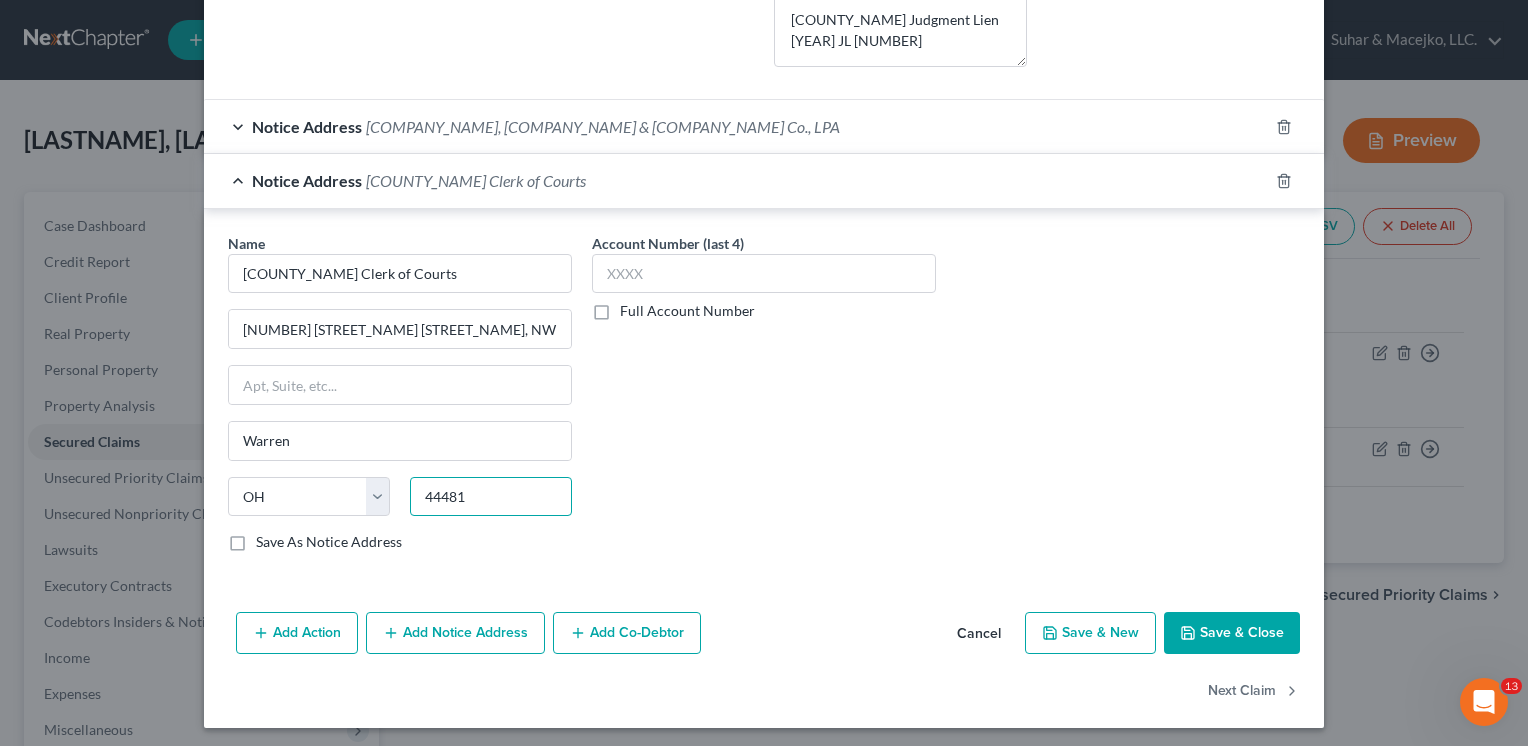 type on "44481" 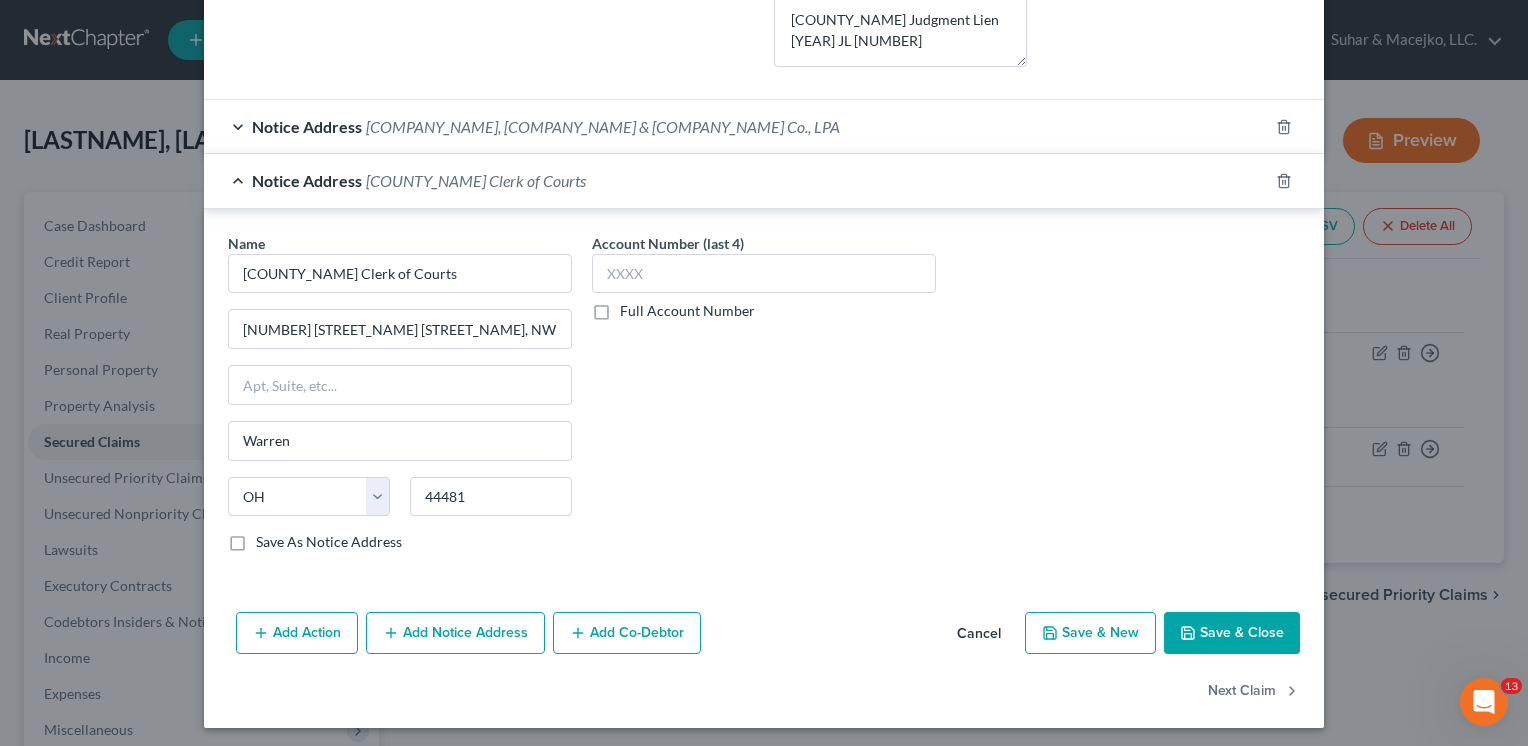 drag, startPoint x: 230, startPoint y: 539, endPoint x: 261, endPoint y: 554, distance: 34.43835 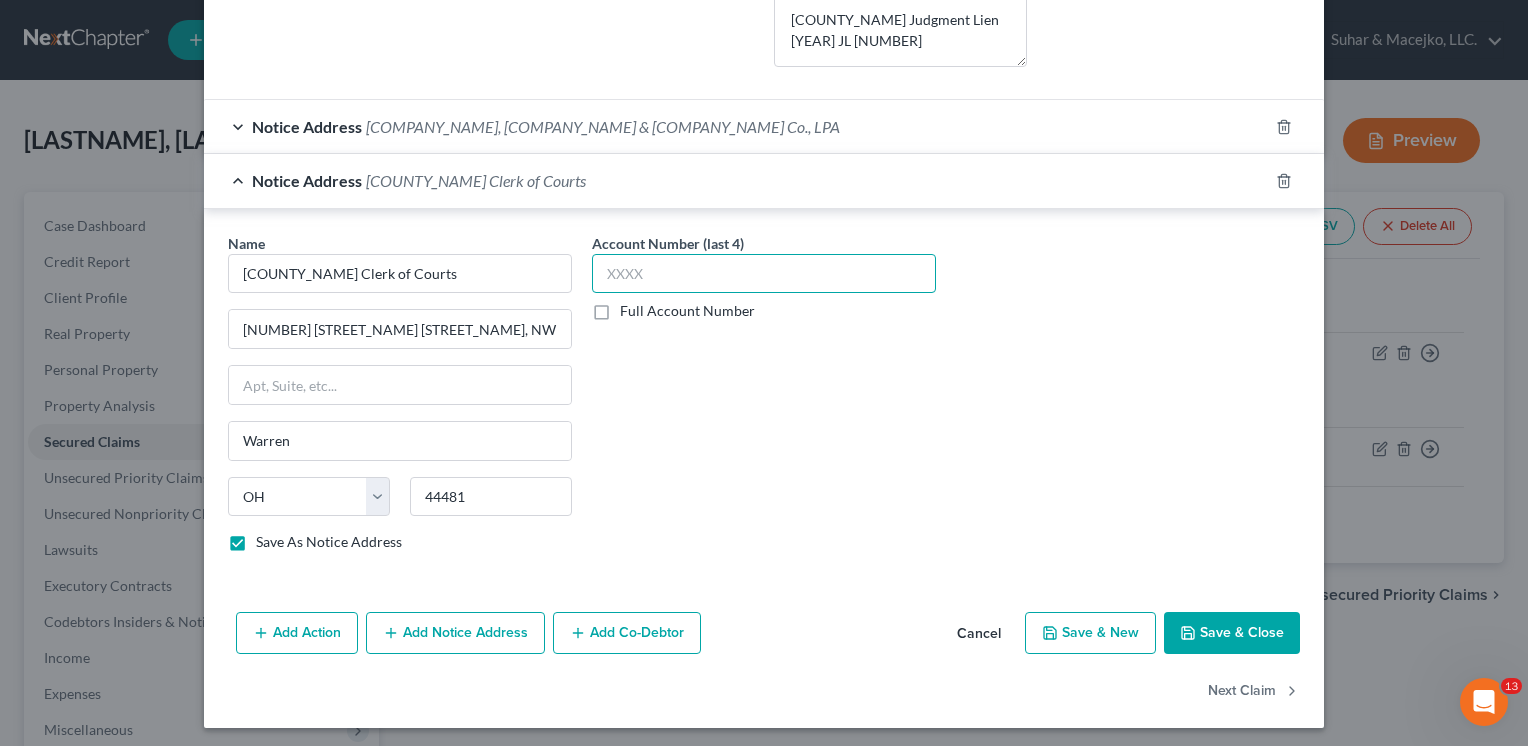 click at bounding box center (764, 274) 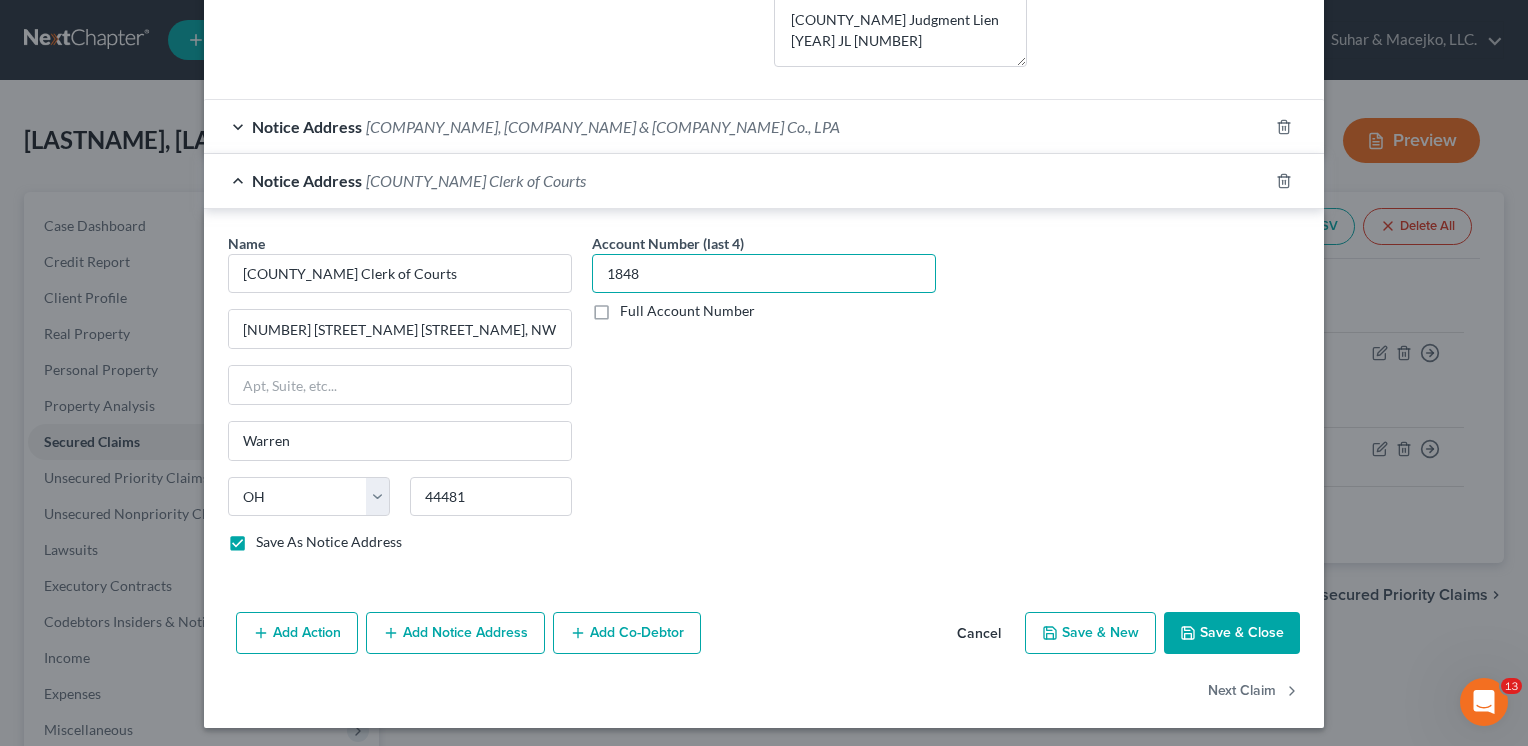 type on "1848" 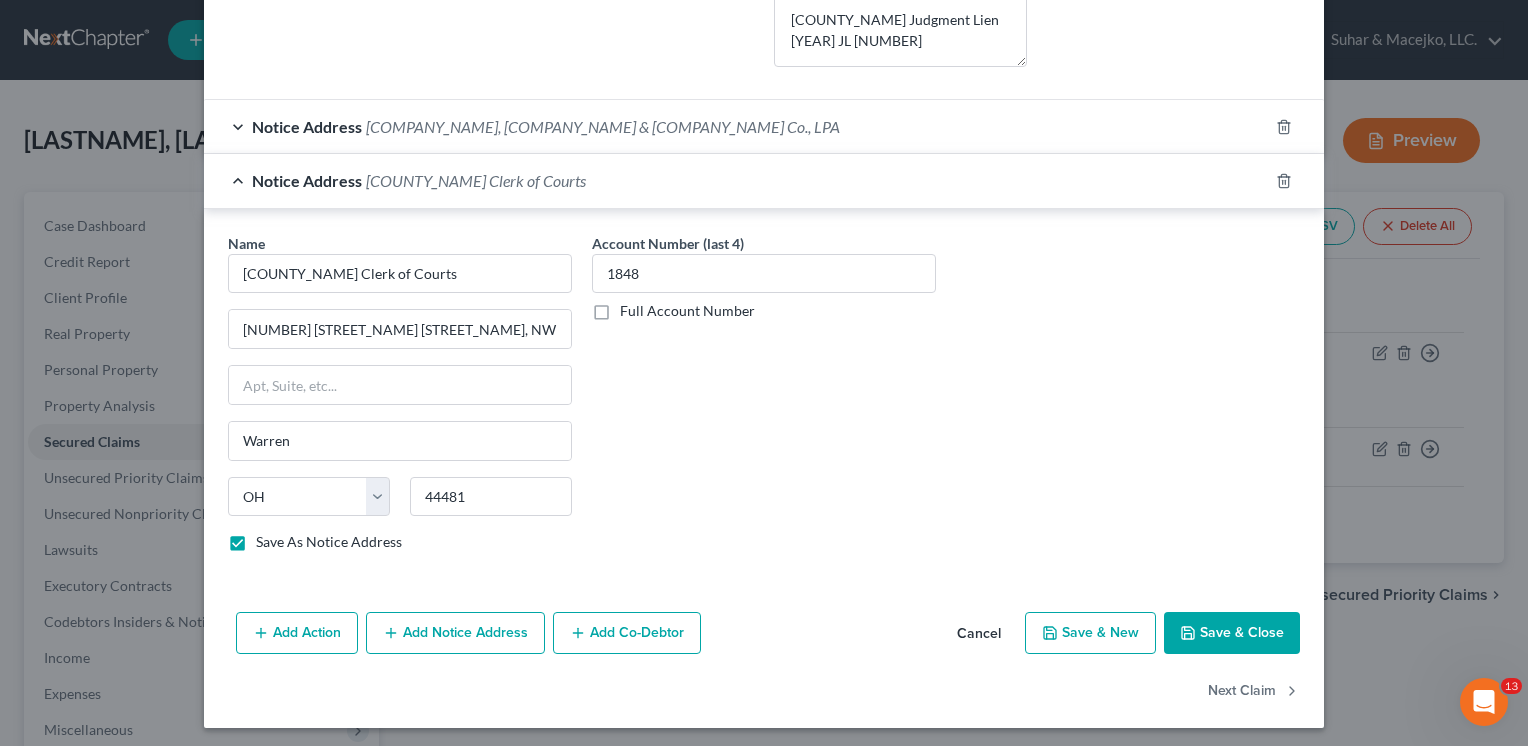 click on "Save & Close" at bounding box center [1232, 633] 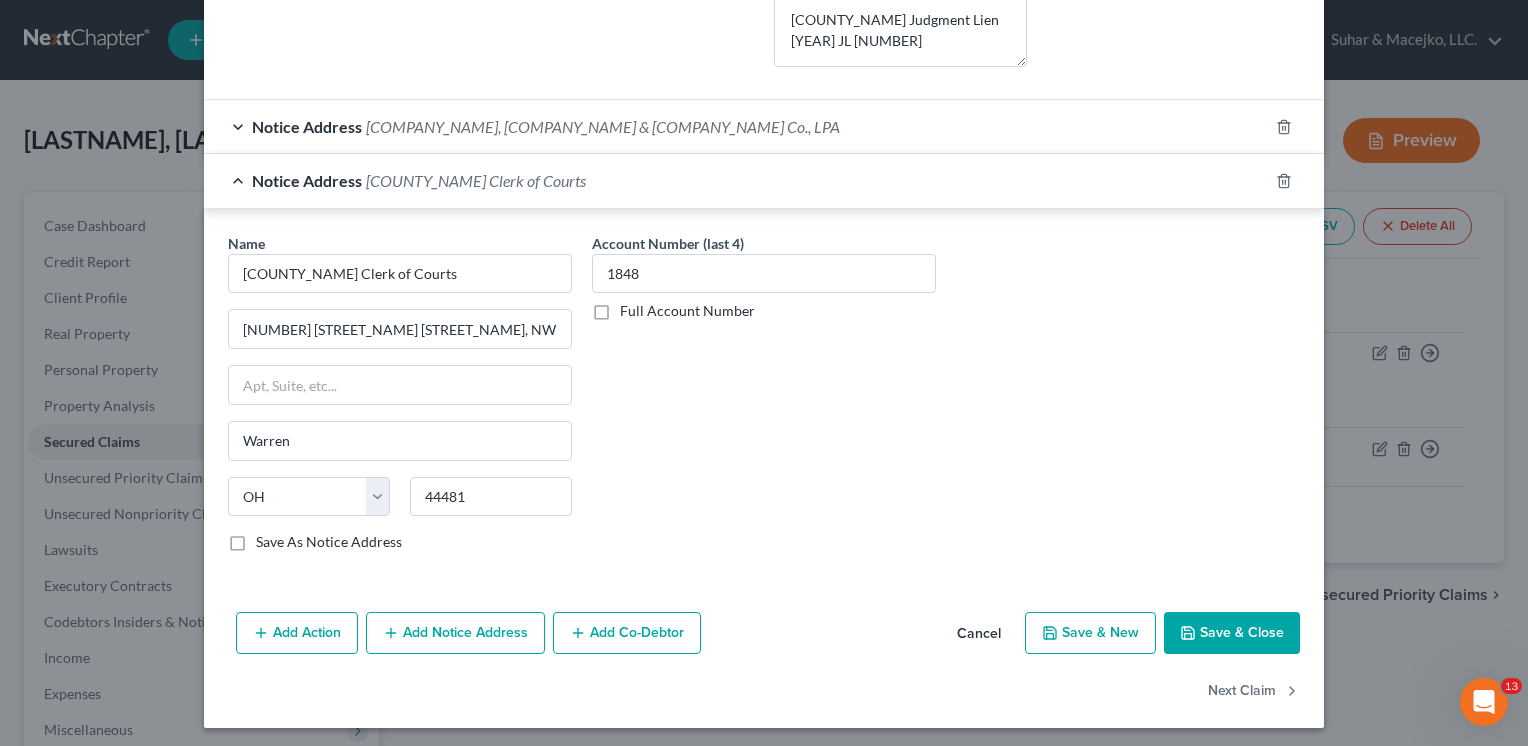 select 